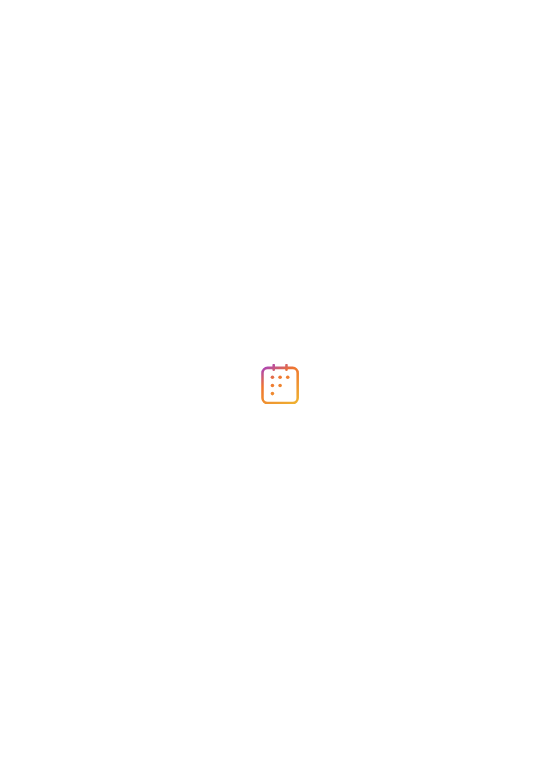 scroll, scrollTop: 0, scrollLeft: 0, axis: both 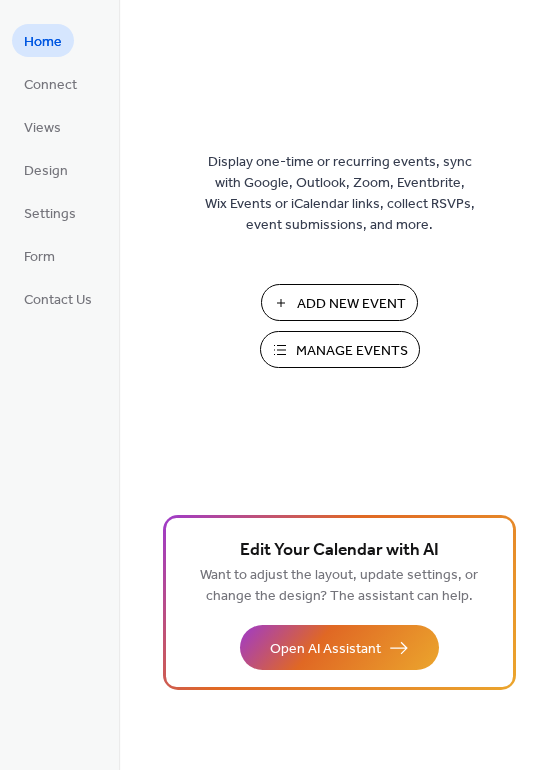 click on "Manage Events" at bounding box center (340, 349) 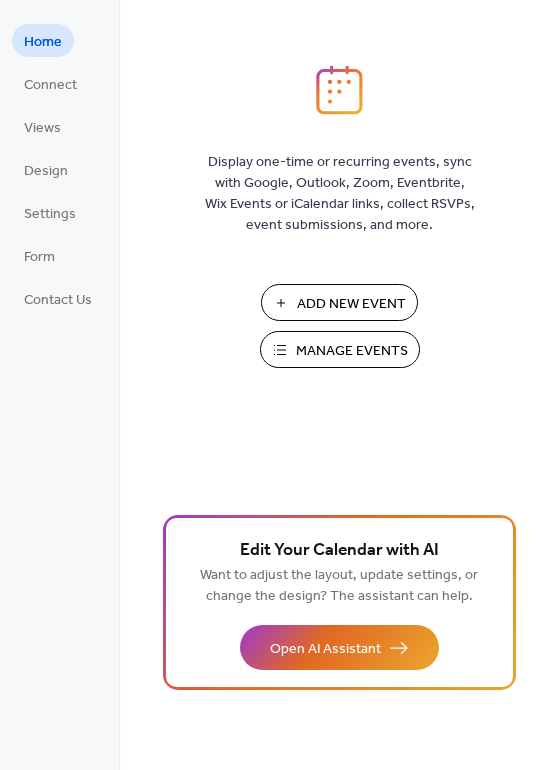 click on "Manage Events" at bounding box center (352, 351) 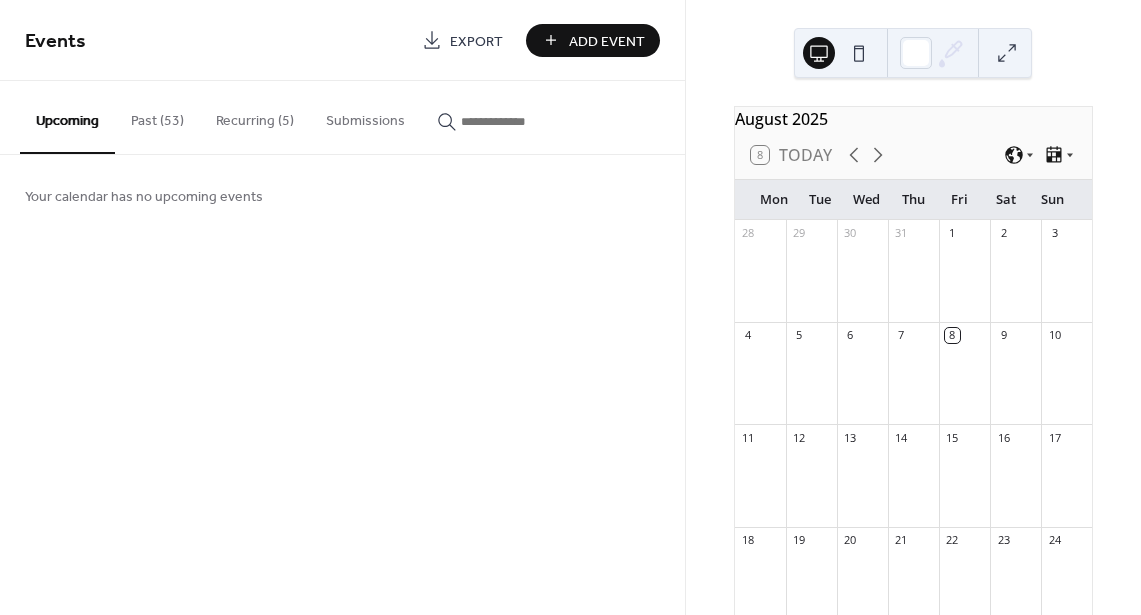 scroll, scrollTop: 0, scrollLeft: 0, axis: both 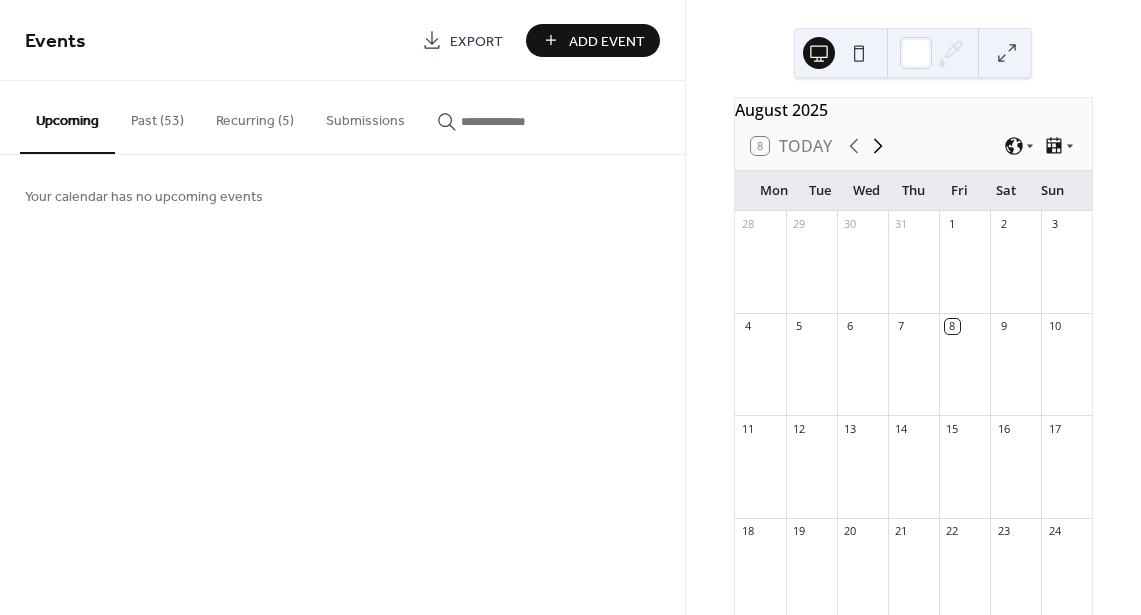 click 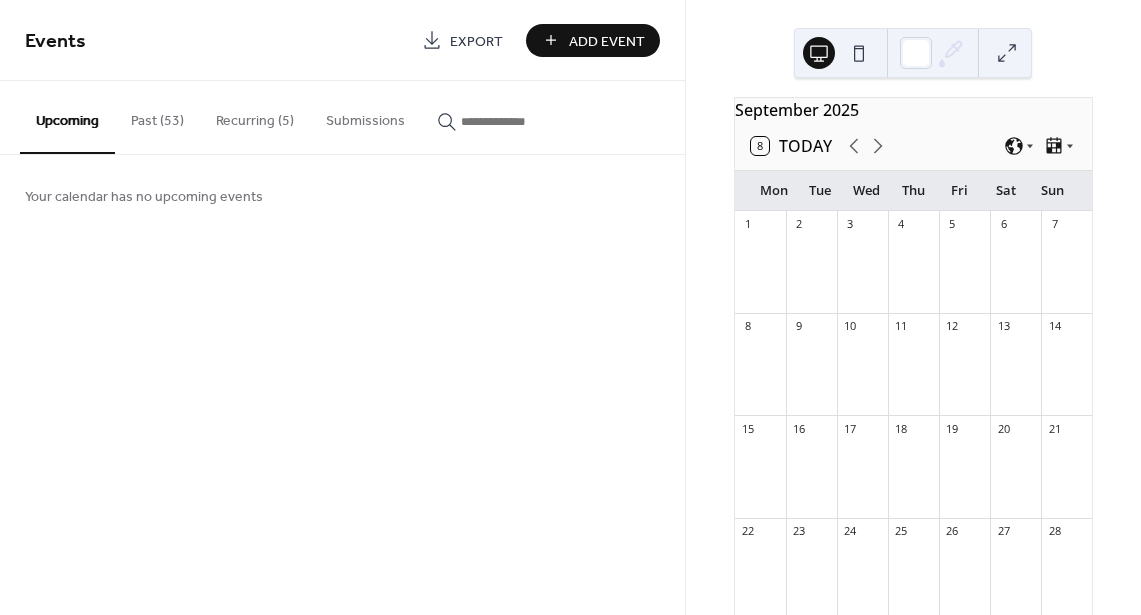 click on "6" at bounding box center (1015, 224) 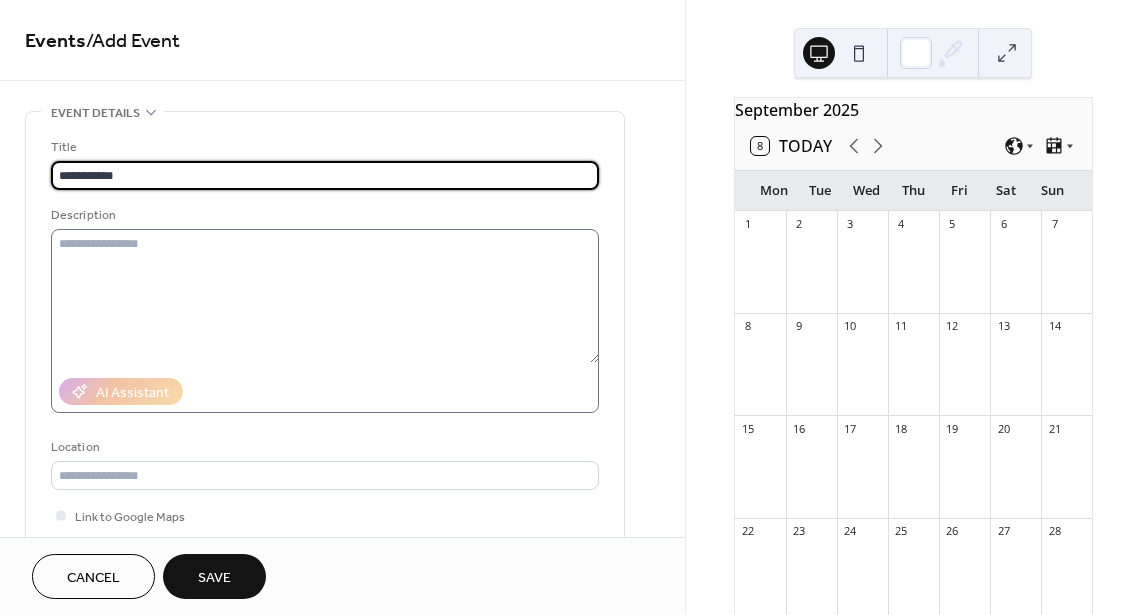 type on "**********" 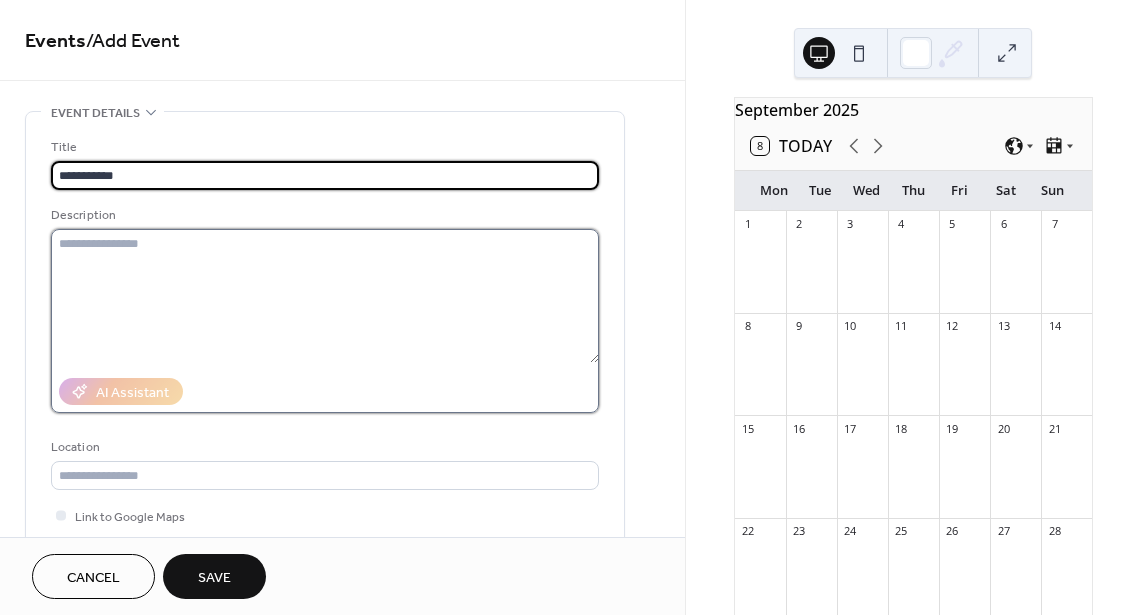 click at bounding box center [325, 296] 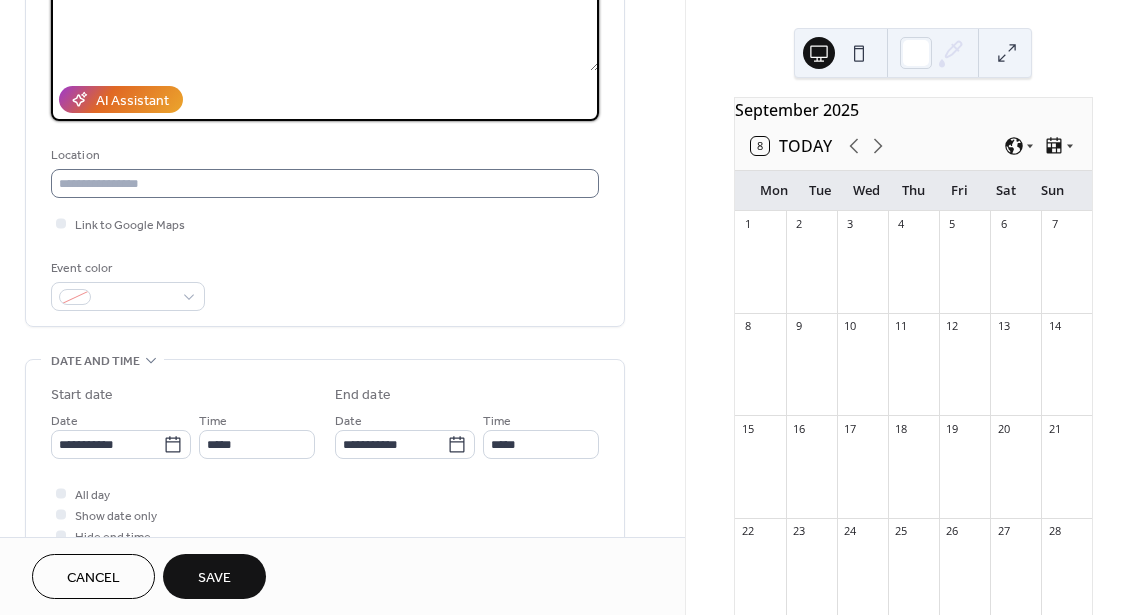 scroll, scrollTop: 294, scrollLeft: 0, axis: vertical 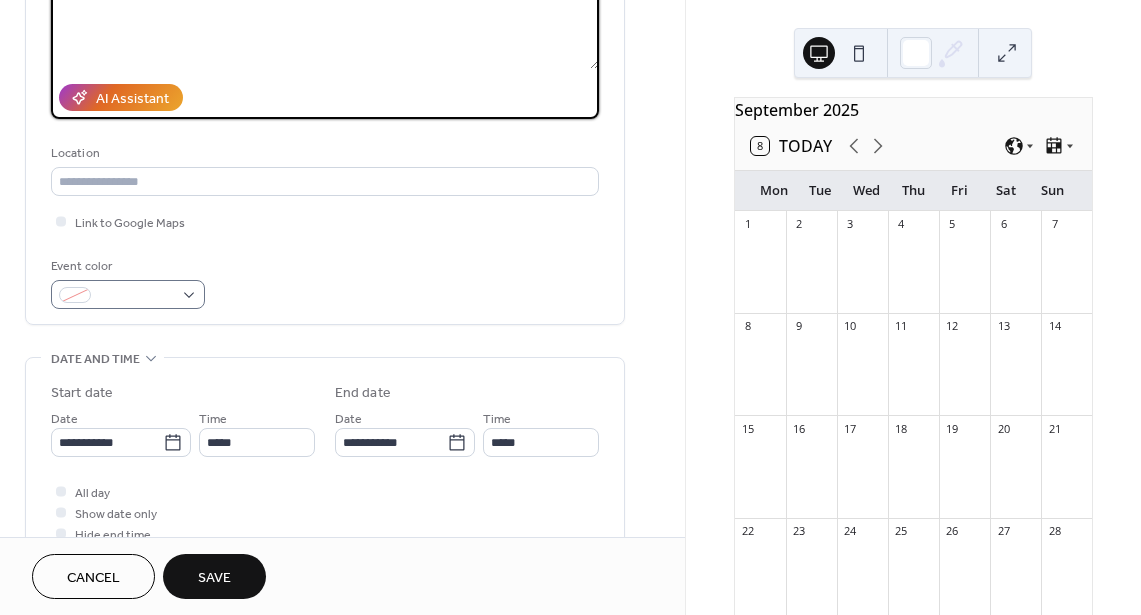 type on "**********" 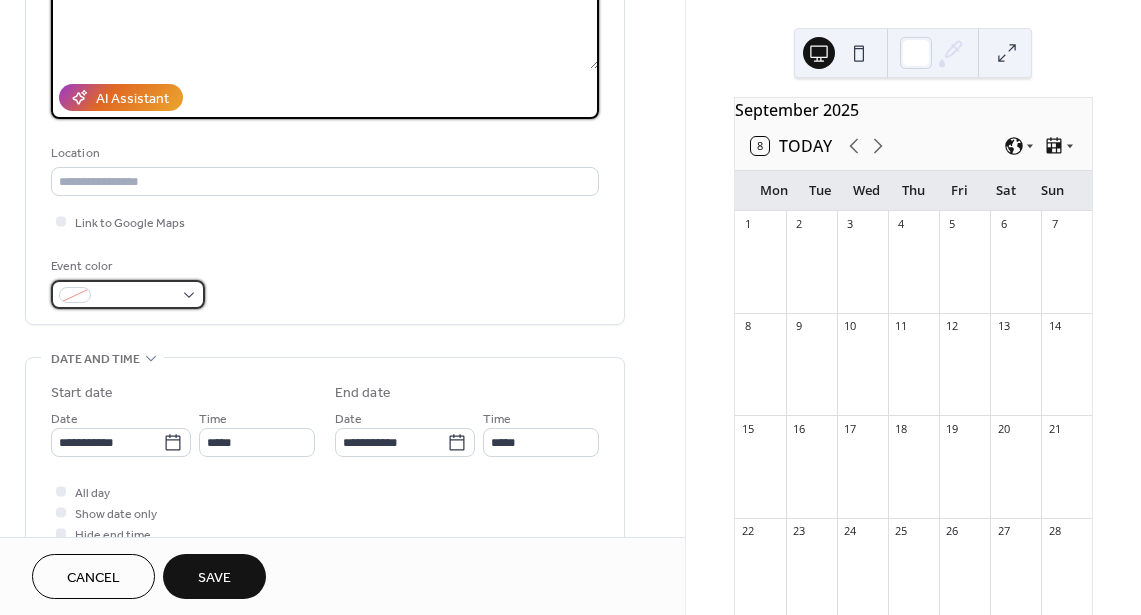 click at bounding box center [128, 294] 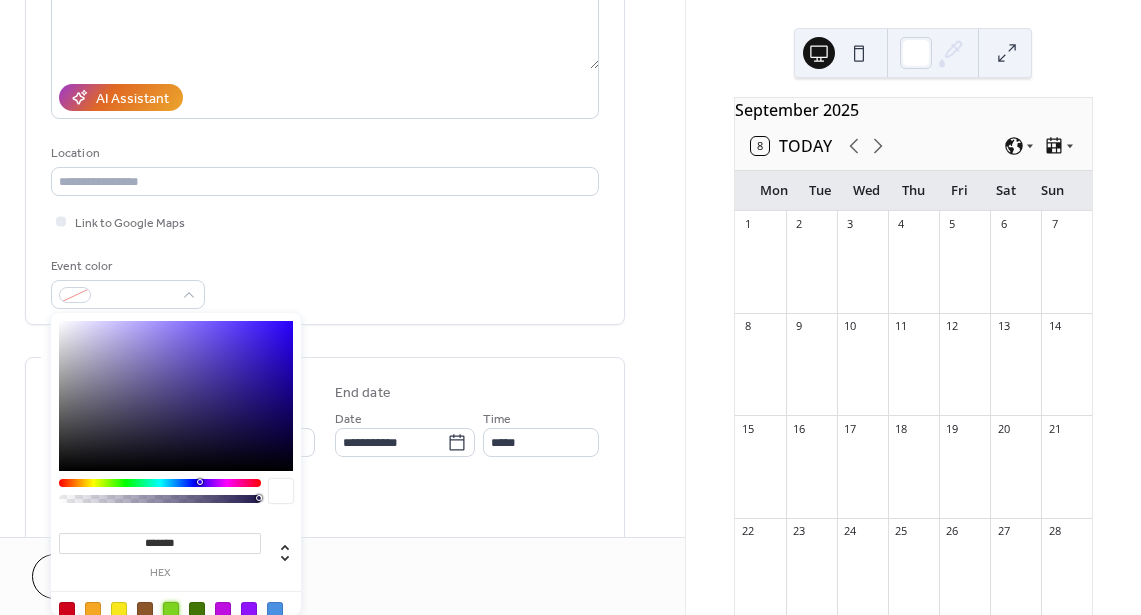 click at bounding box center [171, 610] 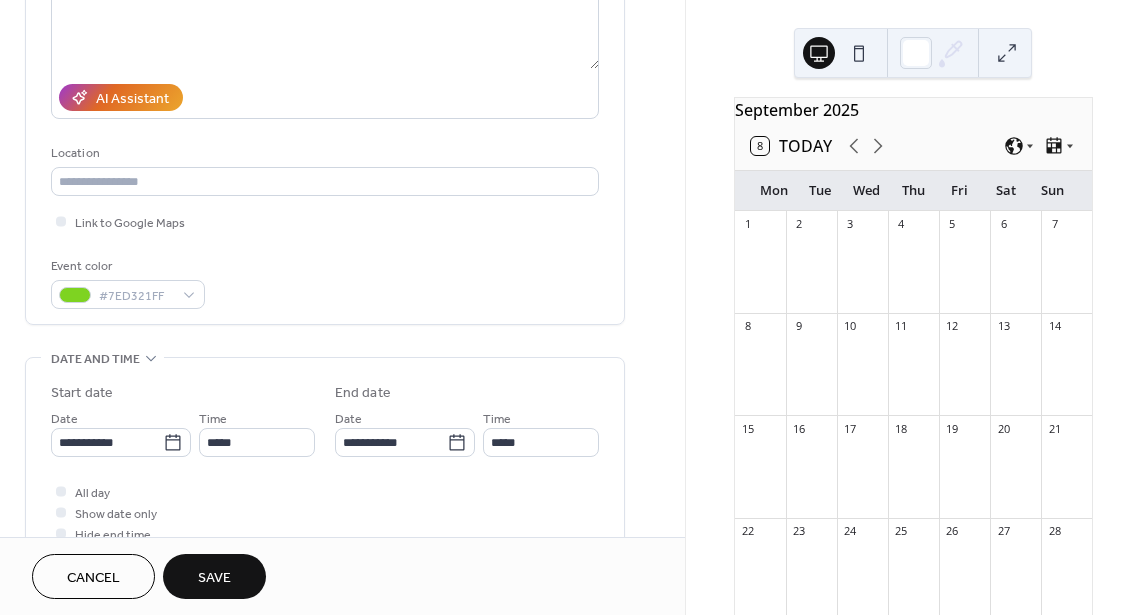click on "Event color #7ED321FF" at bounding box center (325, 282) 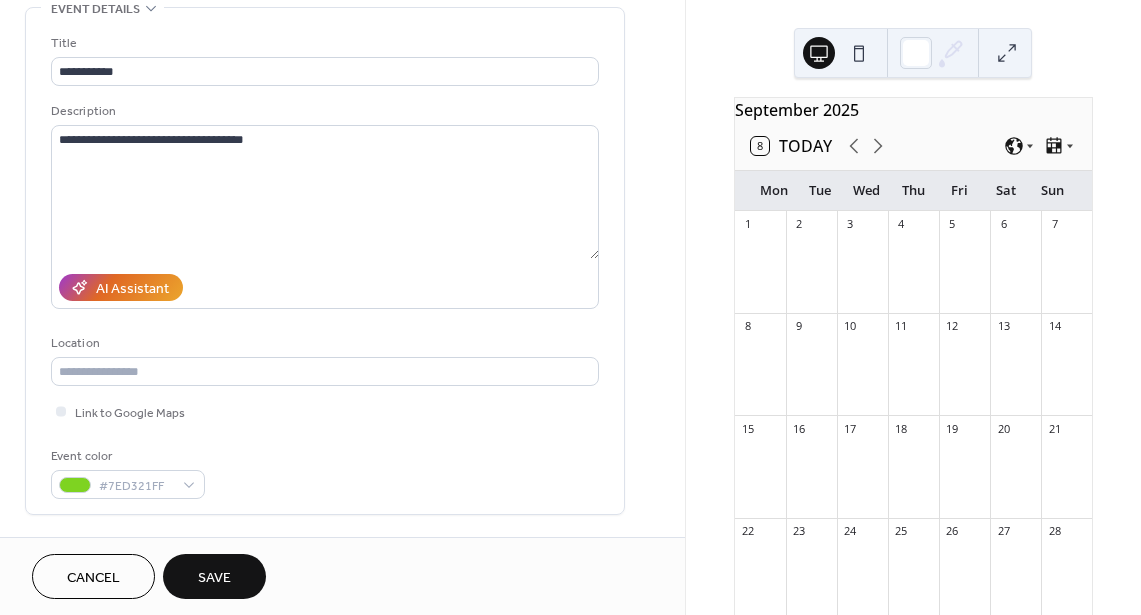 scroll, scrollTop: 0, scrollLeft: 0, axis: both 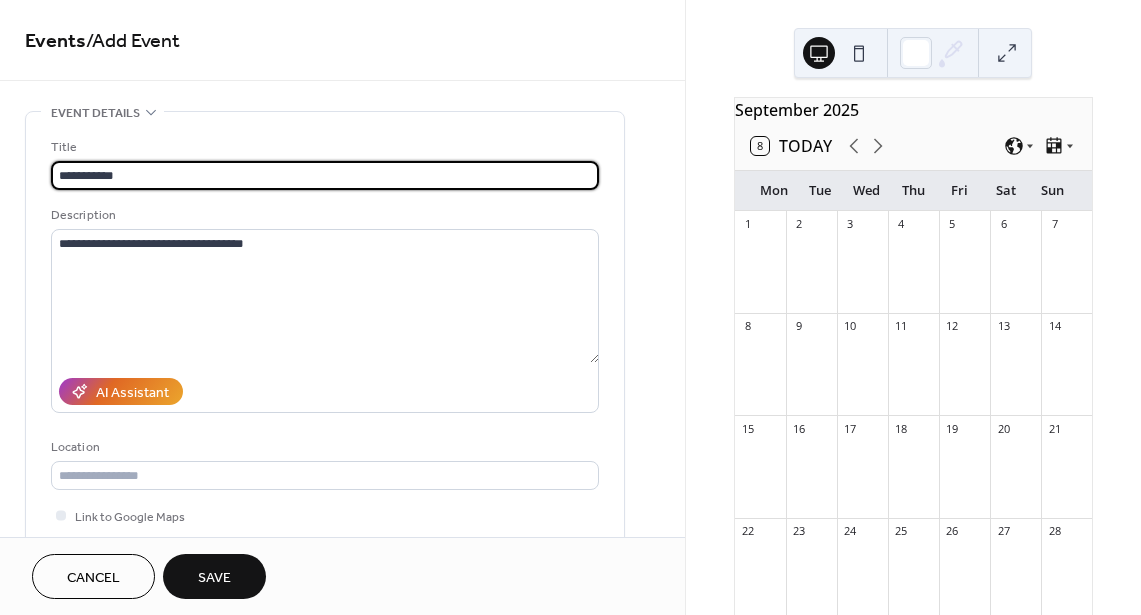 click on "**********" at bounding box center [325, 175] 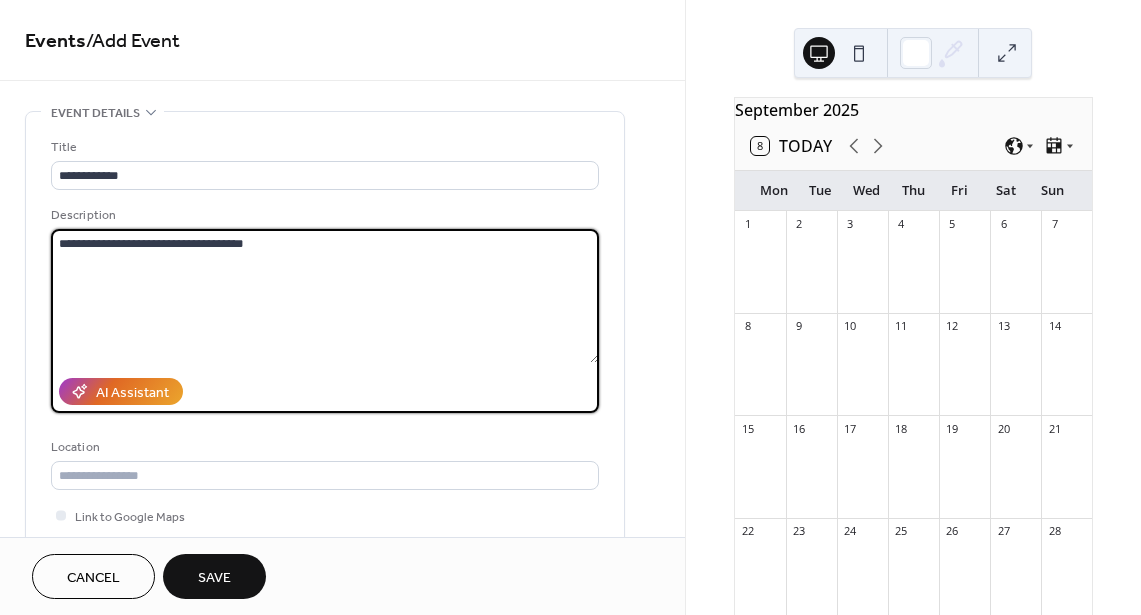 drag, startPoint x: 105, startPoint y: 247, endPoint x: 304, endPoint y: 254, distance: 199.12308 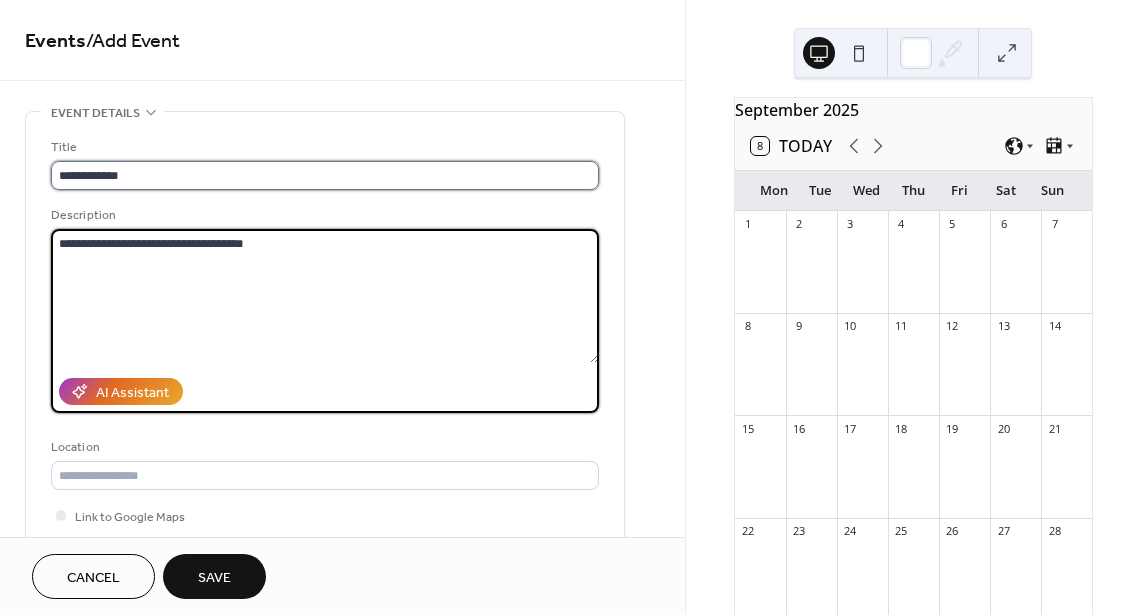 click on "**********" at bounding box center [325, 175] 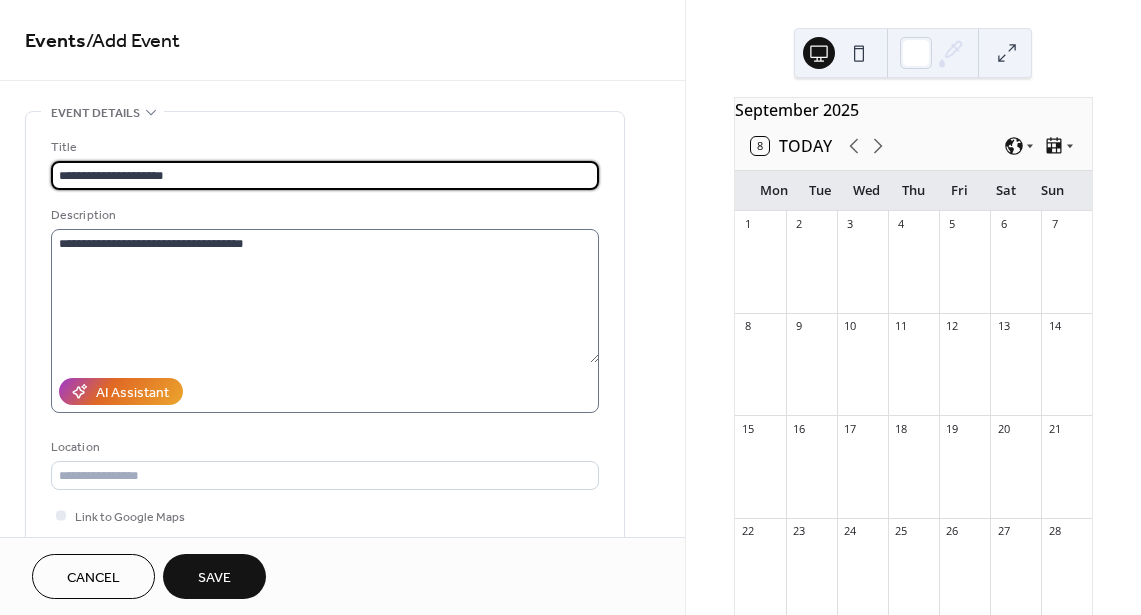 type on "**********" 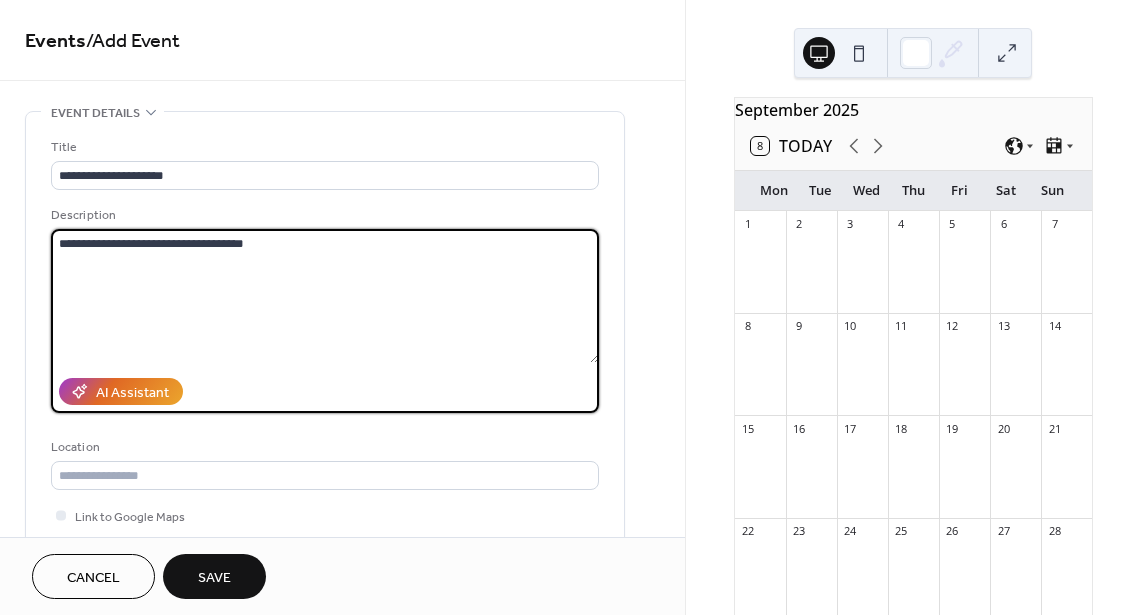 drag, startPoint x: 103, startPoint y: 246, endPoint x: 327, endPoint y: 249, distance: 224.0201 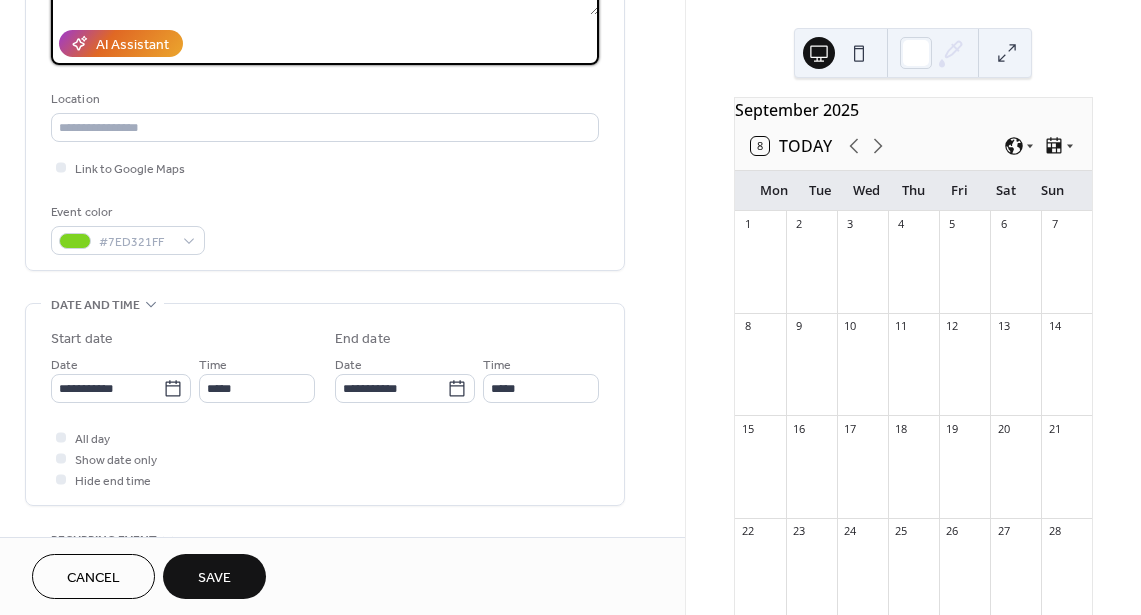 scroll, scrollTop: 360, scrollLeft: 0, axis: vertical 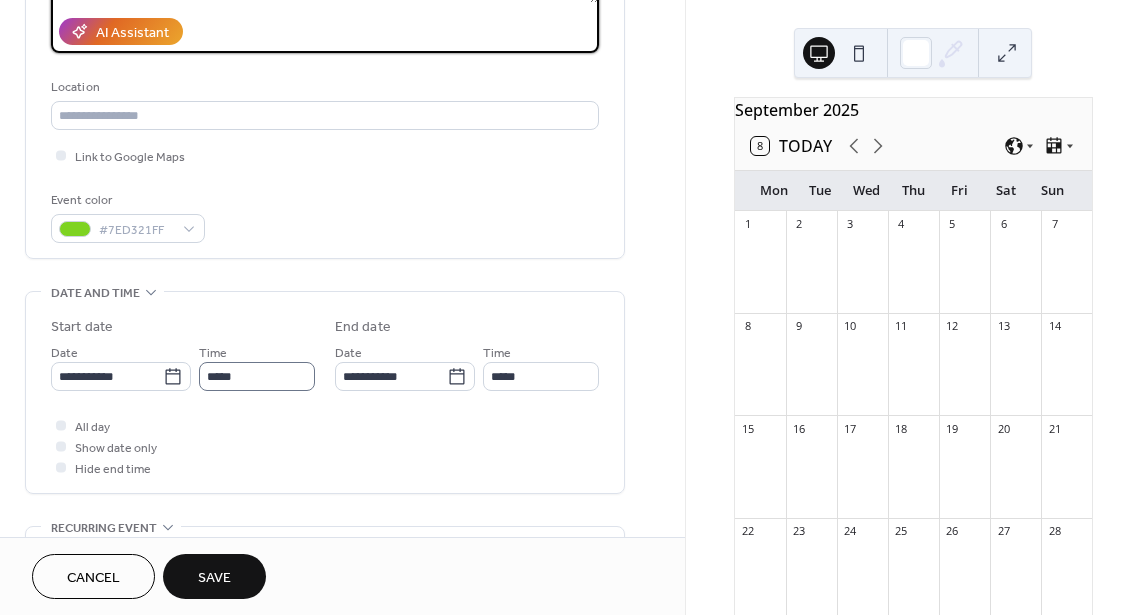 type on "**********" 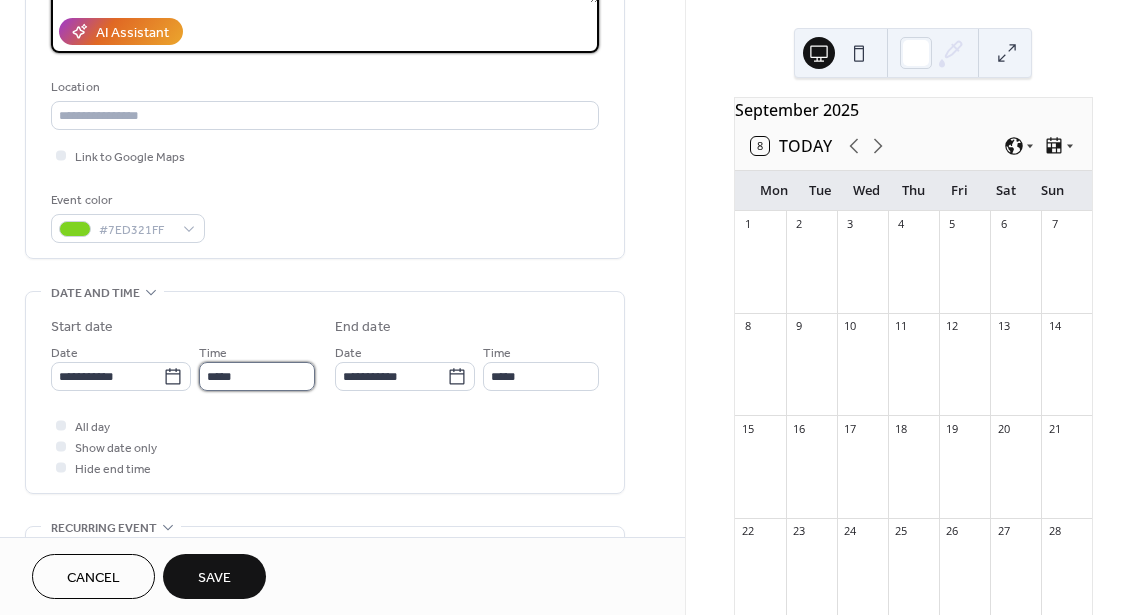 click on "*****" at bounding box center (257, 376) 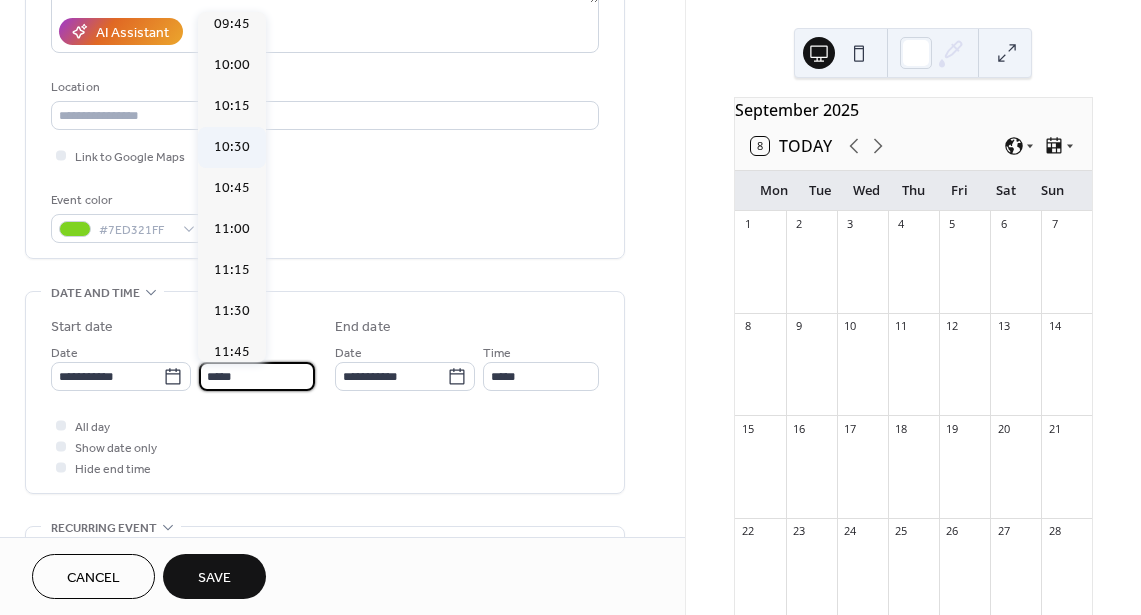 scroll, scrollTop: 1591, scrollLeft: 0, axis: vertical 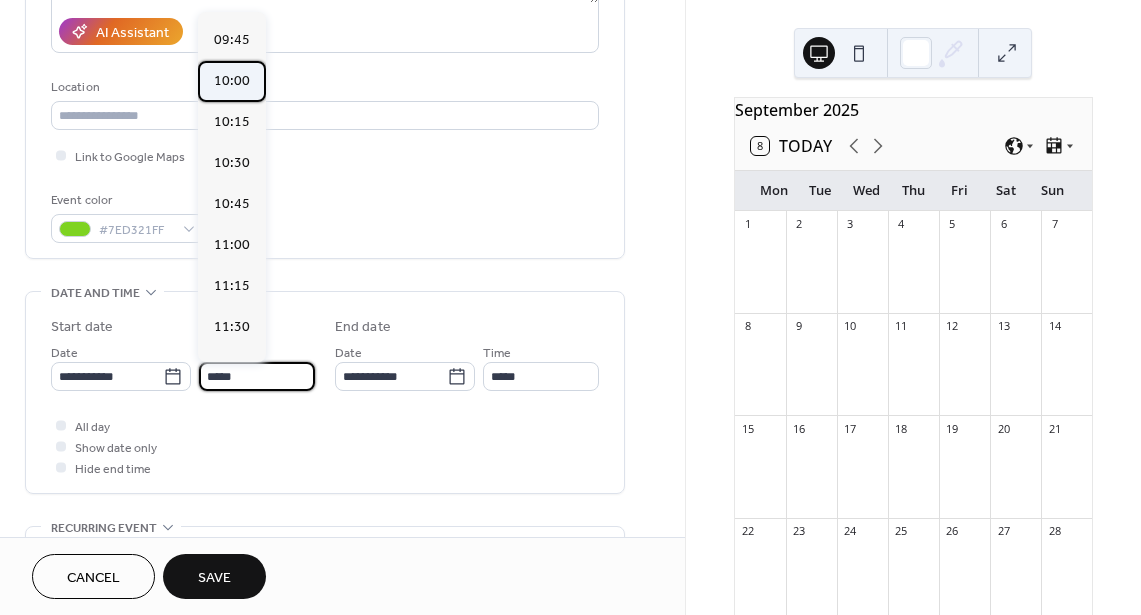 click on "10:00" at bounding box center [232, 81] 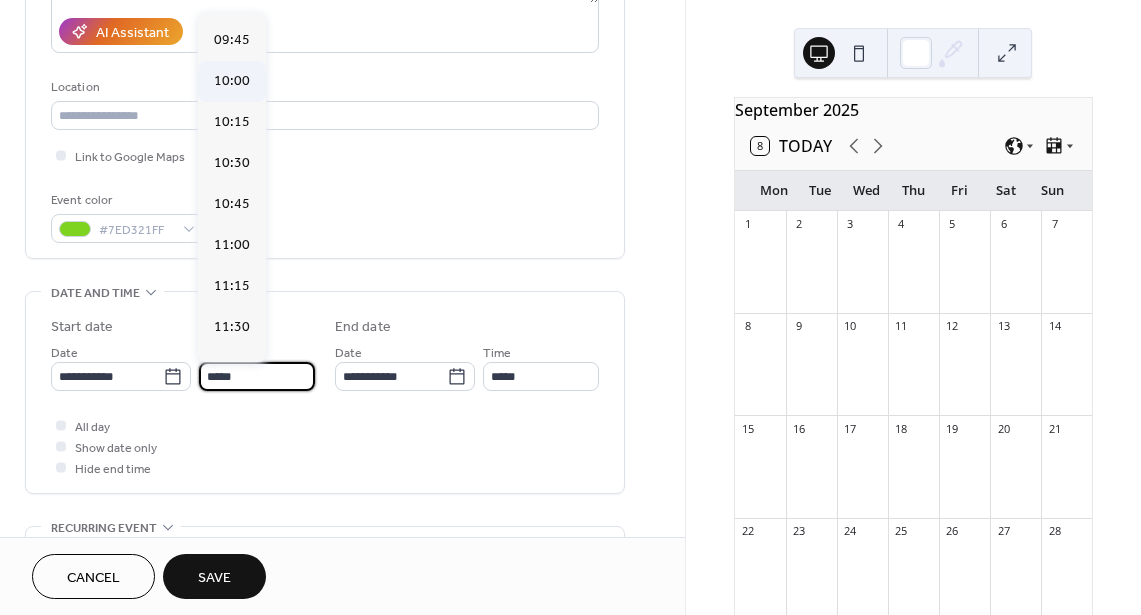 type on "*****" 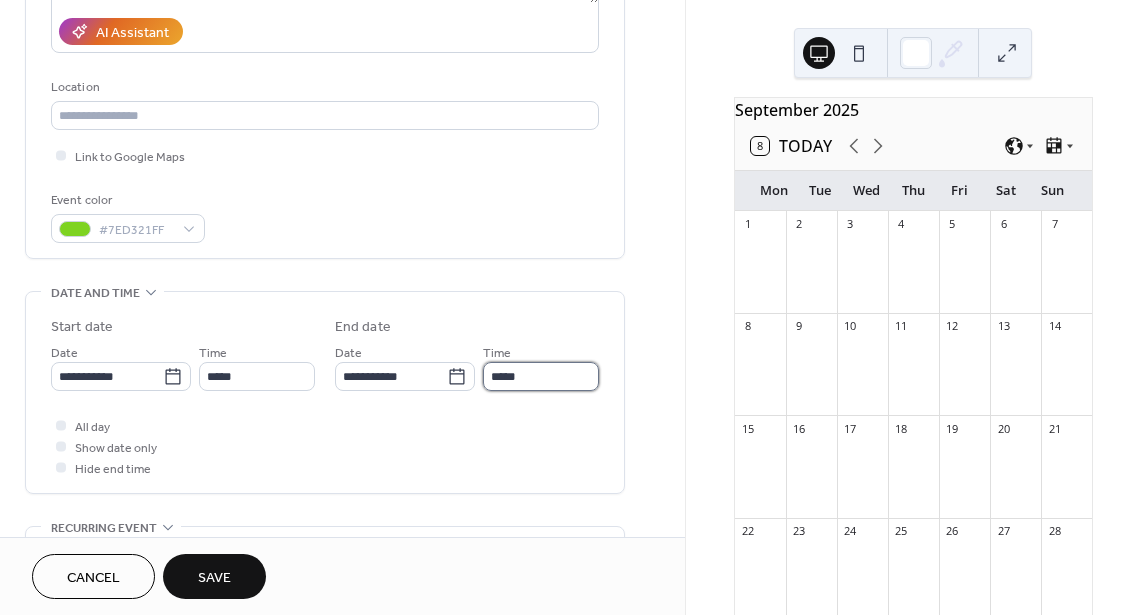 click on "*****" at bounding box center [541, 376] 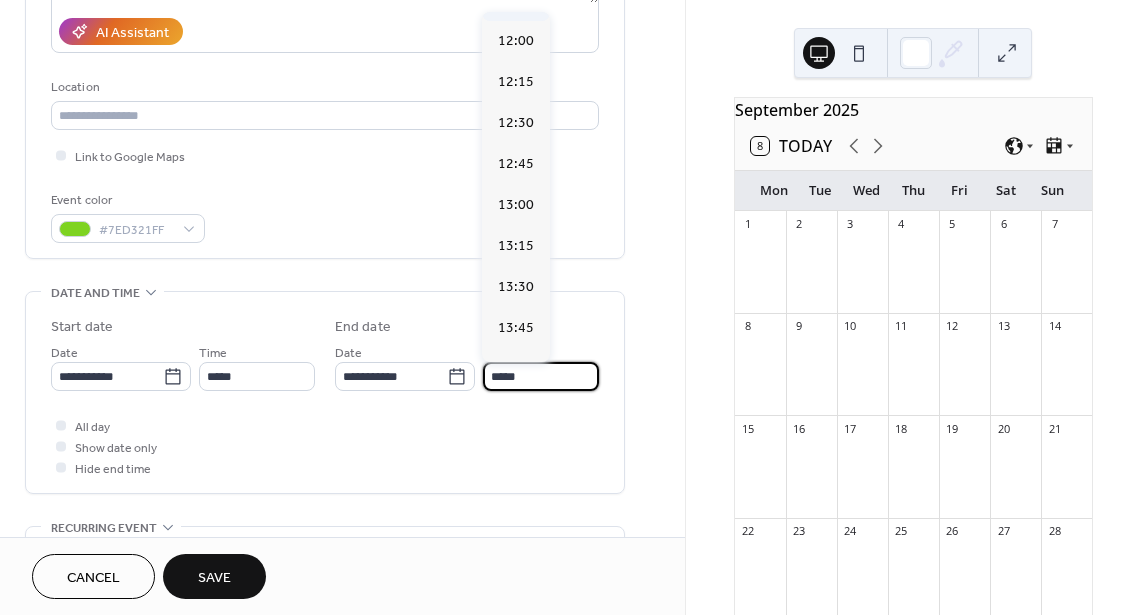 scroll, scrollTop: 284, scrollLeft: 0, axis: vertical 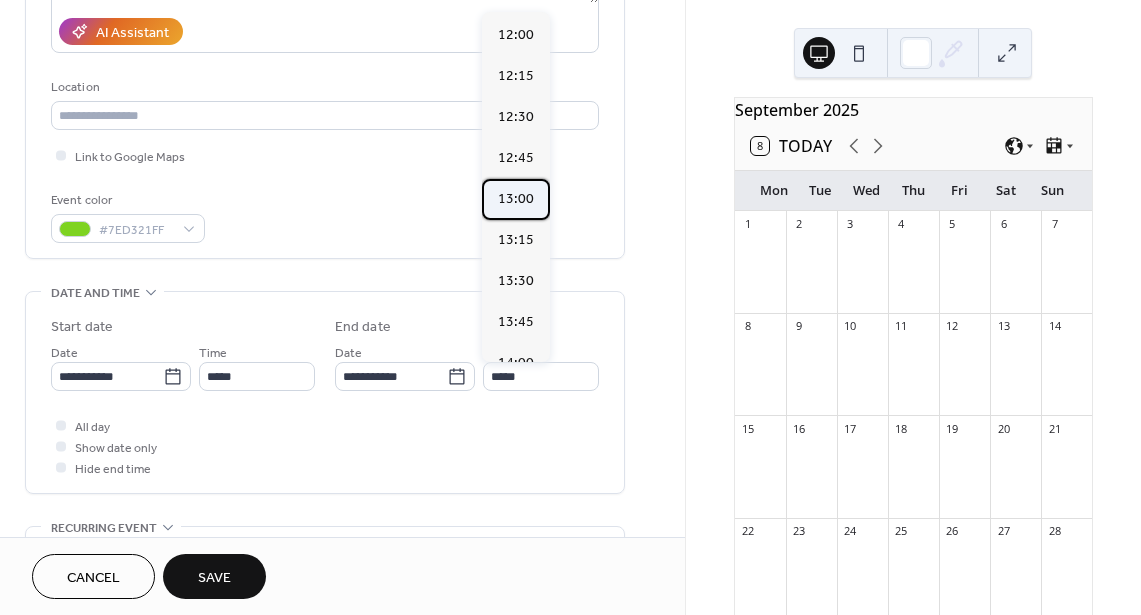 click on "13:00" at bounding box center [516, 199] 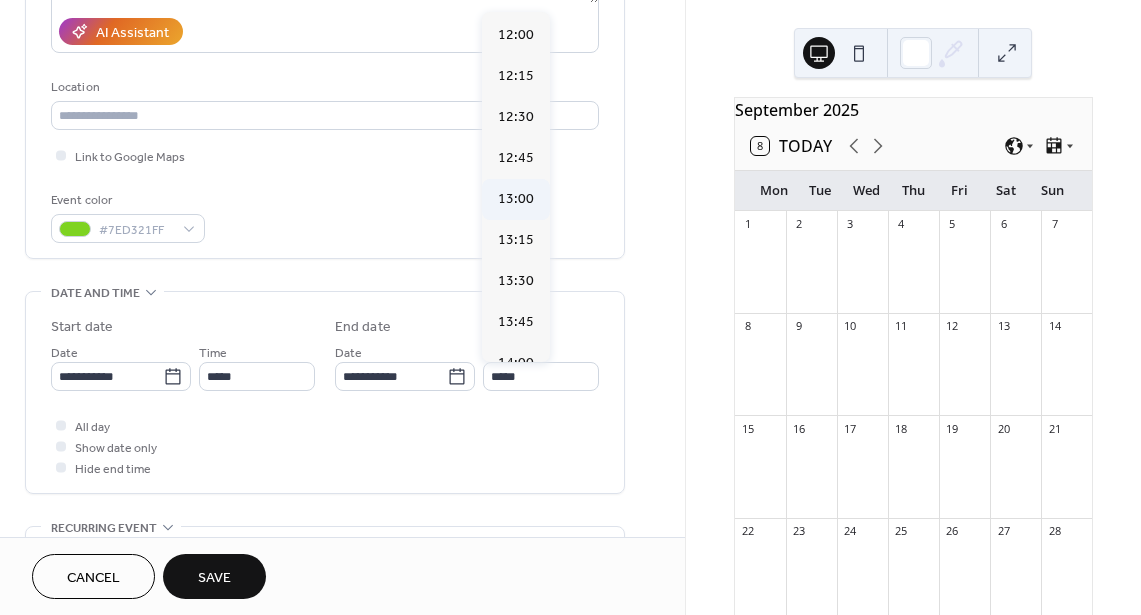 type on "*****" 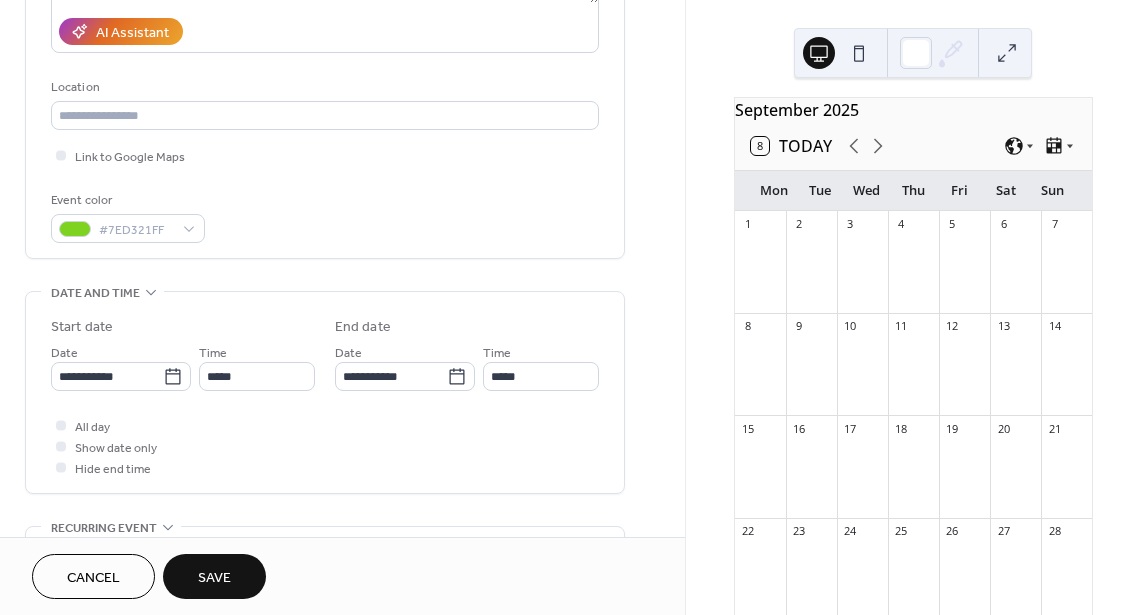 click on "Save" at bounding box center (214, 576) 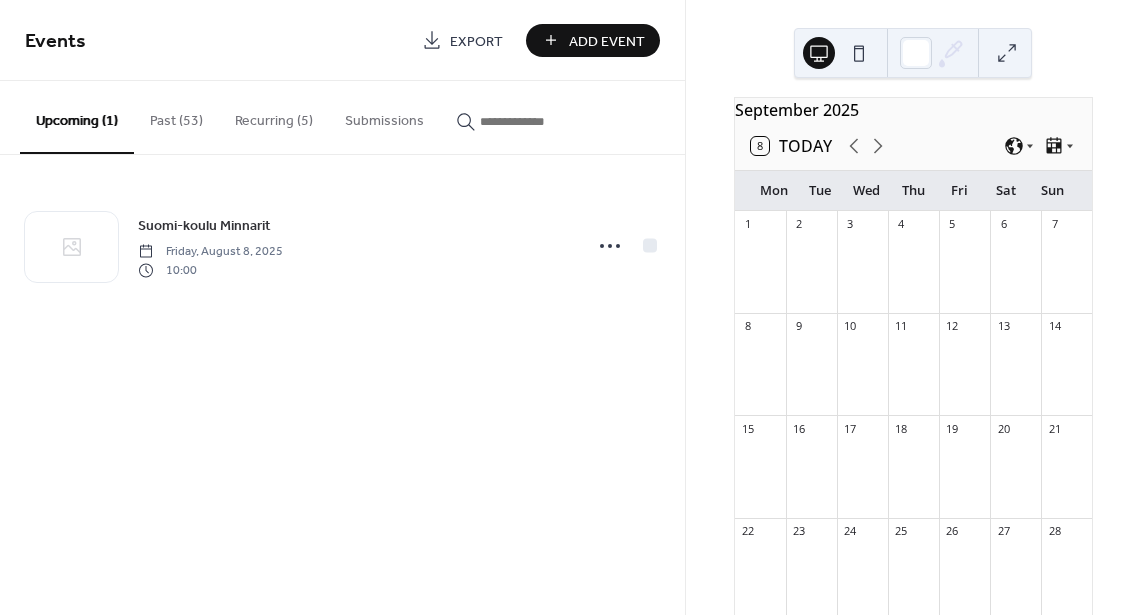 click on "Add Event" at bounding box center [593, 40] 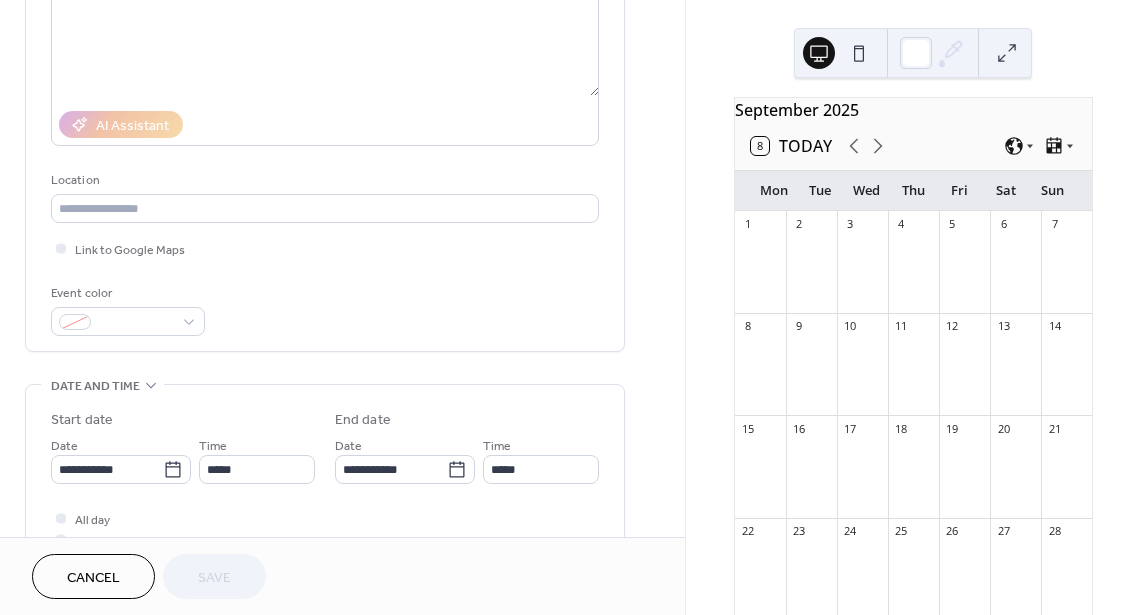 scroll, scrollTop: 348, scrollLeft: 0, axis: vertical 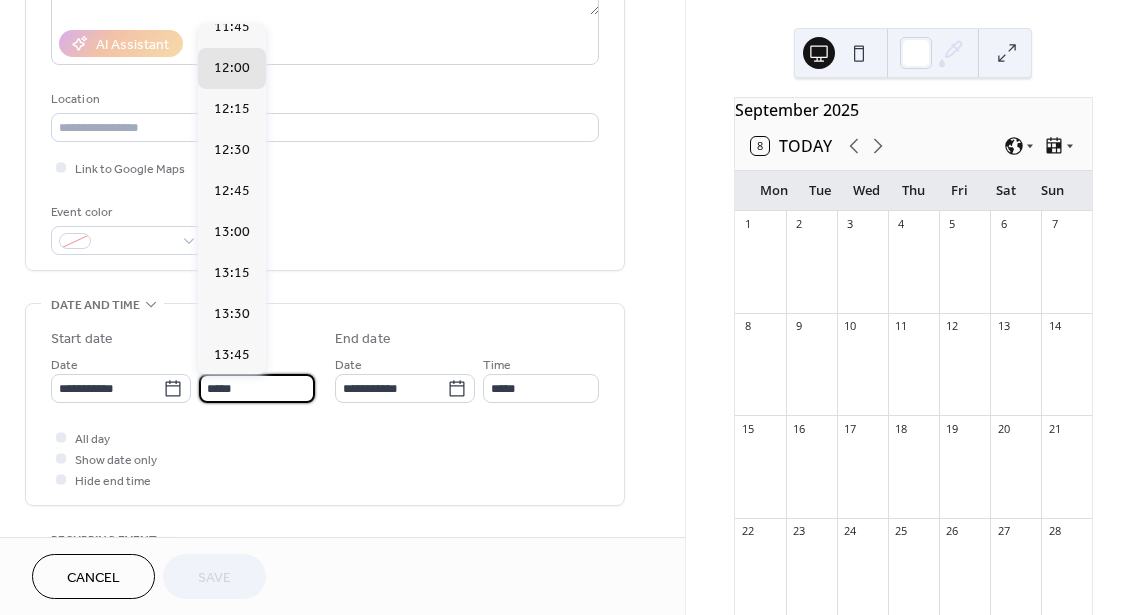 click on "*****" at bounding box center [257, 388] 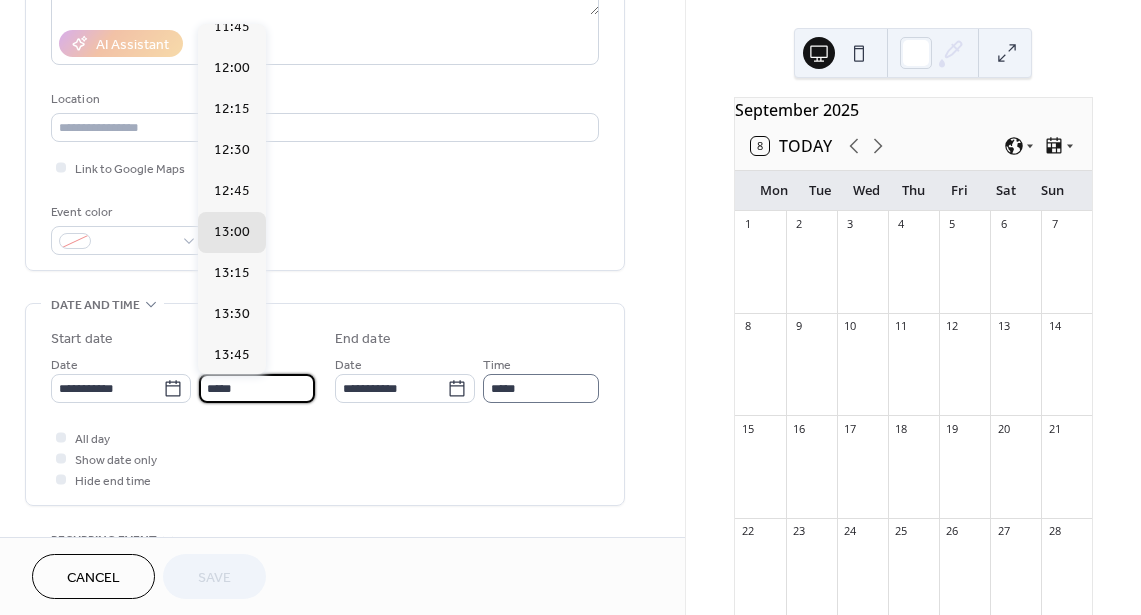 type on "*****" 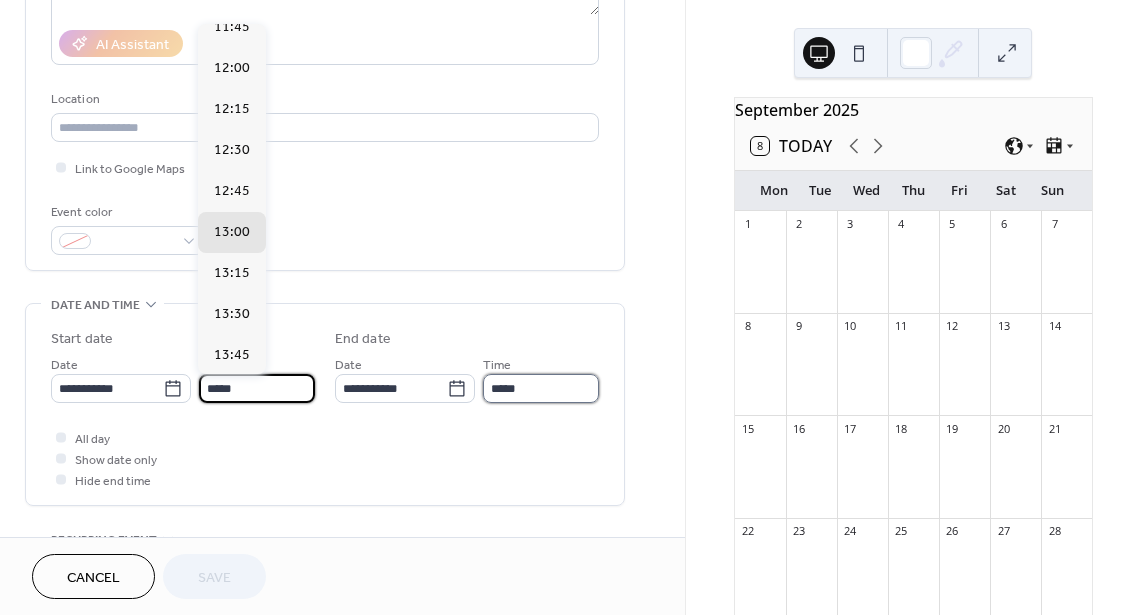 click on "*****" at bounding box center [541, 388] 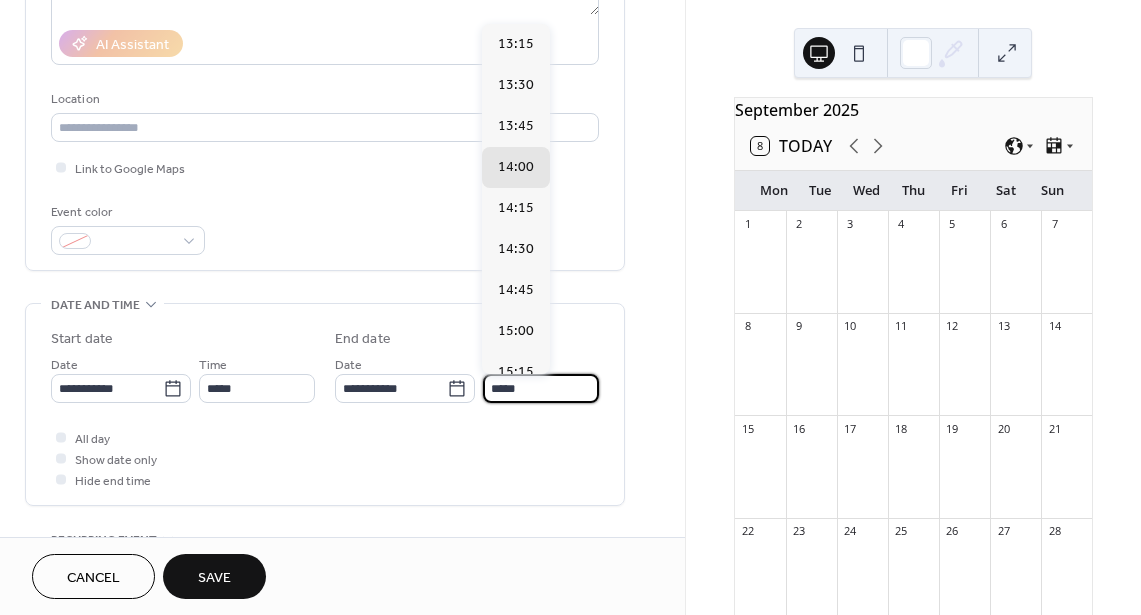 scroll, scrollTop: 1, scrollLeft: 0, axis: vertical 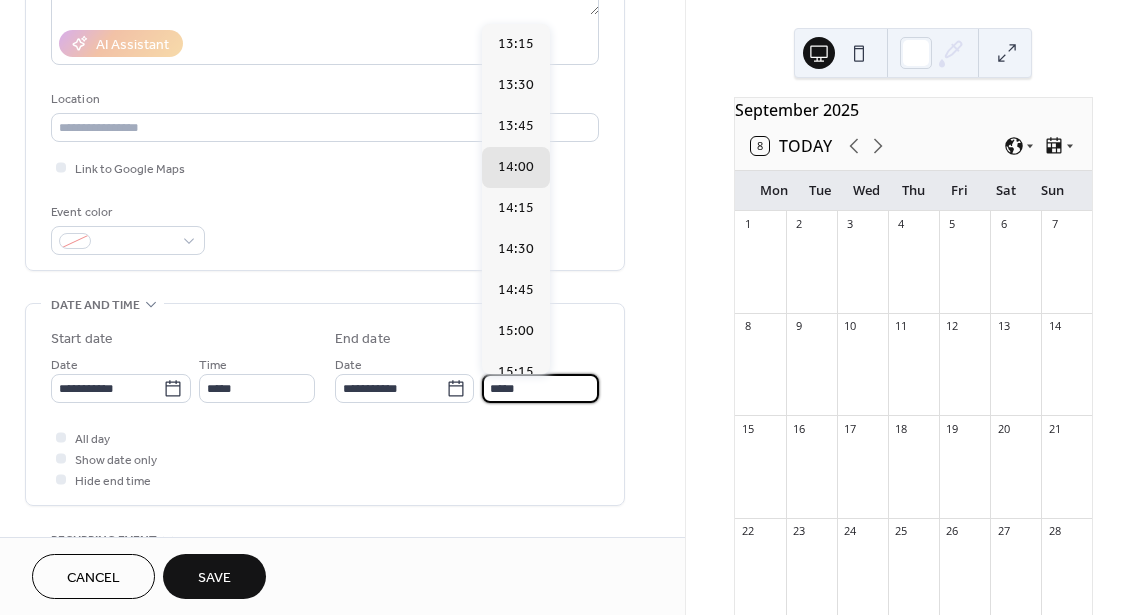click on "*****" at bounding box center (540, 388) 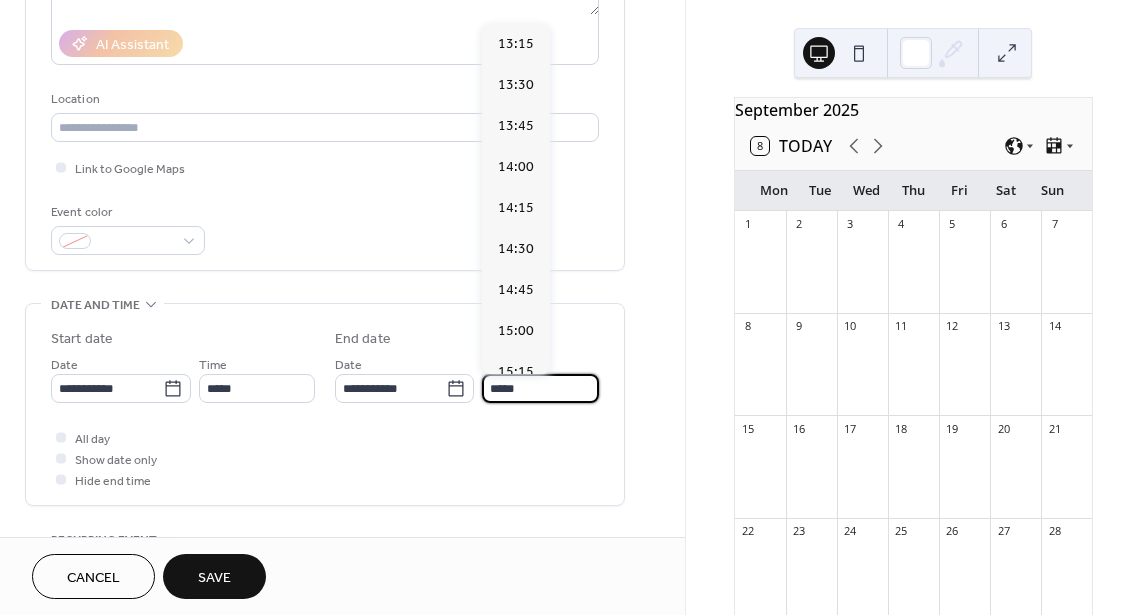 scroll, scrollTop: 445, scrollLeft: 0, axis: vertical 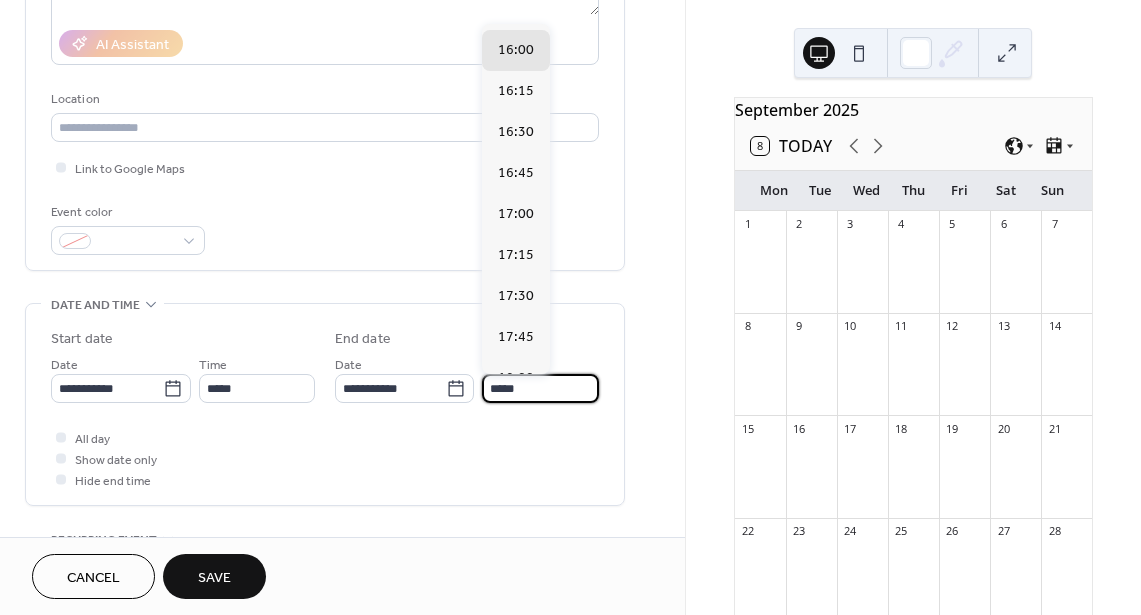 type on "*****" 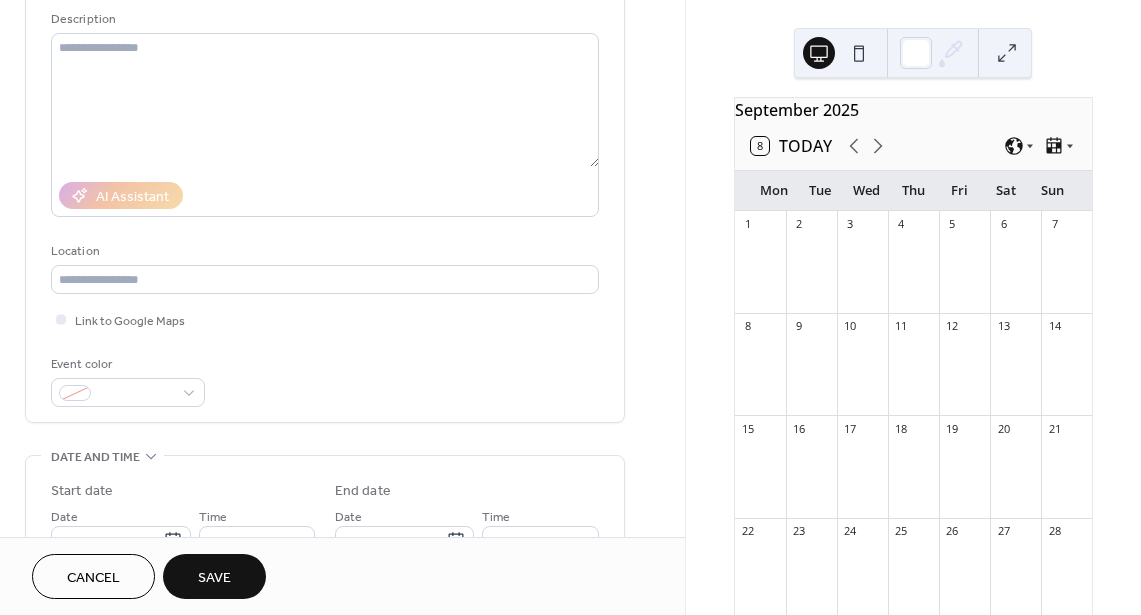 scroll, scrollTop: 157, scrollLeft: 0, axis: vertical 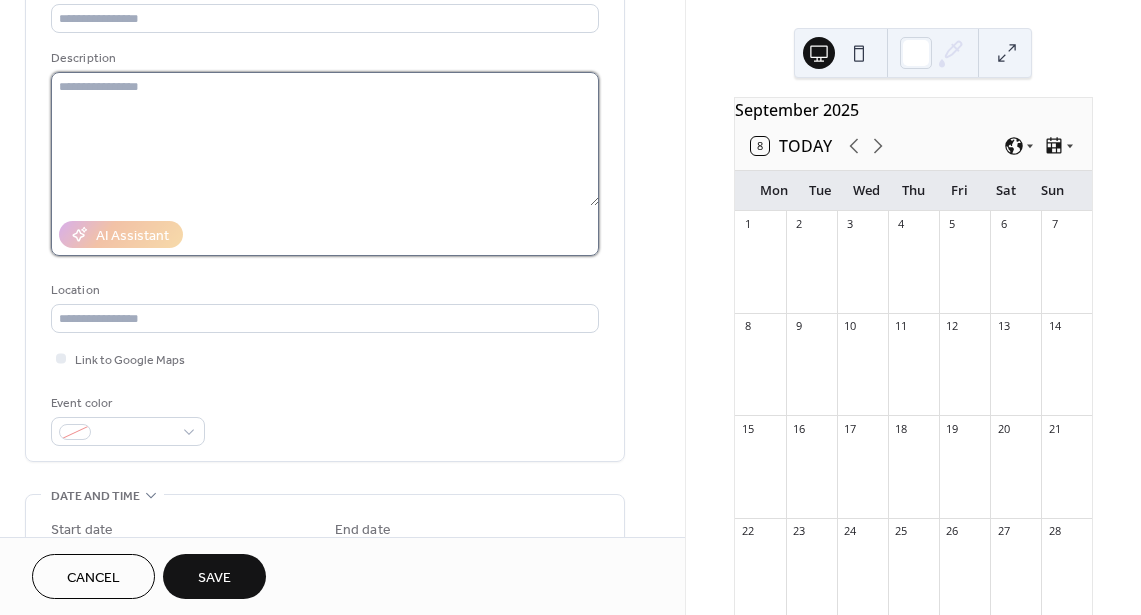 click at bounding box center (325, 139) 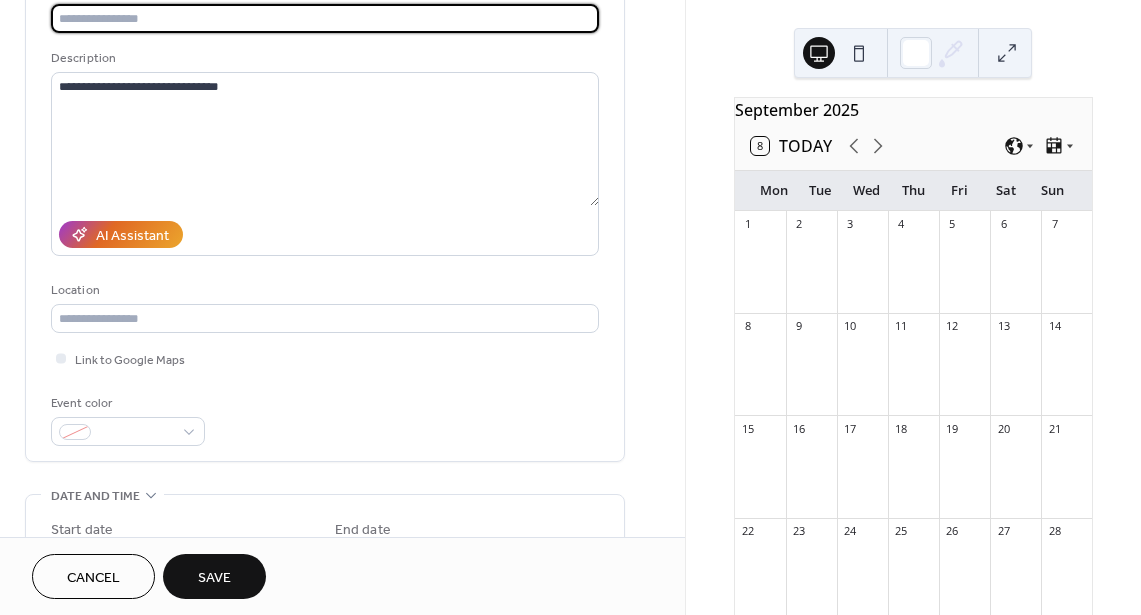 click at bounding box center (325, 18) 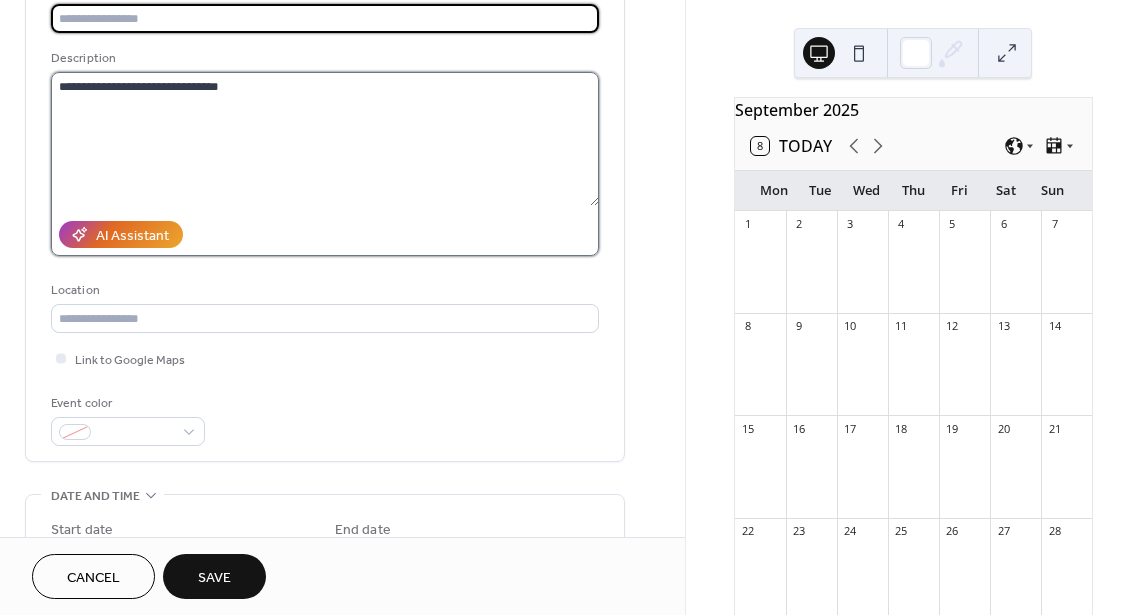 click on "**********" at bounding box center (325, 139) 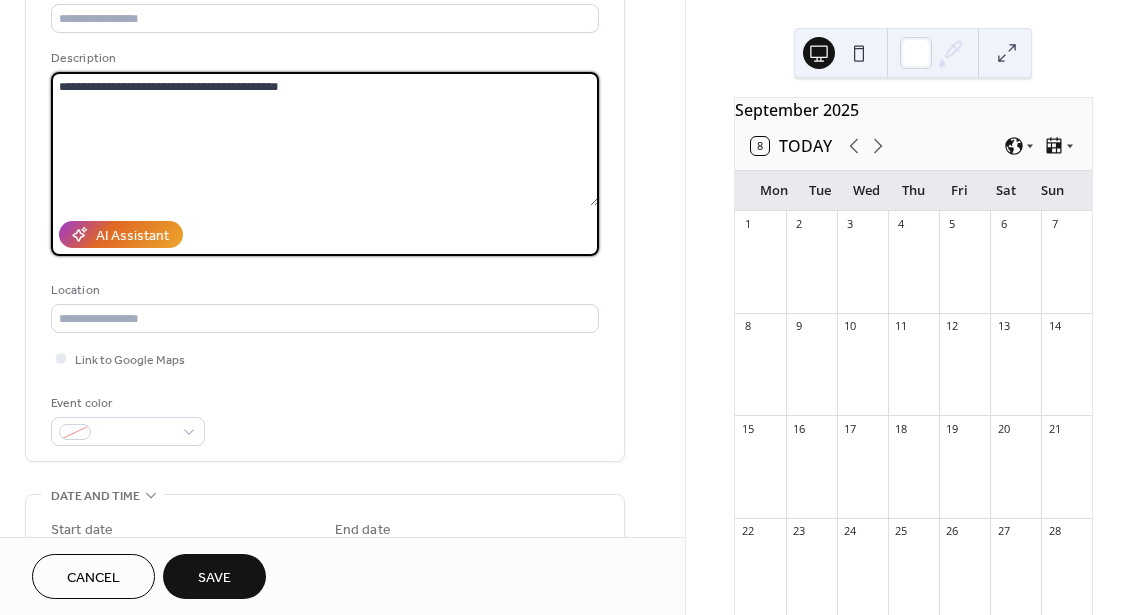 drag, startPoint x: 215, startPoint y: 87, endPoint x: 60, endPoint y: 81, distance: 155.11609 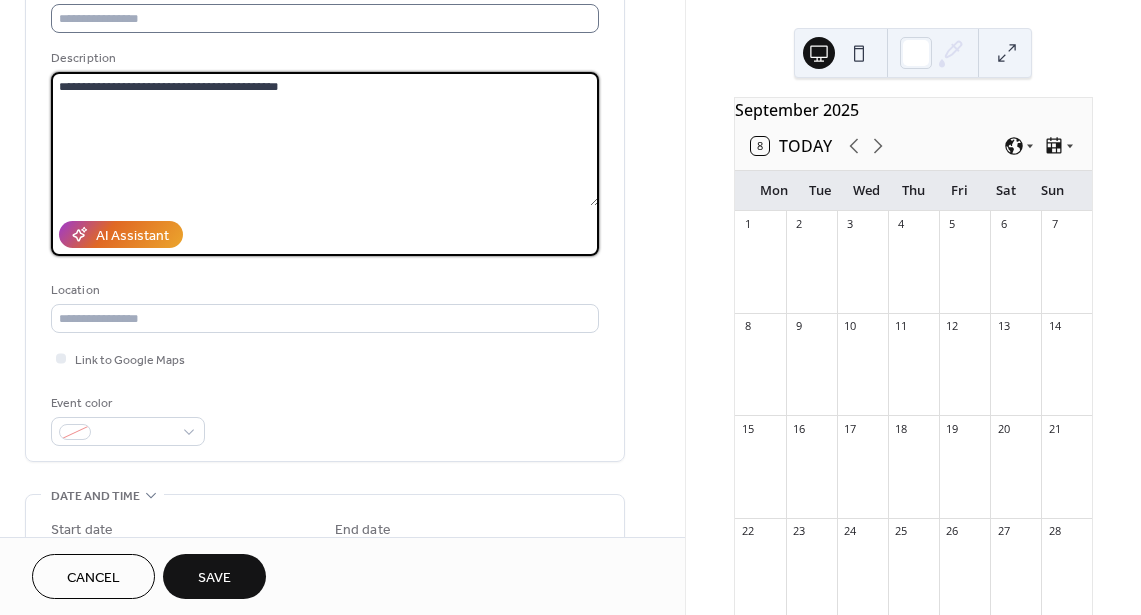type on "**********" 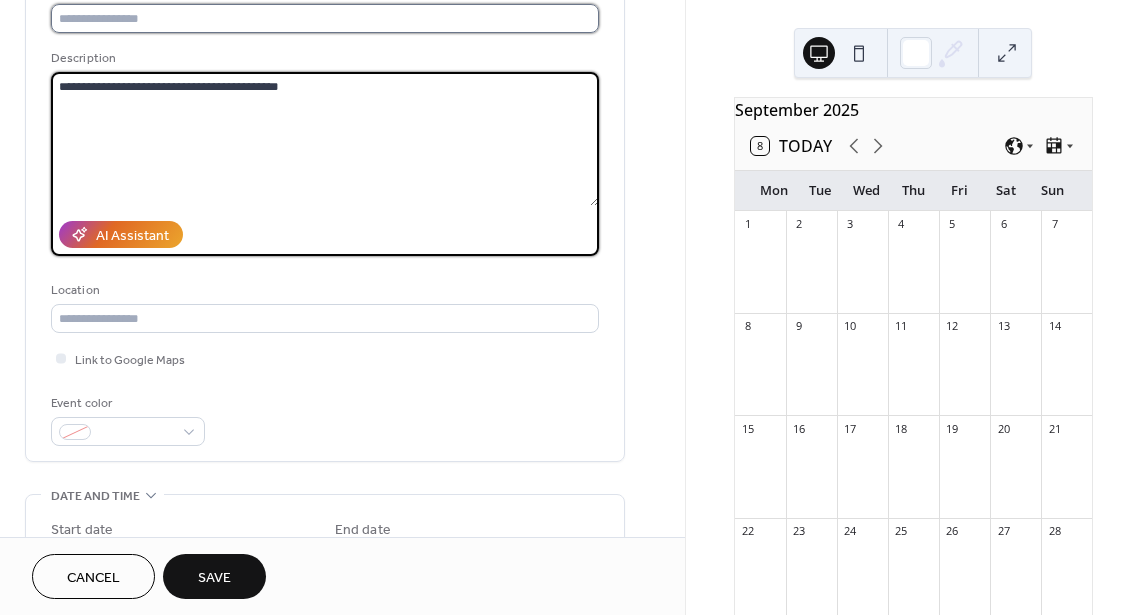 click at bounding box center (325, 18) 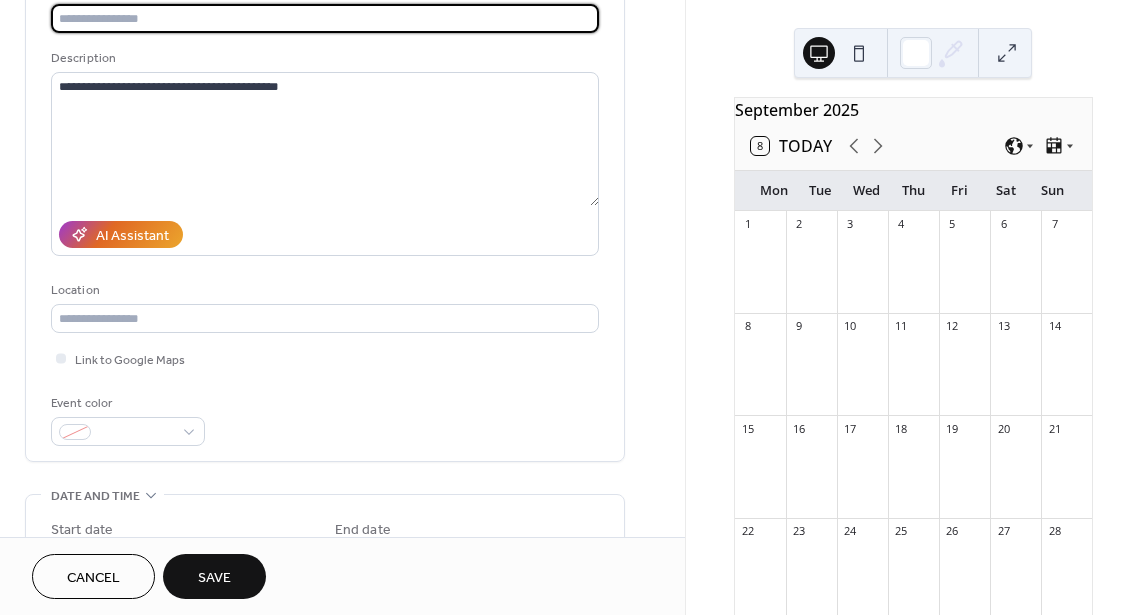 paste on "**********" 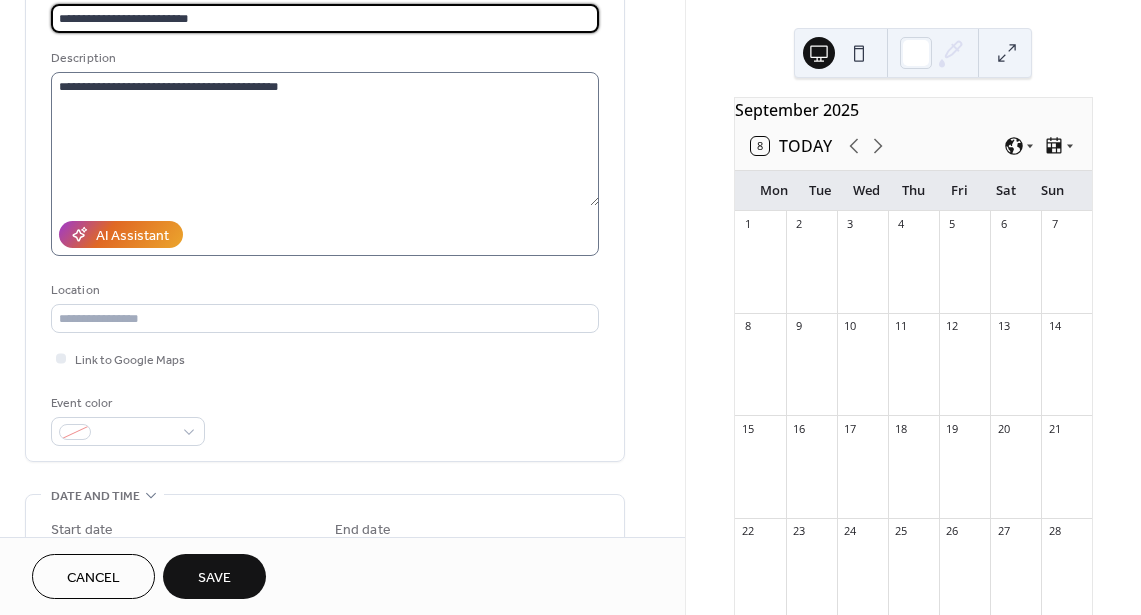 type on "**********" 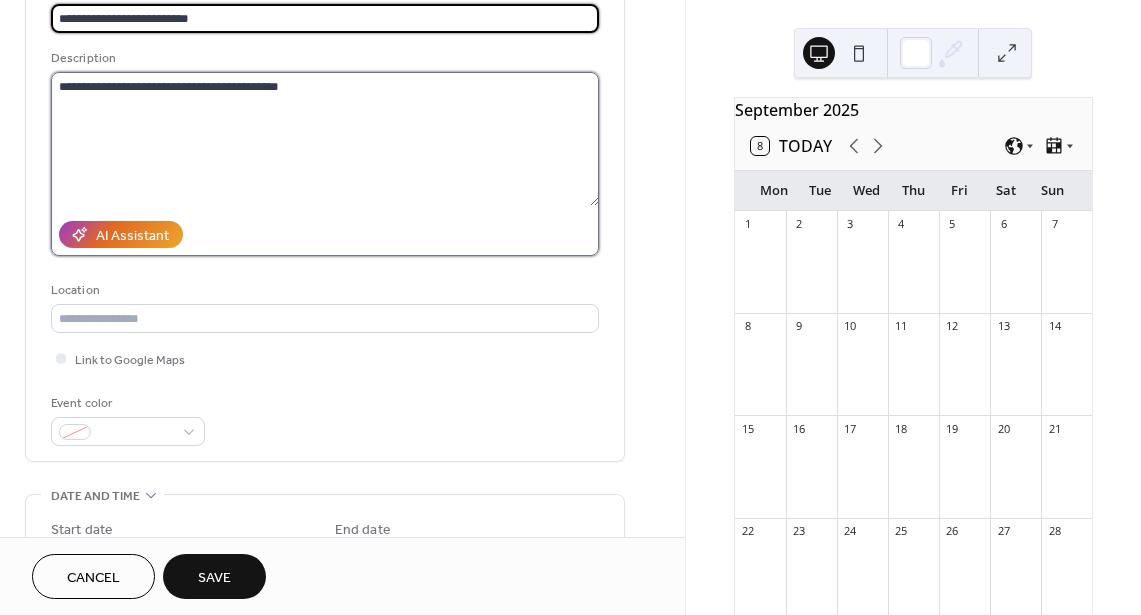 click on "**********" at bounding box center (325, 139) 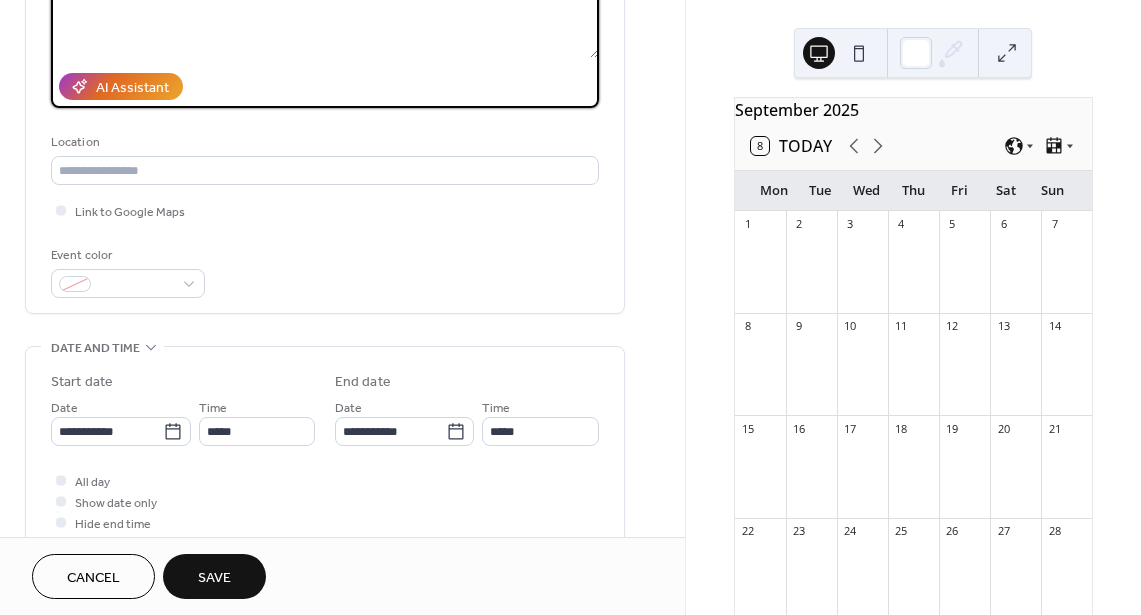 scroll, scrollTop: 308, scrollLeft: 0, axis: vertical 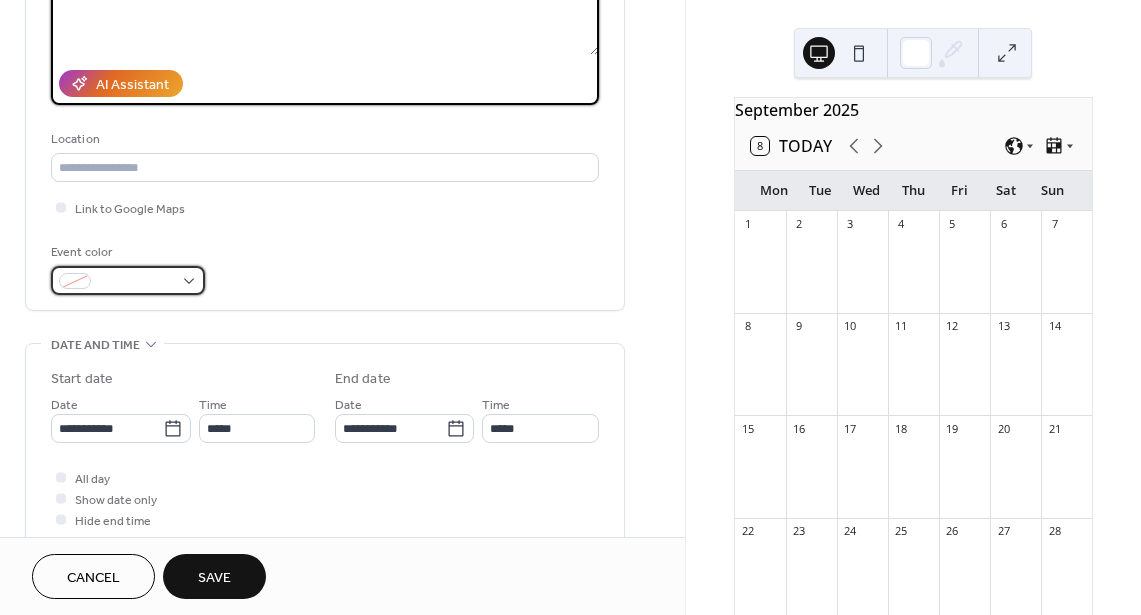 click at bounding box center (128, 280) 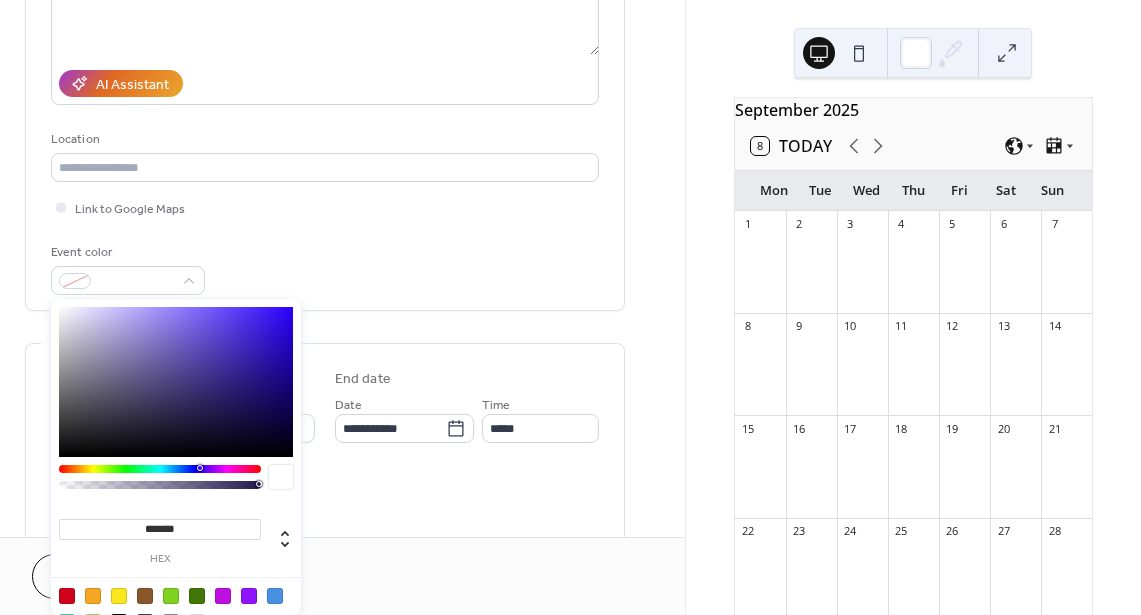 click at bounding box center [275, 596] 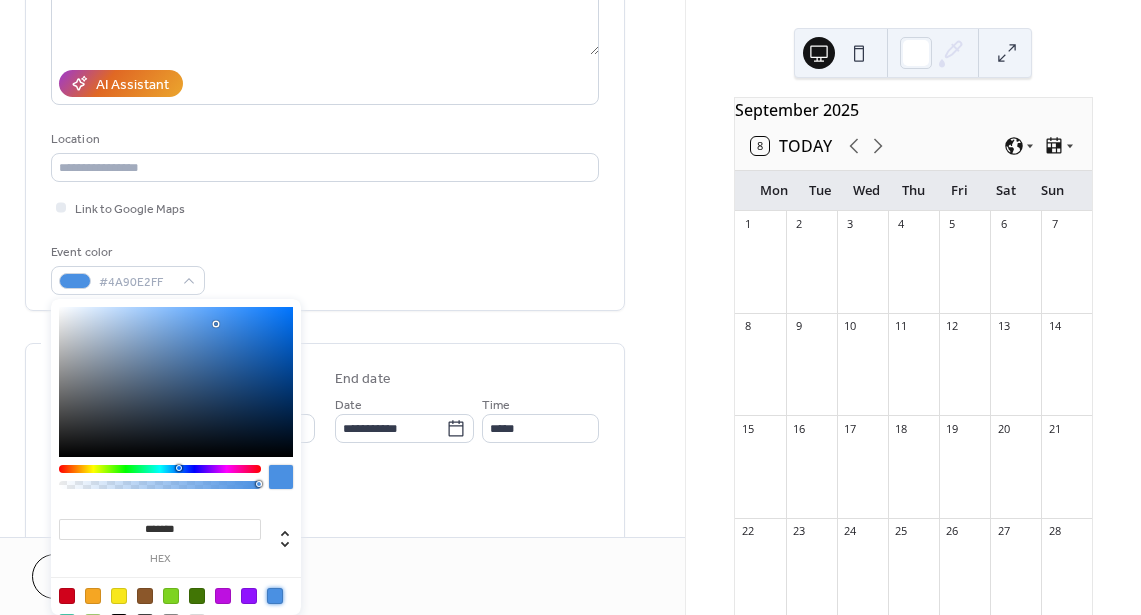 click on "Event color #4A90E2FF" at bounding box center (325, 268) 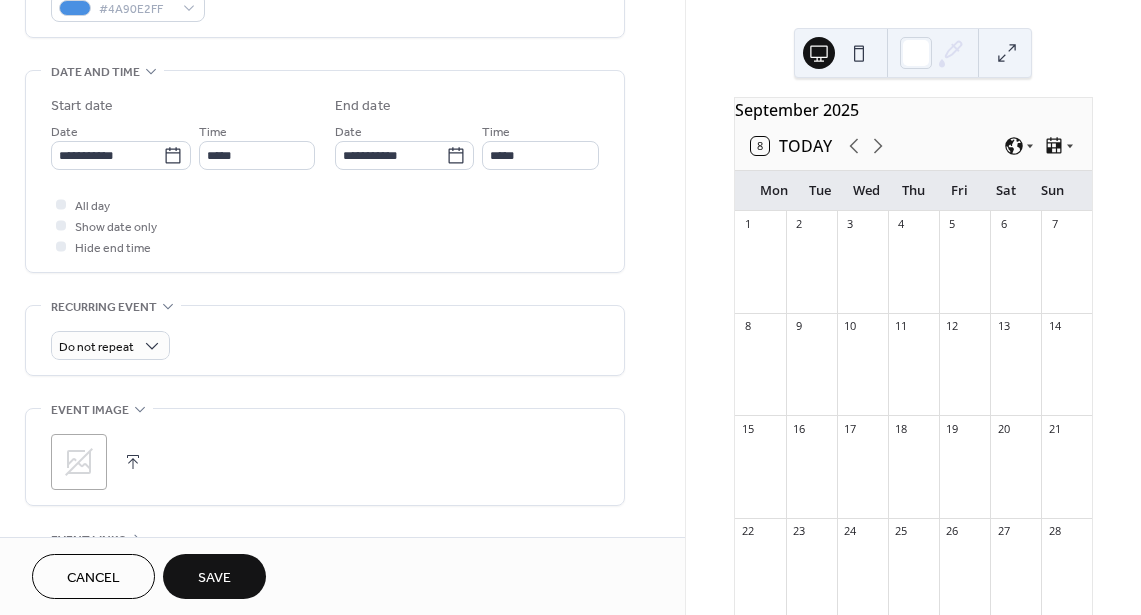 scroll, scrollTop: 586, scrollLeft: 0, axis: vertical 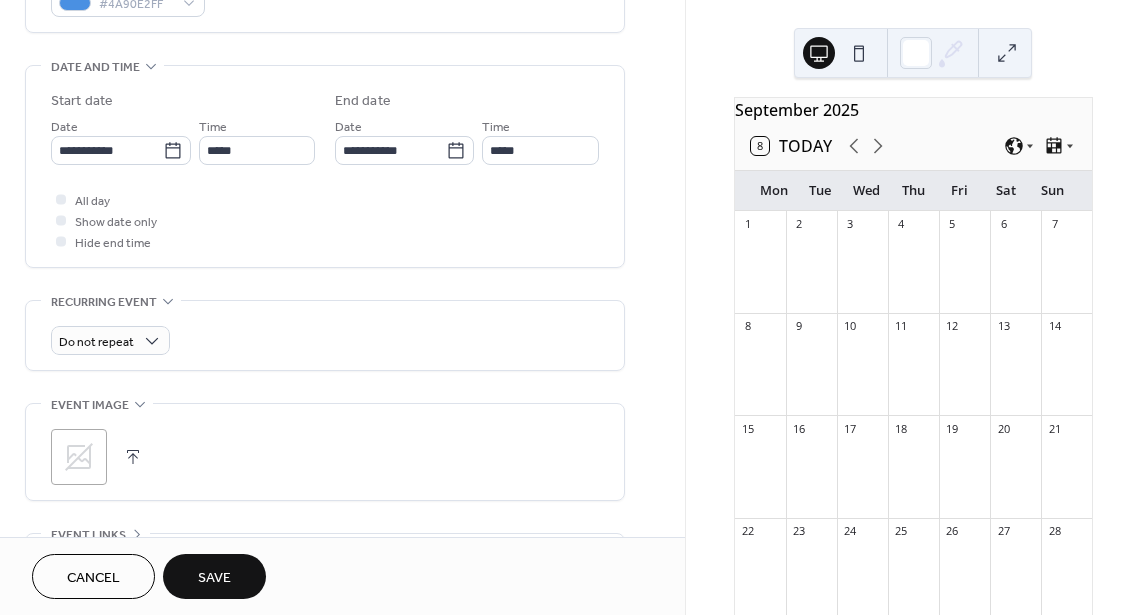 click on "Save" at bounding box center (214, 578) 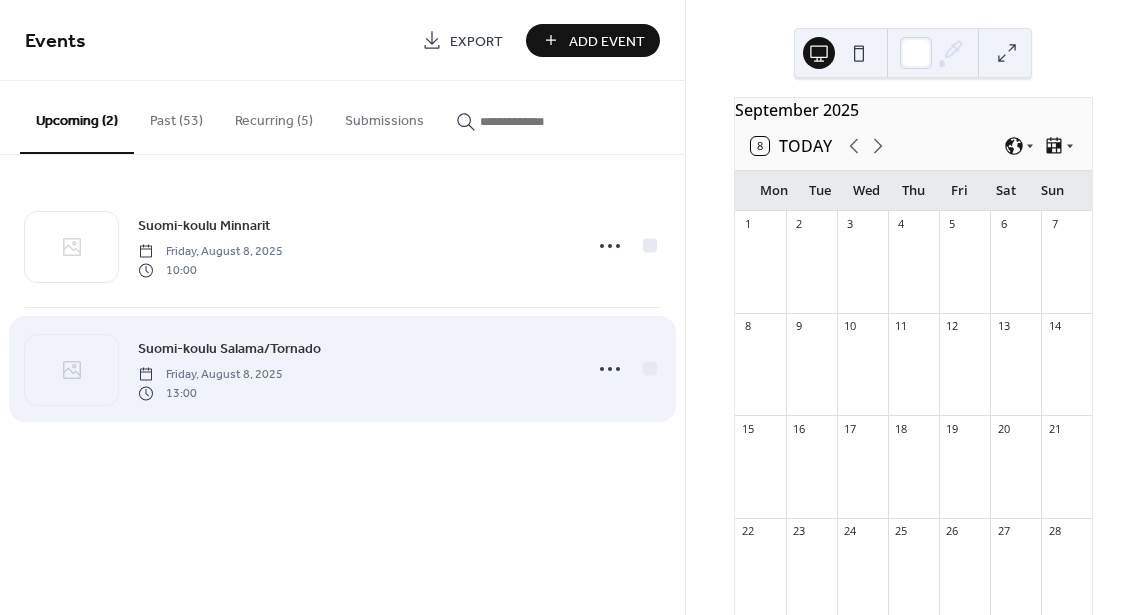 click on "Suomi-koulu Salama/Tornado" at bounding box center (229, 349) 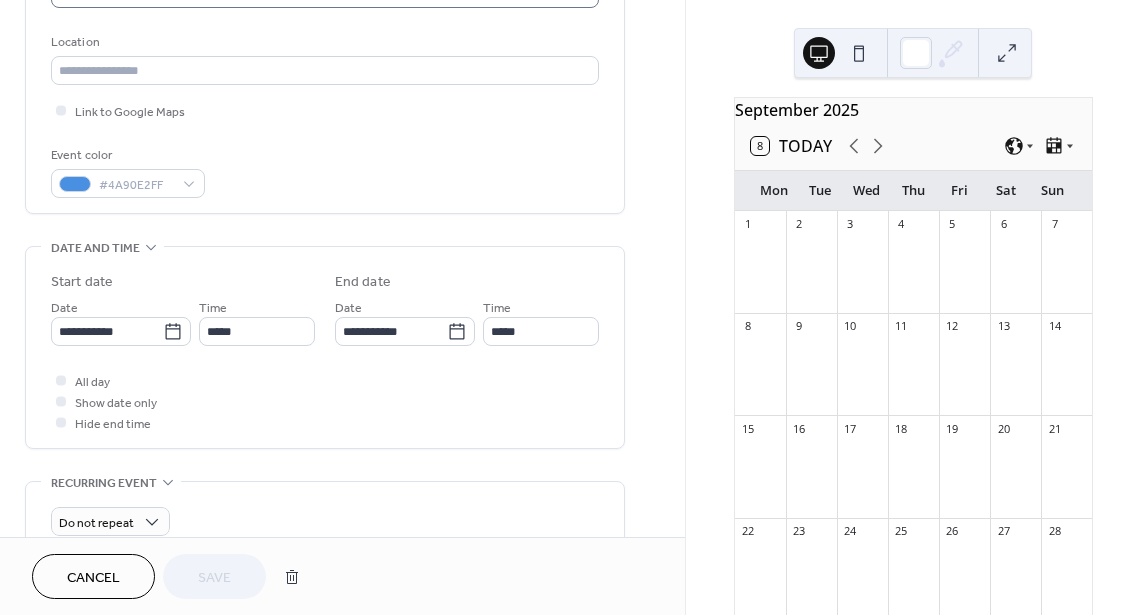 scroll, scrollTop: 409, scrollLeft: 0, axis: vertical 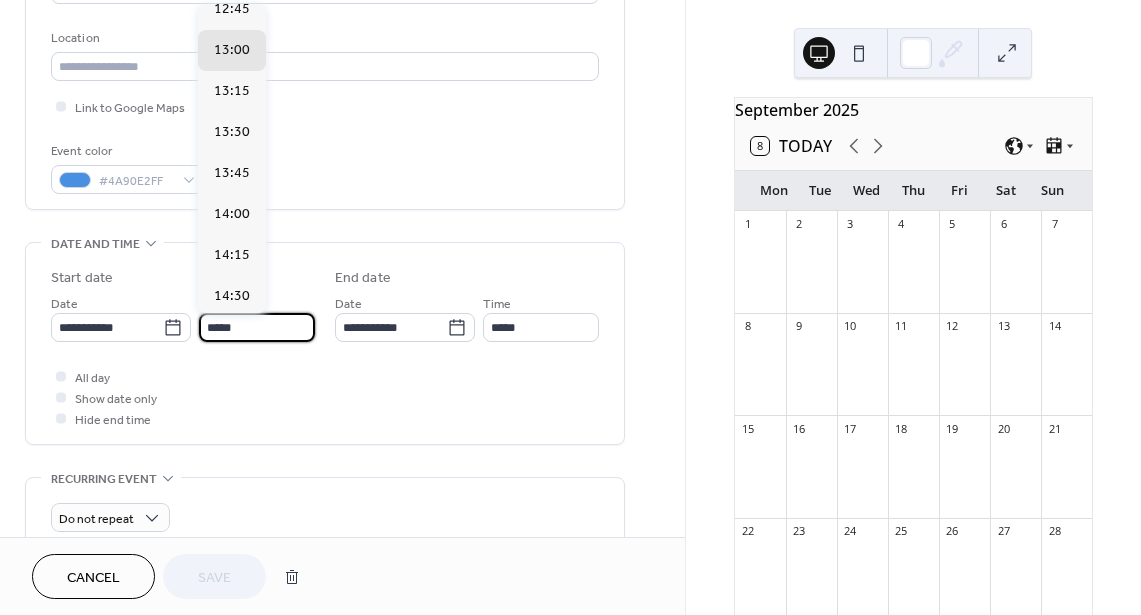 click on "*****" at bounding box center [257, 327] 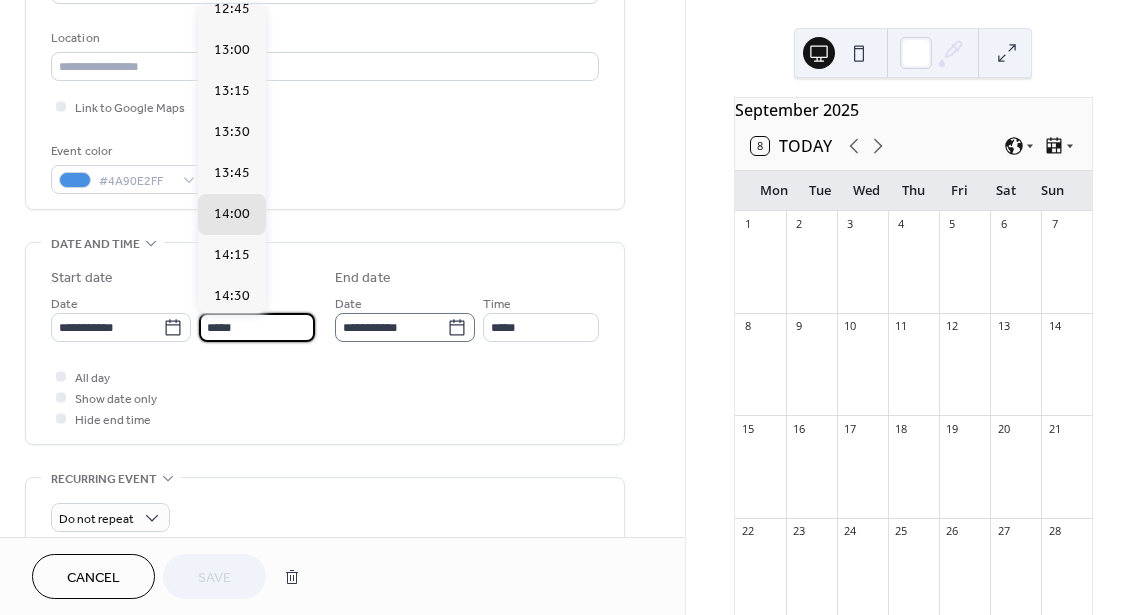 type on "*****" 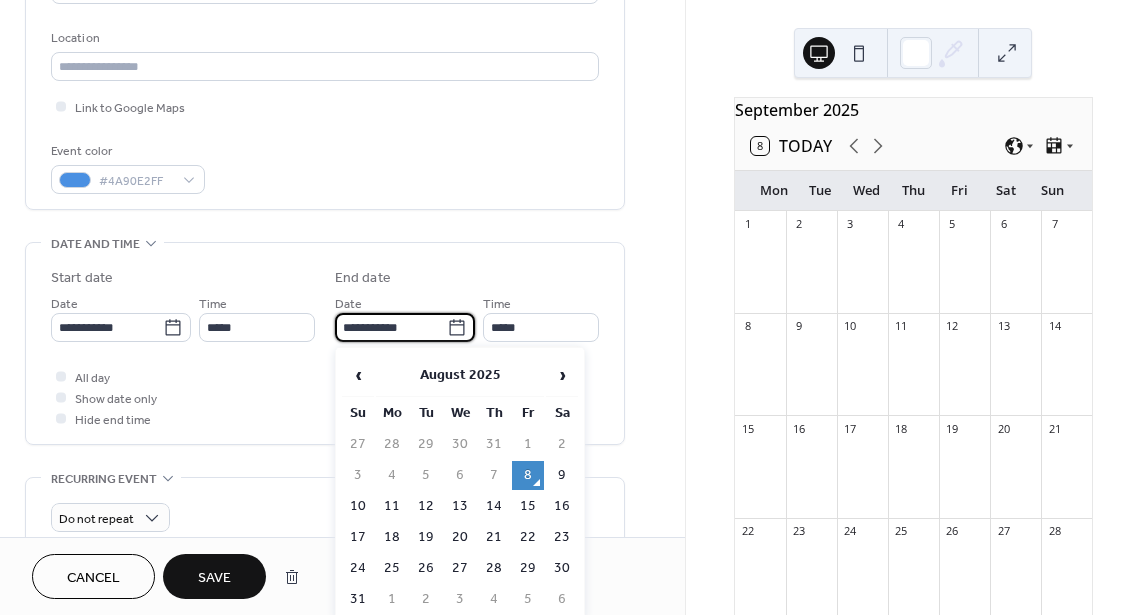 type on "*****" 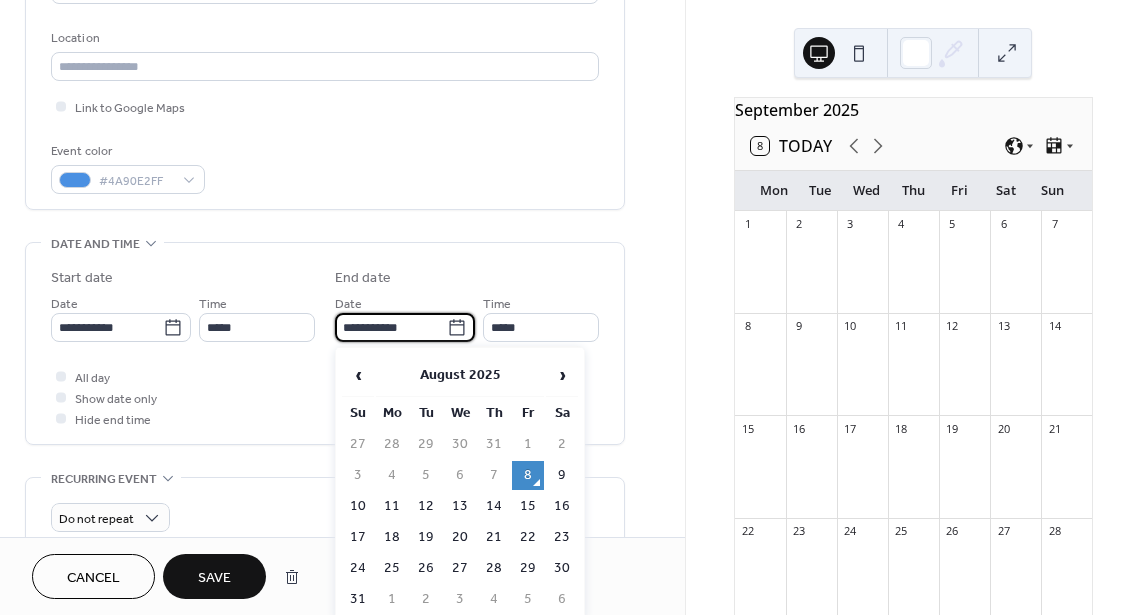 click on "**********" at bounding box center [391, 327] 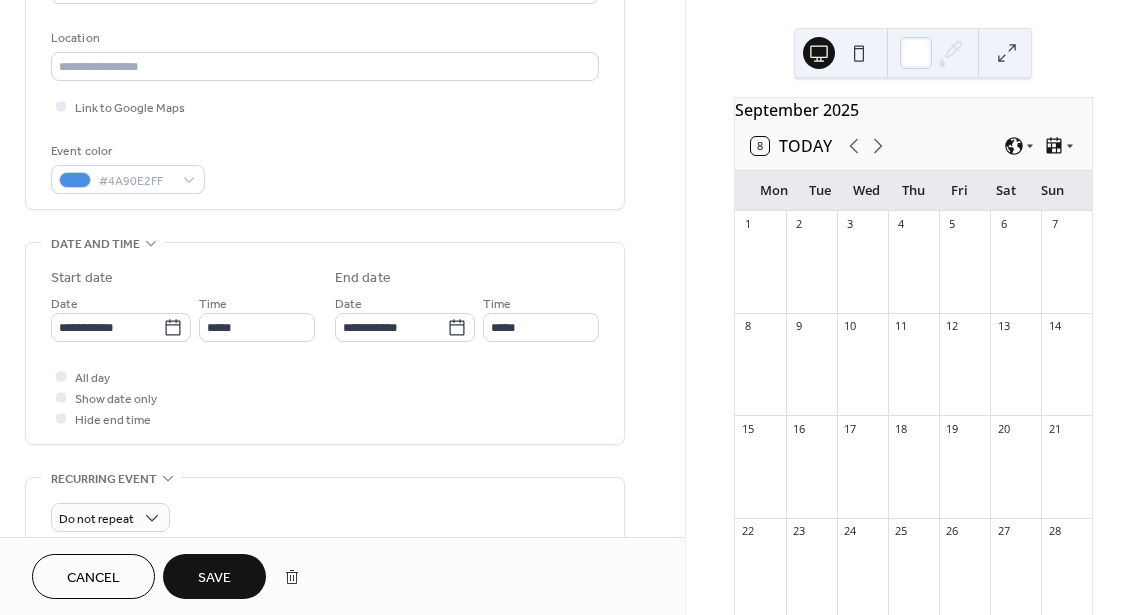 click on "Save" at bounding box center (214, 578) 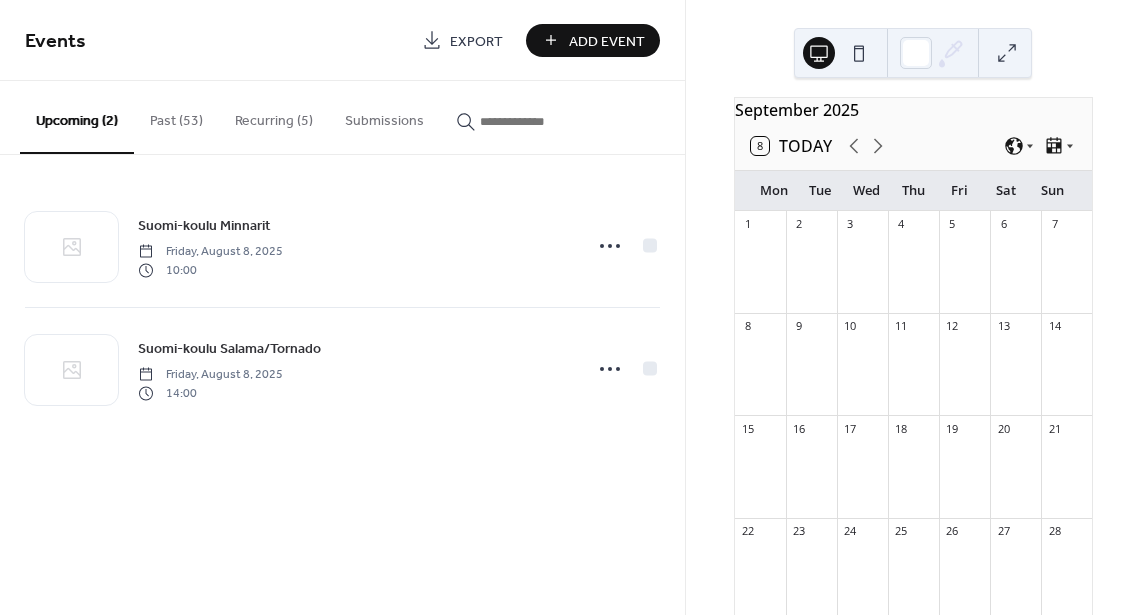 click on "Add Event" at bounding box center [607, 41] 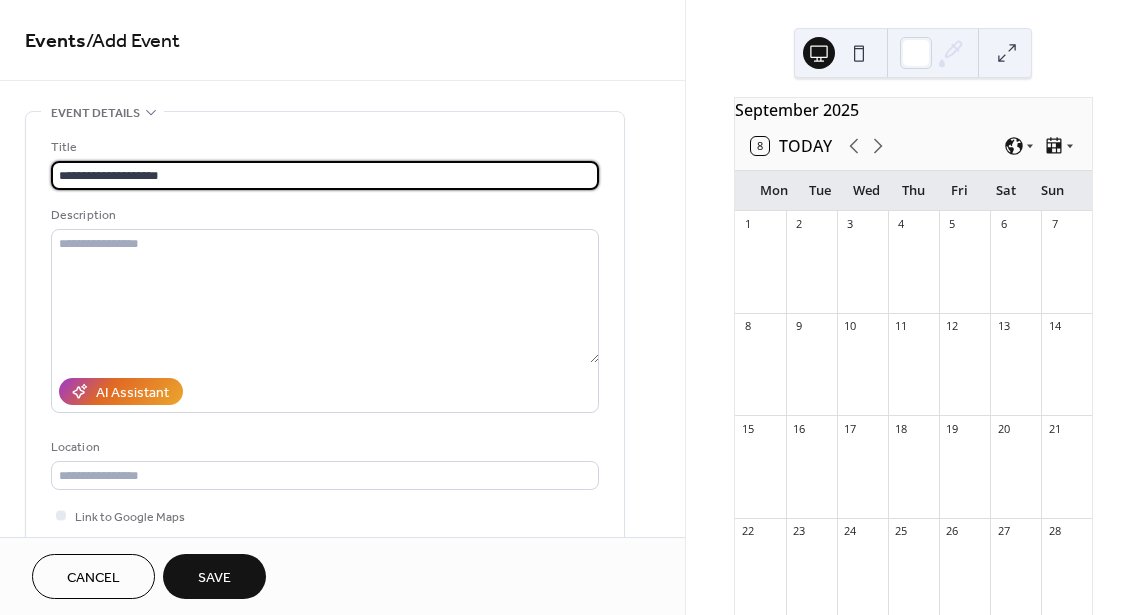 scroll, scrollTop: 1, scrollLeft: 0, axis: vertical 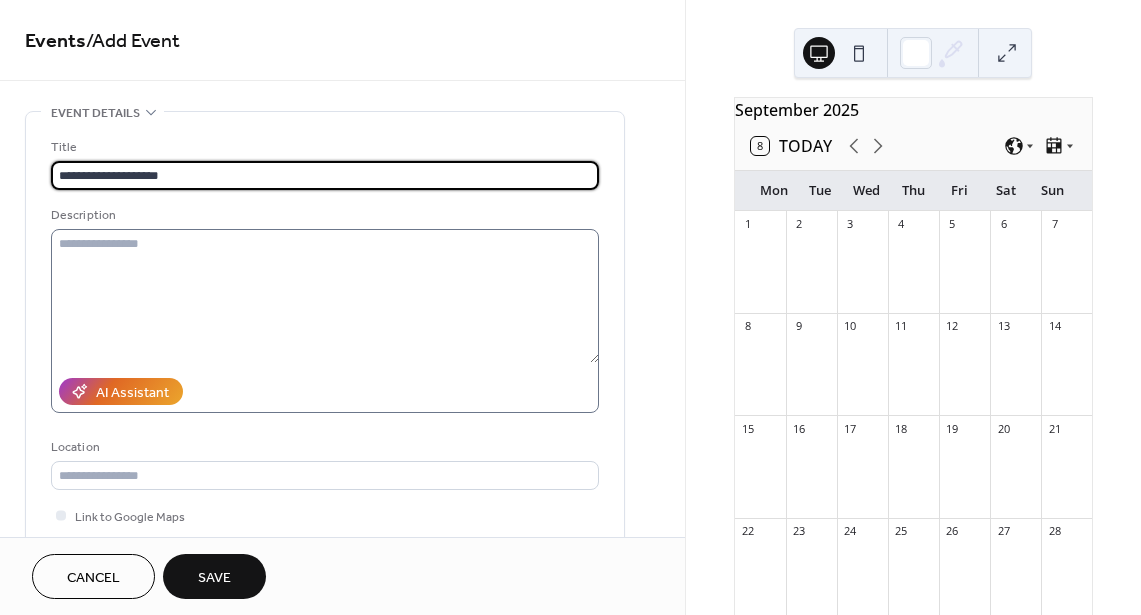type on "**********" 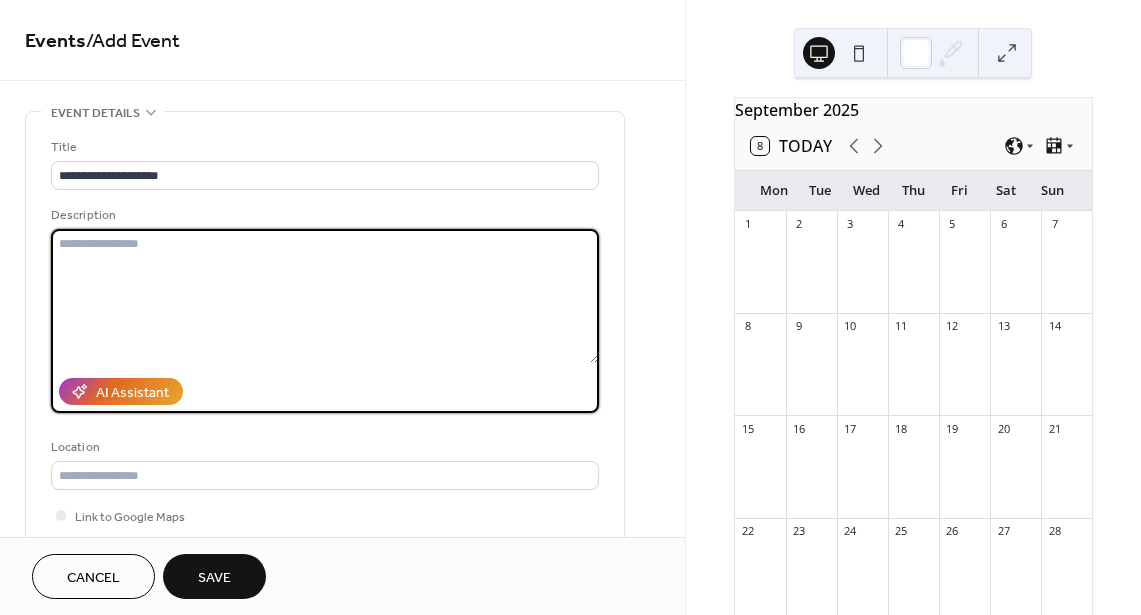 scroll, scrollTop: 0, scrollLeft: 0, axis: both 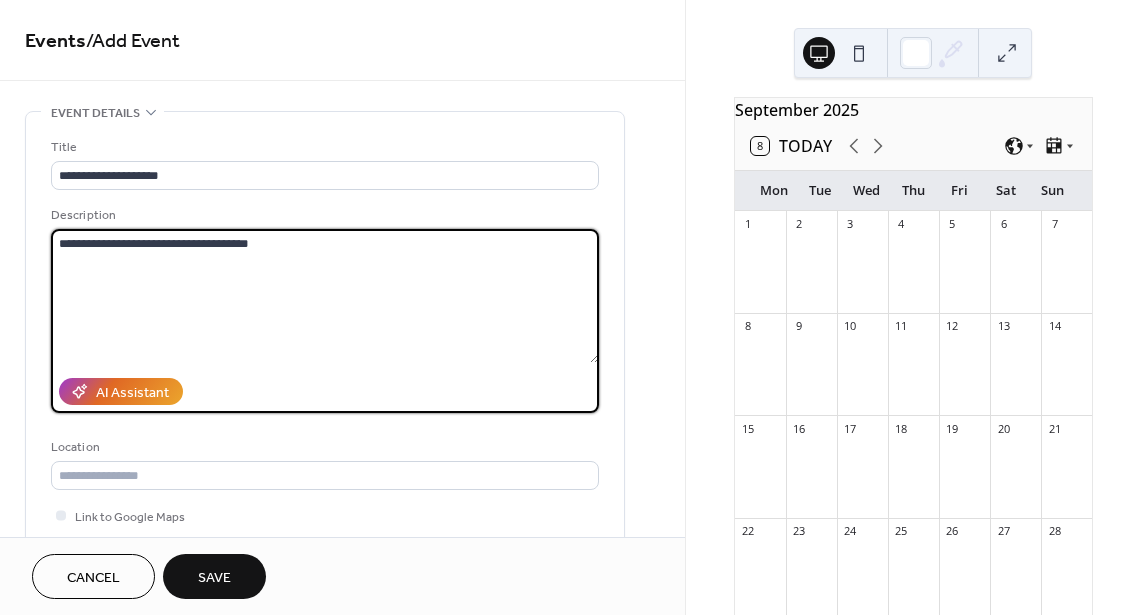 drag, startPoint x: 218, startPoint y: 245, endPoint x: 176, endPoint y: 244, distance: 42.0119 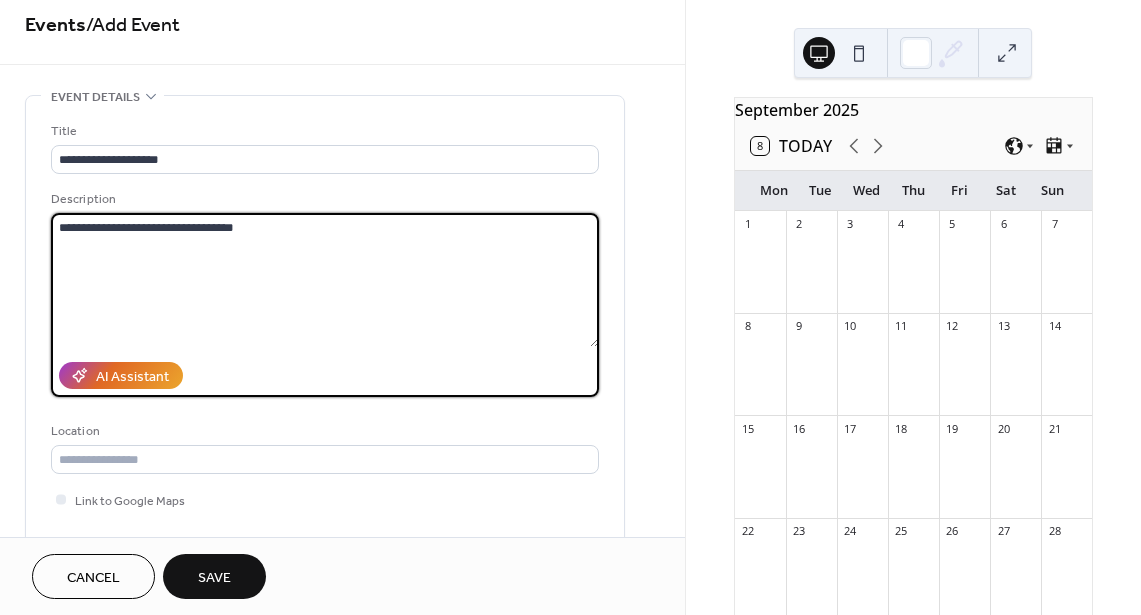 scroll, scrollTop: 20, scrollLeft: 0, axis: vertical 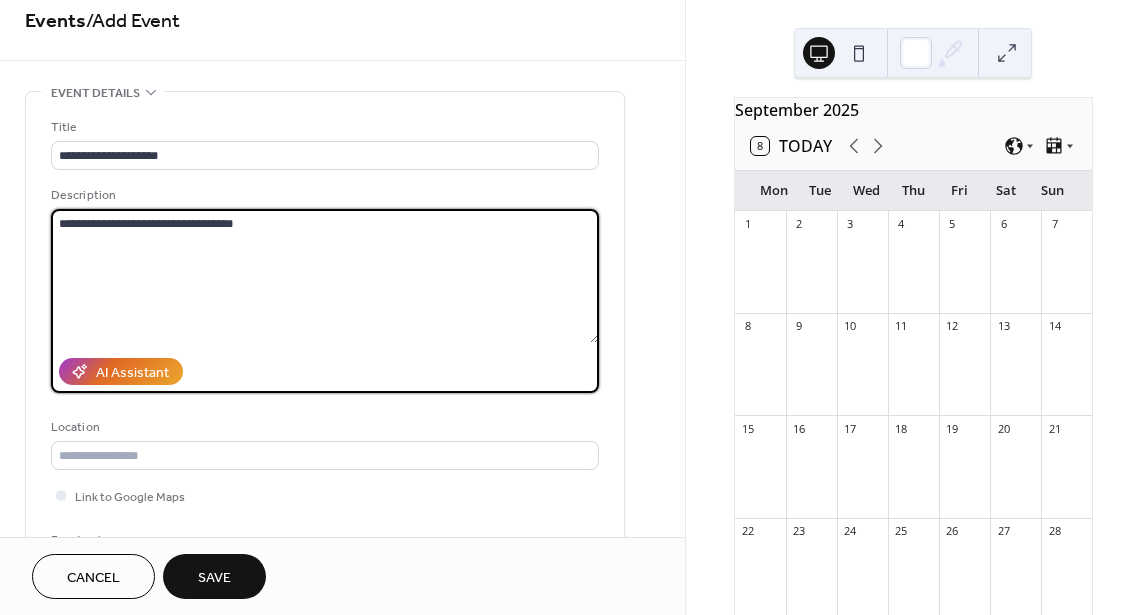 click on "**********" at bounding box center (325, 276) 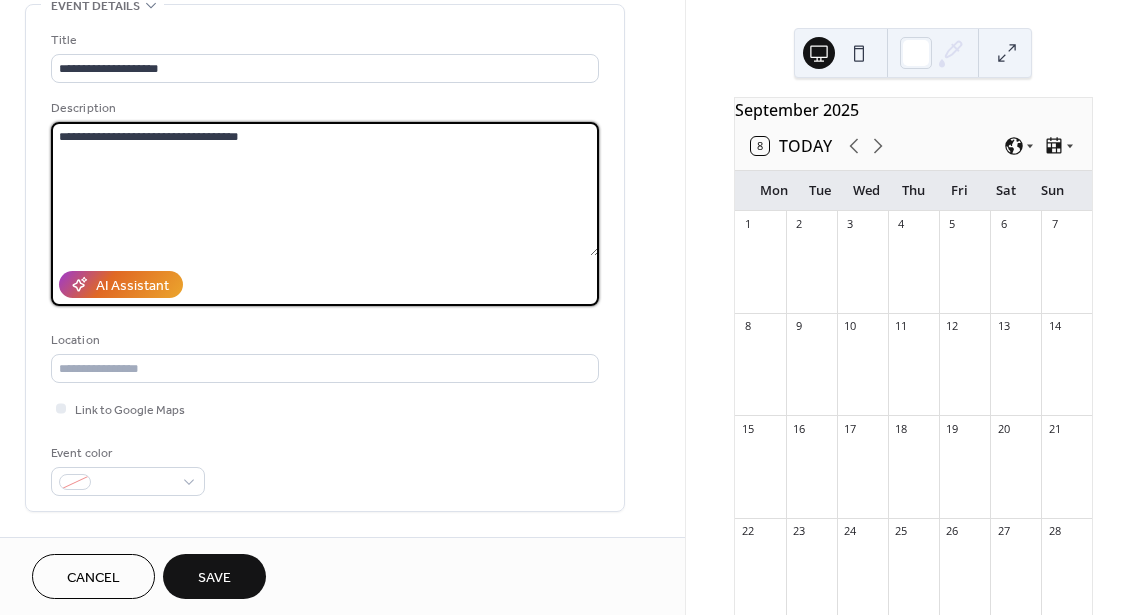 scroll, scrollTop: 109, scrollLeft: 0, axis: vertical 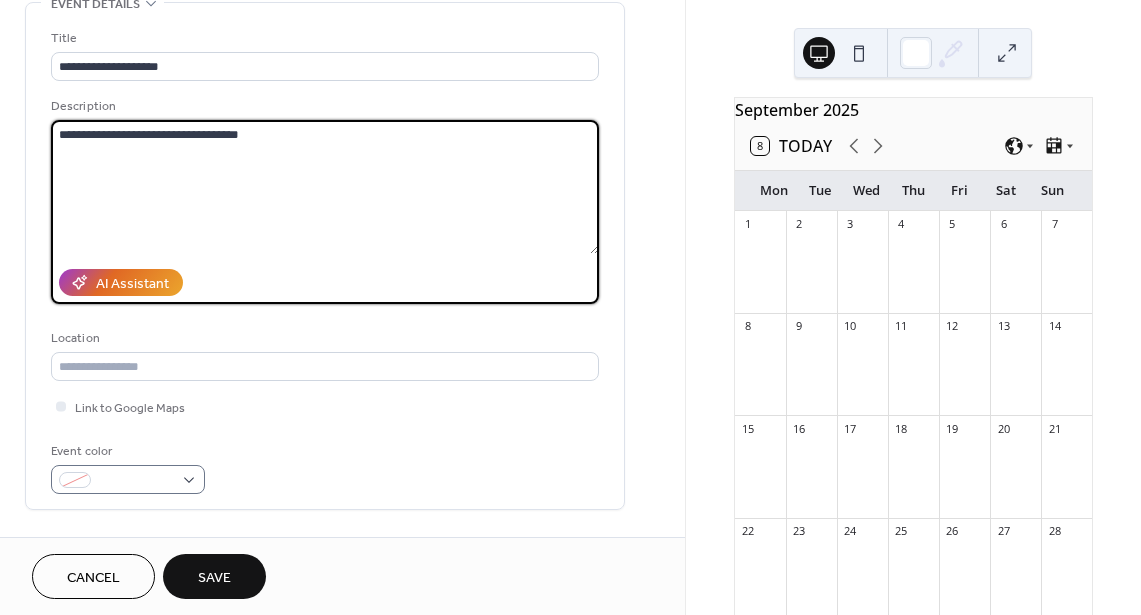 type on "**********" 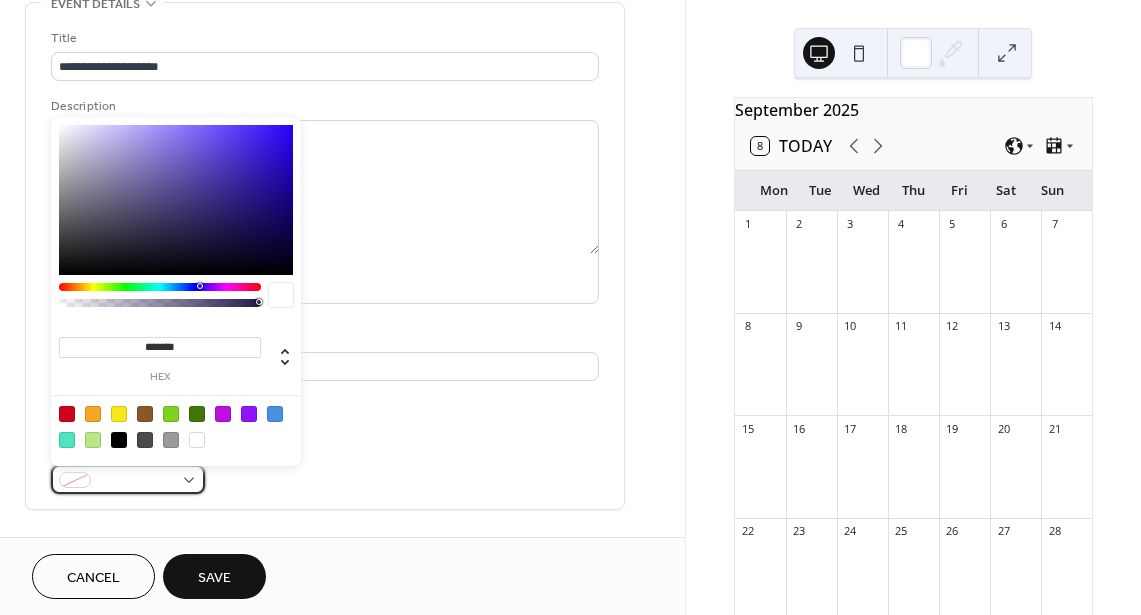 click at bounding box center (128, 479) 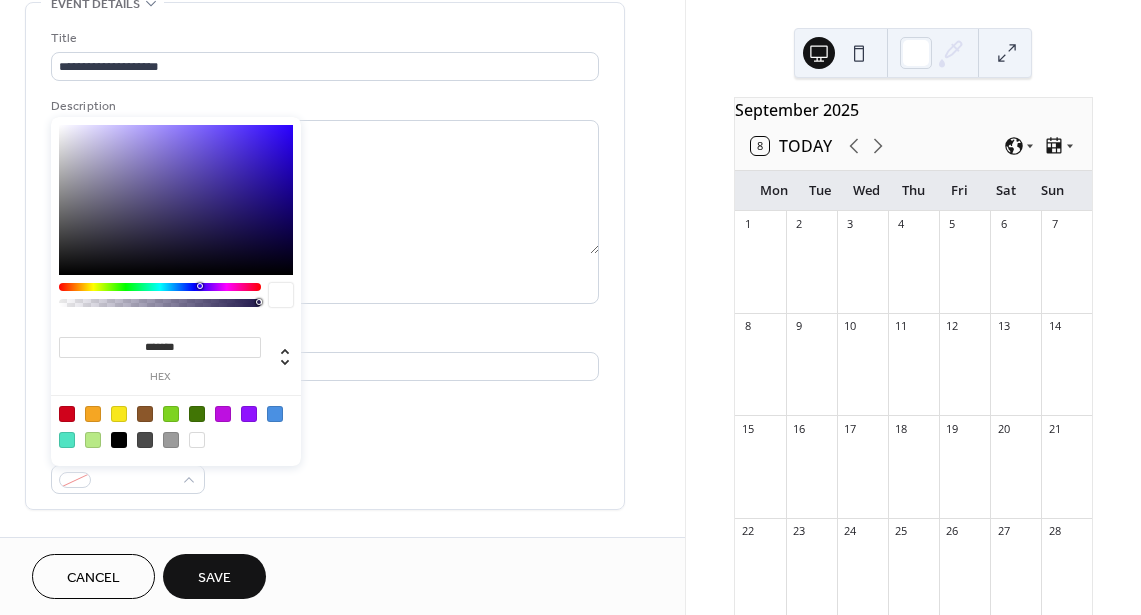 click at bounding box center (171, 414) 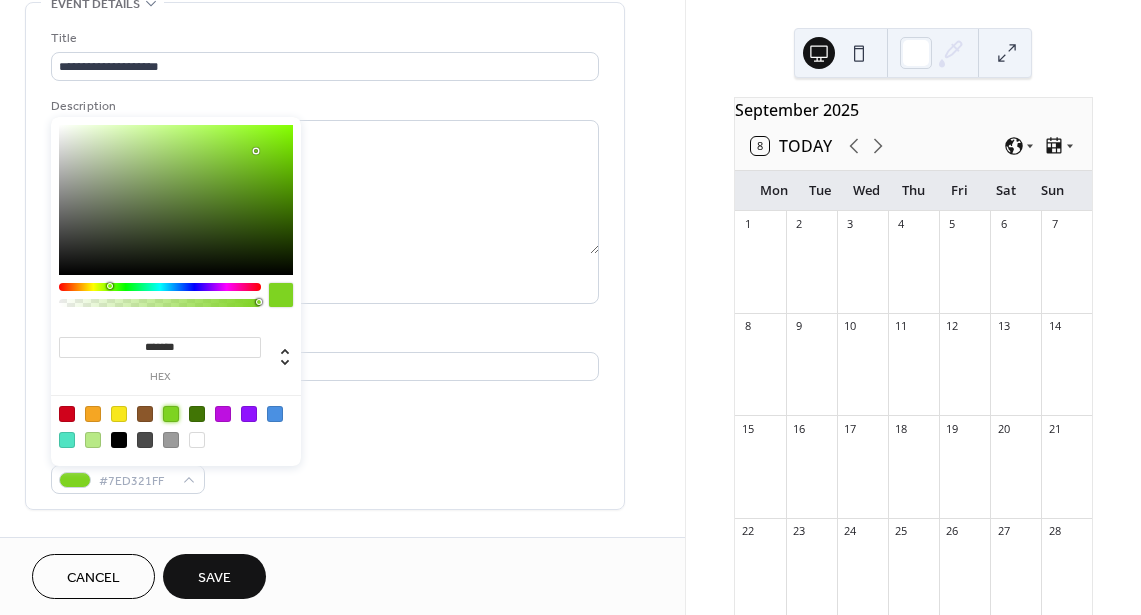 click on "Event color #7ED321FF" at bounding box center (325, 467) 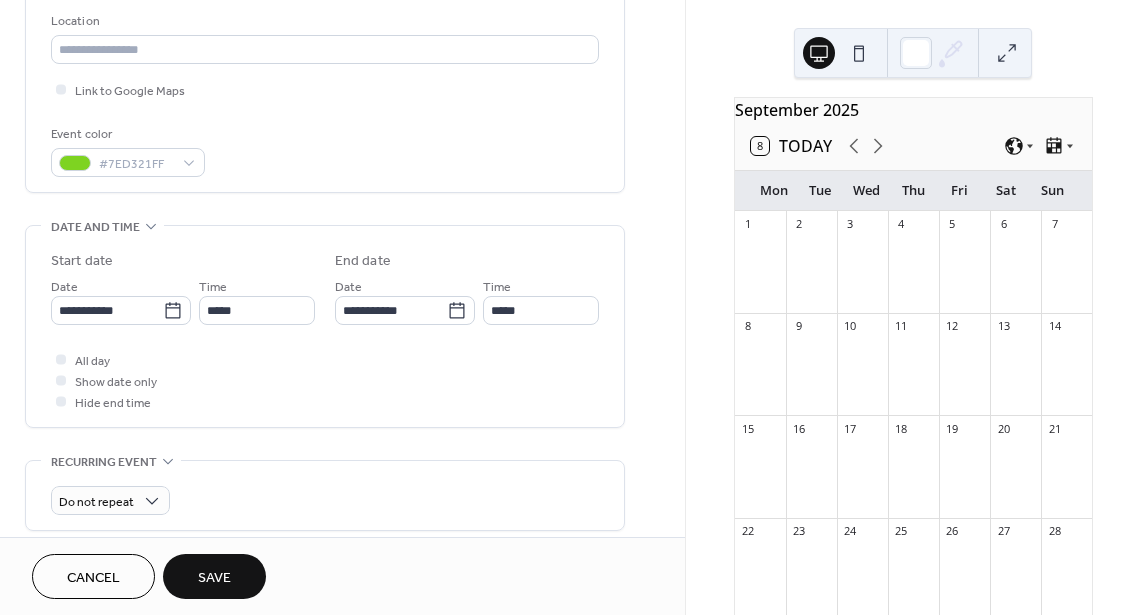 scroll, scrollTop: 430, scrollLeft: 0, axis: vertical 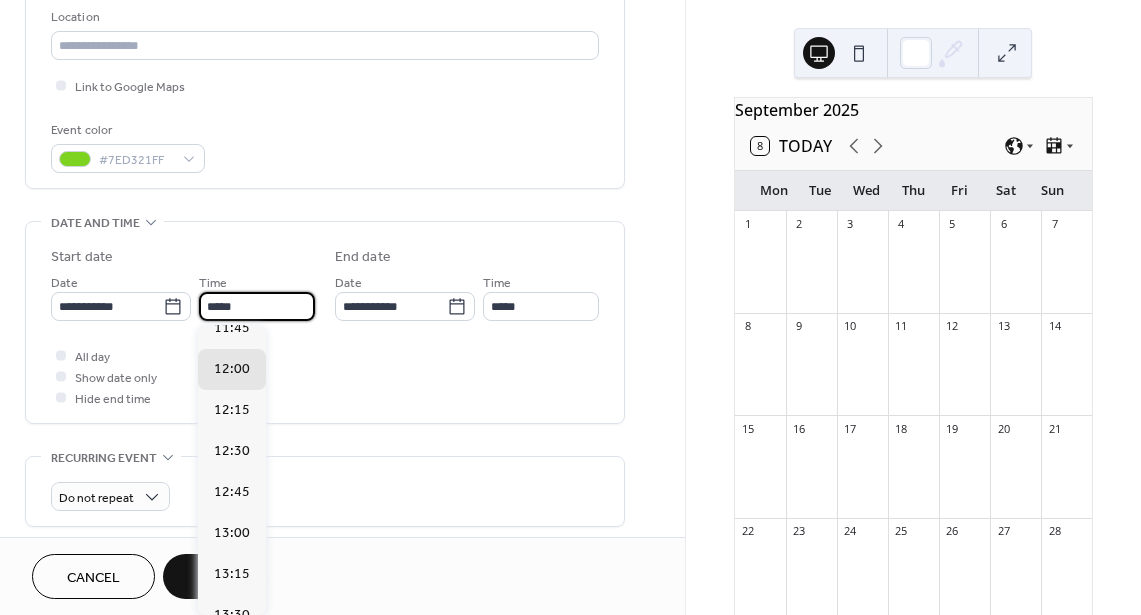 click on "*****" at bounding box center [257, 306] 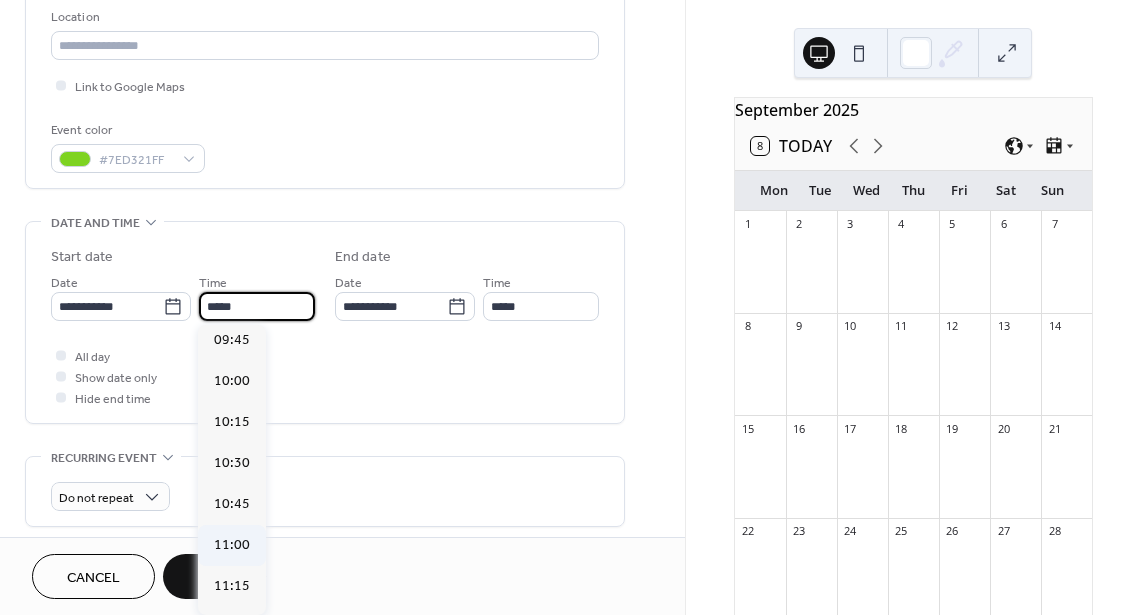 scroll, scrollTop: 1601, scrollLeft: 0, axis: vertical 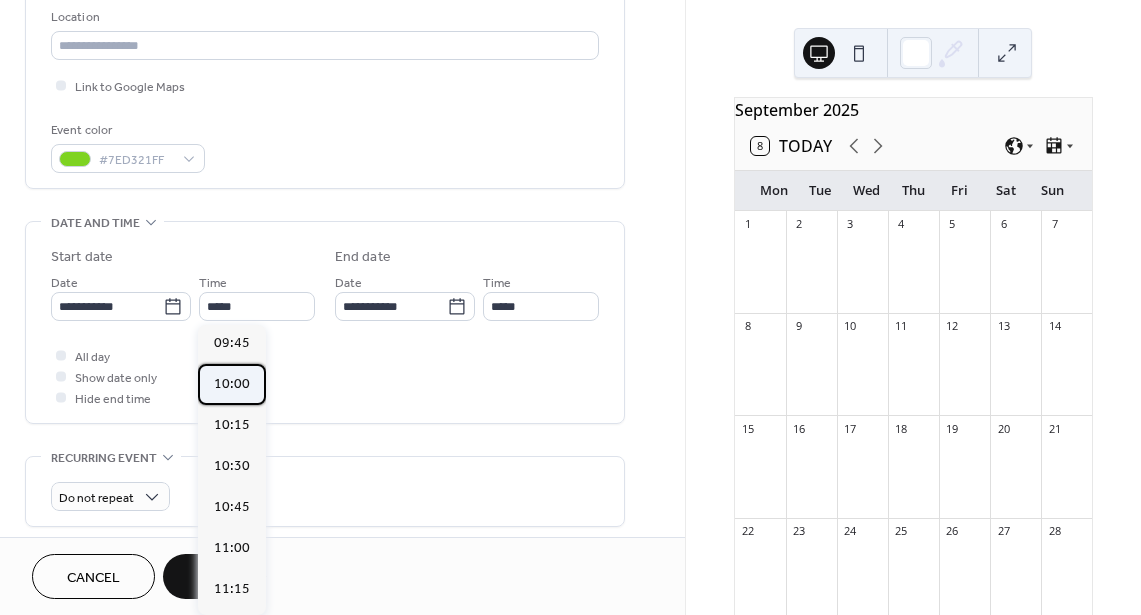 click on "10:00" at bounding box center [232, 384] 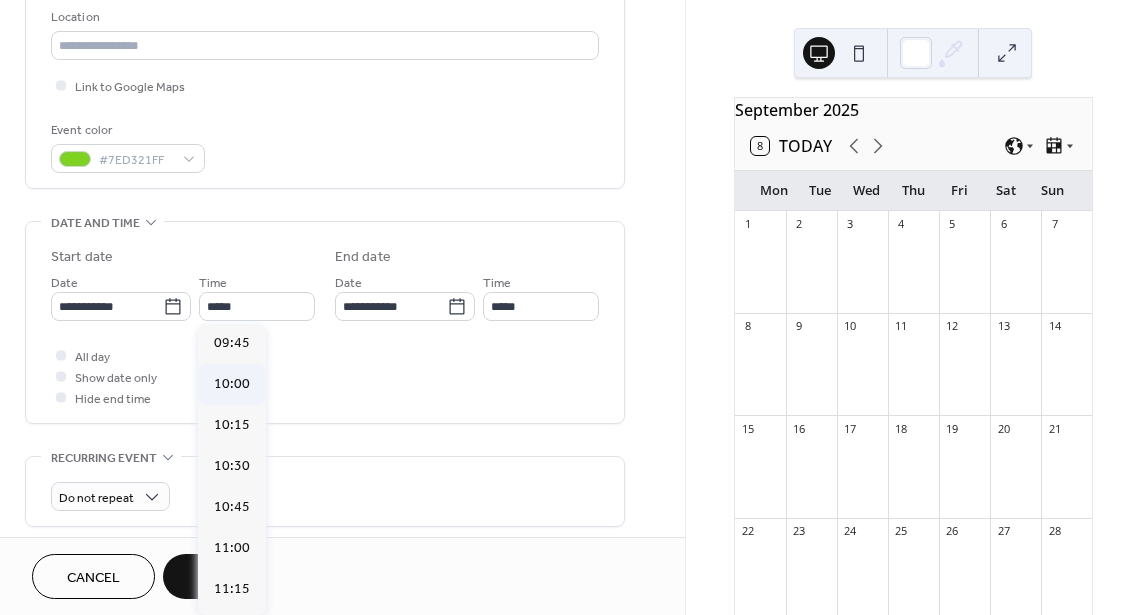 type on "*****" 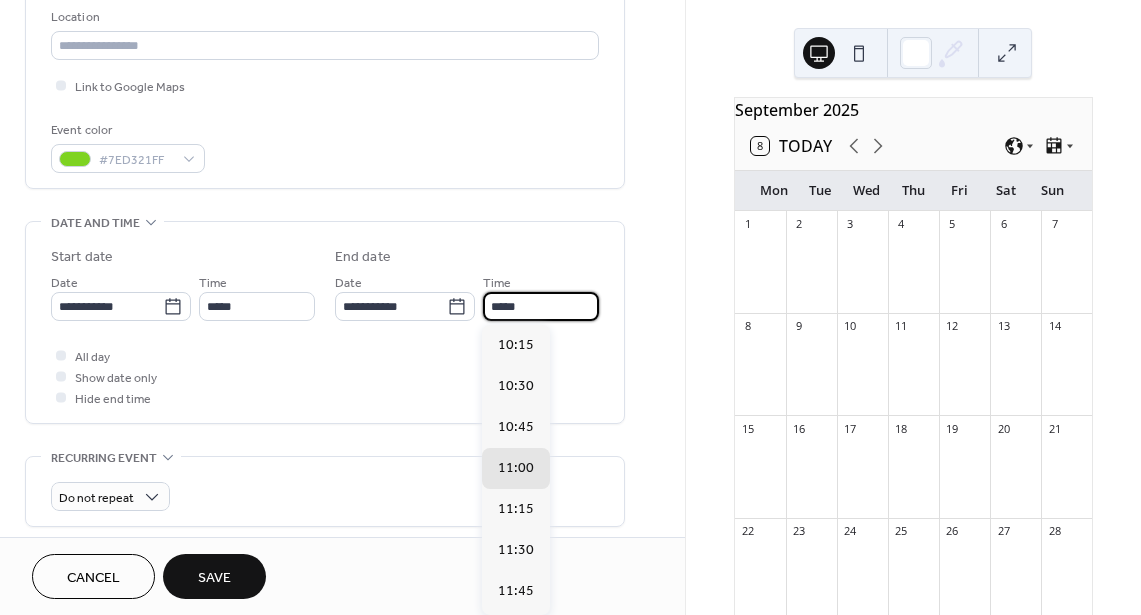 click on "*****" at bounding box center [541, 306] 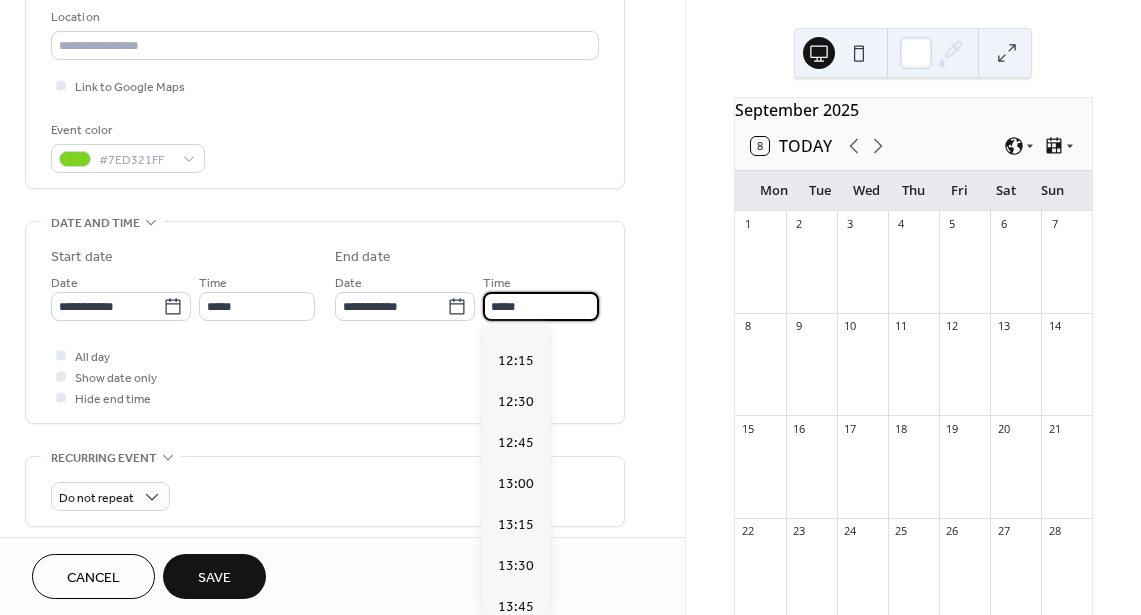 scroll, scrollTop: 314, scrollLeft: 0, axis: vertical 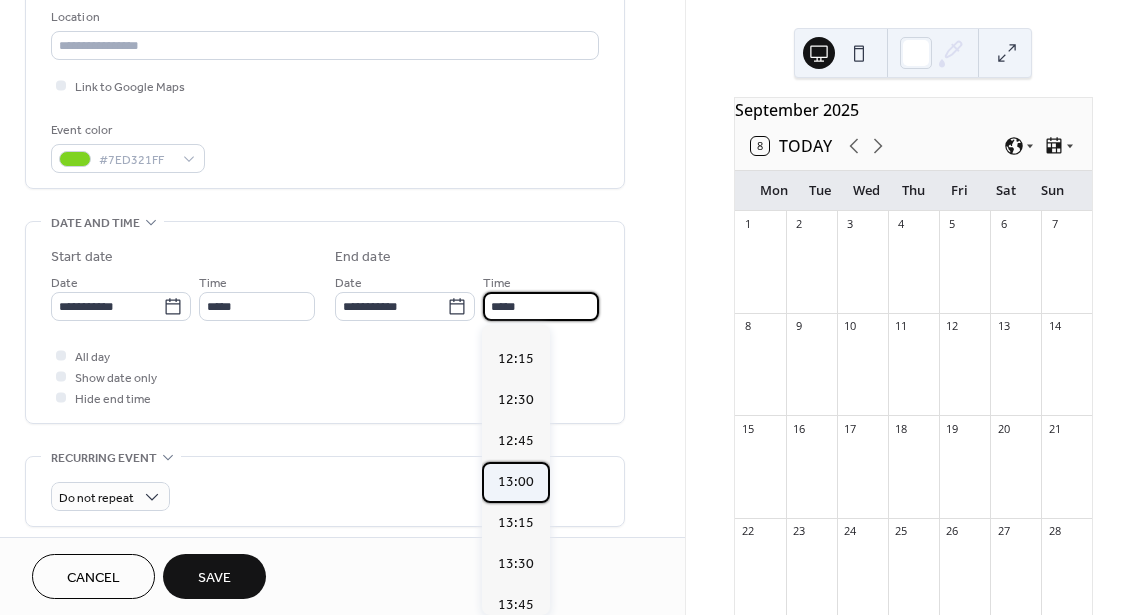 click on "13:00" at bounding box center (516, 482) 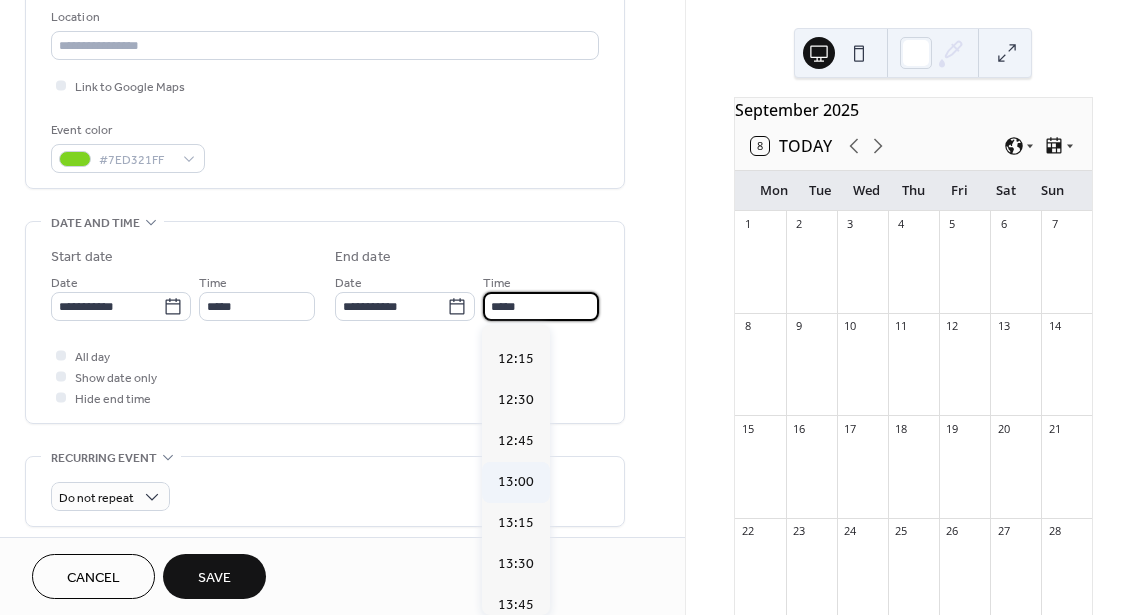 type on "*****" 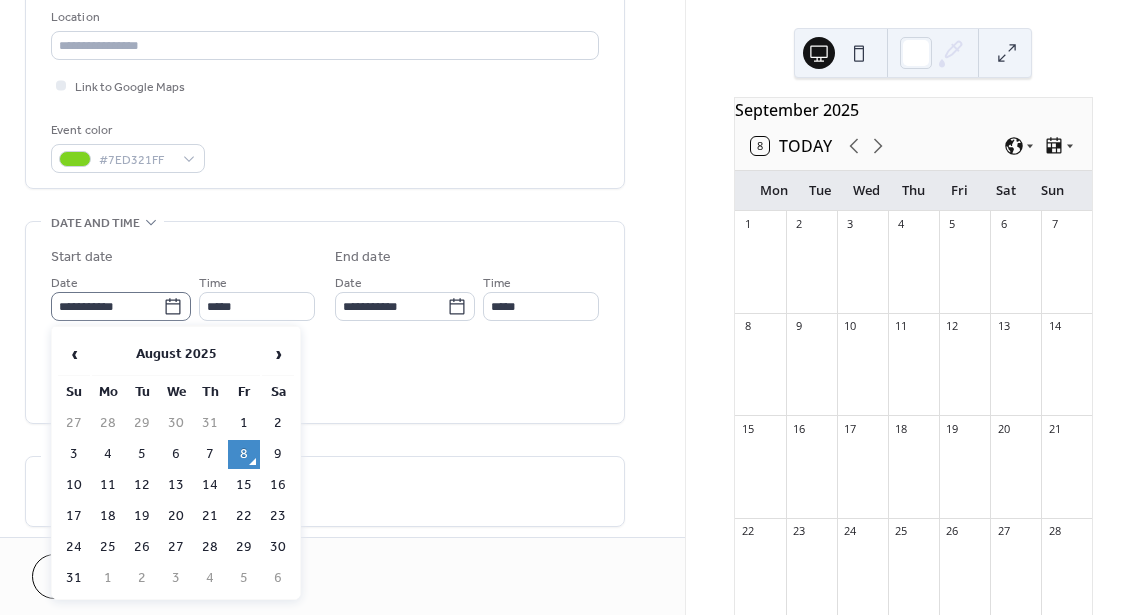 click 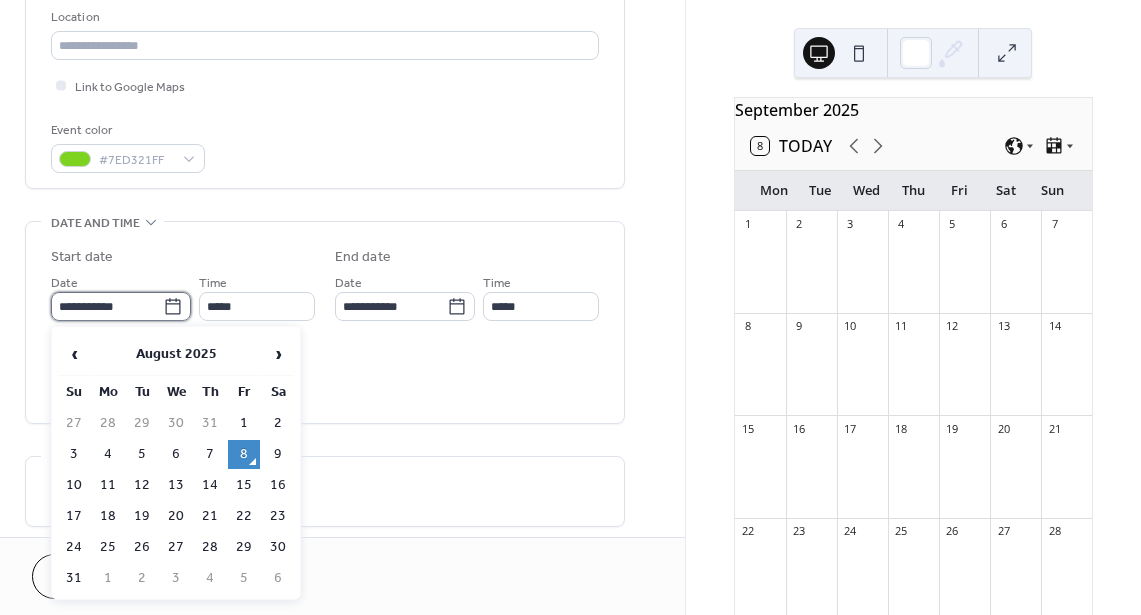 click on "**********" at bounding box center (107, 306) 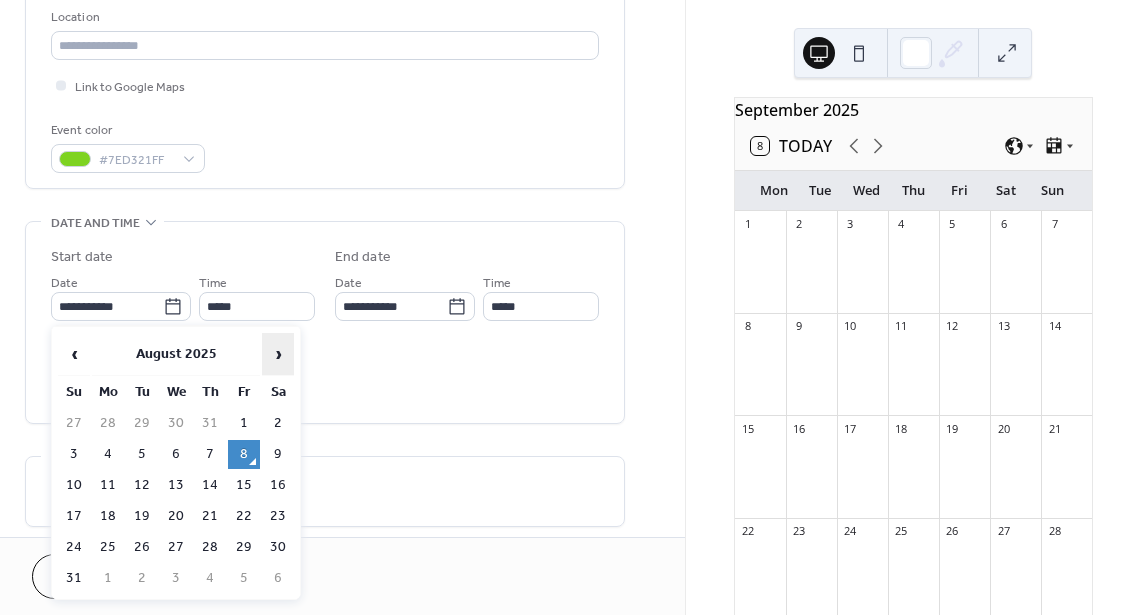 click on "›" at bounding box center [278, 354] 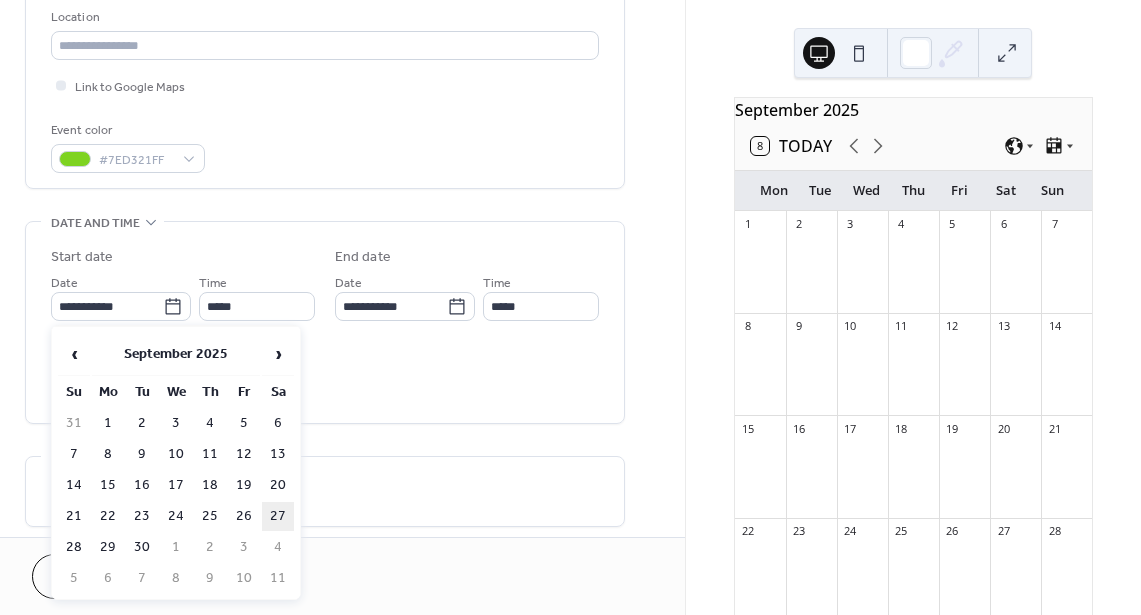 click on "27" at bounding box center (278, 516) 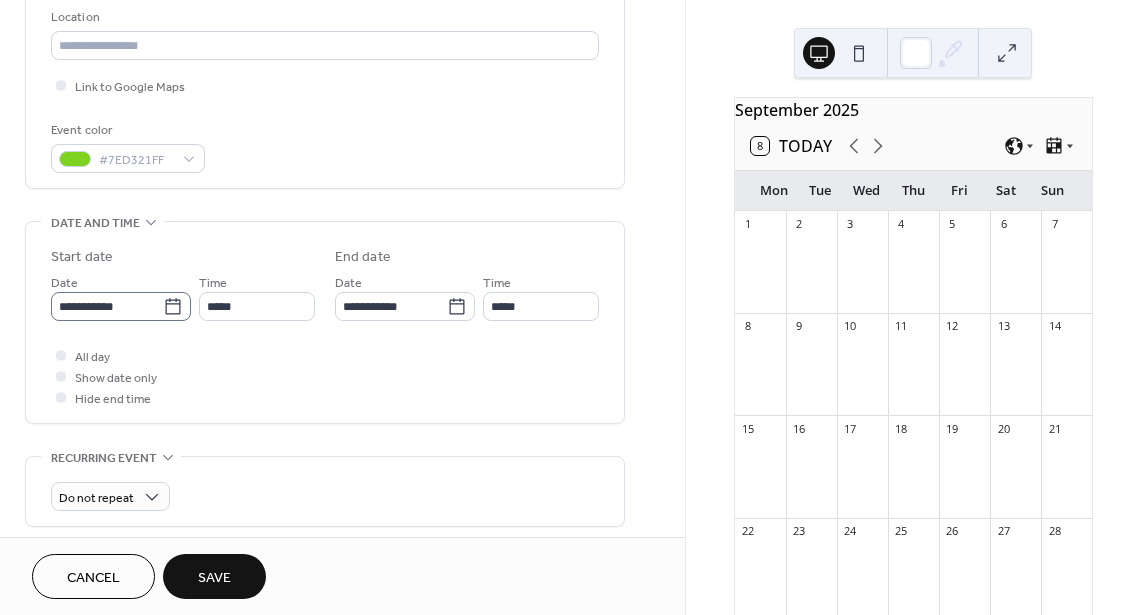 click 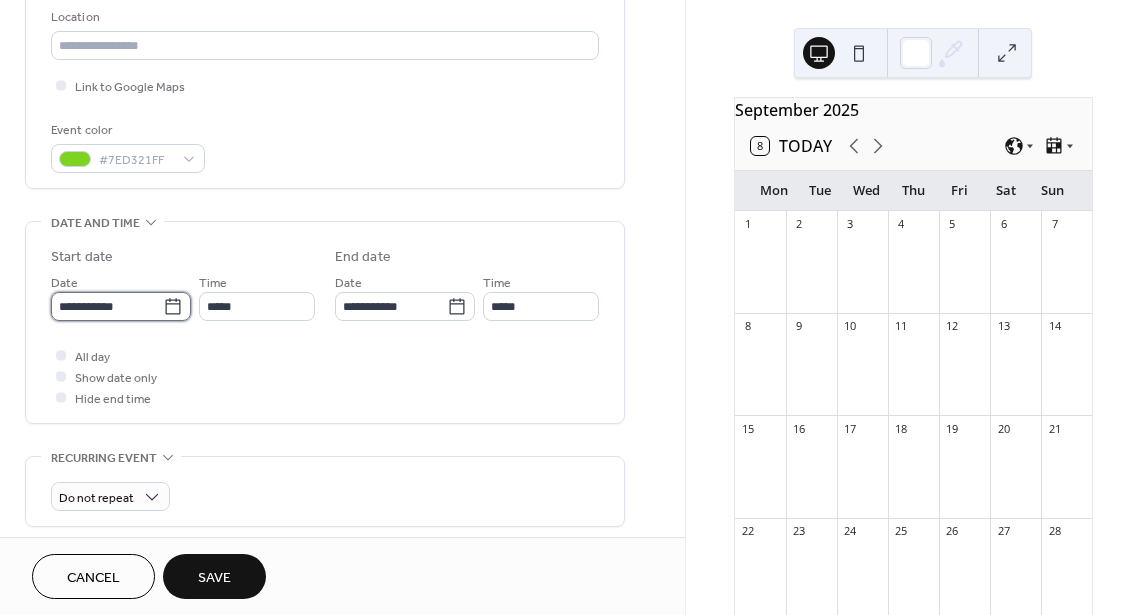 click on "**********" at bounding box center (107, 306) 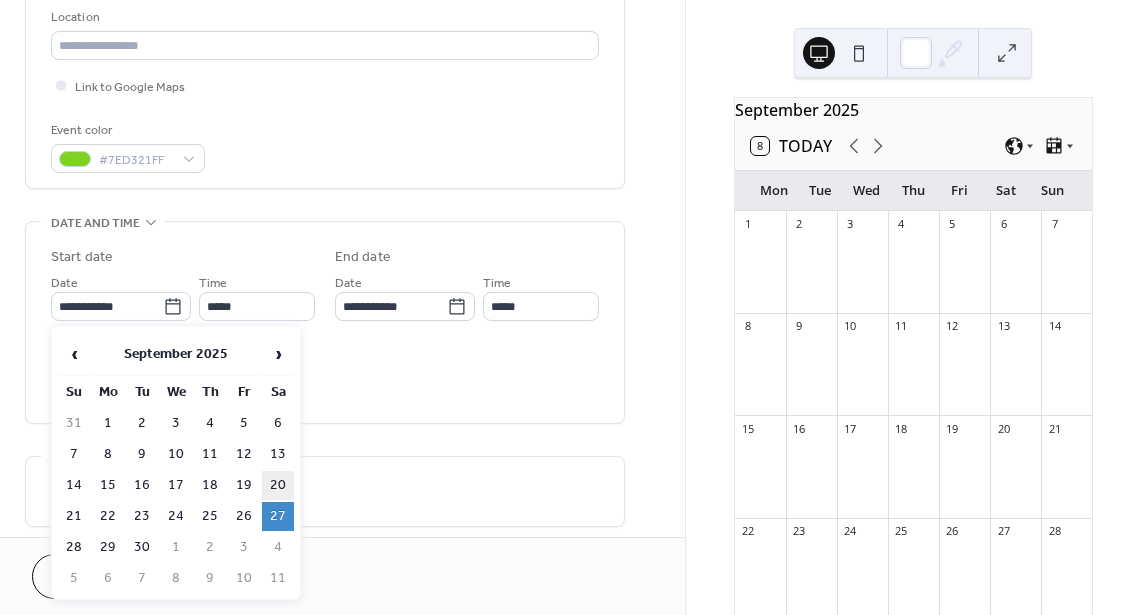 click on "20" at bounding box center (278, 485) 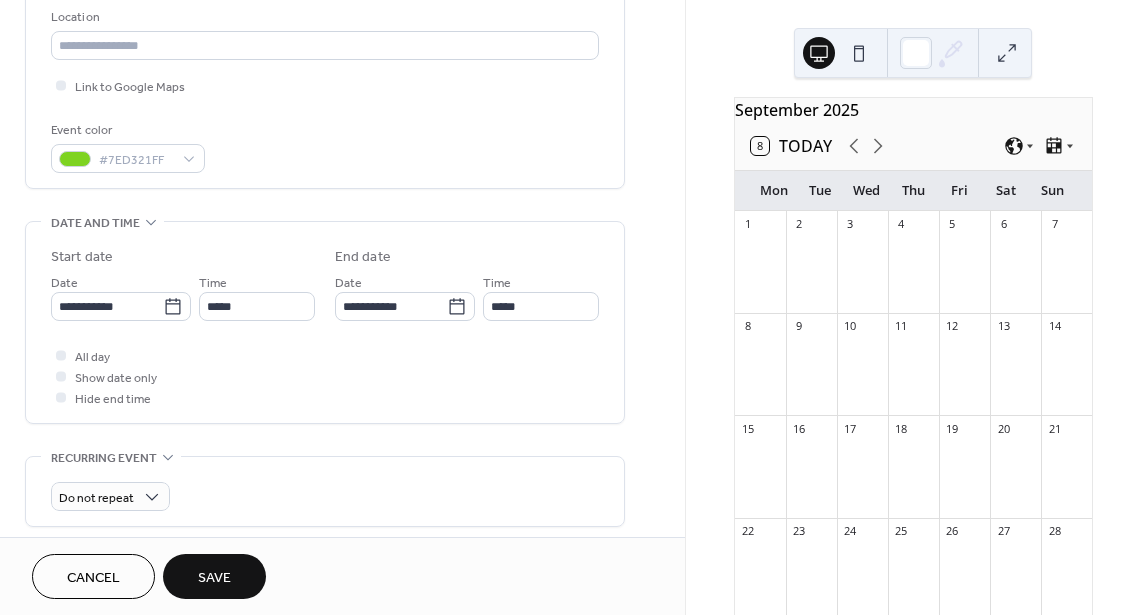 click on "Save" at bounding box center (214, 576) 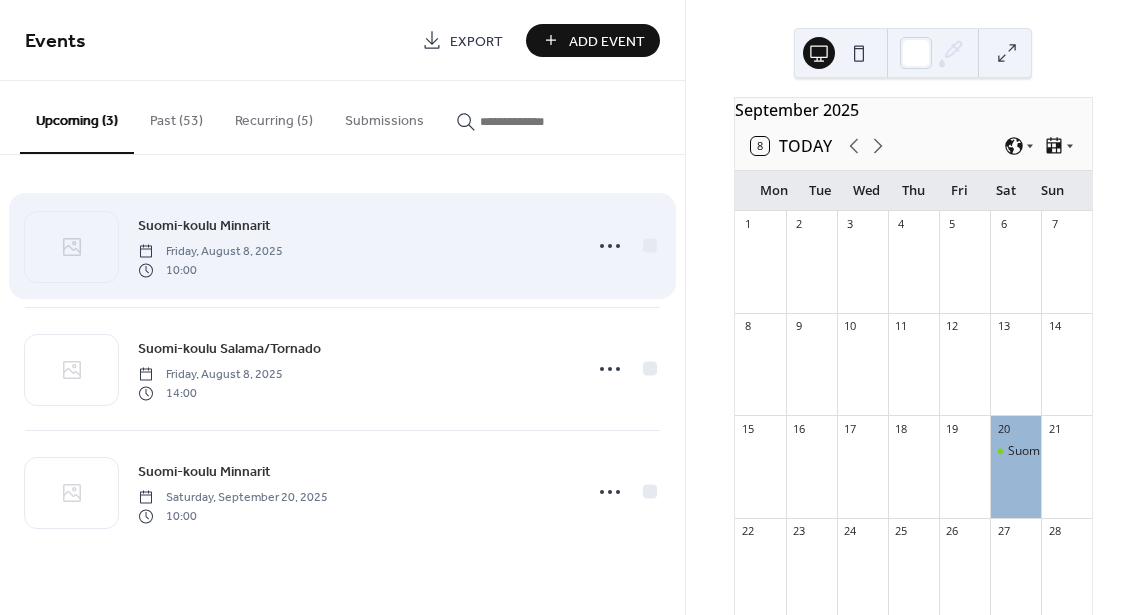 click on "Suomi-koulu  Minnarit Friday, [MONTH] [DAY], [YEAR] [HOUR]:[MINUTE]" at bounding box center (353, 246) 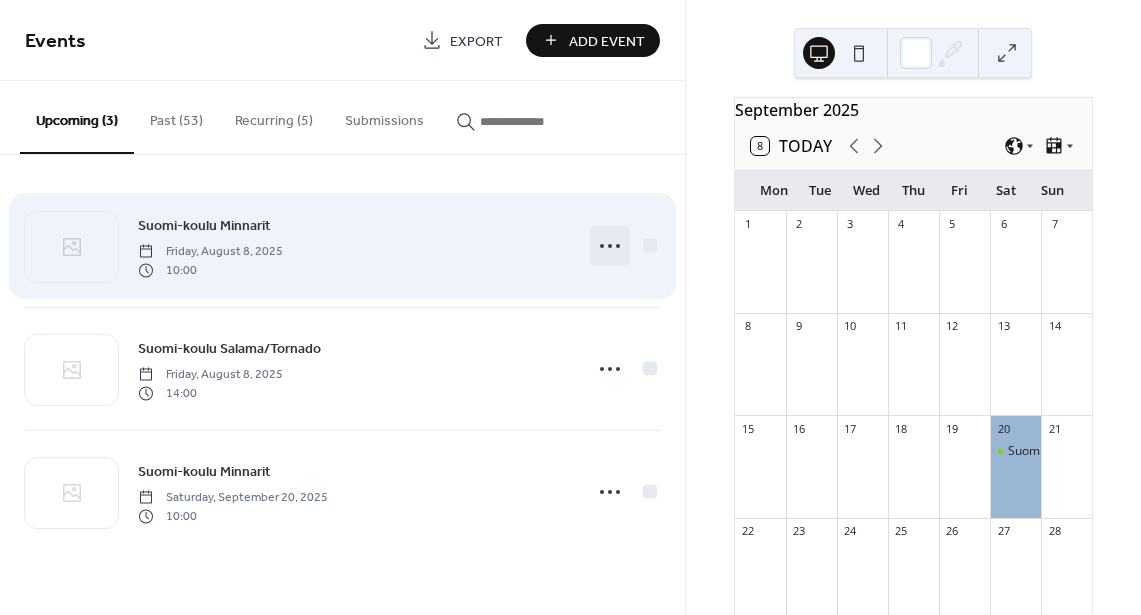 click 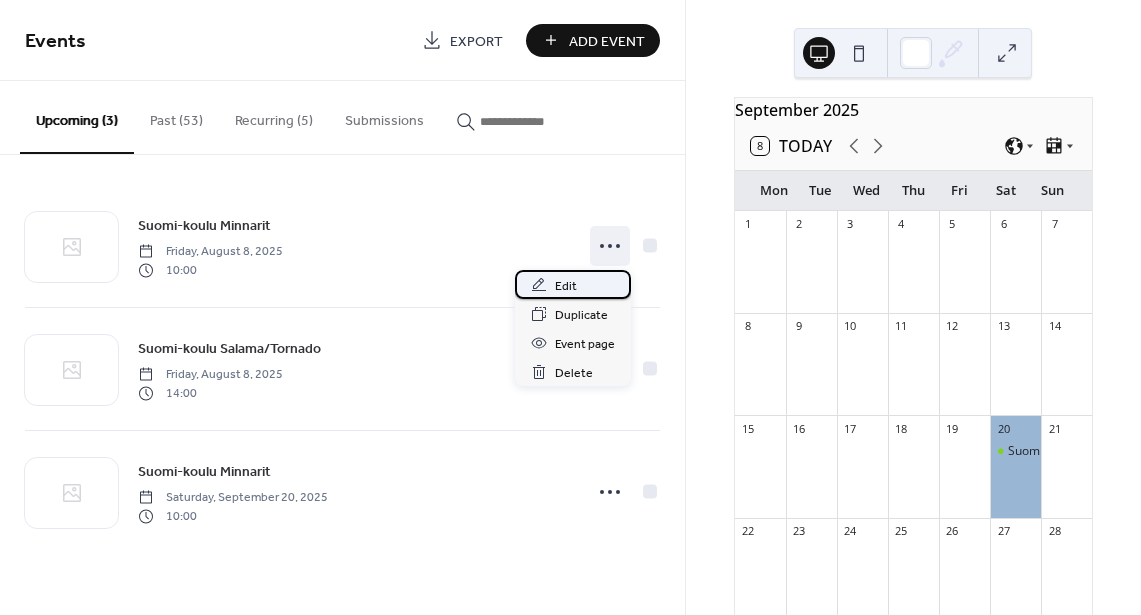 click on "Edit" at bounding box center (573, 284) 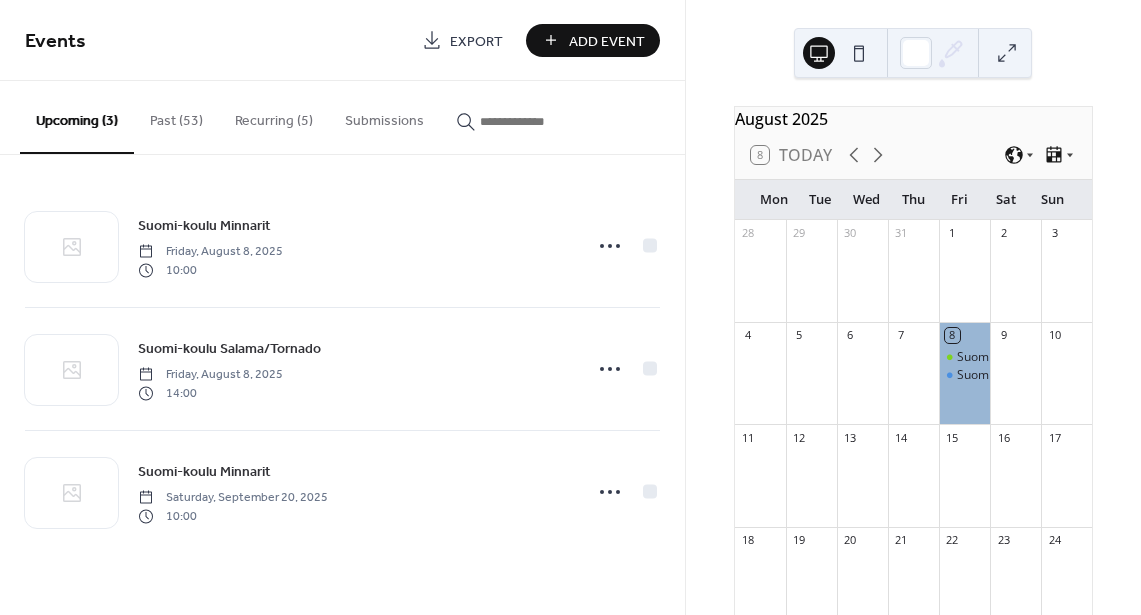 scroll, scrollTop: 0, scrollLeft: 0, axis: both 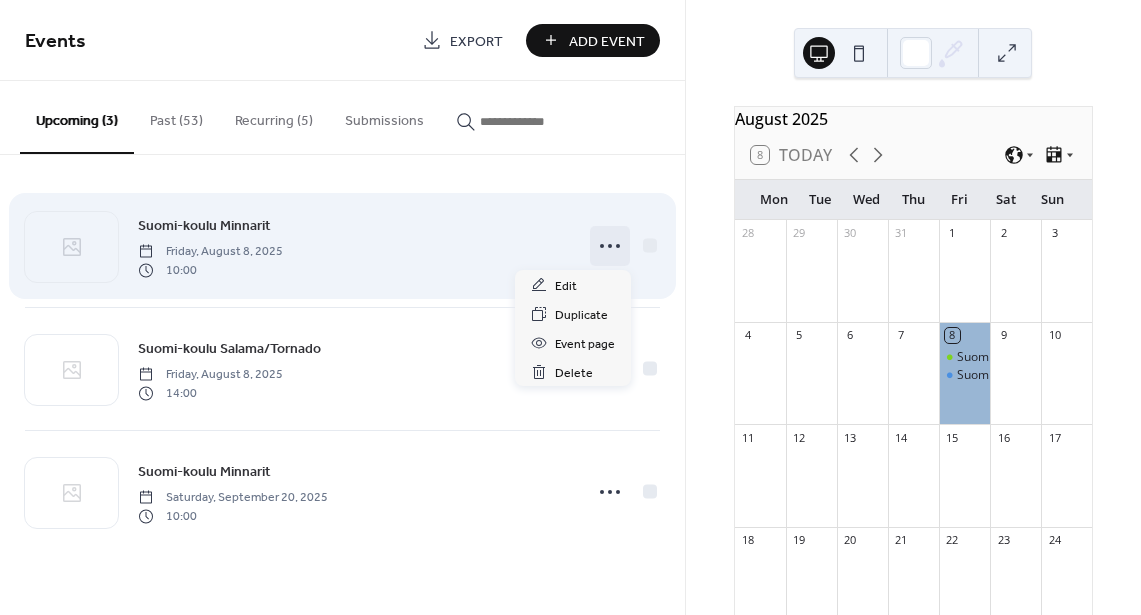 click 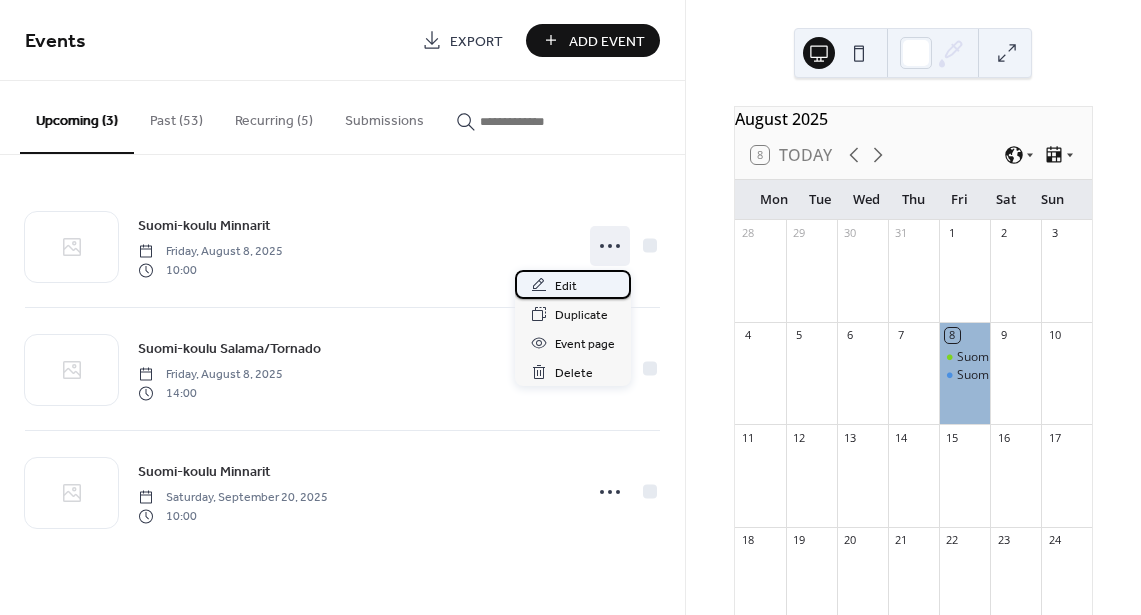click on "Edit" at bounding box center [566, 286] 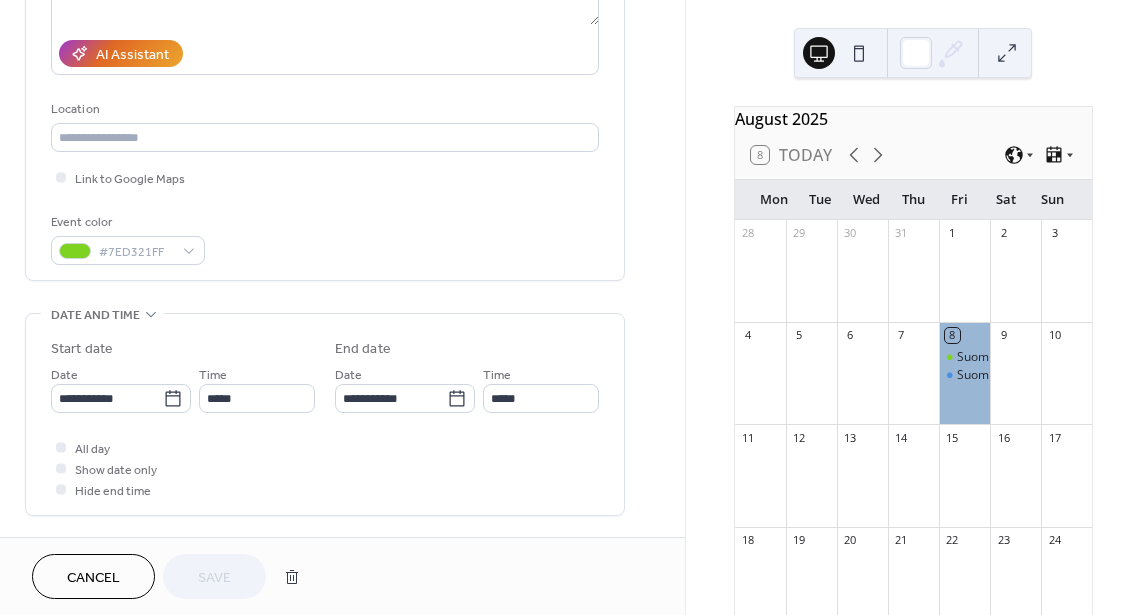 scroll, scrollTop: 345, scrollLeft: 0, axis: vertical 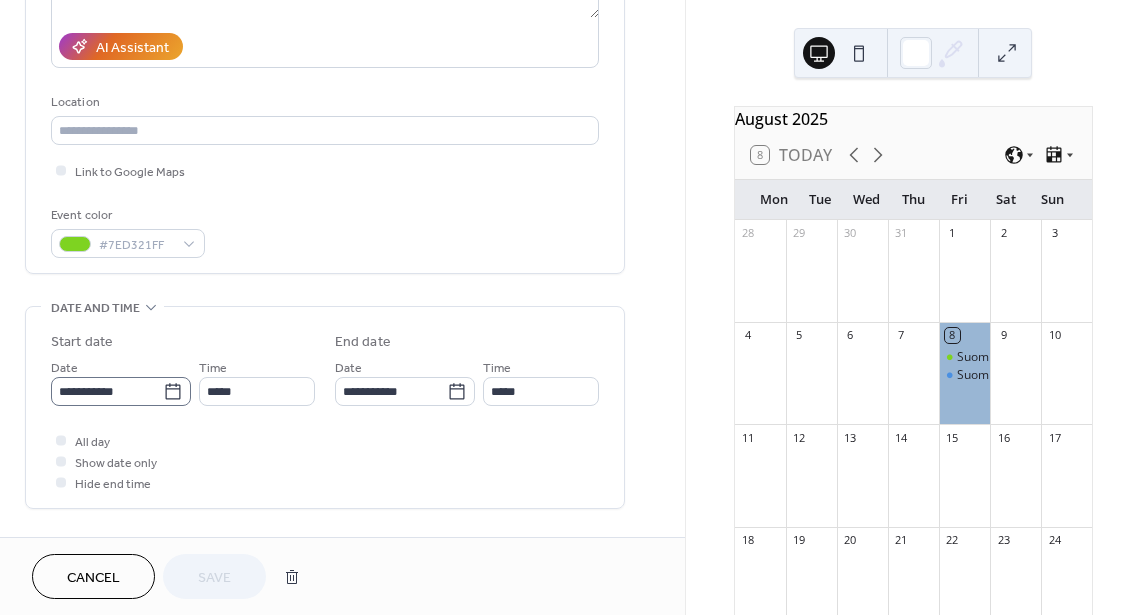 click 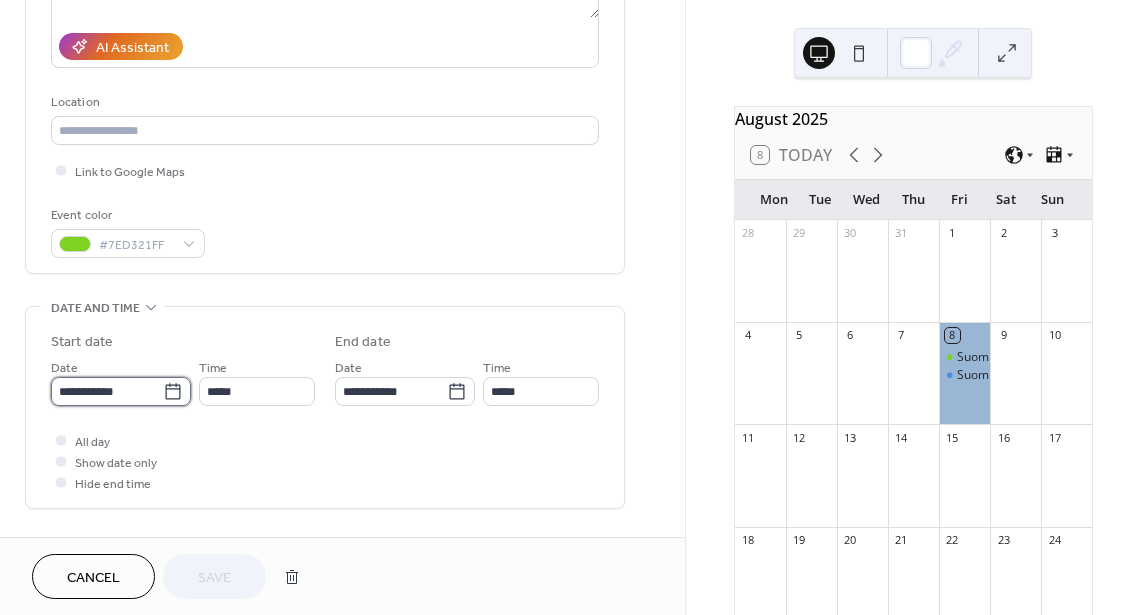 click on "**********" at bounding box center [107, 391] 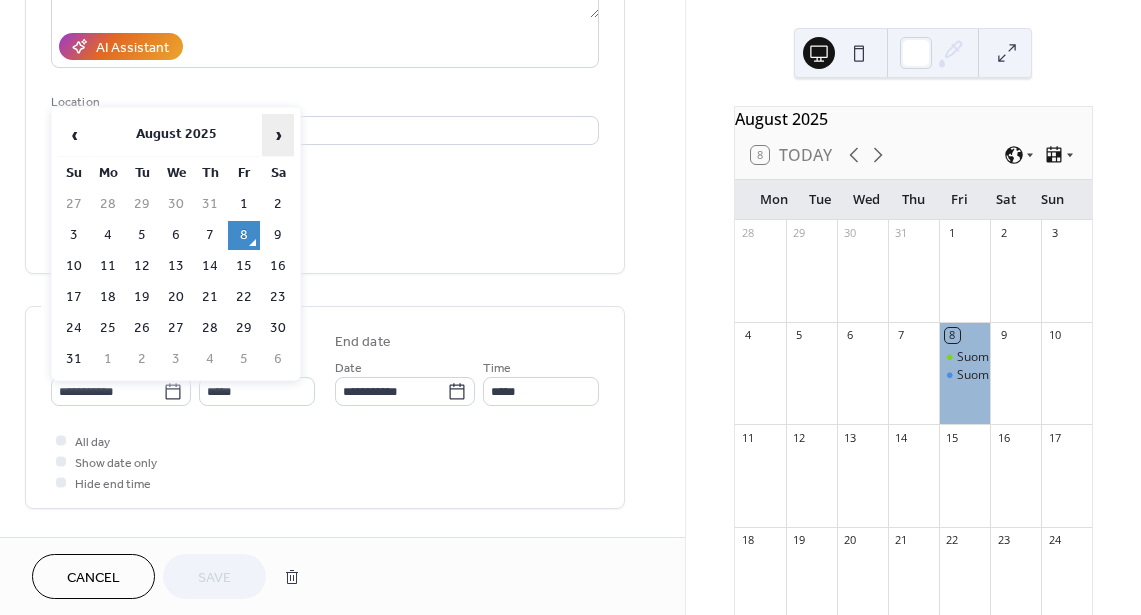 click on "›" at bounding box center [278, 135] 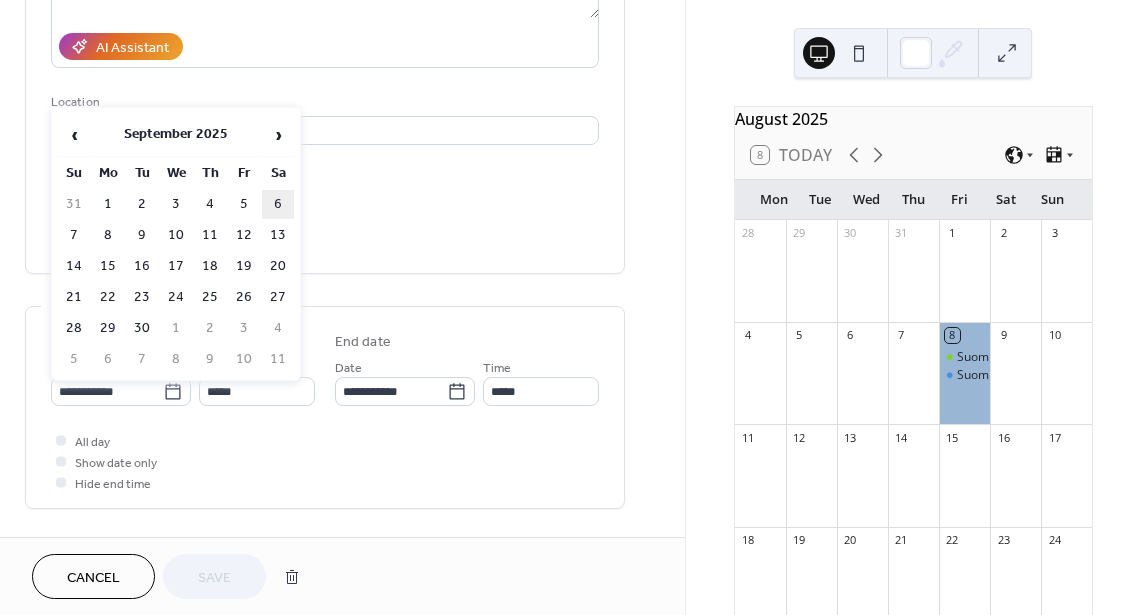 click on "6" at bounding box center [278, 204] 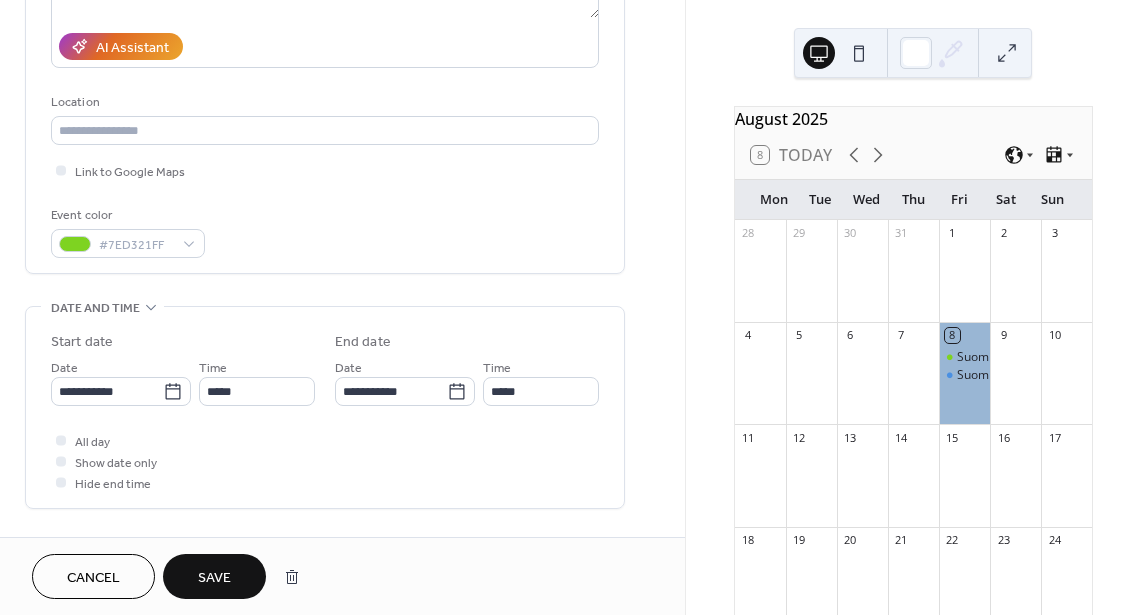 click on "Save" at bounding box center [214, 578] 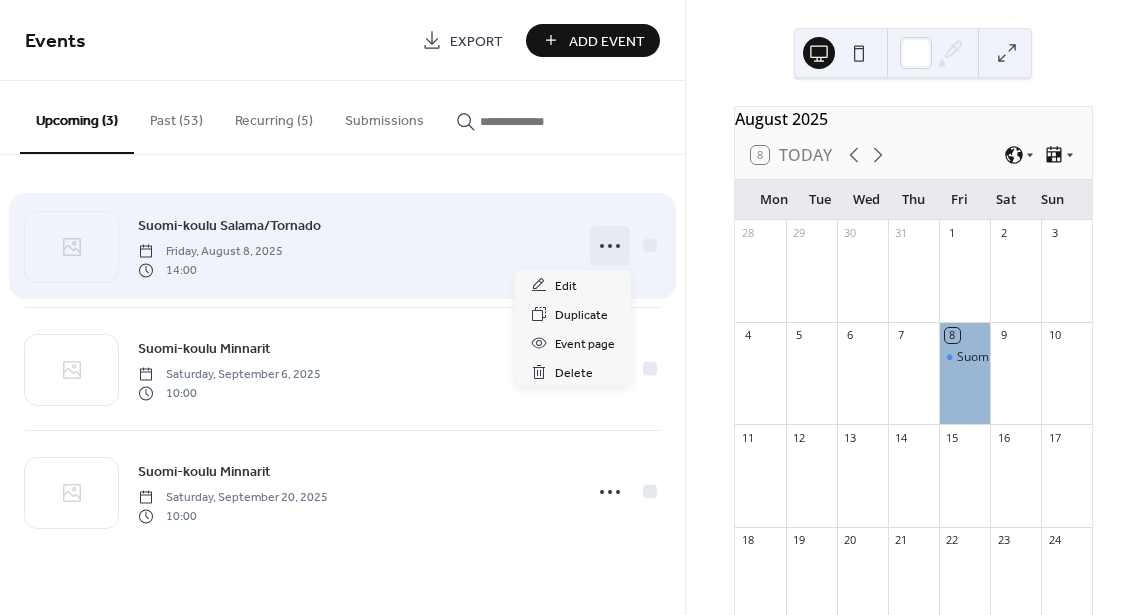 click 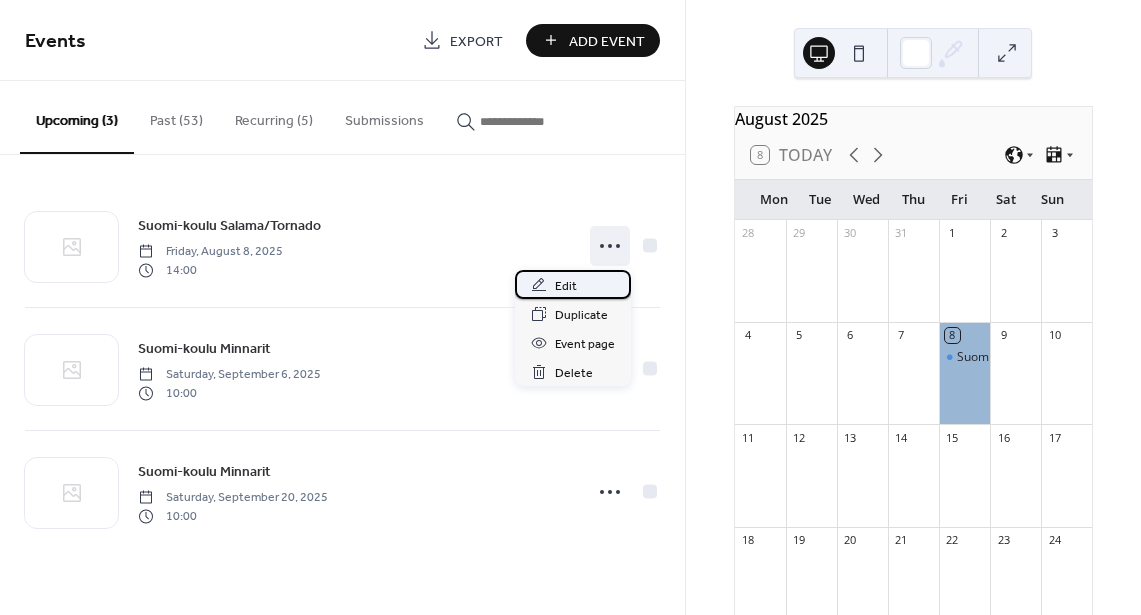 click on "Edit" at bounding box center [573, 284] 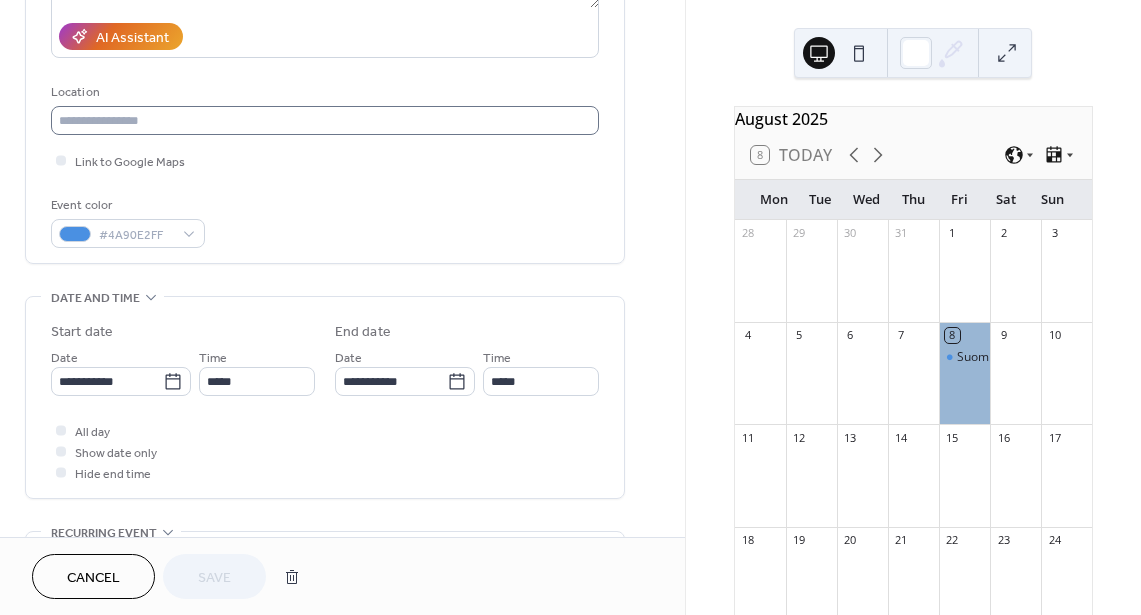 scroll, scrollTop: 384, scrollLeft: 0, axis: vertical 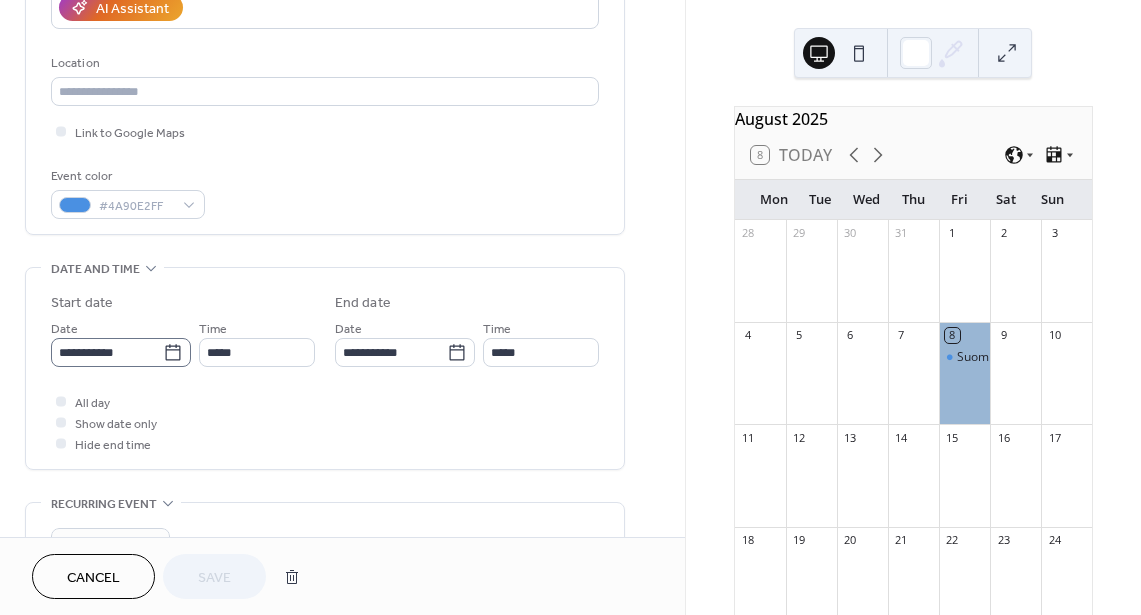click 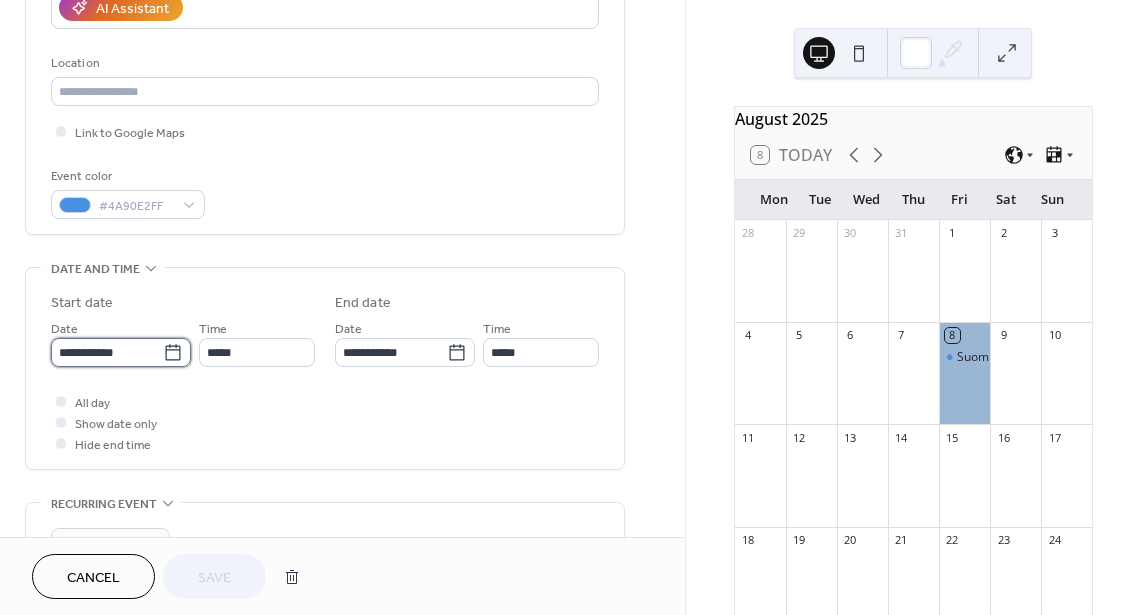 click on "**********" at bounding box center (107, 352) 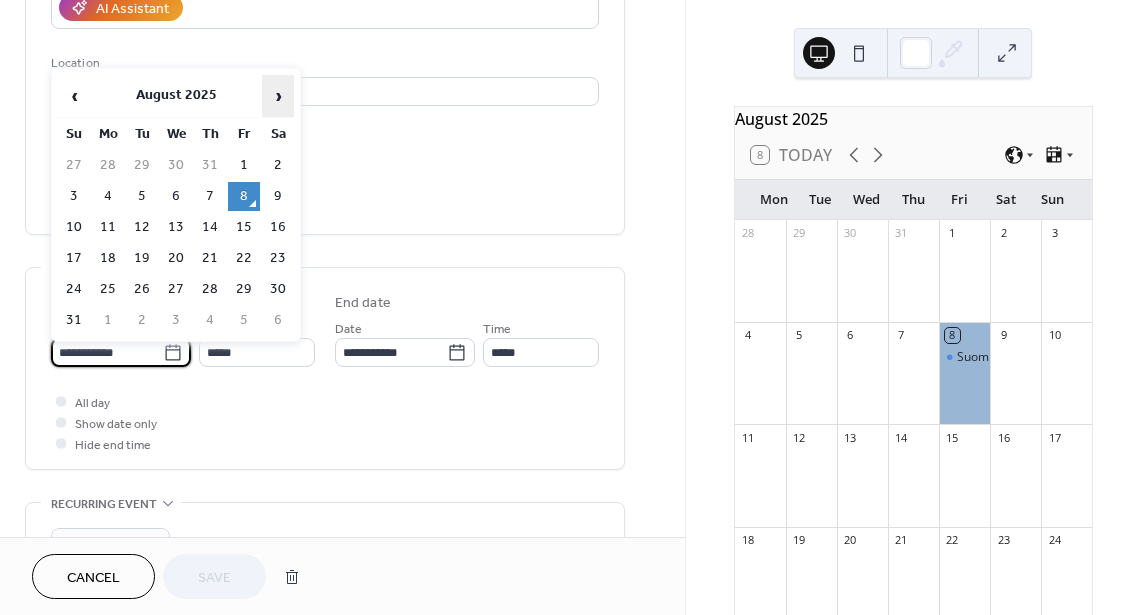 click on "›" at bounding box center (278, 96) 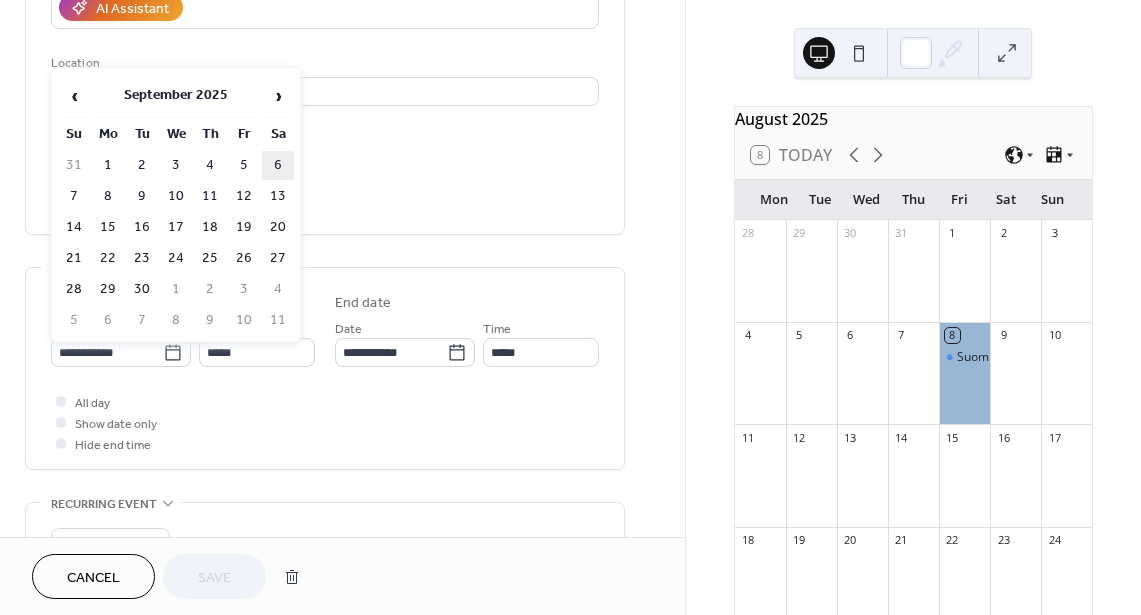 click on "6" at bounding box center (278, 165) 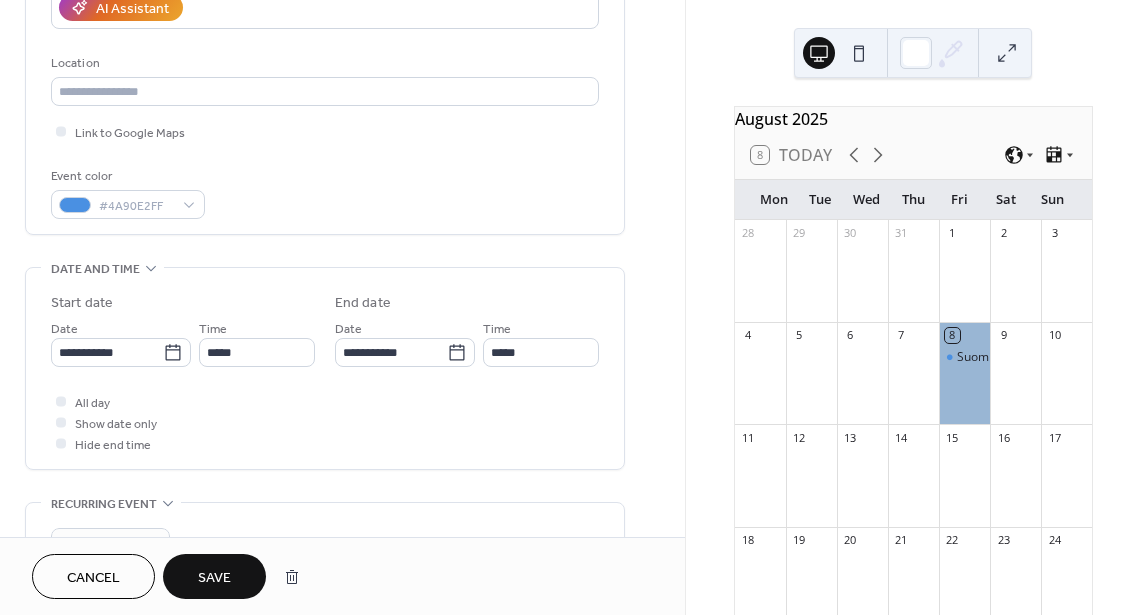 click on "Save" at bounding box center [214, 576] 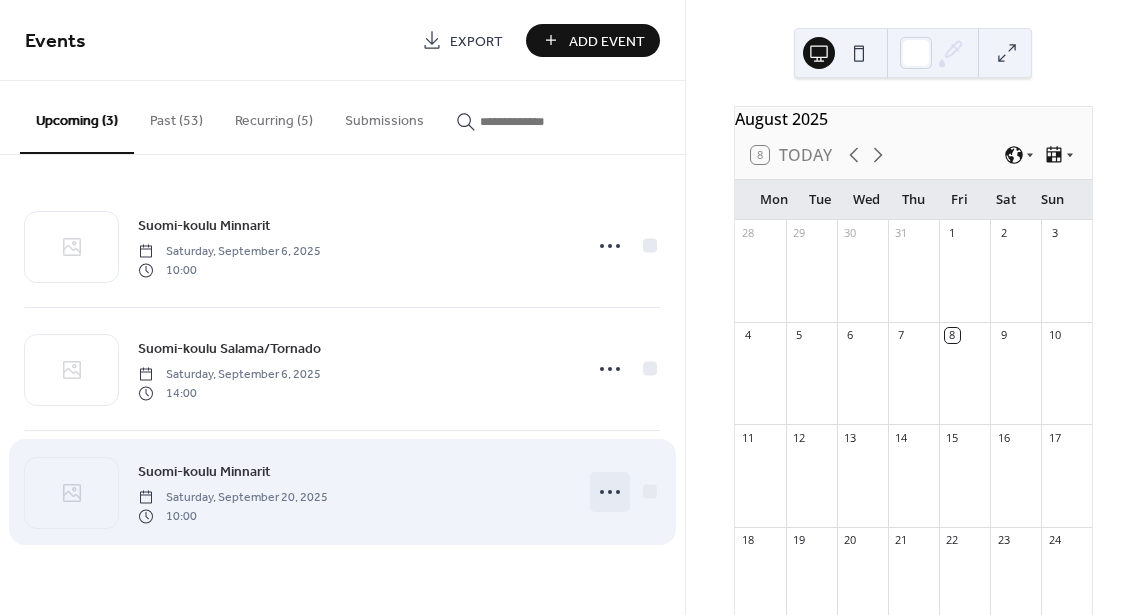 click 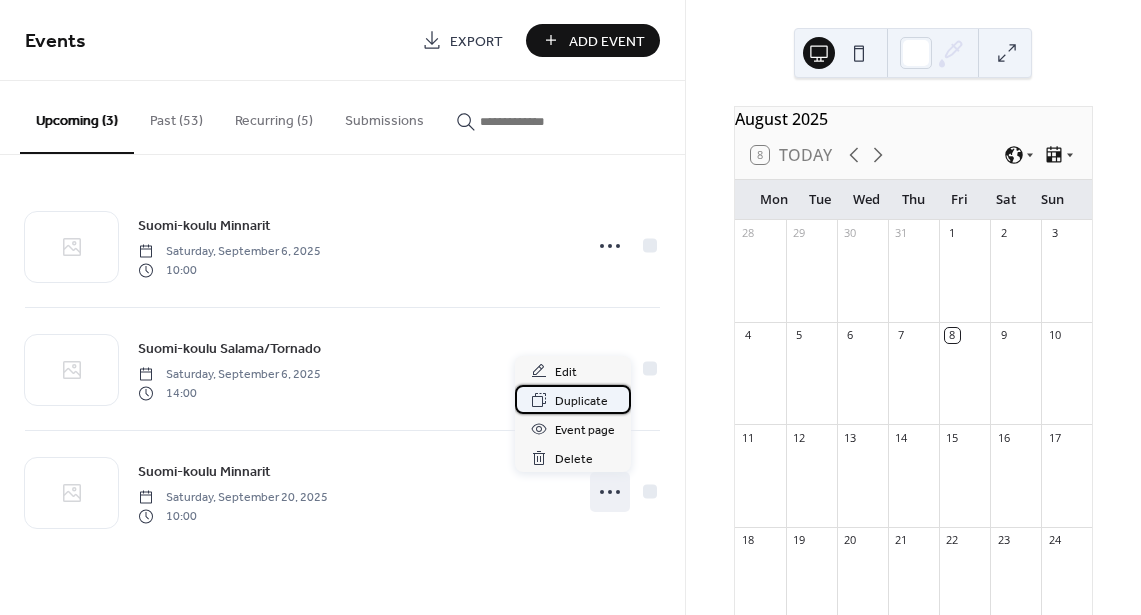 click on "Duplicate" at bounding box center (581, 401) 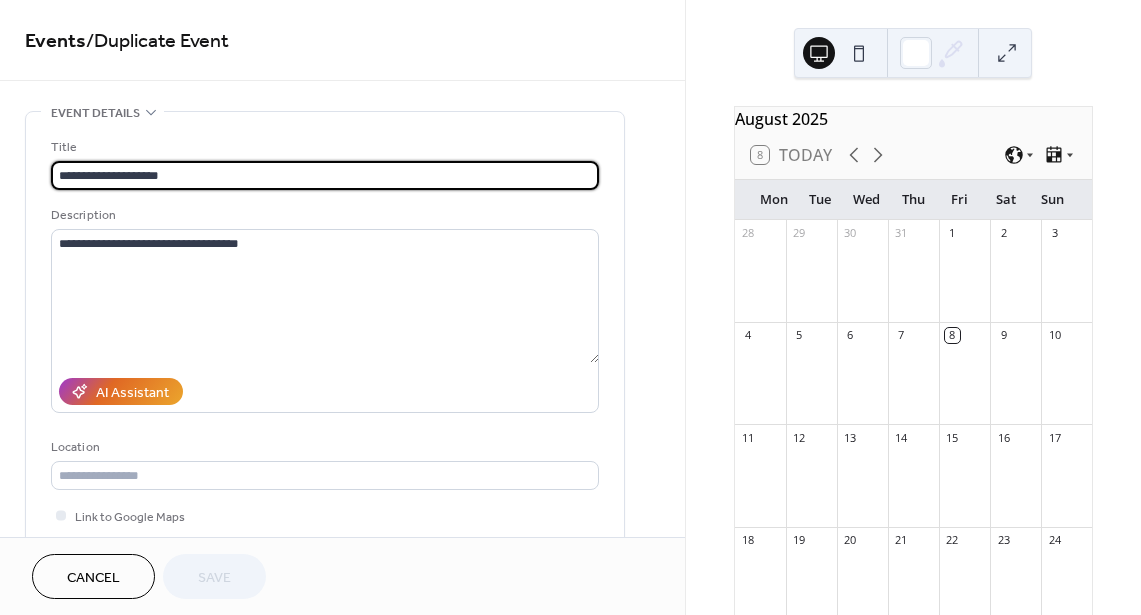 click on "**********" at bounding box center (325, 175) 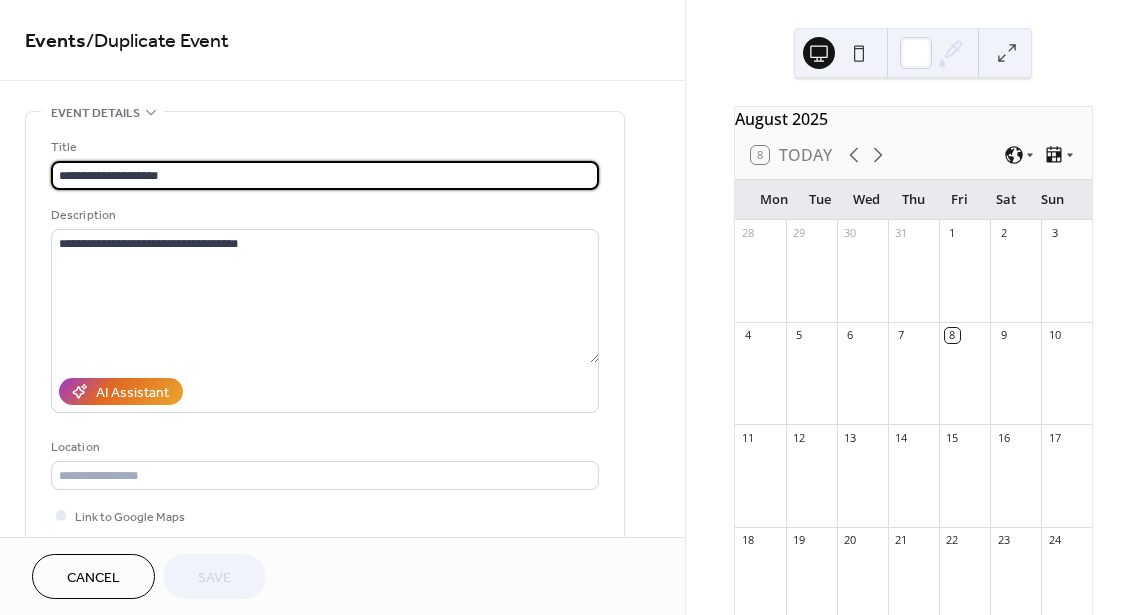 scroll, scrollTop: 1, scrollLeft: 0, axis: vertical 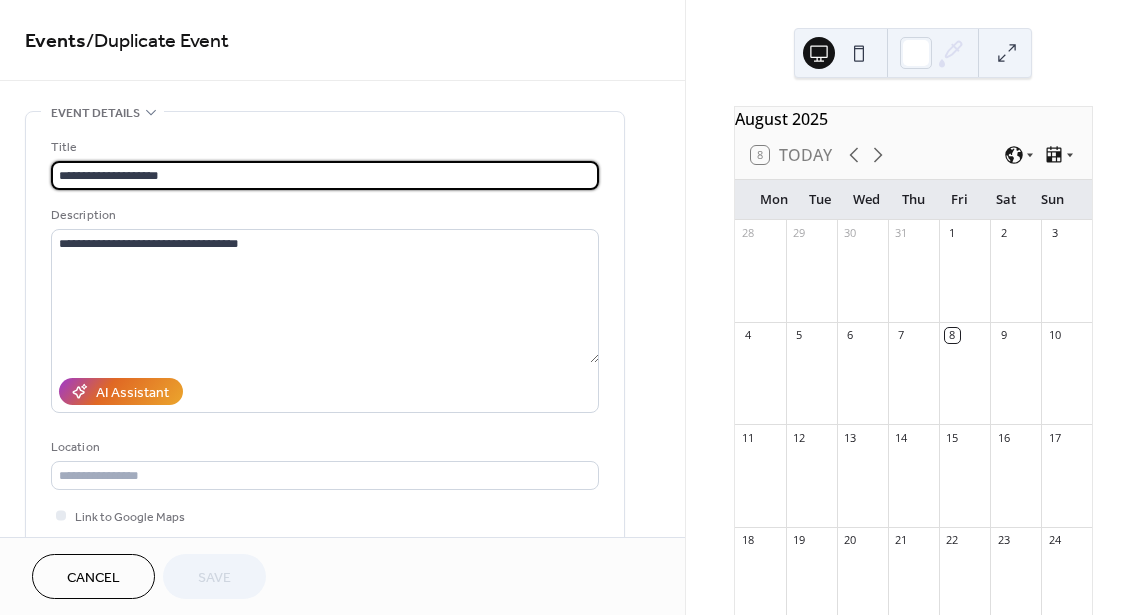 drag, startPoint x: 129, startPoint y: 172, endPoint x: 277, endPoint y: 181, distance: 148.27339 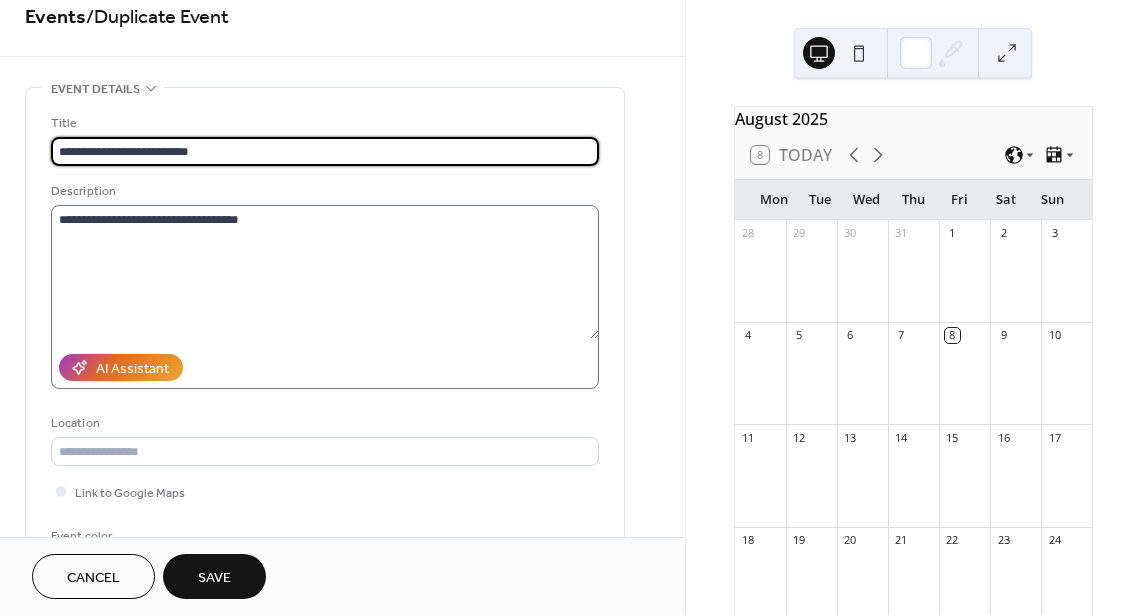 scroll, scrollTop: 29, scrollLeft: 0, axis: vertical 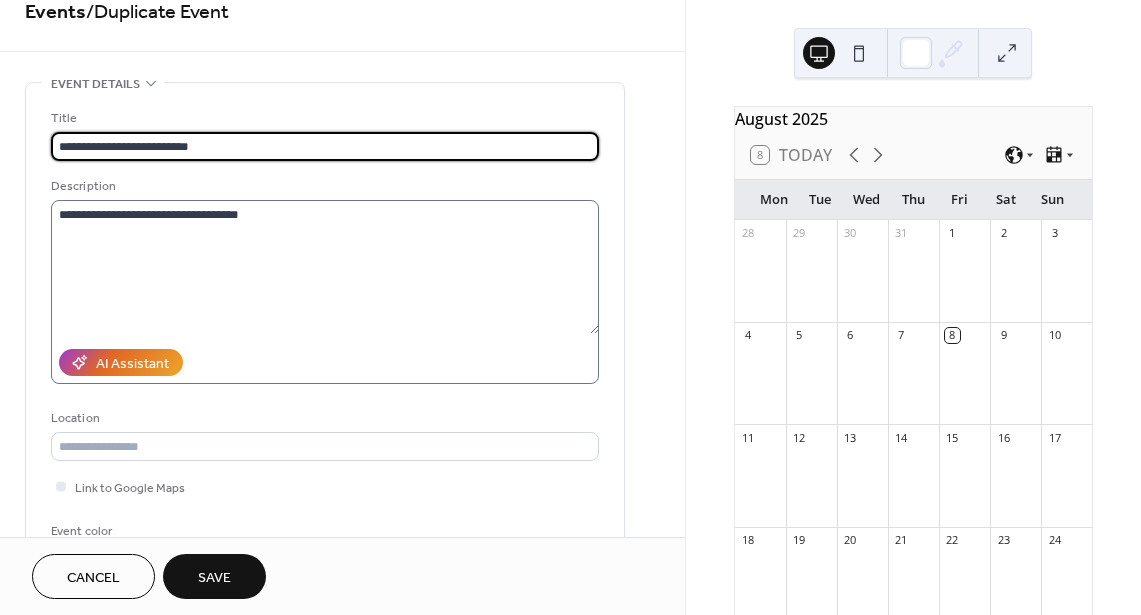 type on "**********" 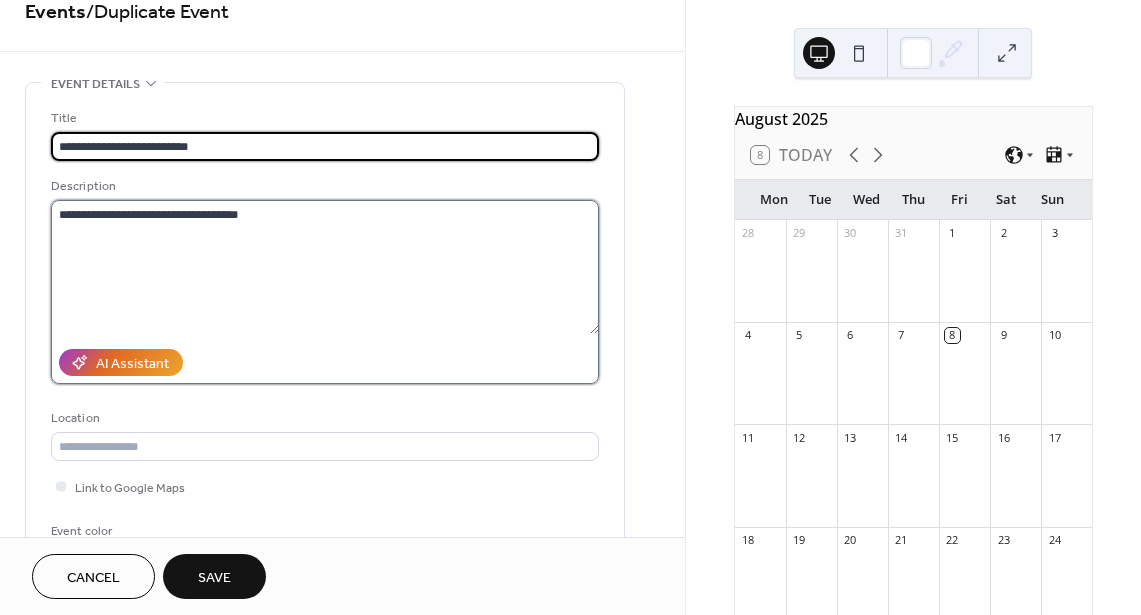 scroll, scrollTop: 0, scrollLeft: 0, axis: both 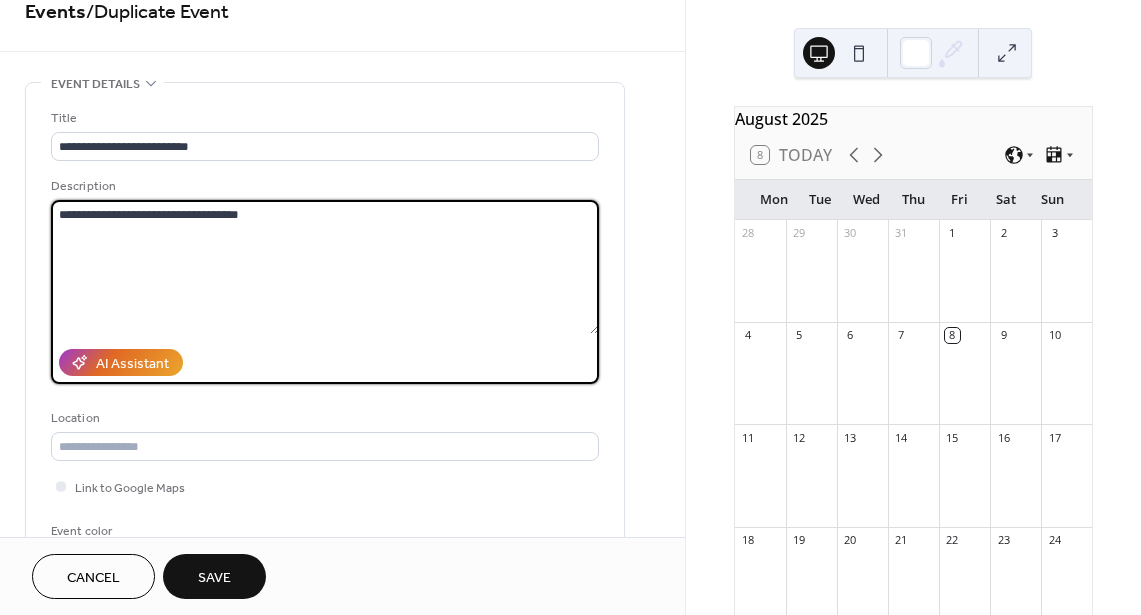 drag, startPoint x: 199, startPoint y: 215, endPoint x: 139, endPoint y: 211, distance: 60.133186 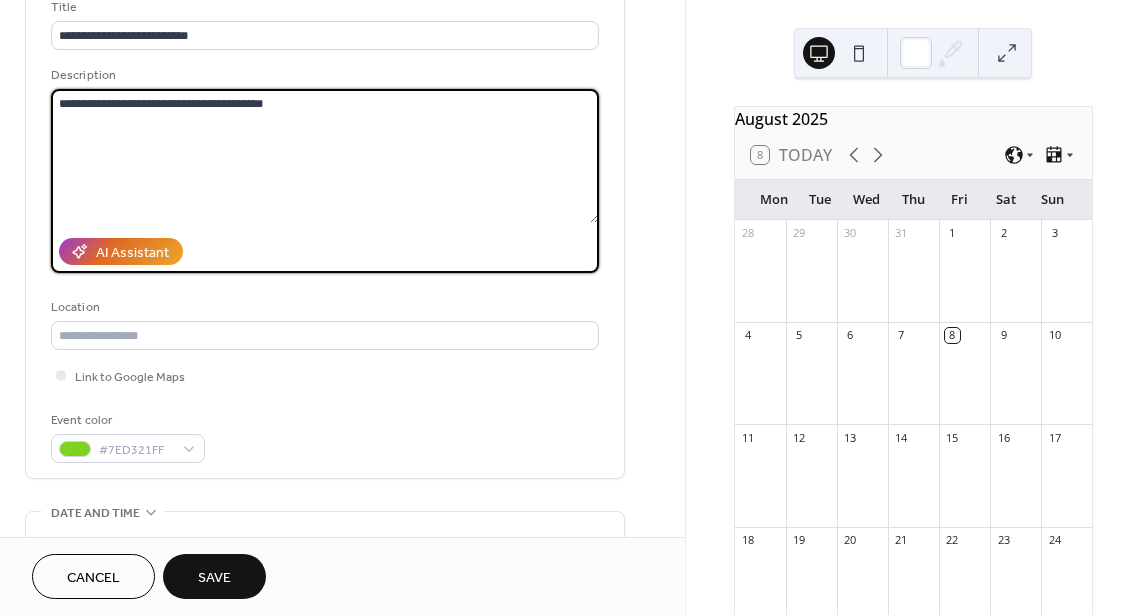 scroll, scrollTop: 147, scrollLeft: 0, axis: vertical 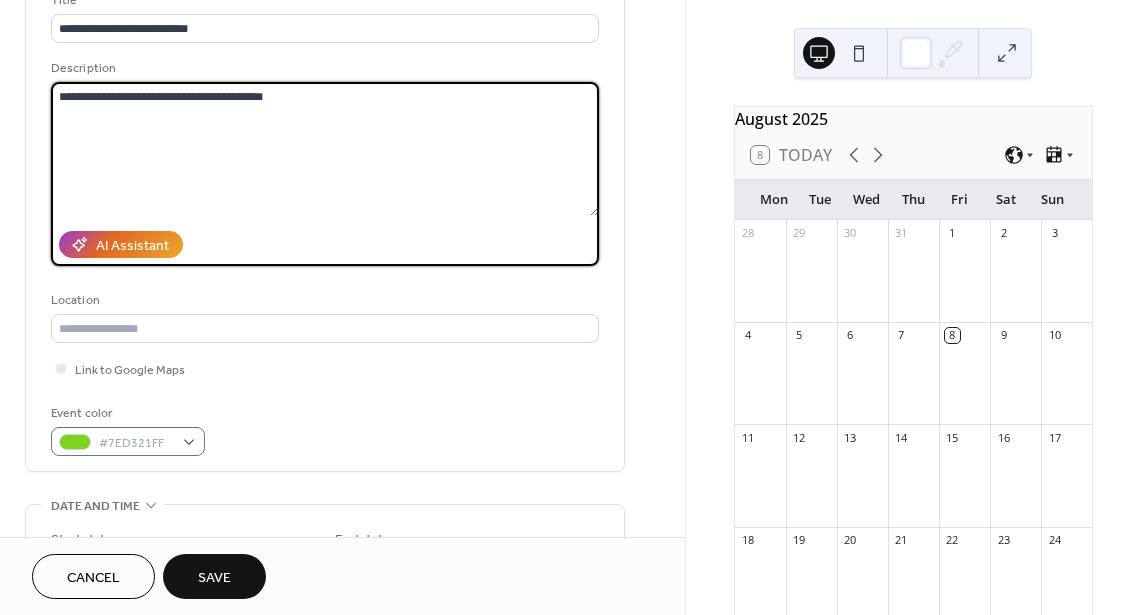 type on "**********" 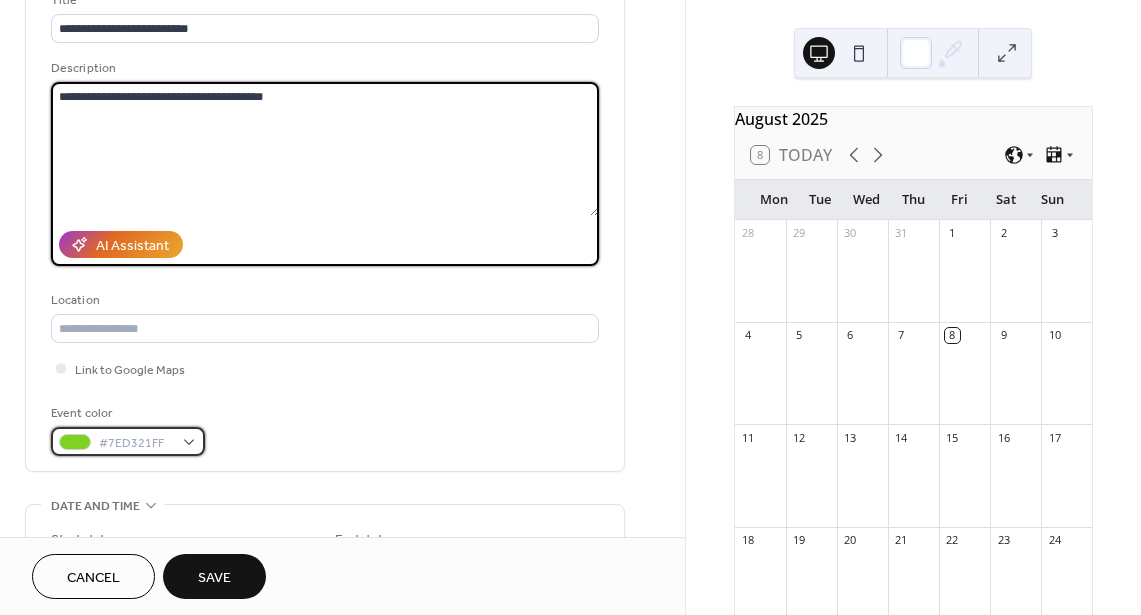 click on "#7ED321FF" at bounding box center (128, 441) 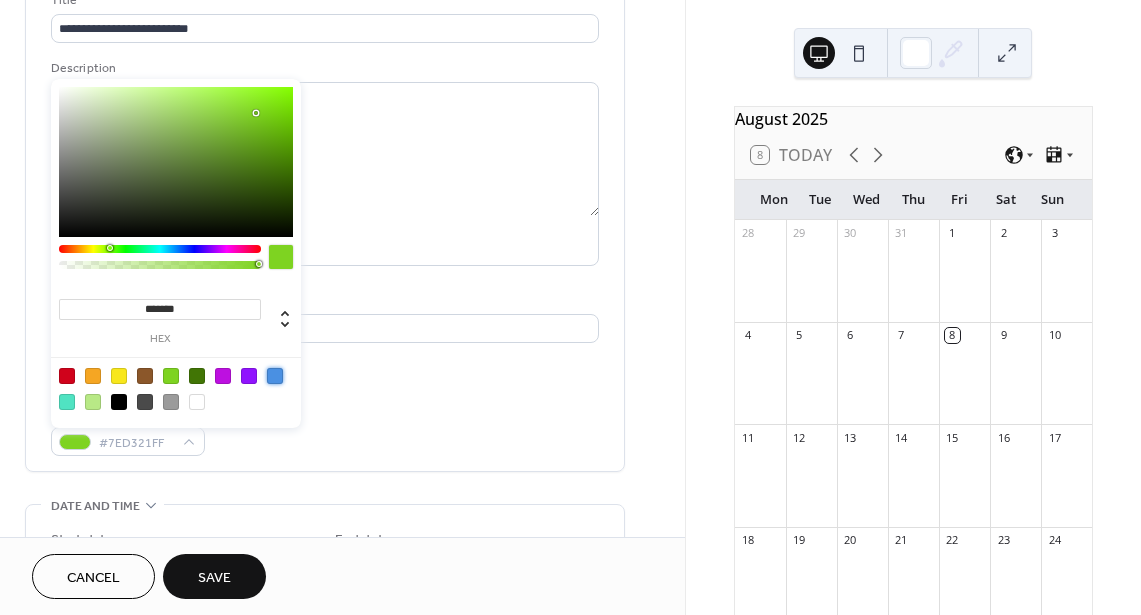 click at bounding box center (275, 376) 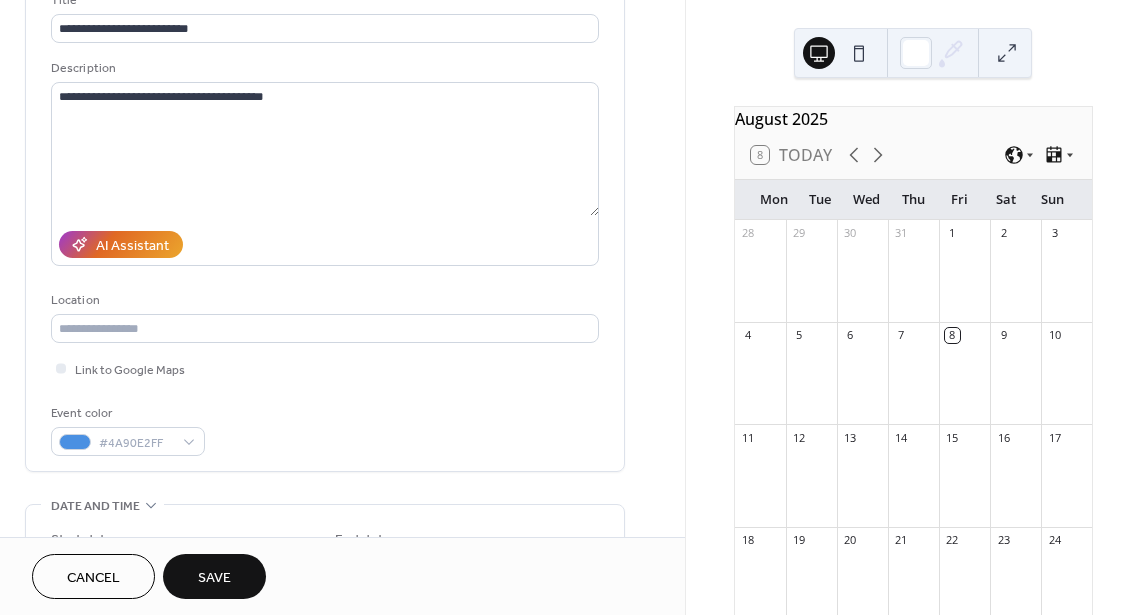 click on "Event color #4A90E2FF" at bounding box center (325, 429) 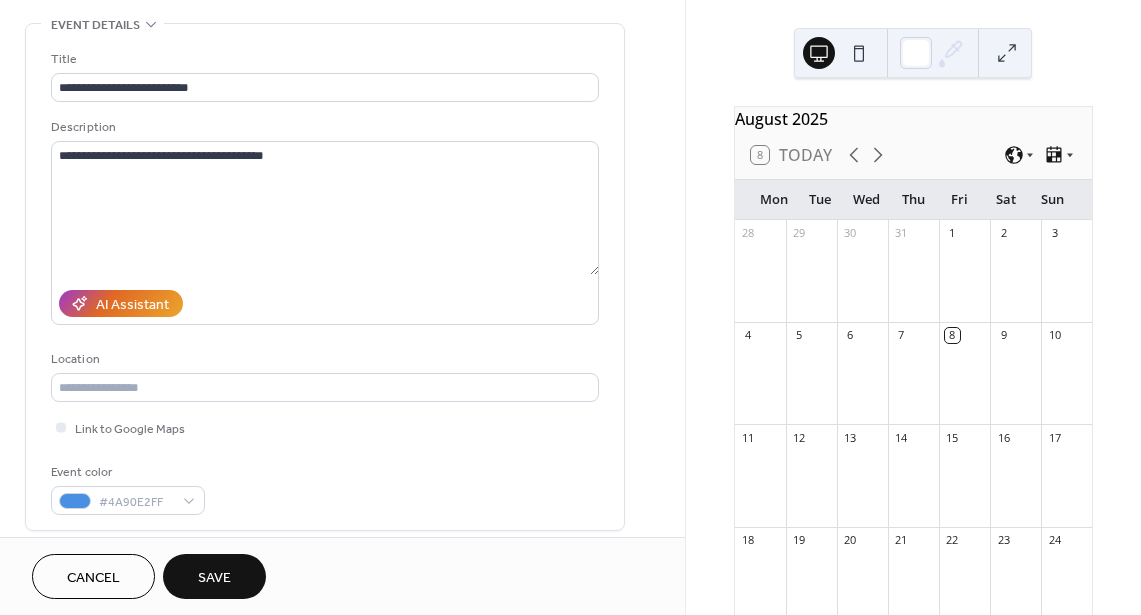 scroll, scrollTop: 53, scrollLeft: 0, axis: vertical 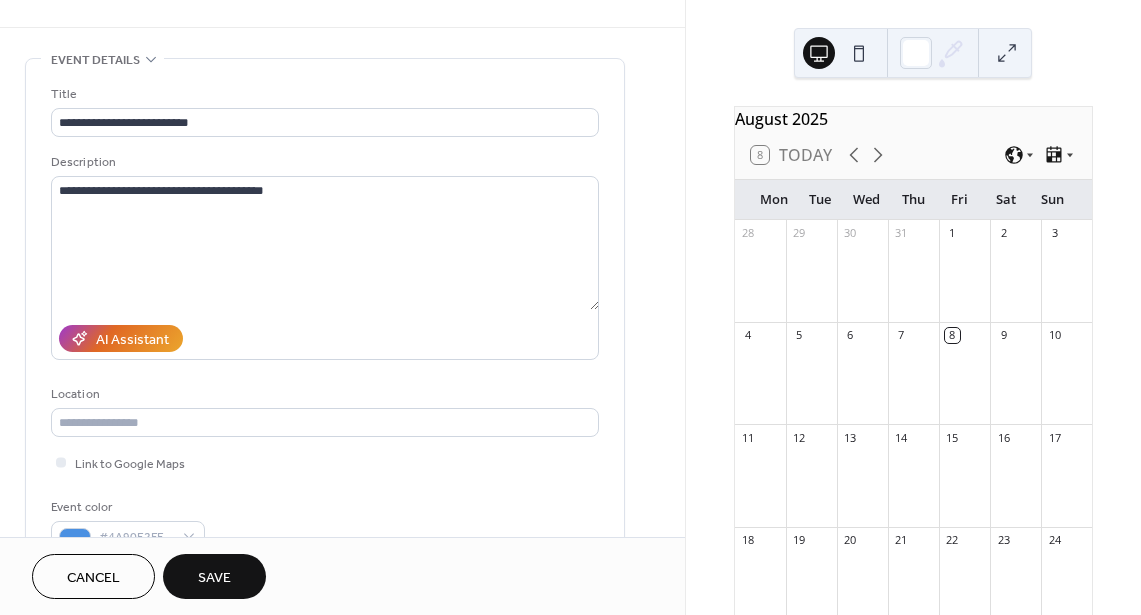 click on "Save" at bounding box center [214, 578] 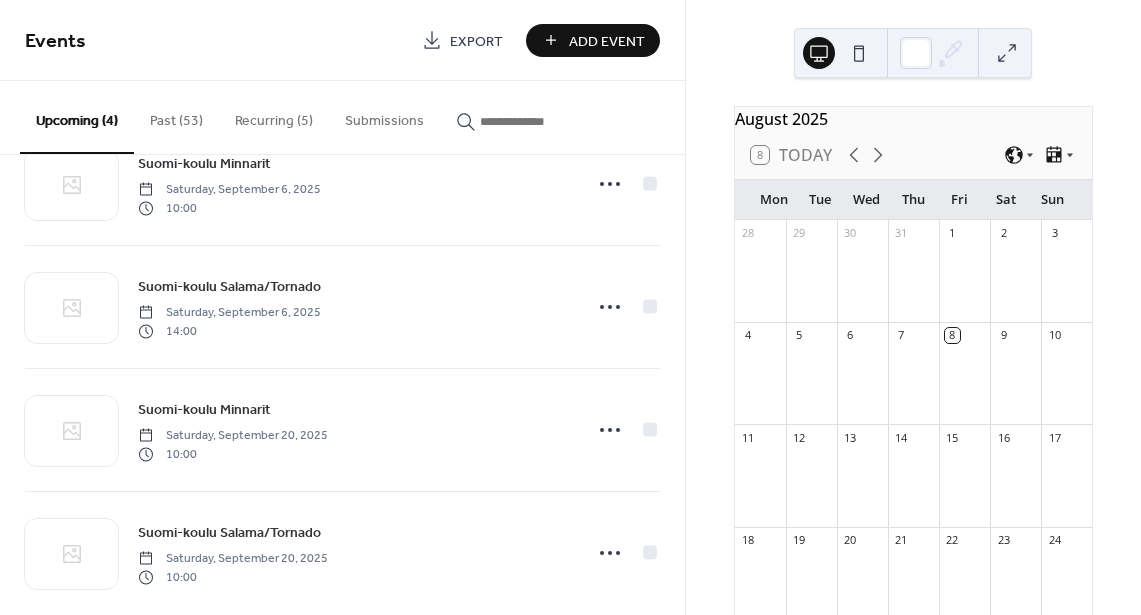 scroll, scrollTop: 91, scrollLeft: 0, axis: vertical 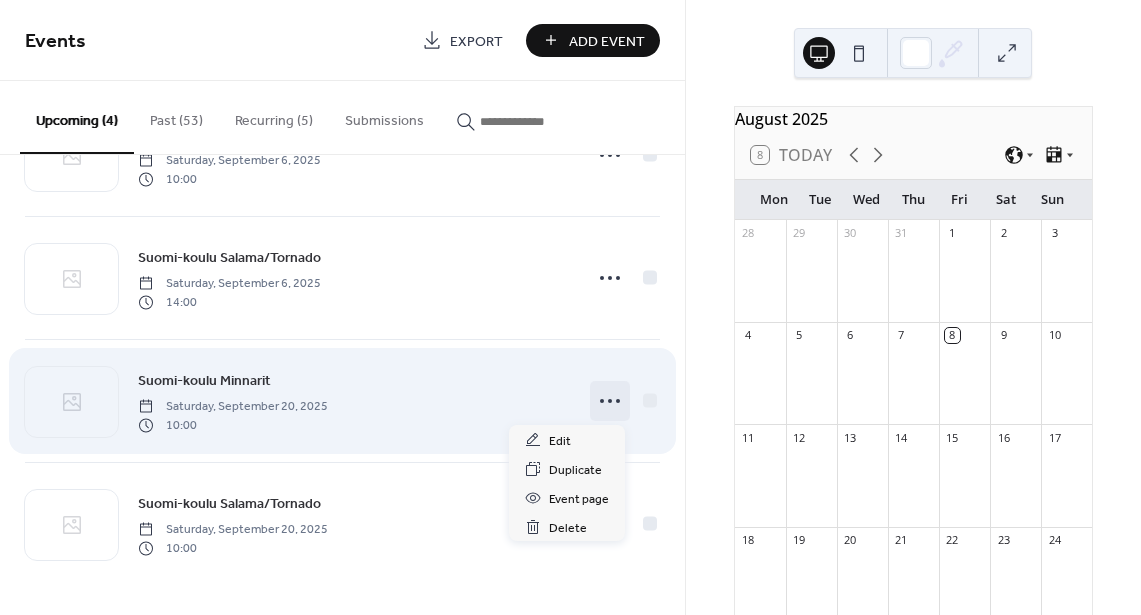 click 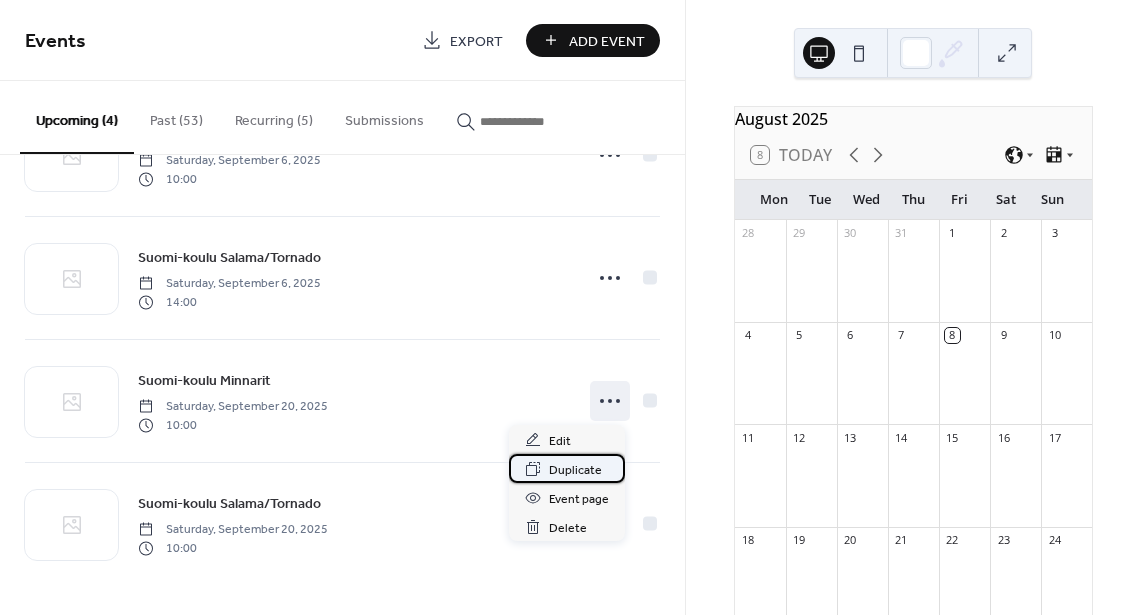 click on "Duplicate" at bounding box center (575, 470) 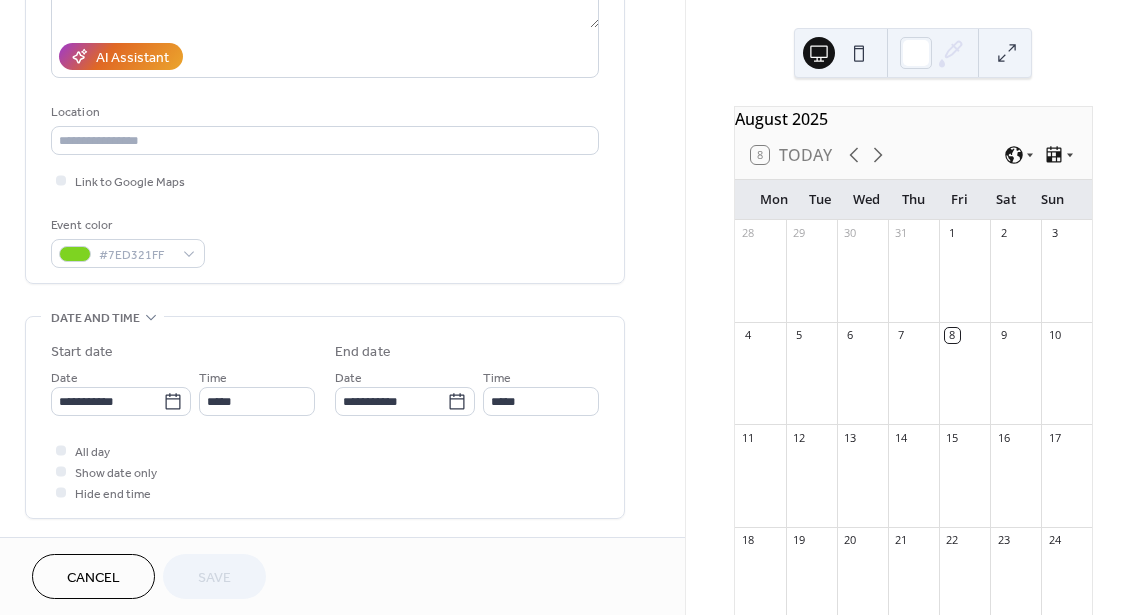 scroll, scrollTop: 339, scrollLeft: 0, axis: vertical 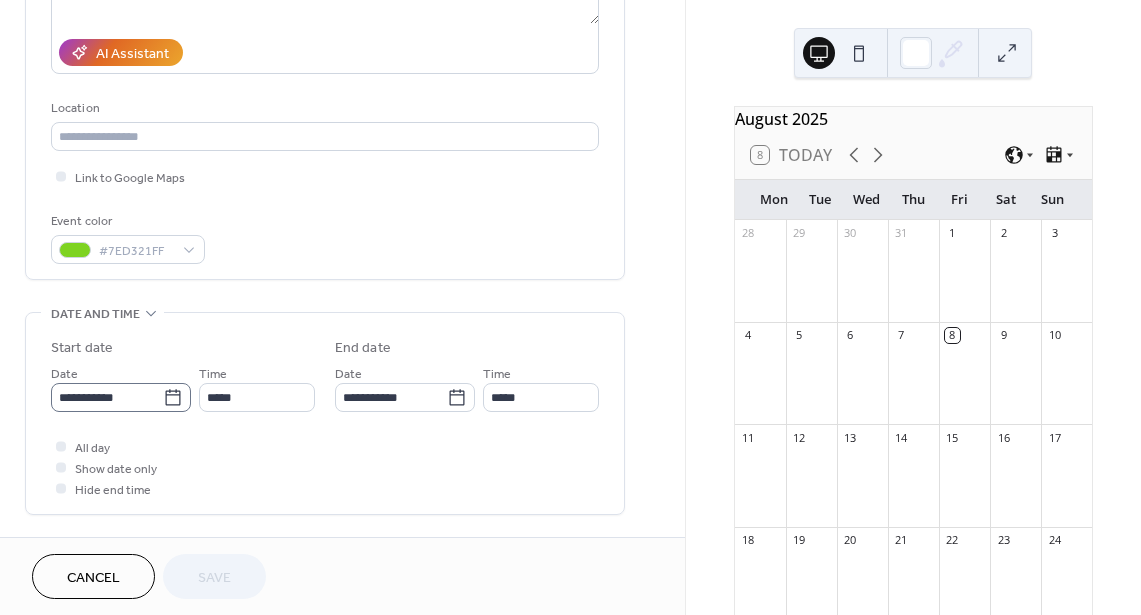 click on "**********" at bounding box center (121, 397) 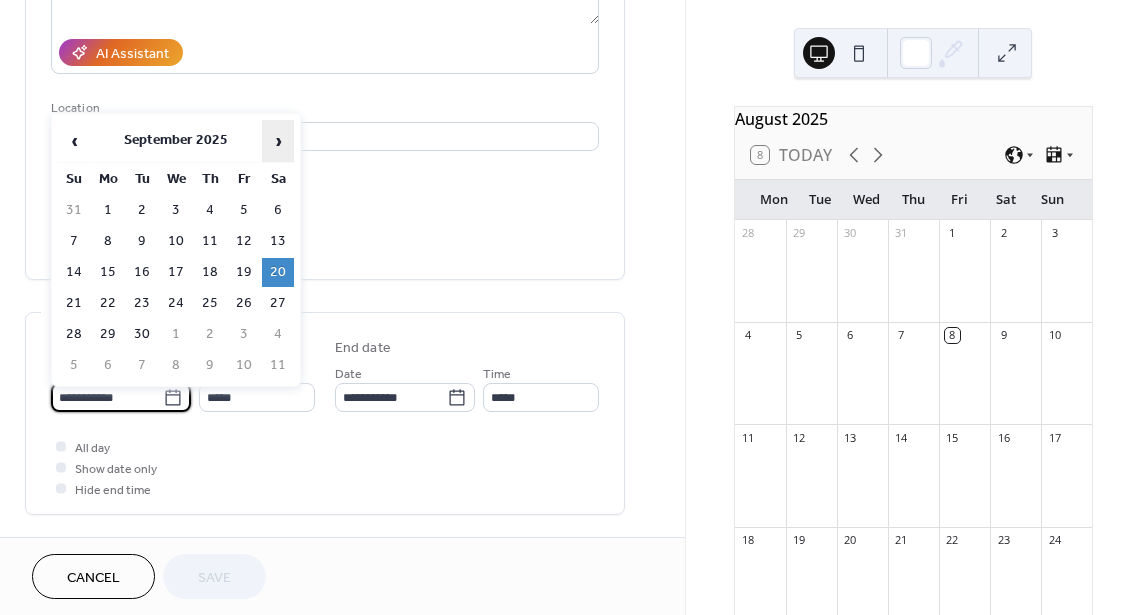 click on "›" at bounding box center [278, 141] 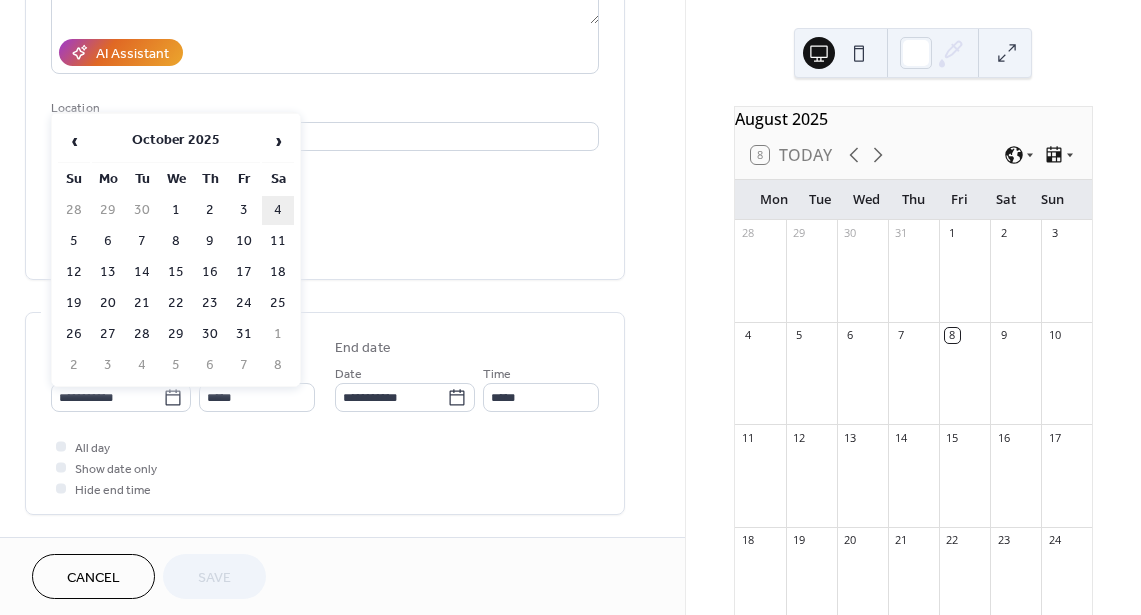 click on "4" at bounding box center [278, 210] 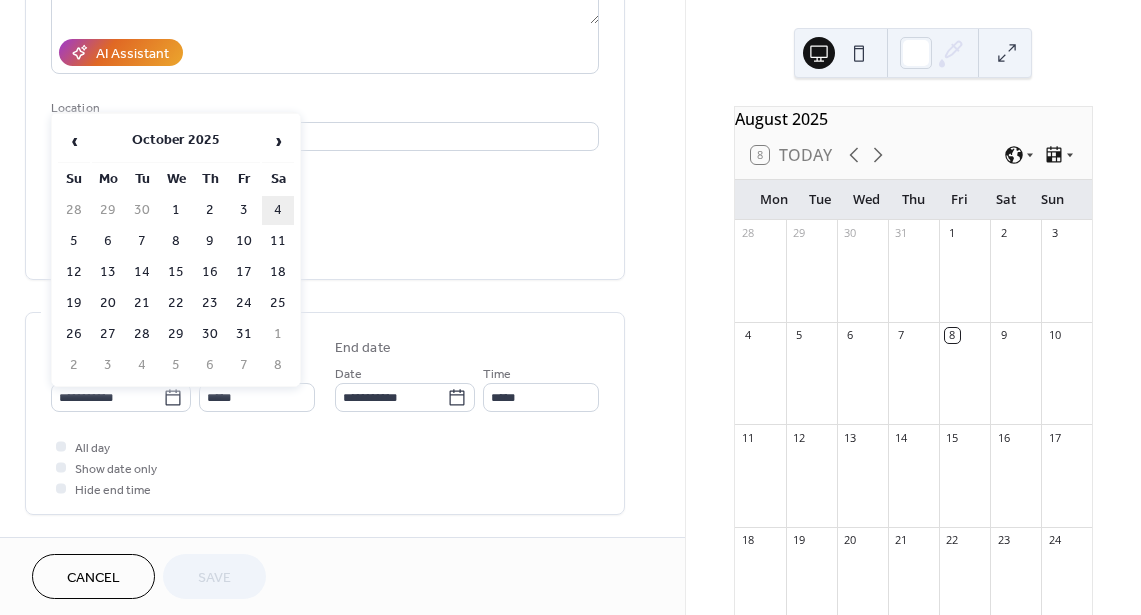 type on "**********" 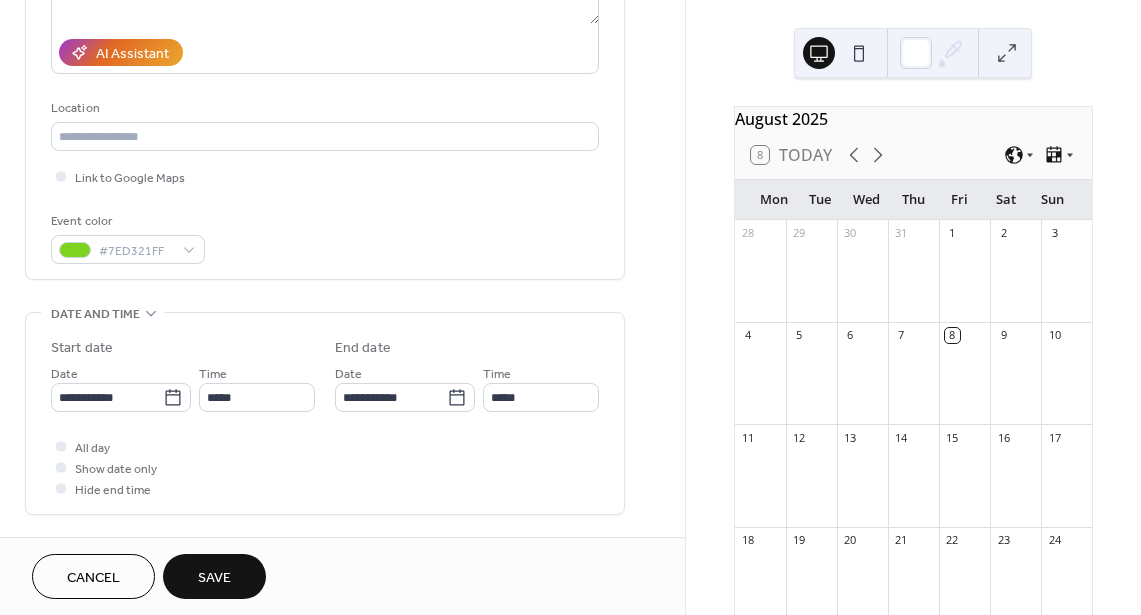 click on "Save" at bounding box center (214, 576) 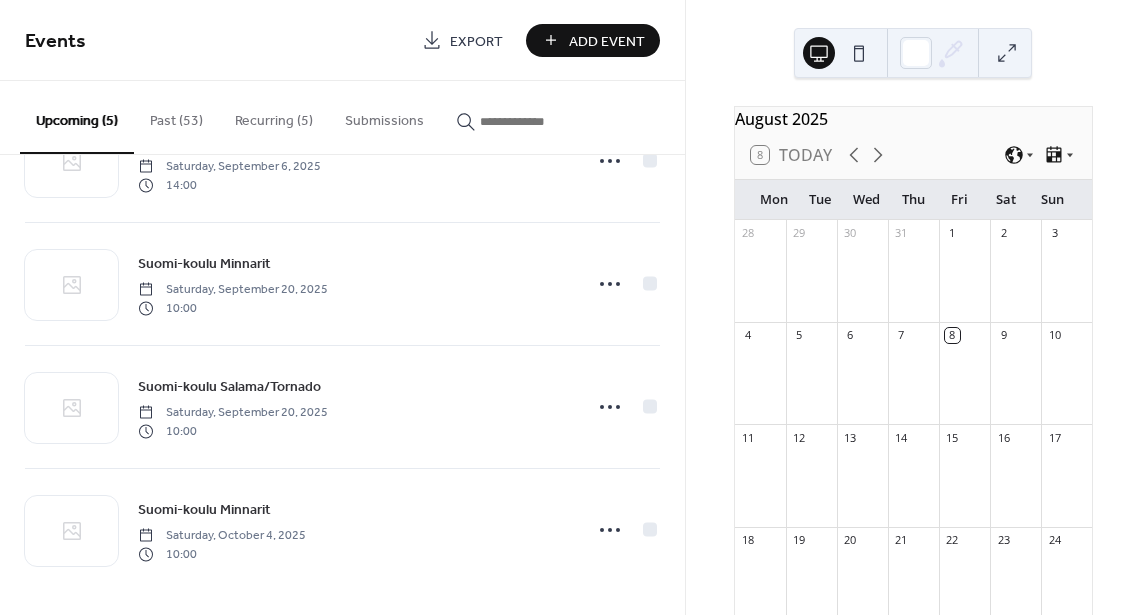 scroll, scrollTop: 214, scrollLeft: 0, axis: vertical 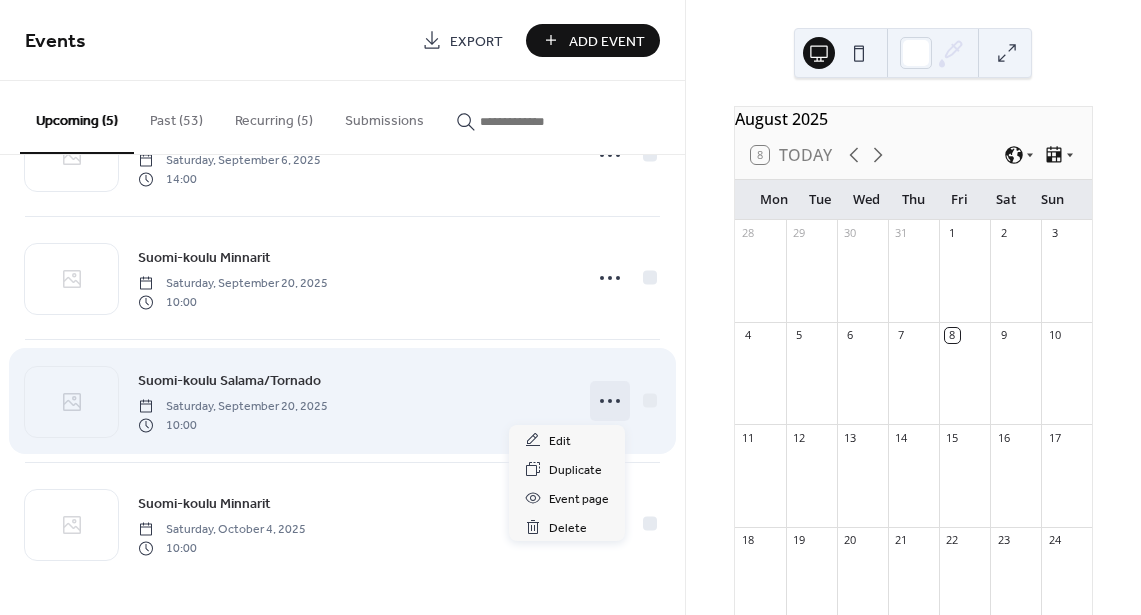 click 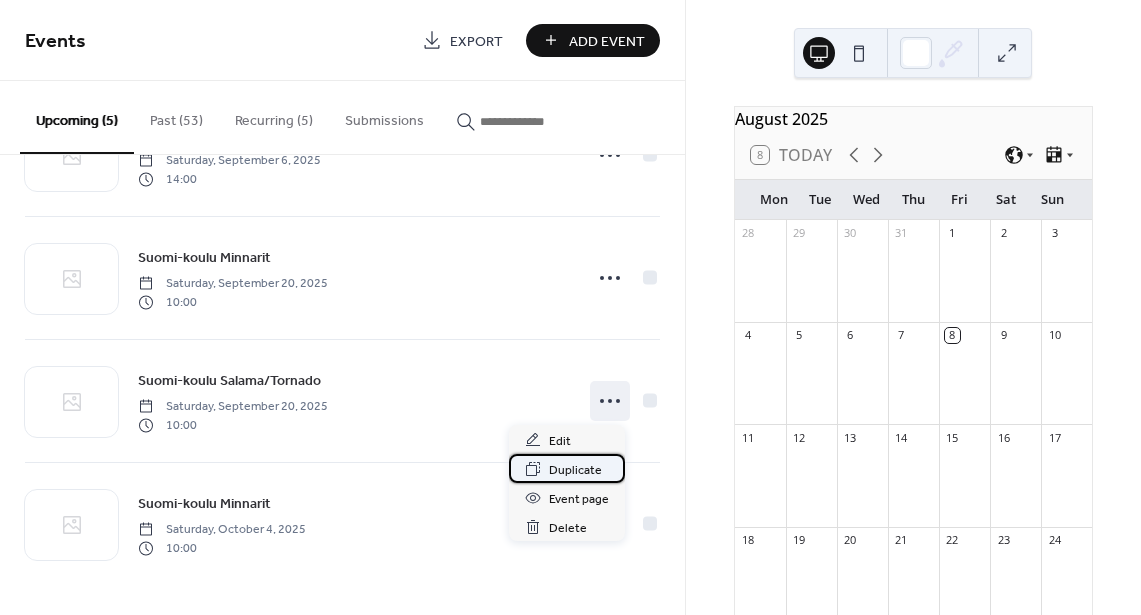 click on "Duplicate" at bounding box center (575, 470) 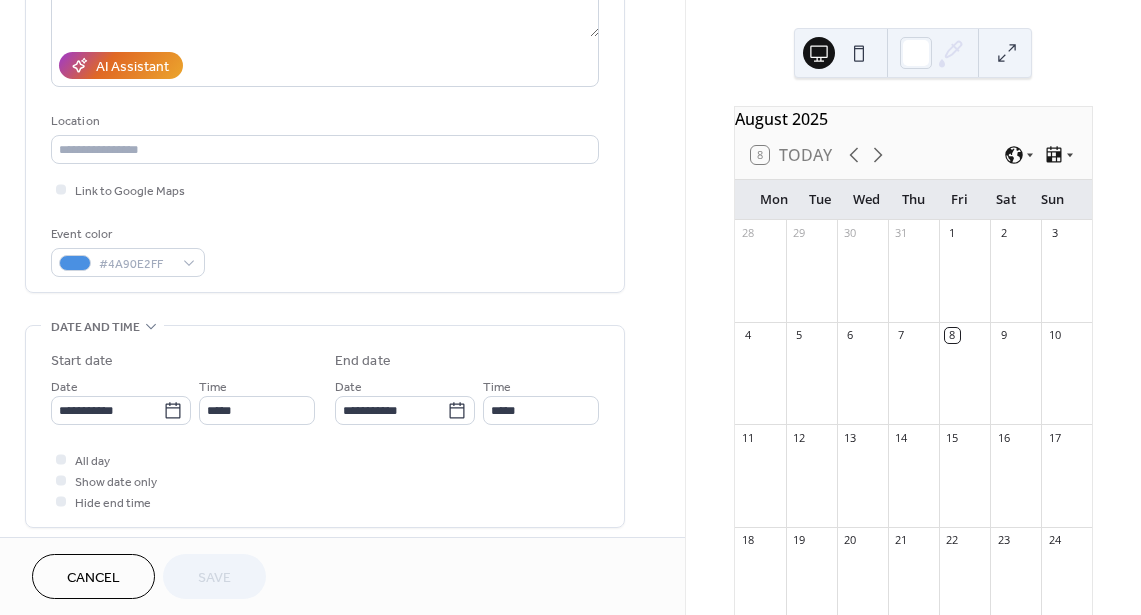 scroll, scrollTop: 347, scrollLeft: 0, axis: vertical 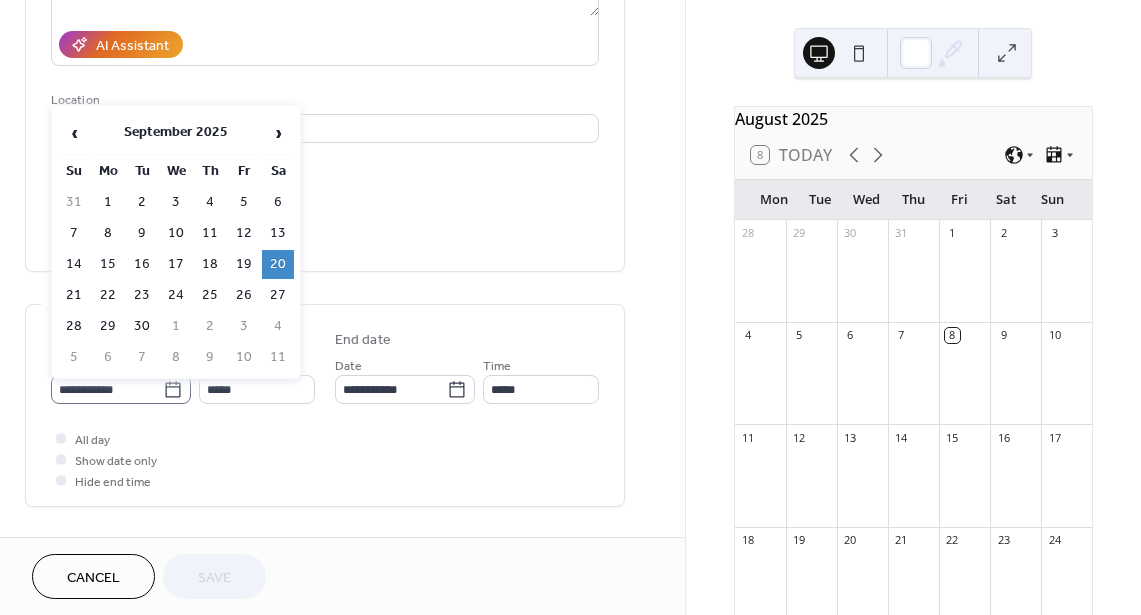 click 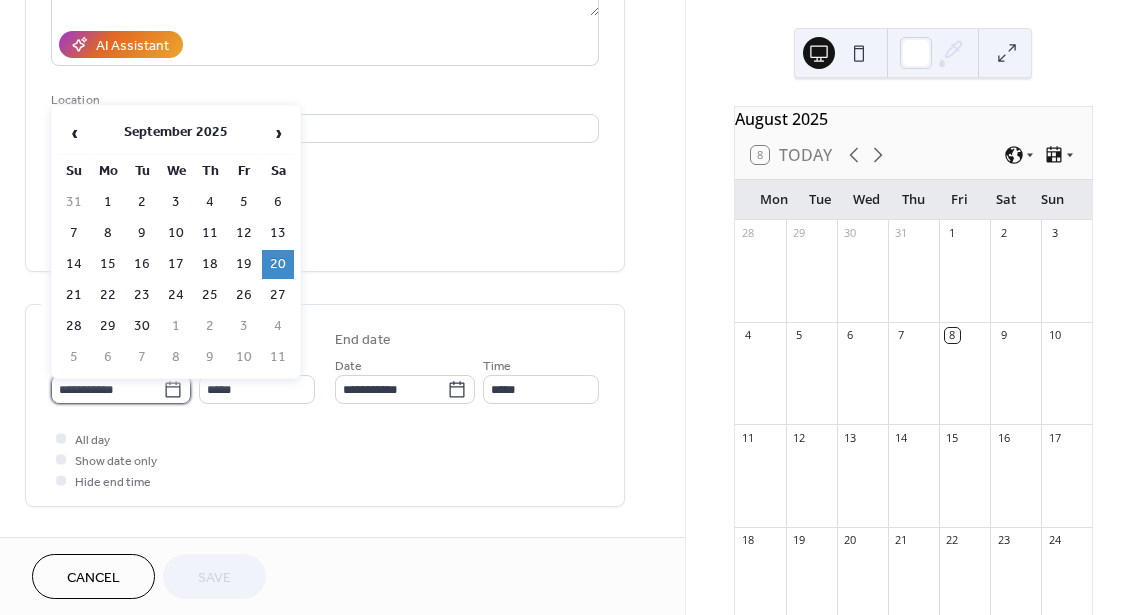 click on "**********" at bounding box center [107, 389] 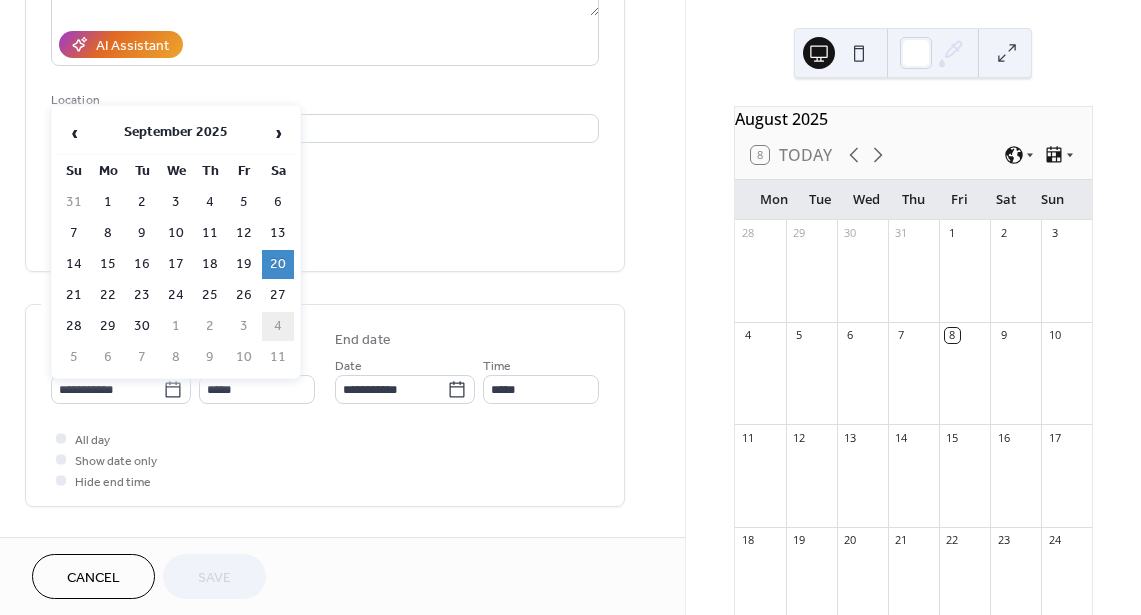 click on "4" at bounding box center [278, 326] 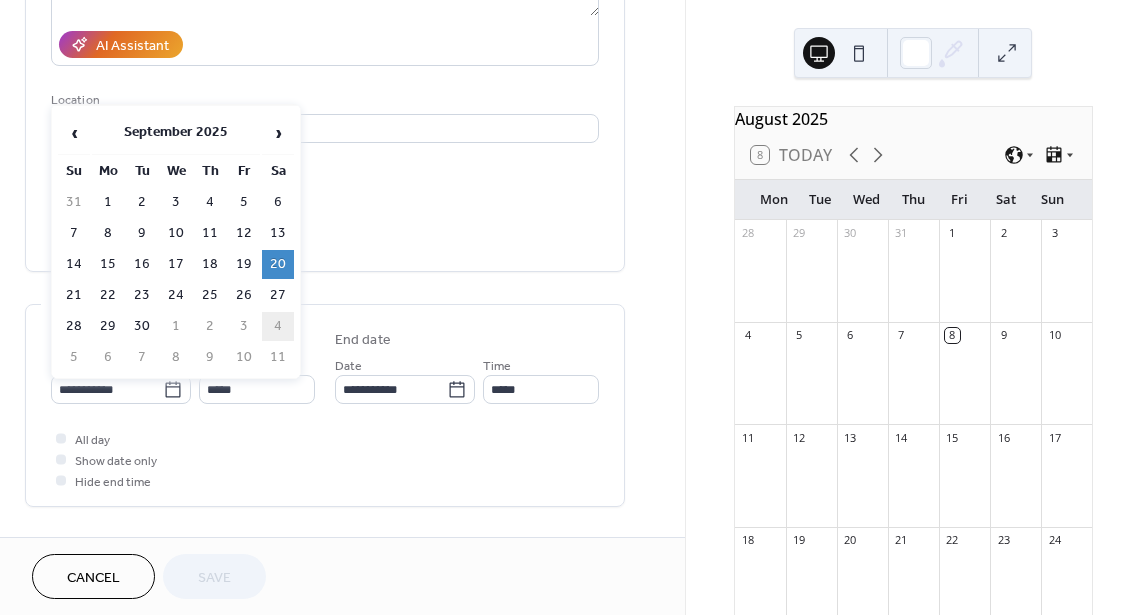 type on "**********" 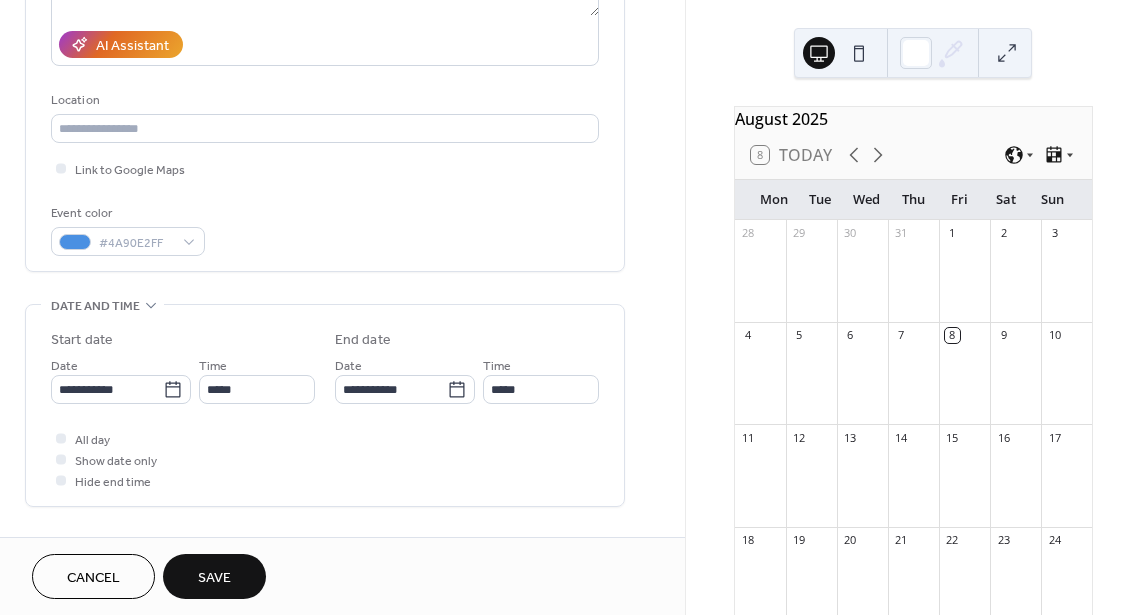 click on "Save" at bounding box center (214, 576) 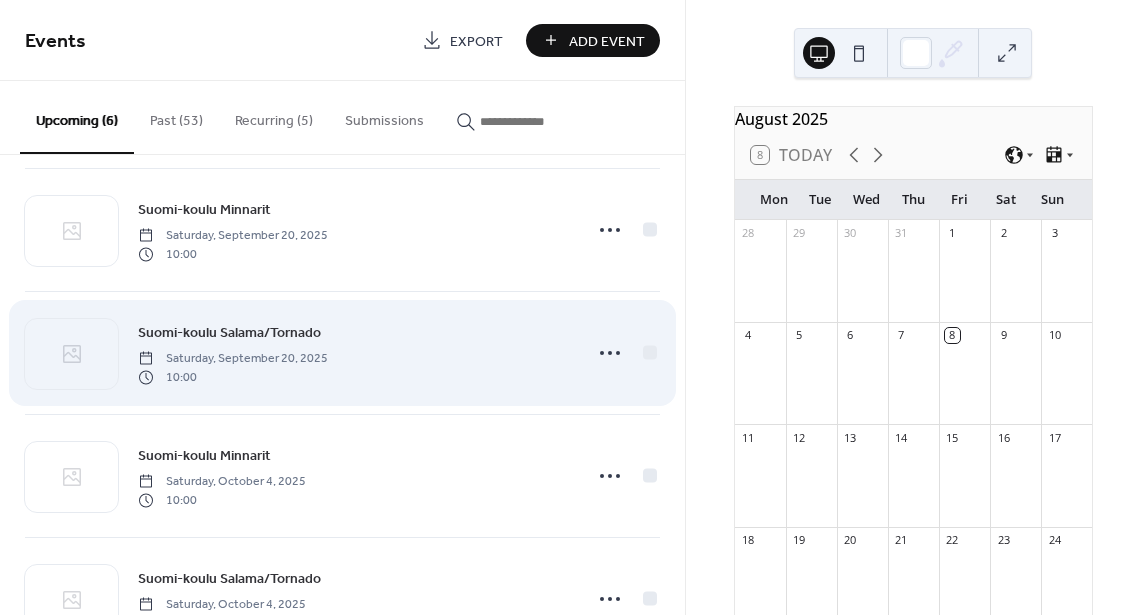 scroll, scrollTop: 337, scrollLeft: 0, axis: vertical 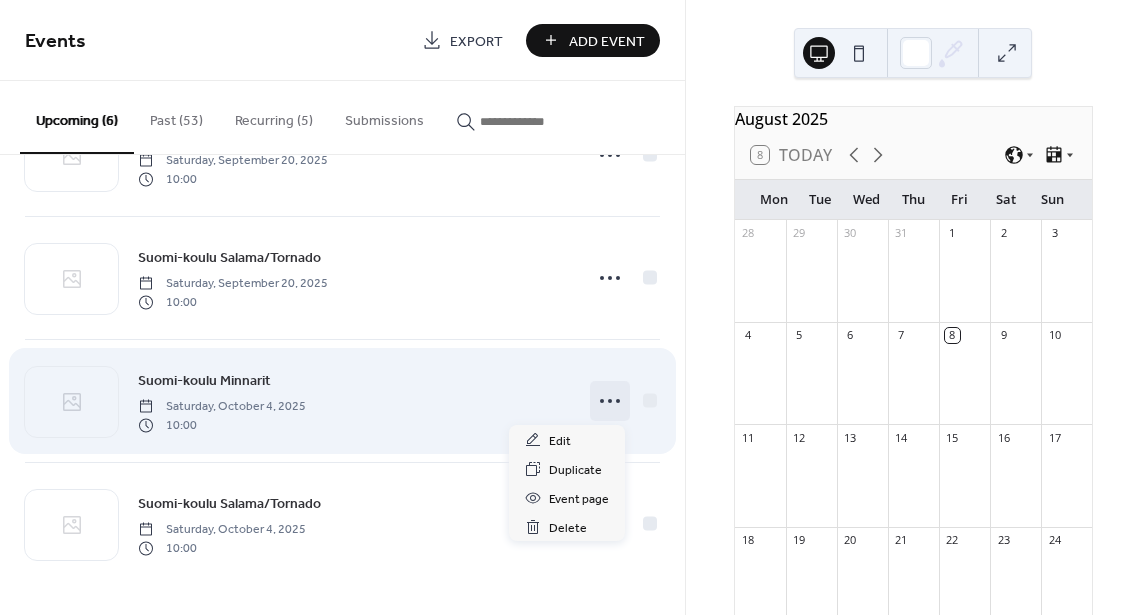 click 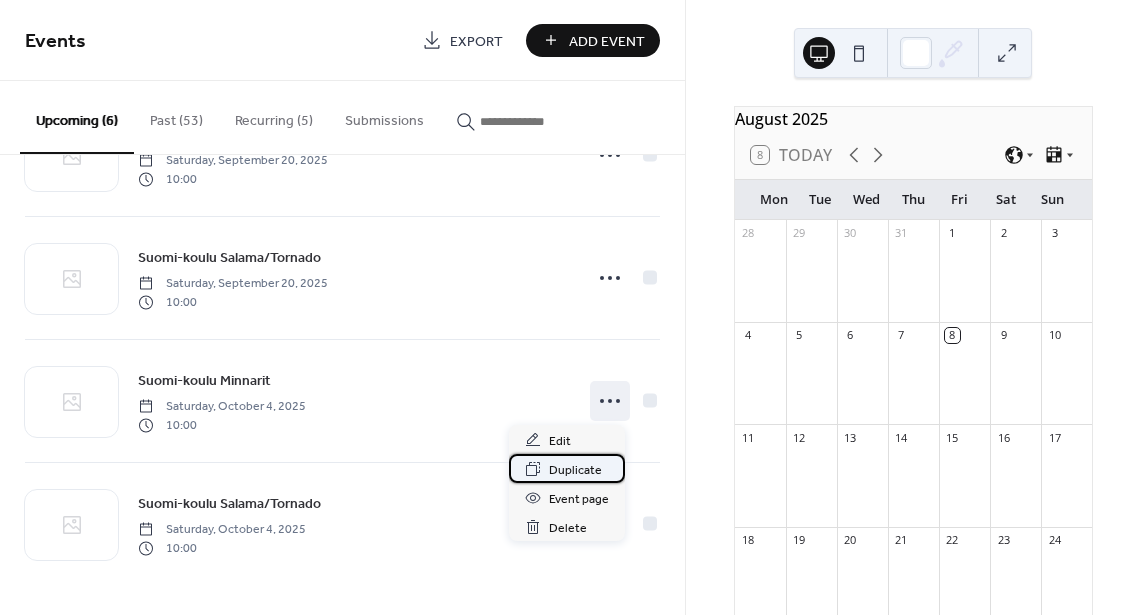 click on "Duplicate" at bounding box center [575, 470] 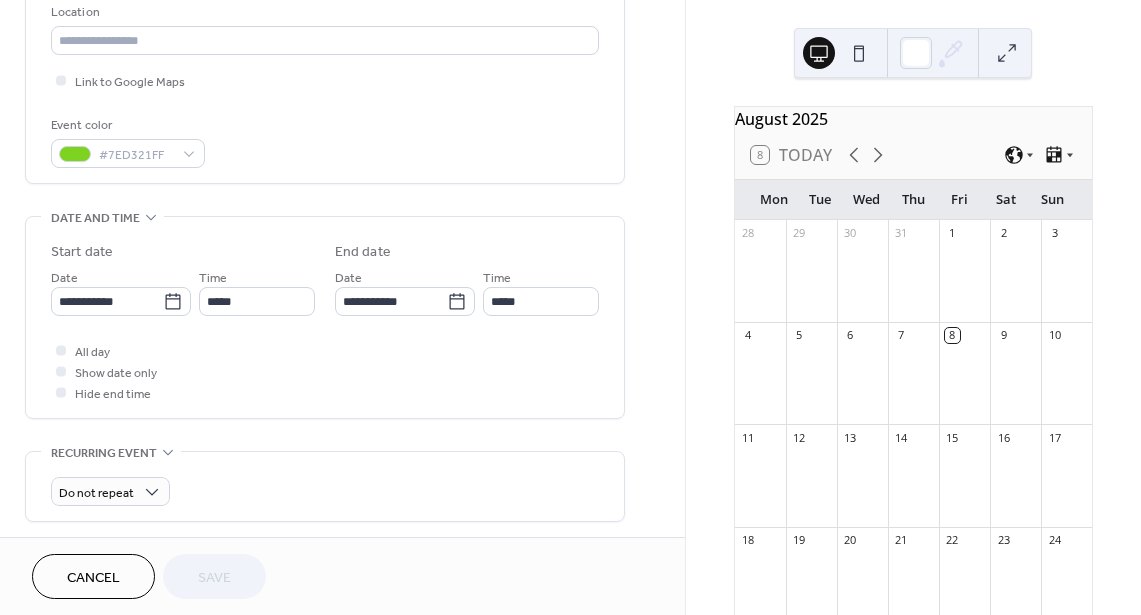scroll, scrollTop: 480, scrollLeft: 0, axis: vertical 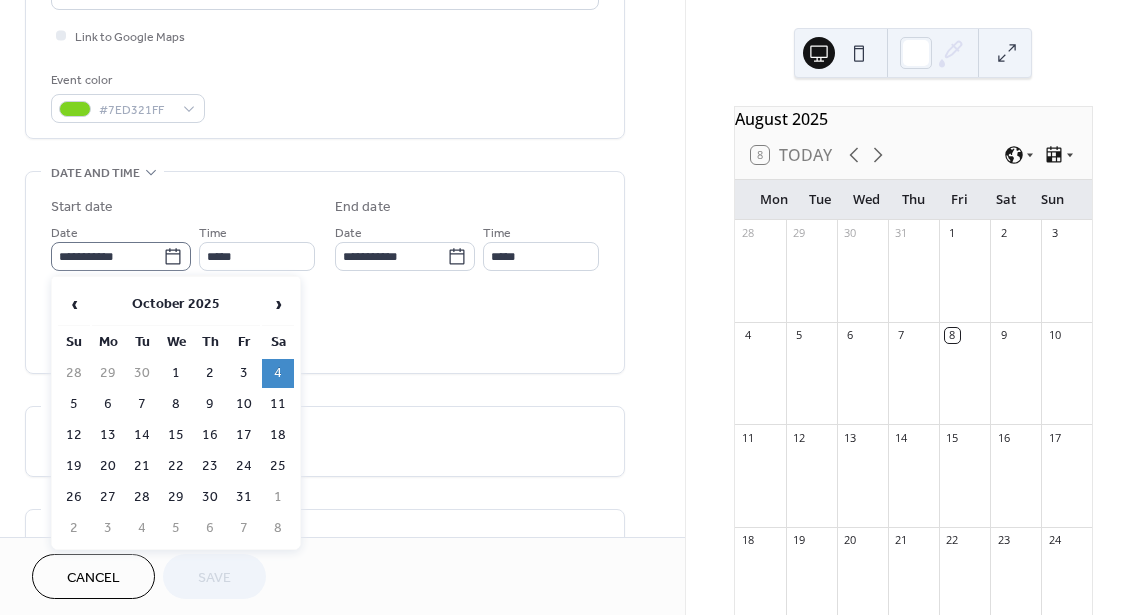 click 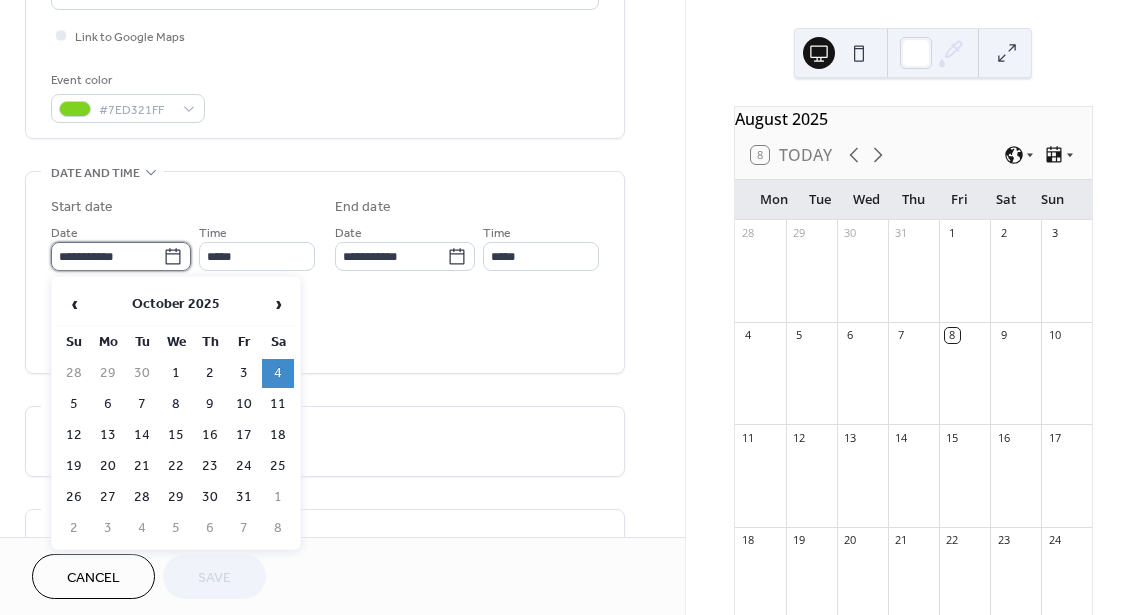 click on "**********" at bounding box center [107, 256] 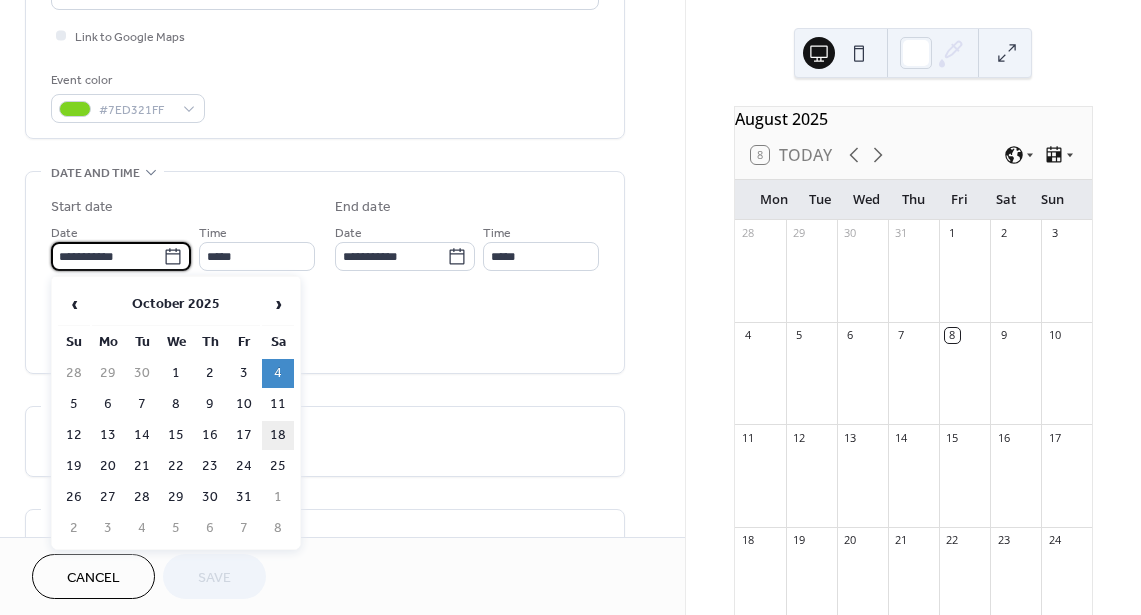 click on "18" at bounding box center [278, 435] 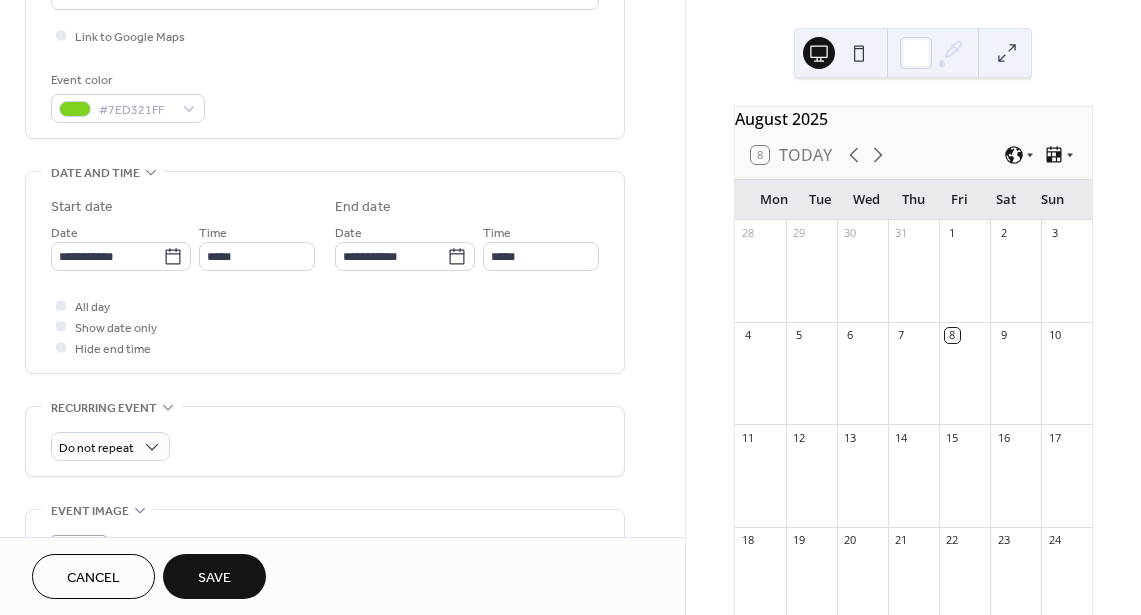 click on "Save" at bounding box center (214, 576) 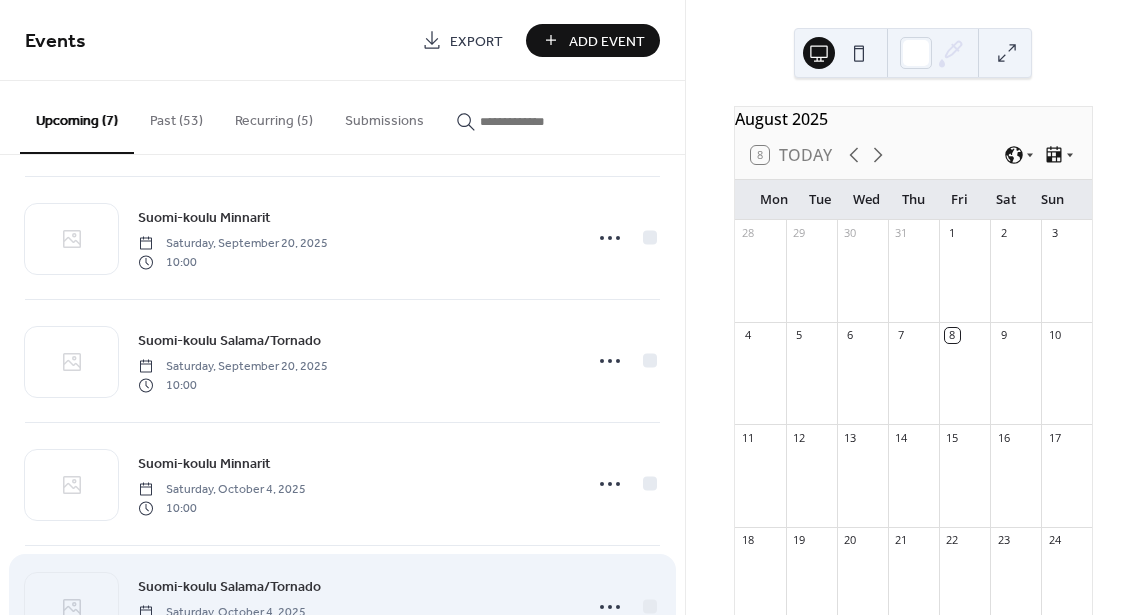 scroll, scrollTop: 245, scrollLeft: 0, axis: vertical 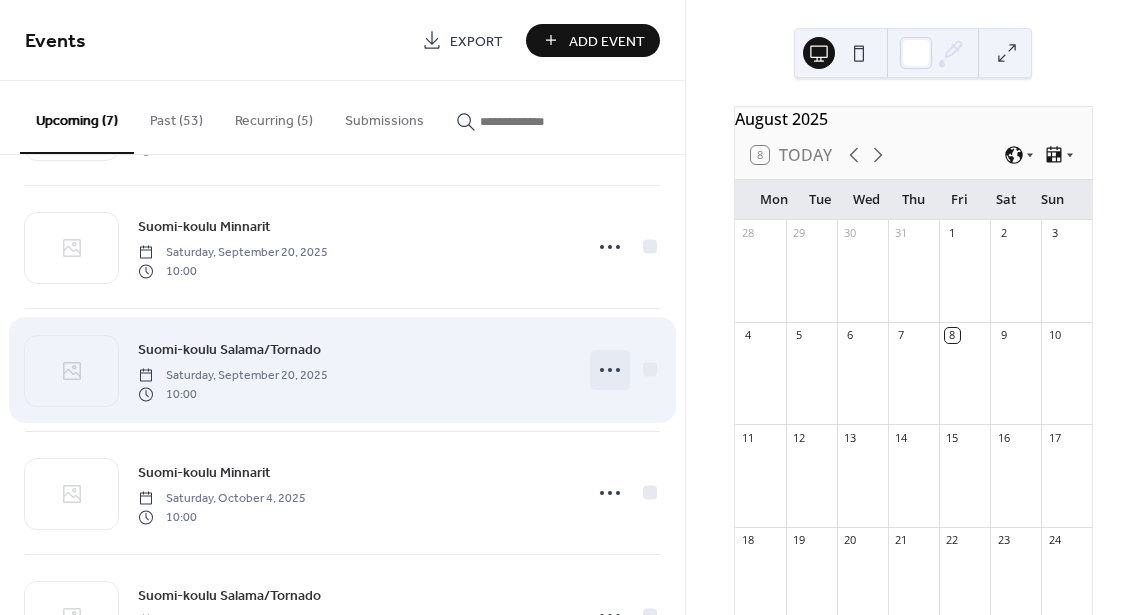 click 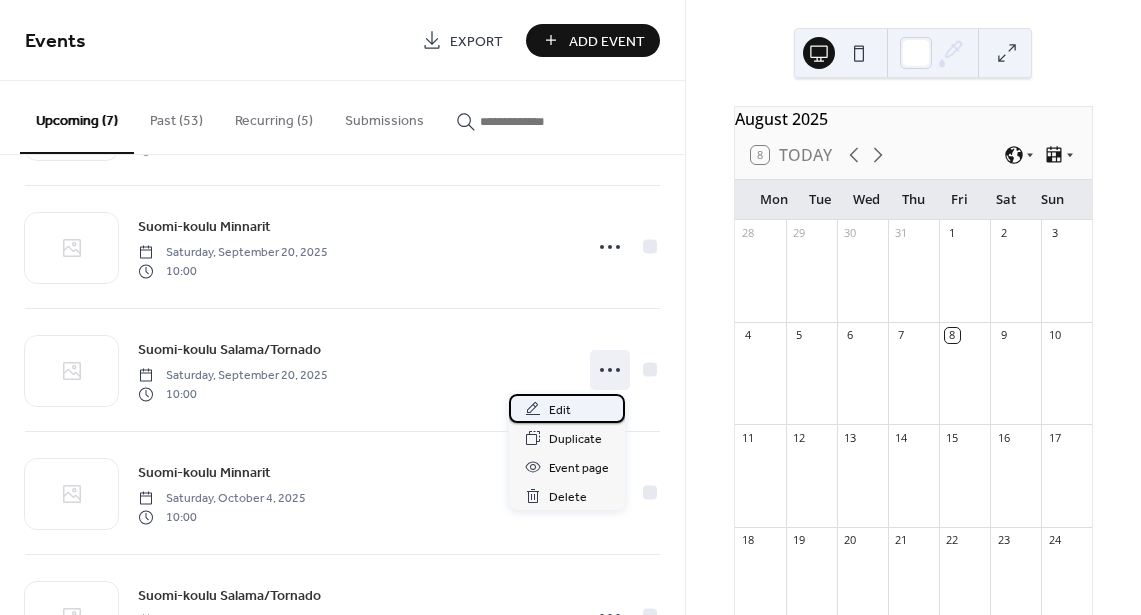 click on "Edit" at bounding box center [567, 408] 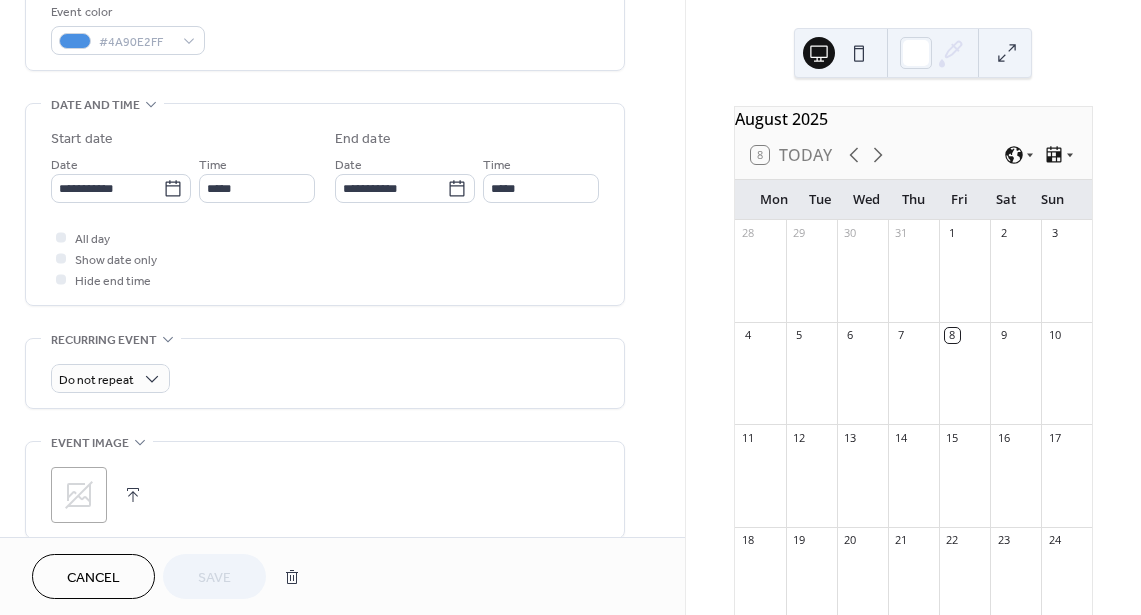 scroll, scrollTop: 552, scrollLeft: 0, axis: vertical 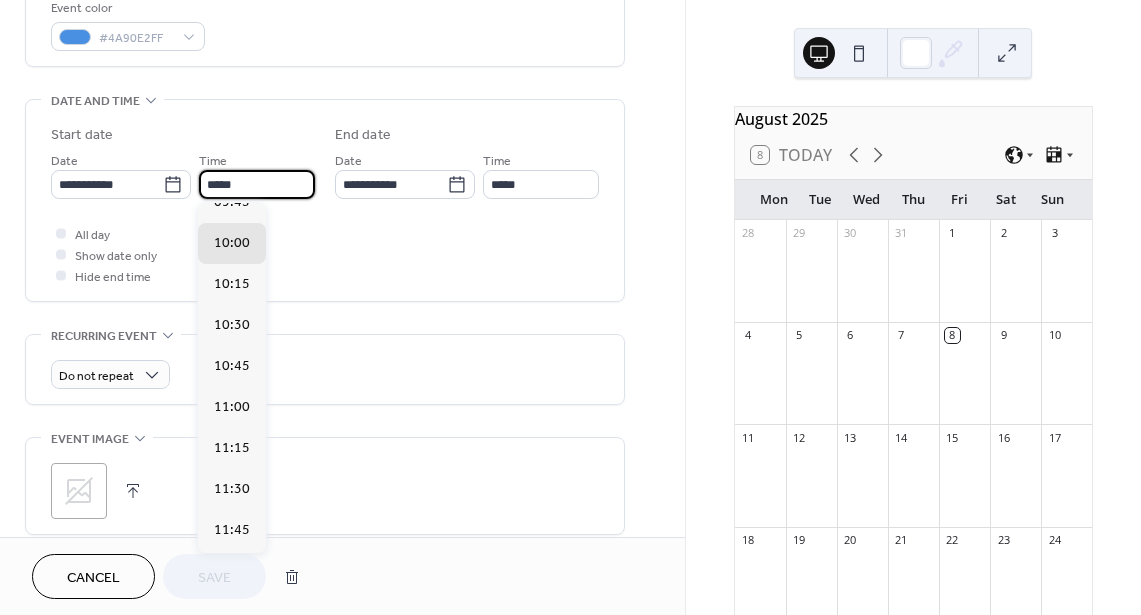 click on "*****" at bounding box center (257, 184) 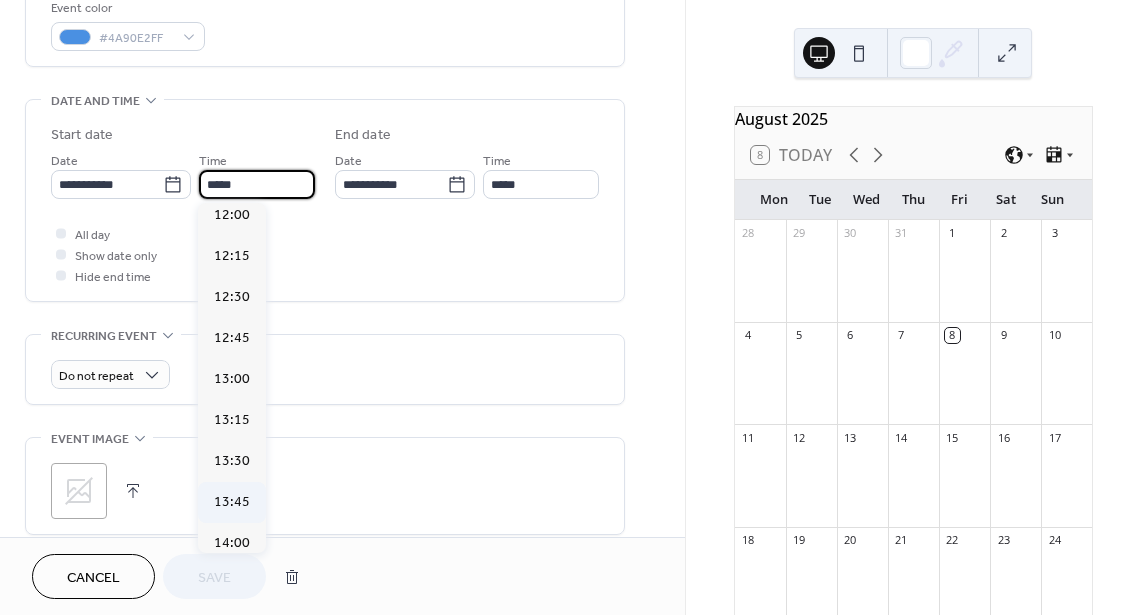 scroll, scrollTop: 1995, scrollLeft: 0, axis: vertical 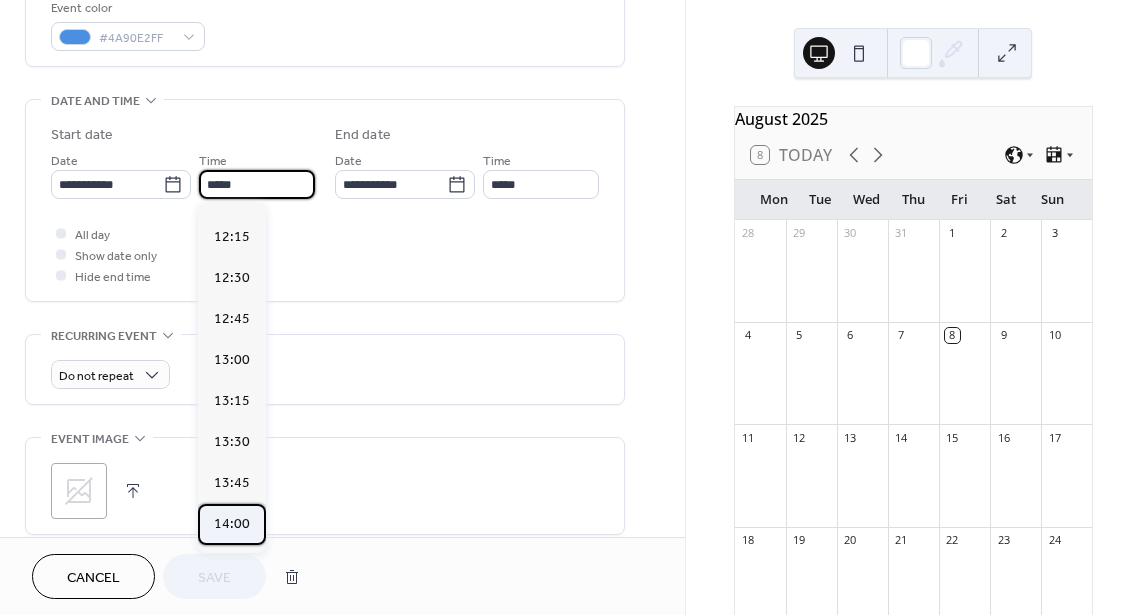click on "14:00" at bounding box center [232, 524] 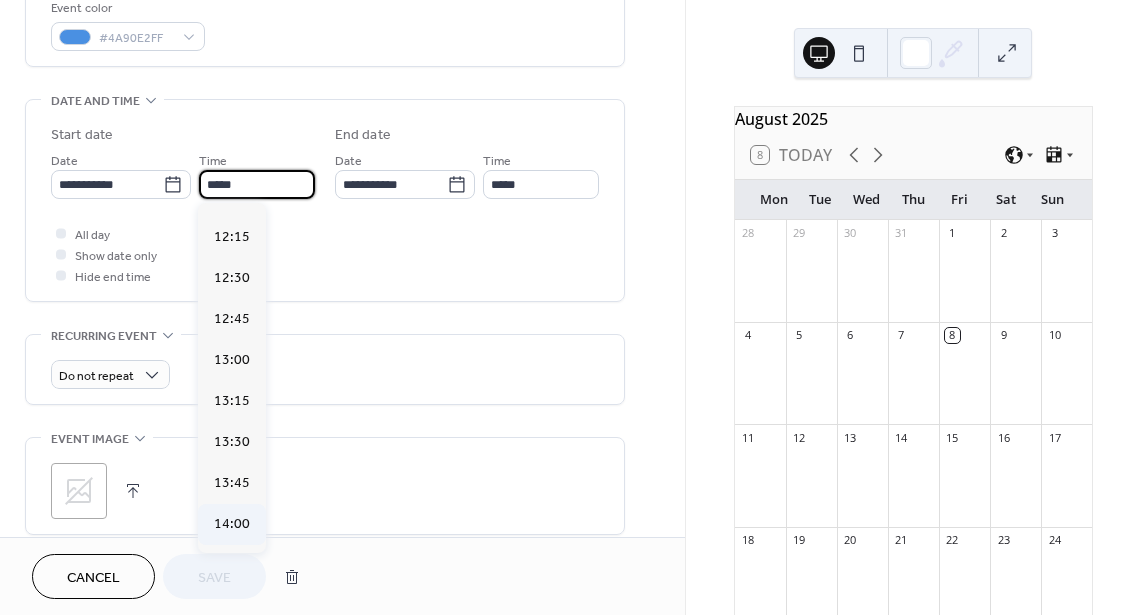 type on "*****" 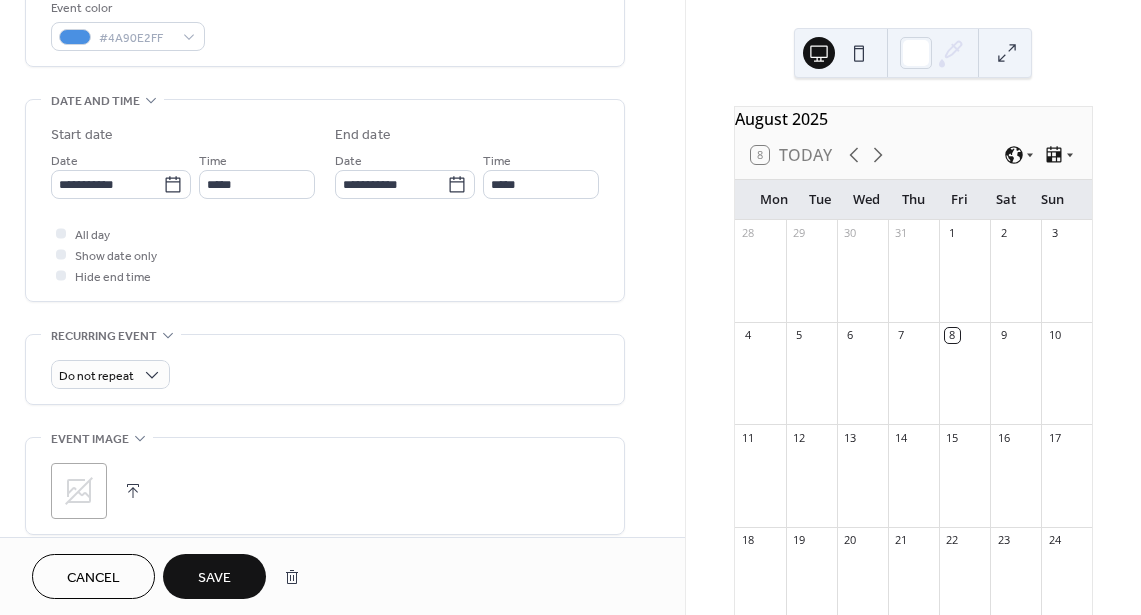 click on "Save" at bounding box center [214, 578] 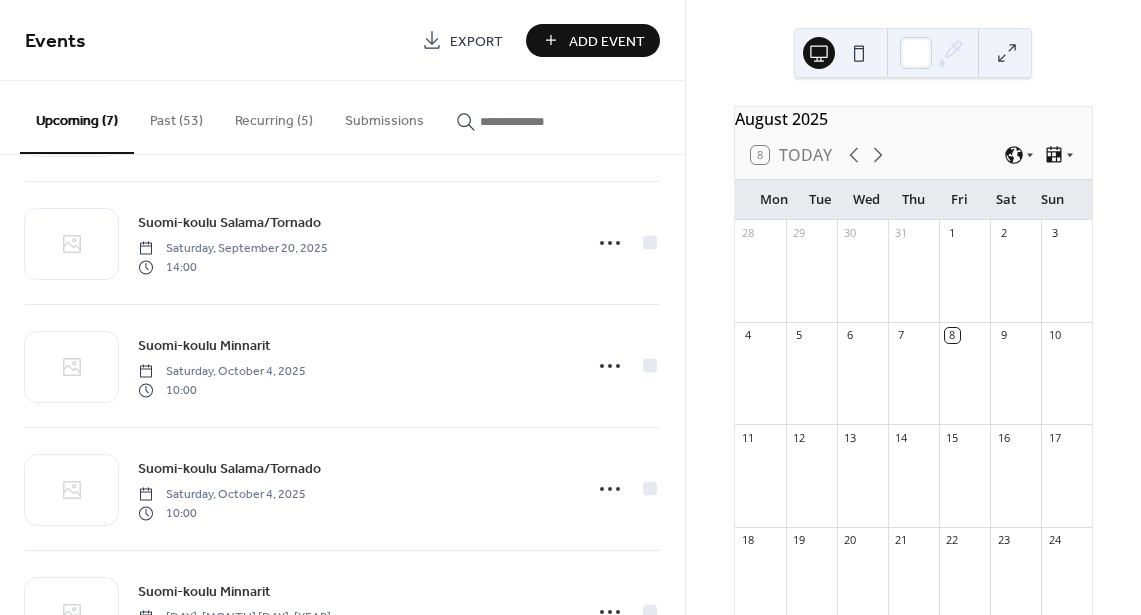 scroll, scrollTop: 376, scrollLeft: 0, axis: vertical 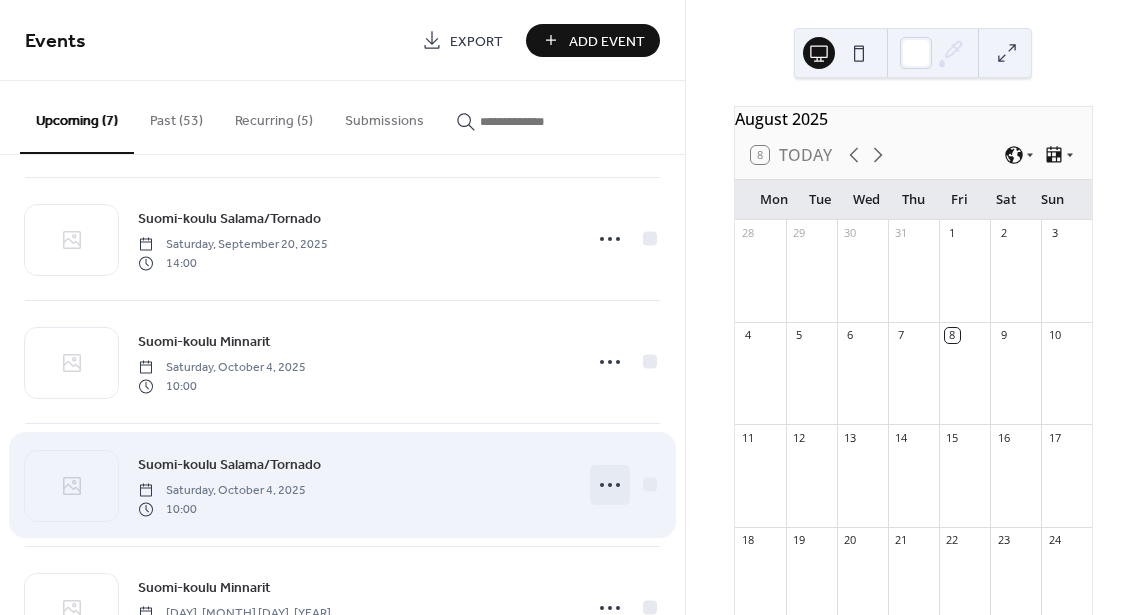 click 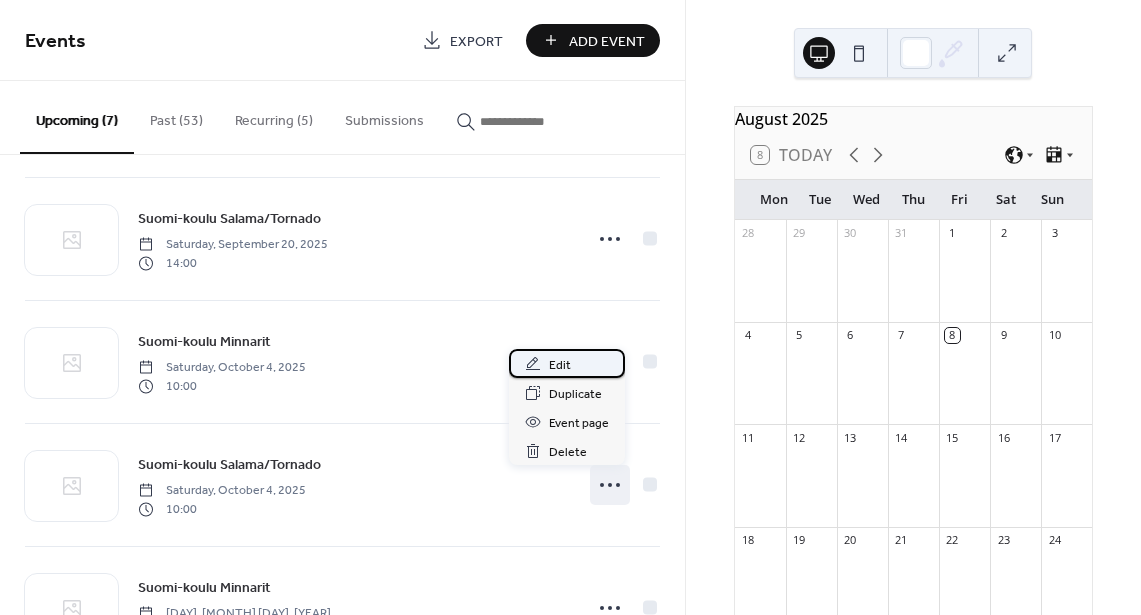 click on "Edit" at bounding box center [567, 363] 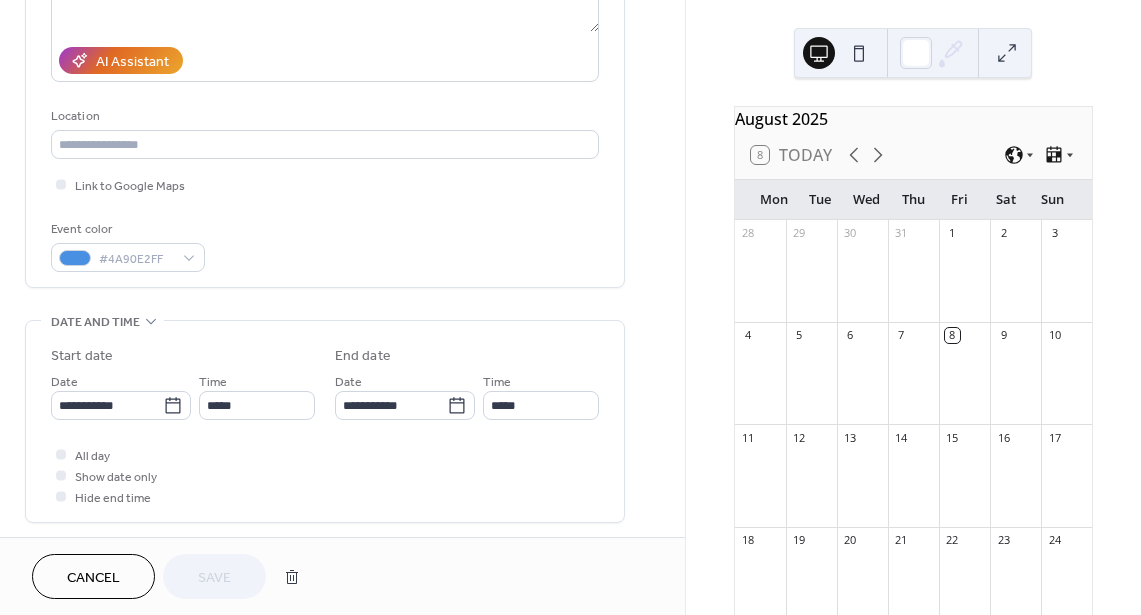 scroll, scrollTop: 333, scrollLeft: 0, axis: vertical 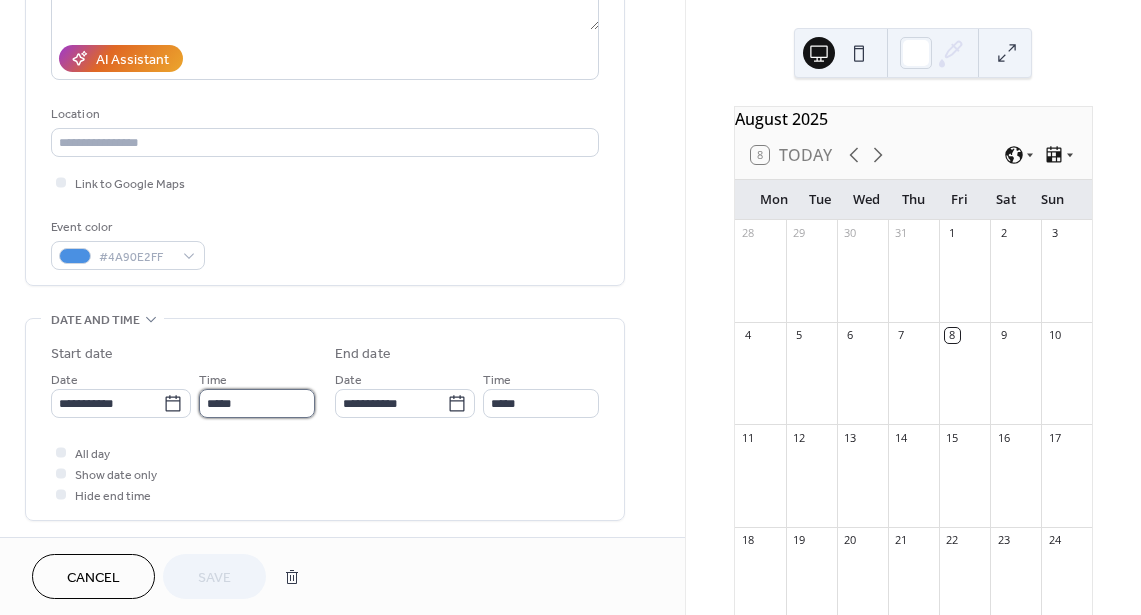 click on "*****" at bounding box center (257, 403) 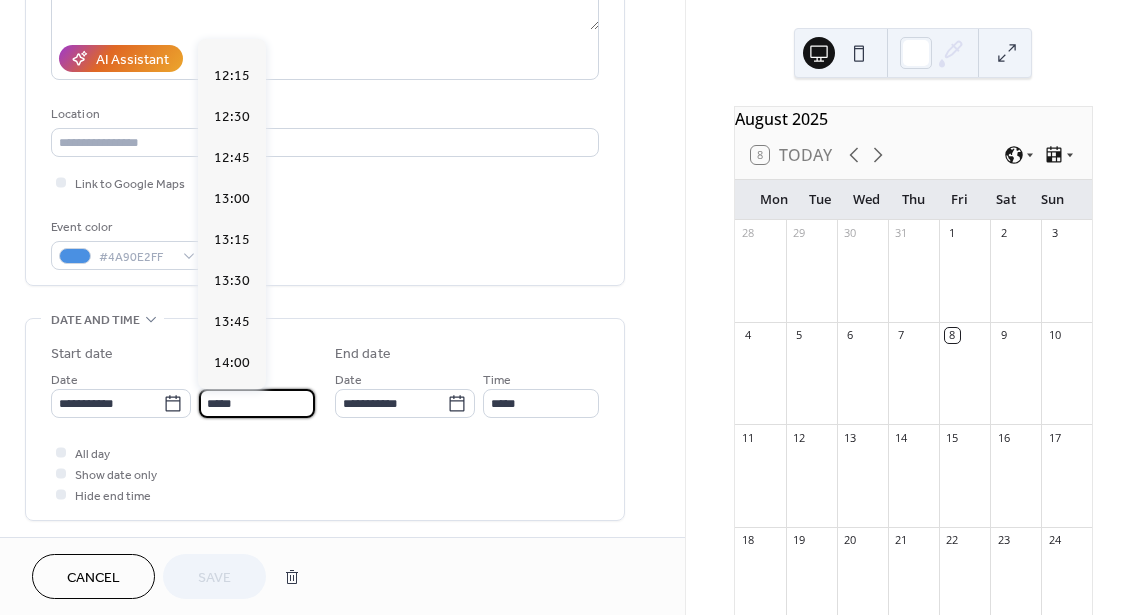 scroll, scrollTop: 1994, scrollLeft: 0, axis: vertical 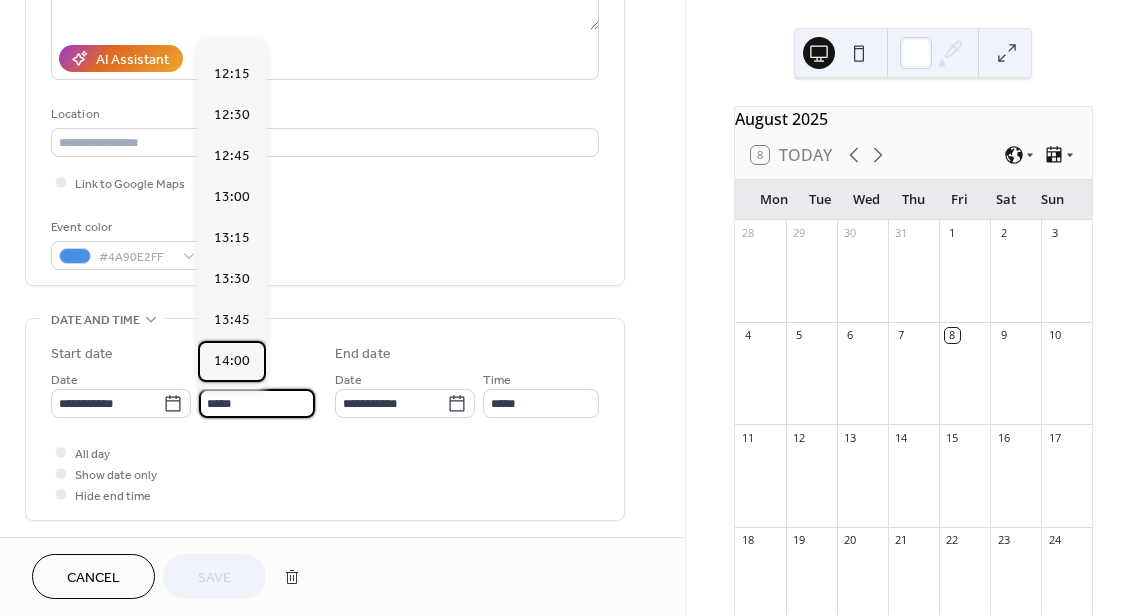 click on "14:00" at bounding box center [232, 361] 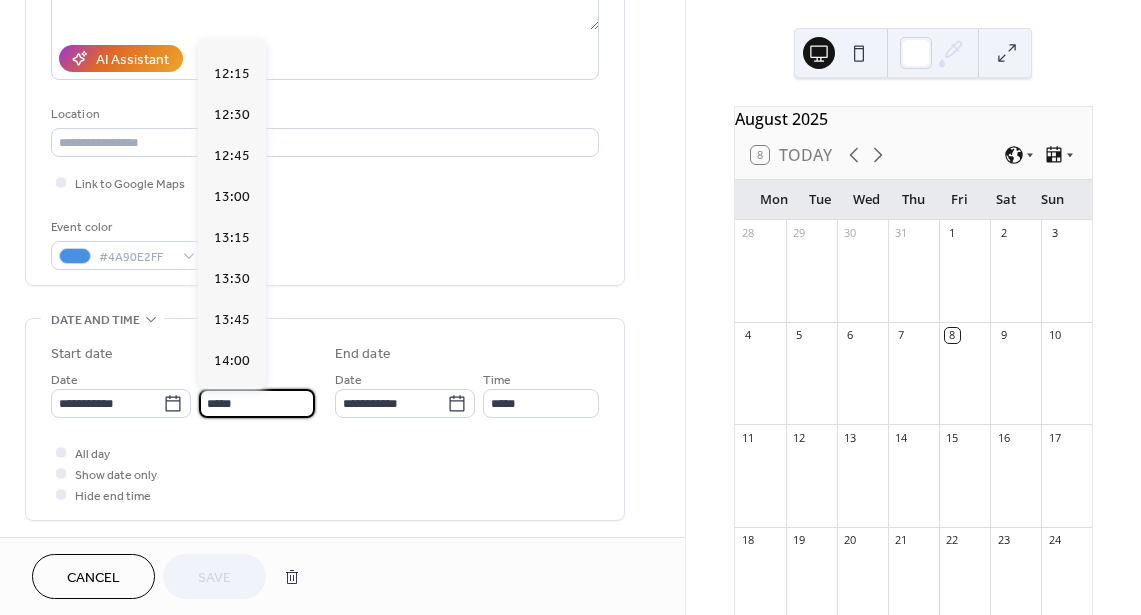 type on "*****" 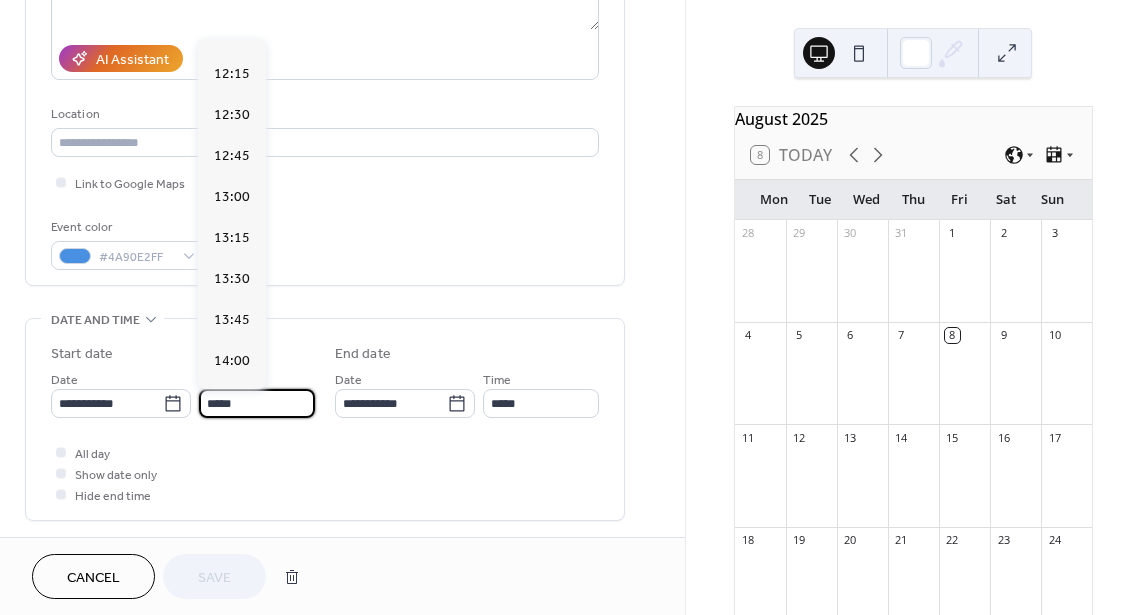 type on "*****" 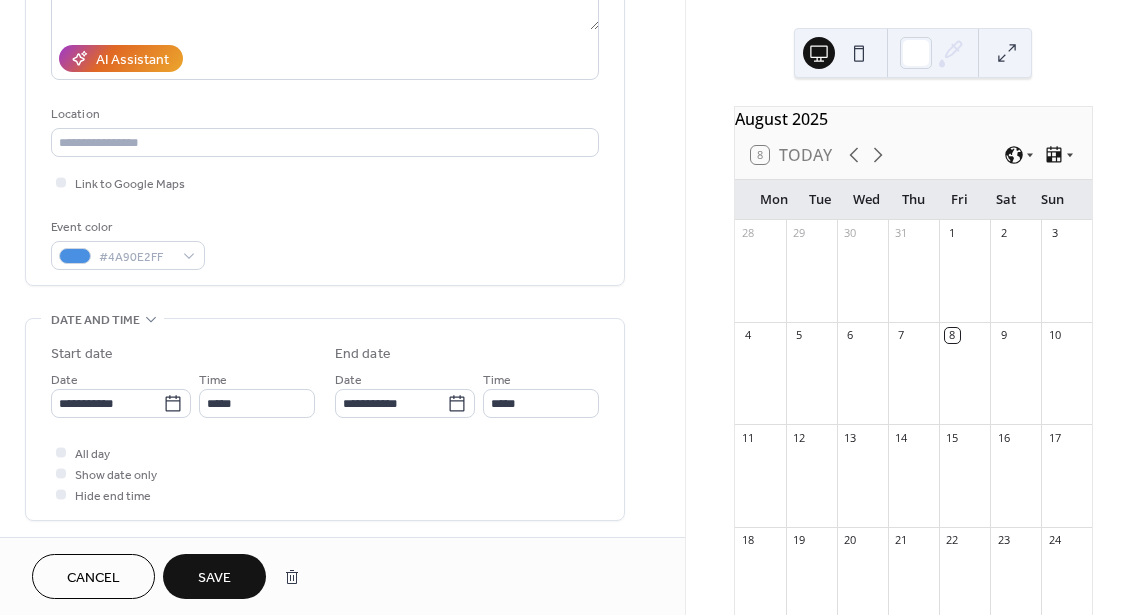 click on "Save" at bounding box center [214, 578] 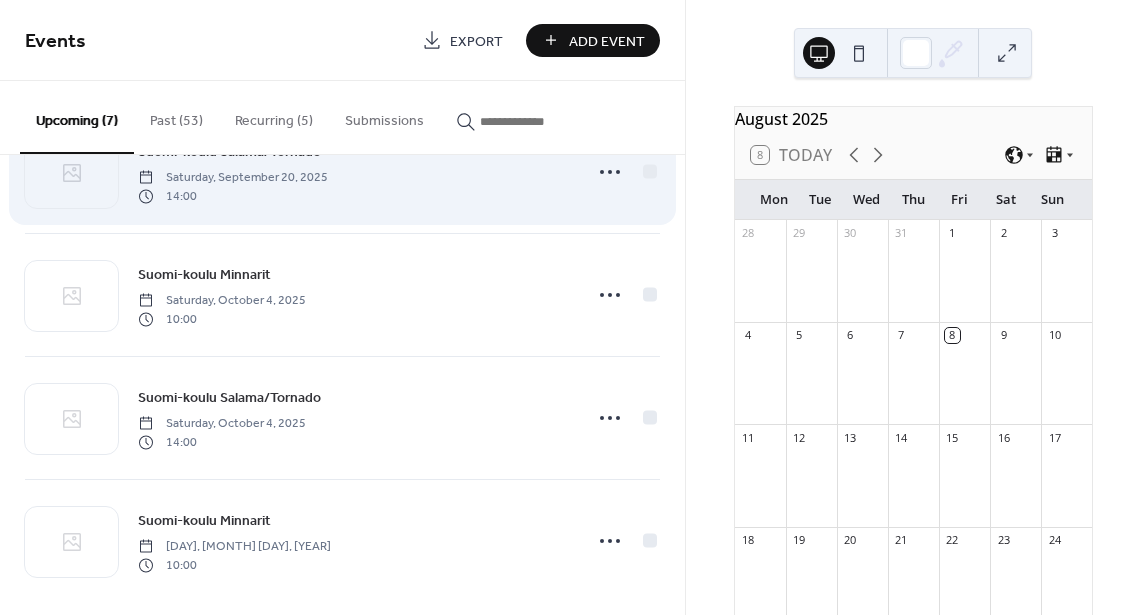 scroll, scrollTop: 460, scrollLeft: 0, axis: vertical 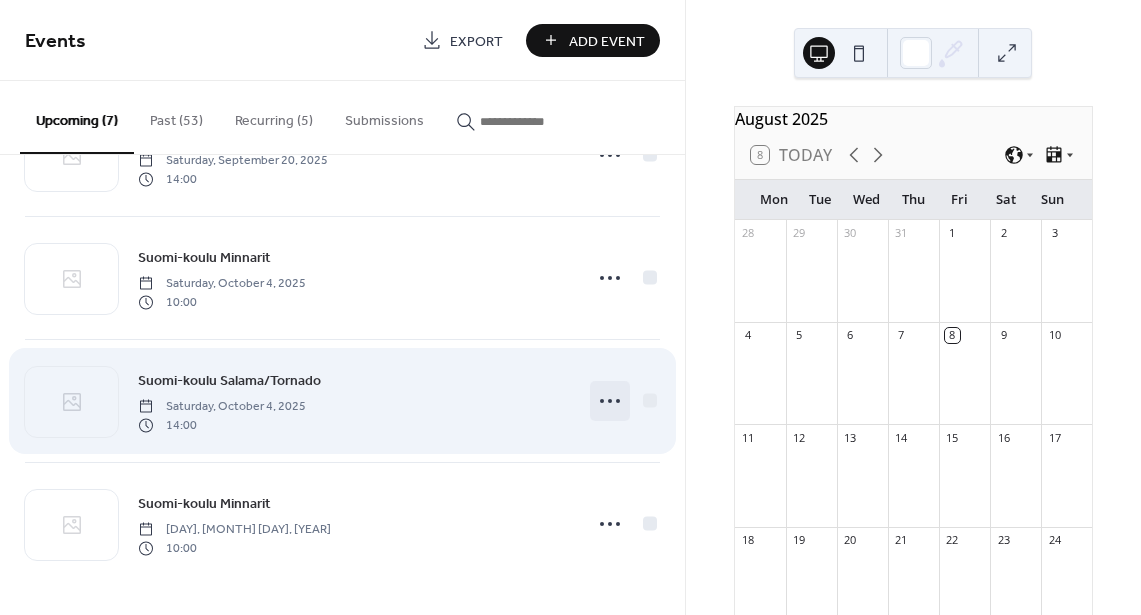click 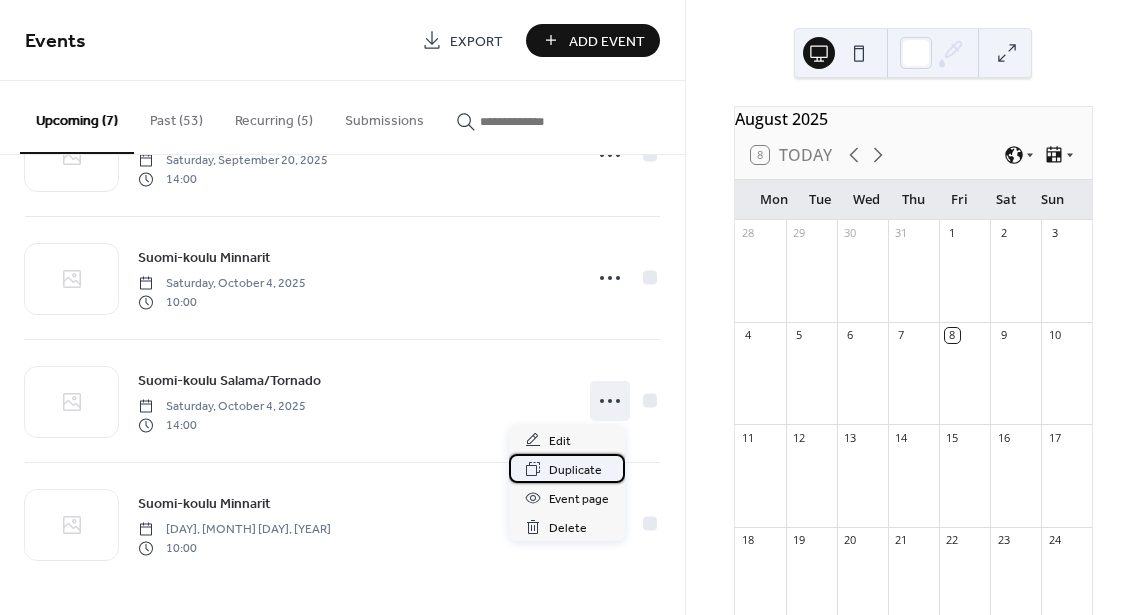 click on "Duplicate" at bounding box center (575, 470) 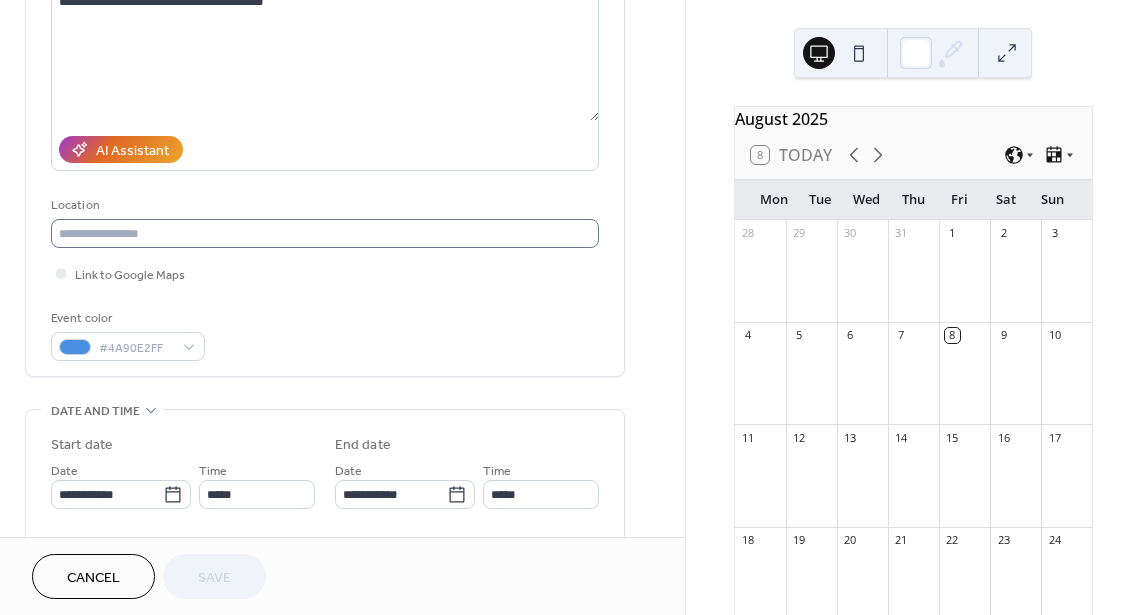 scroll, scrollTop: 295, scrollLeft: 0, axis: vertical 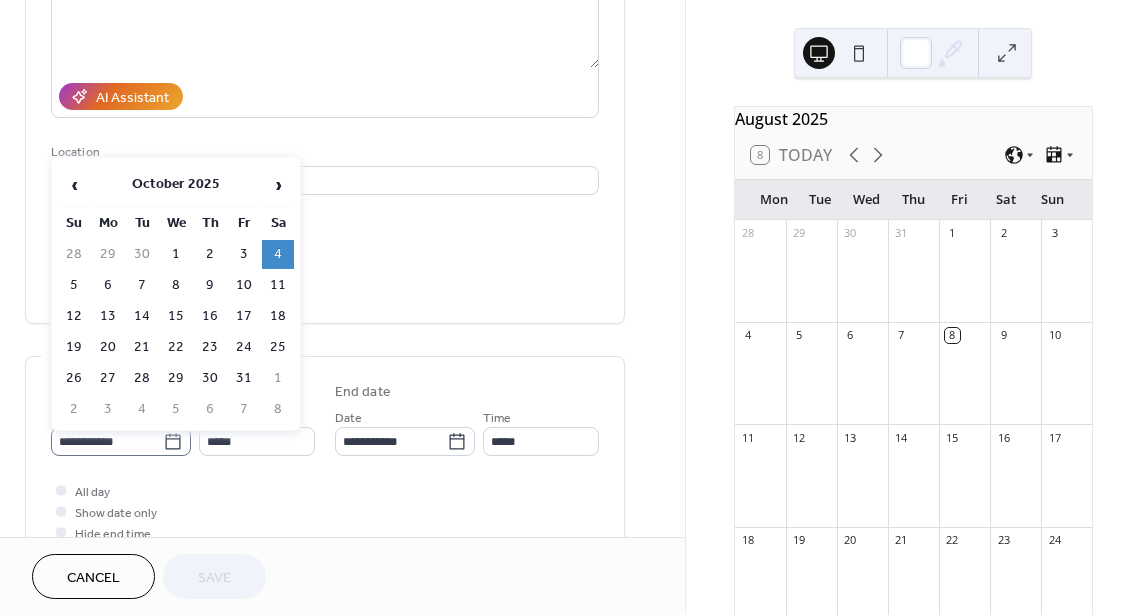click 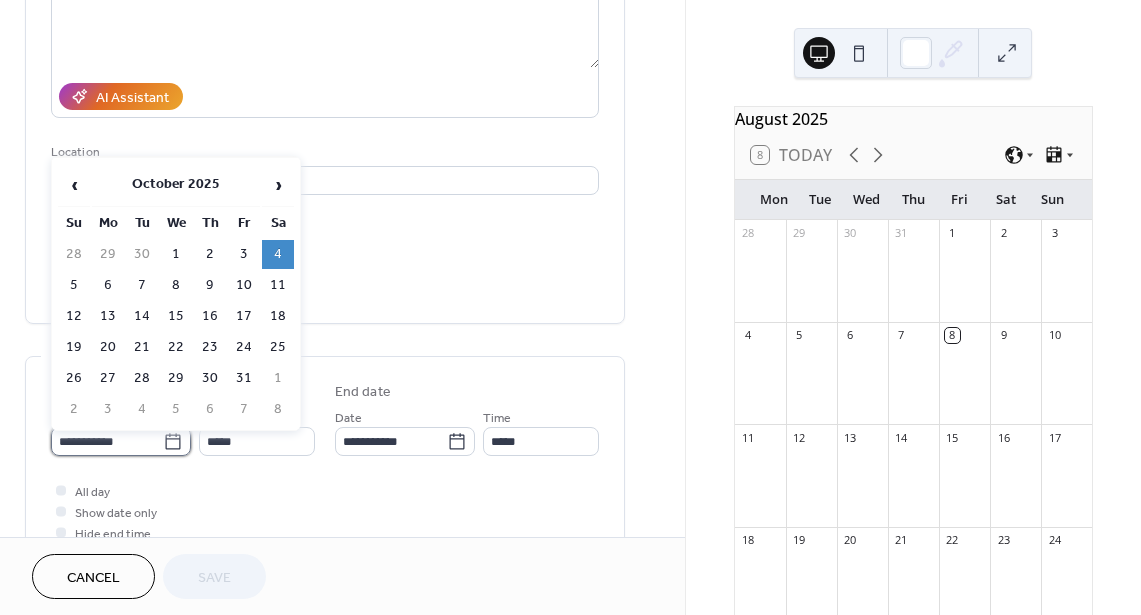 click on "**********" at bounding box center (107, 441) 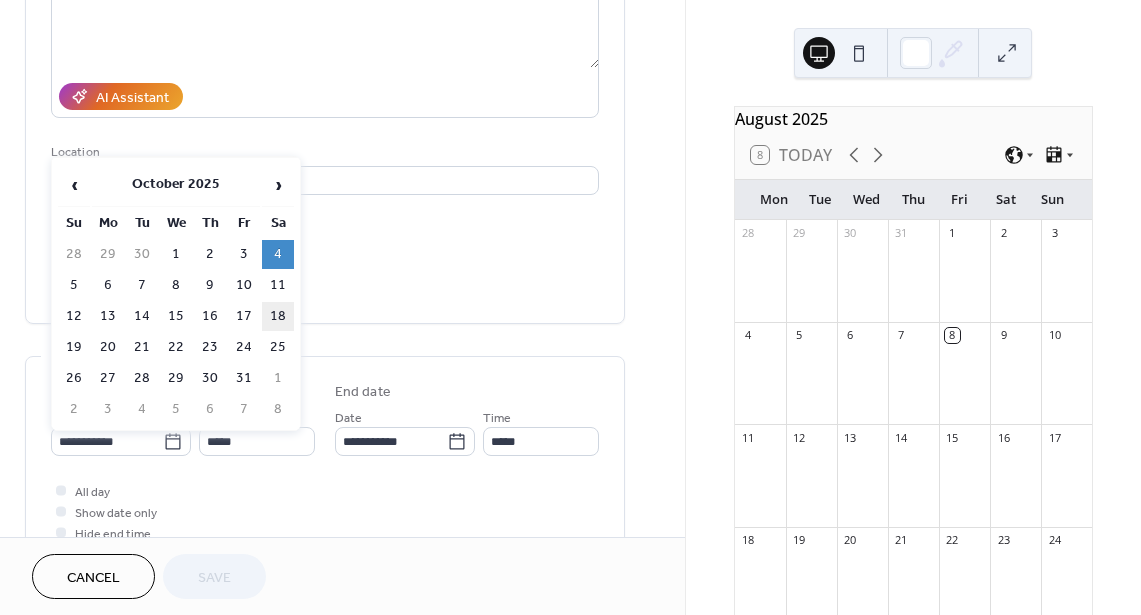 click on "18" at bounding box center (278, 316) 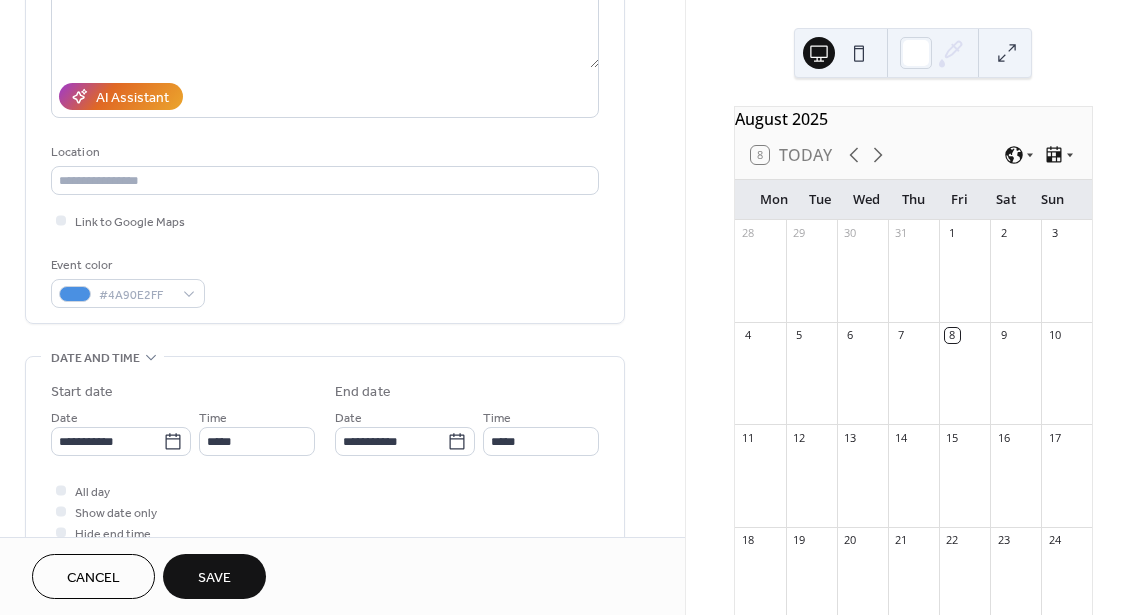 click on "Save" at bounding box center [214, 578] 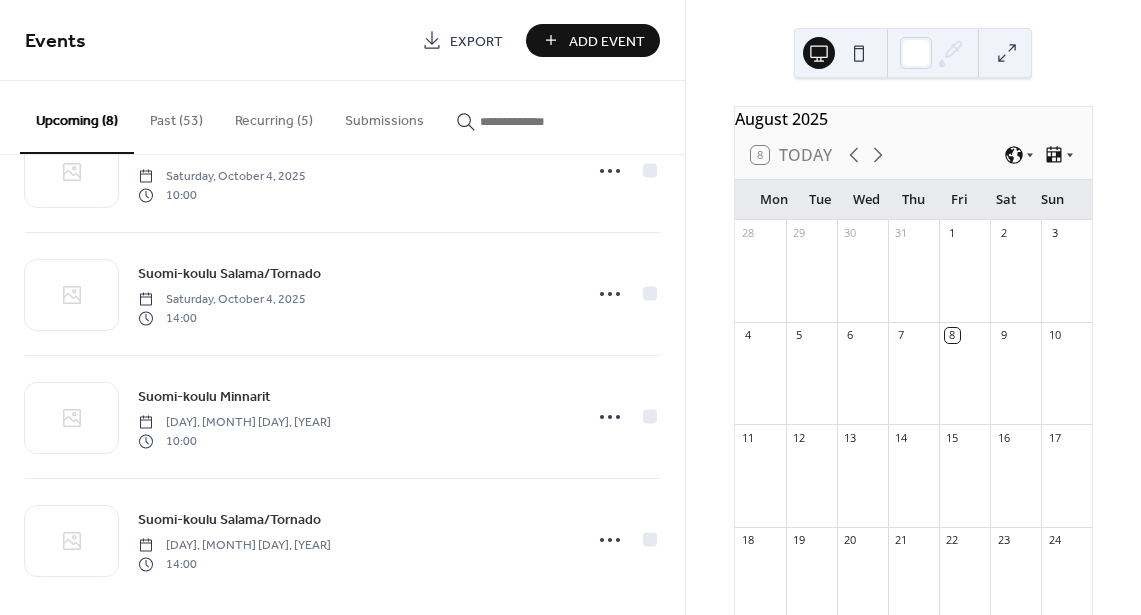 scroll, scrollTop: 583, scrollLeft: 0, axis: vertical 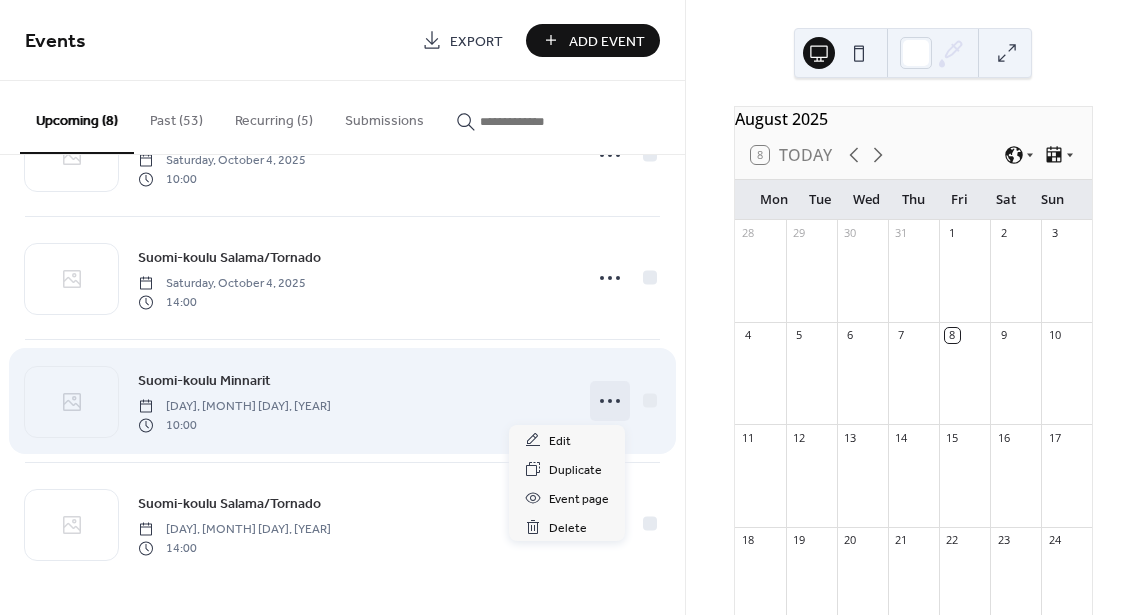 click 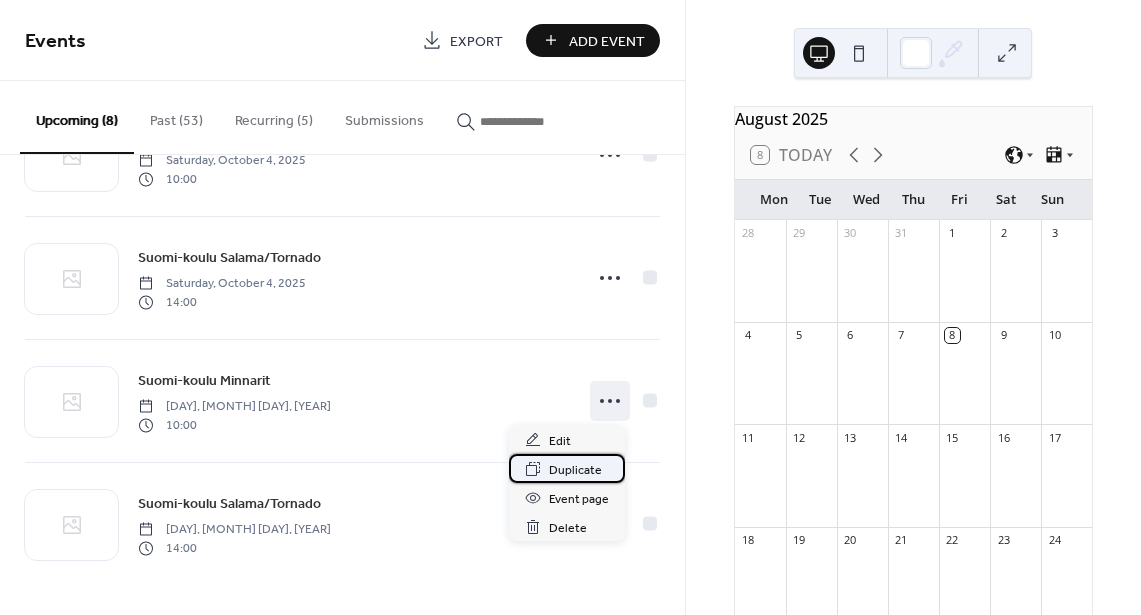 click on "Duplicate" at bounding box center [575, 470] 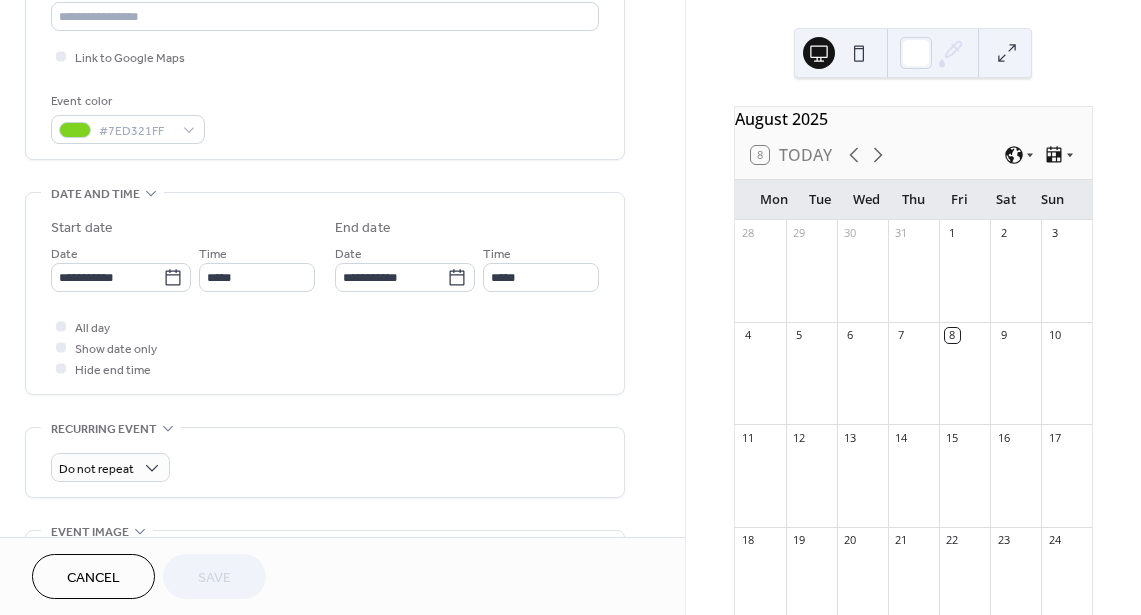 scroll, scrollTop: 461, scrollLeft: 0, axis: vertical 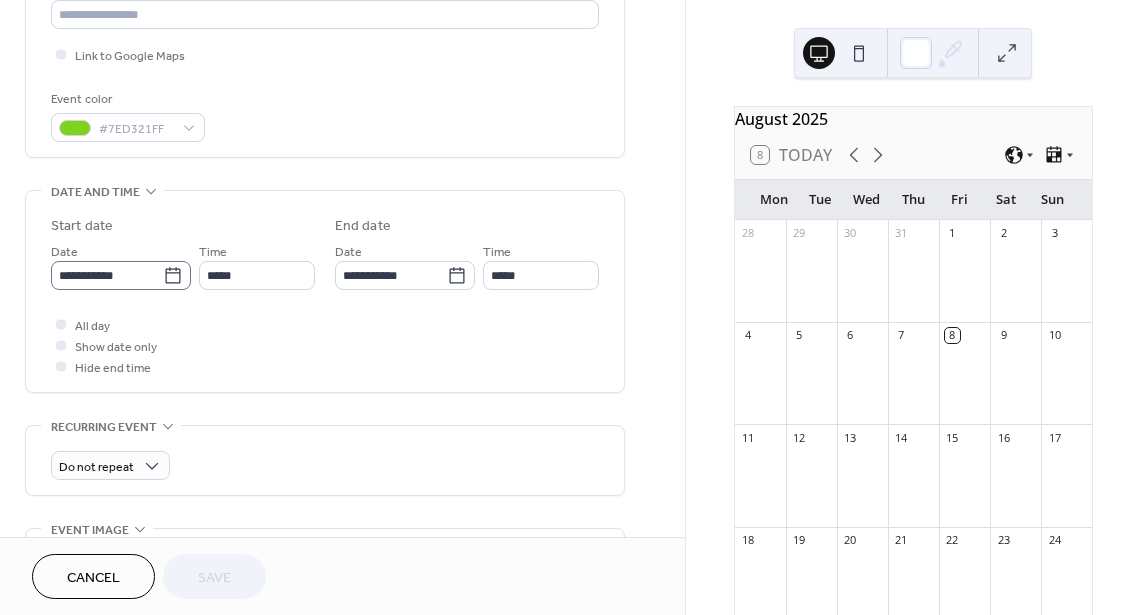 click 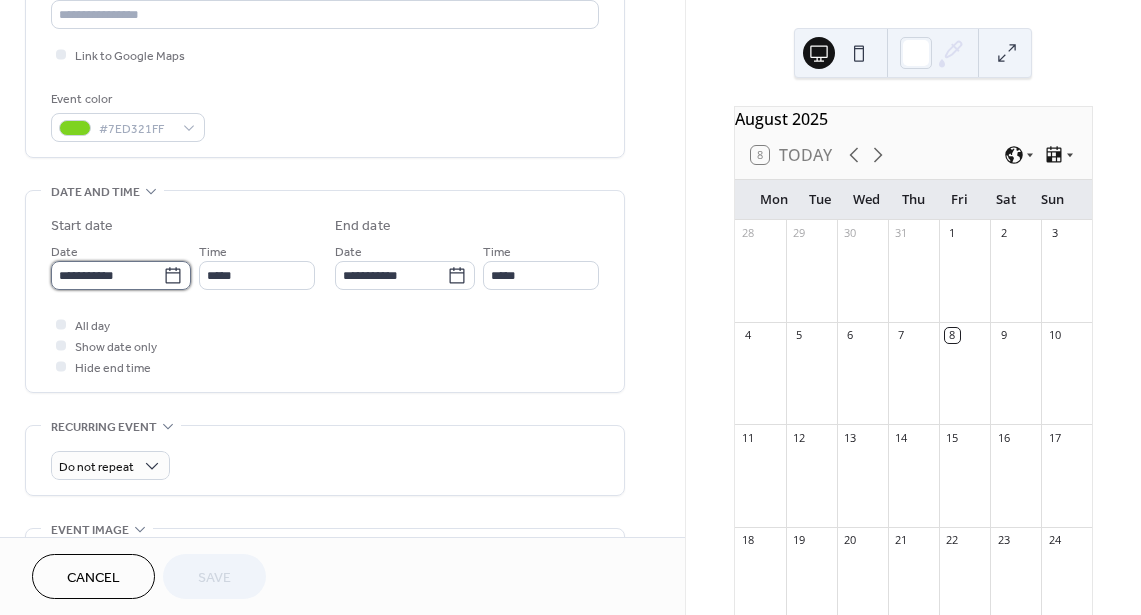 click on "**********" at bounding box center [107, 275] 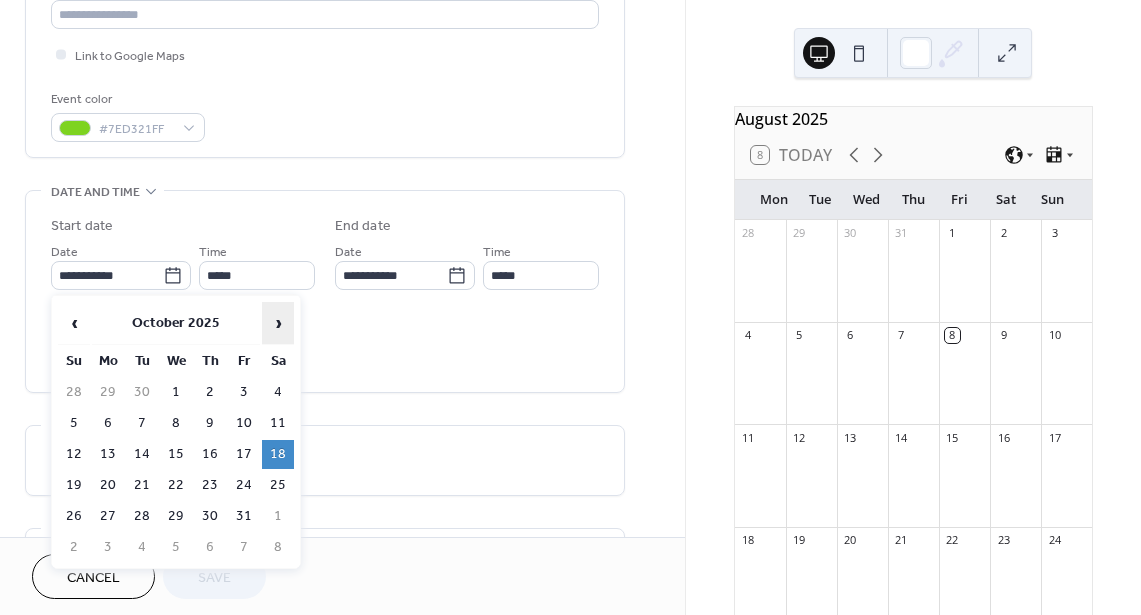 click on "›" at bounding box center [278, 323] 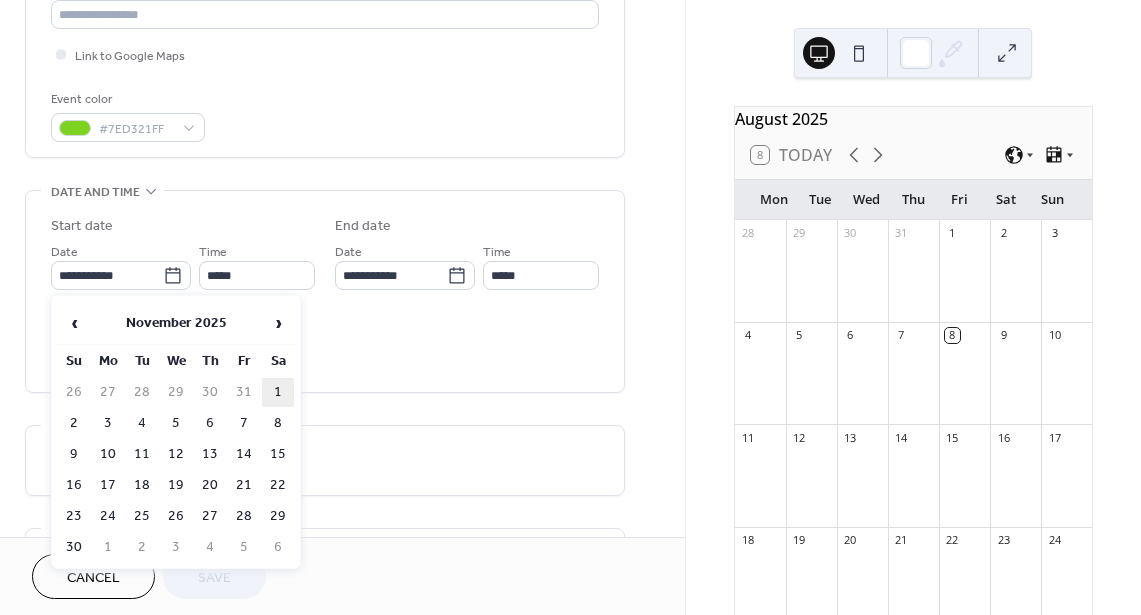click on "1" at bounding box center (278, 392) 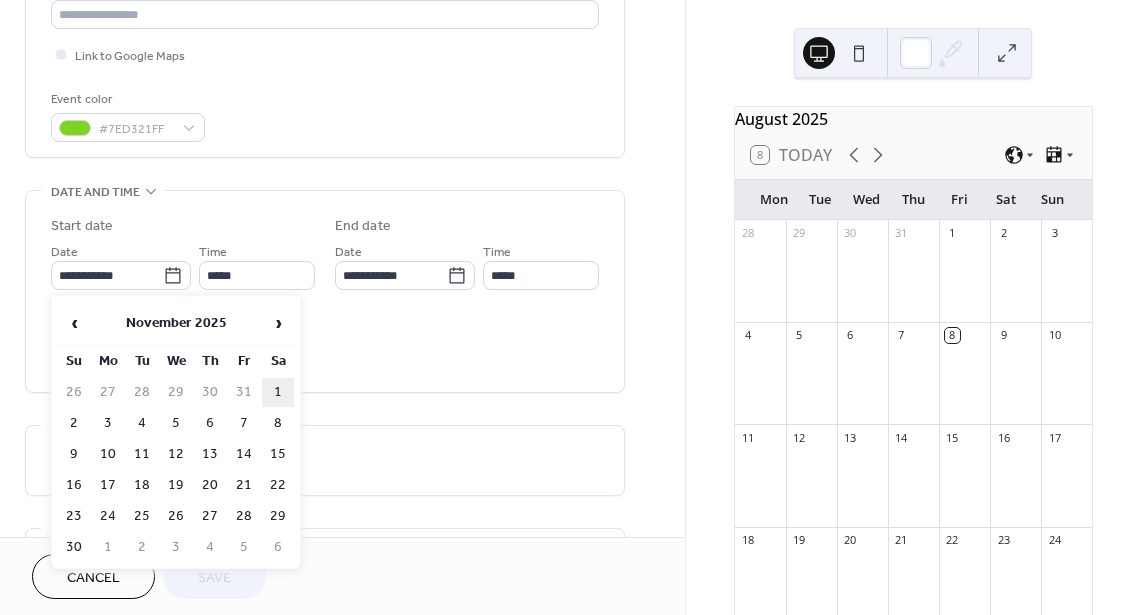 type on "**********" 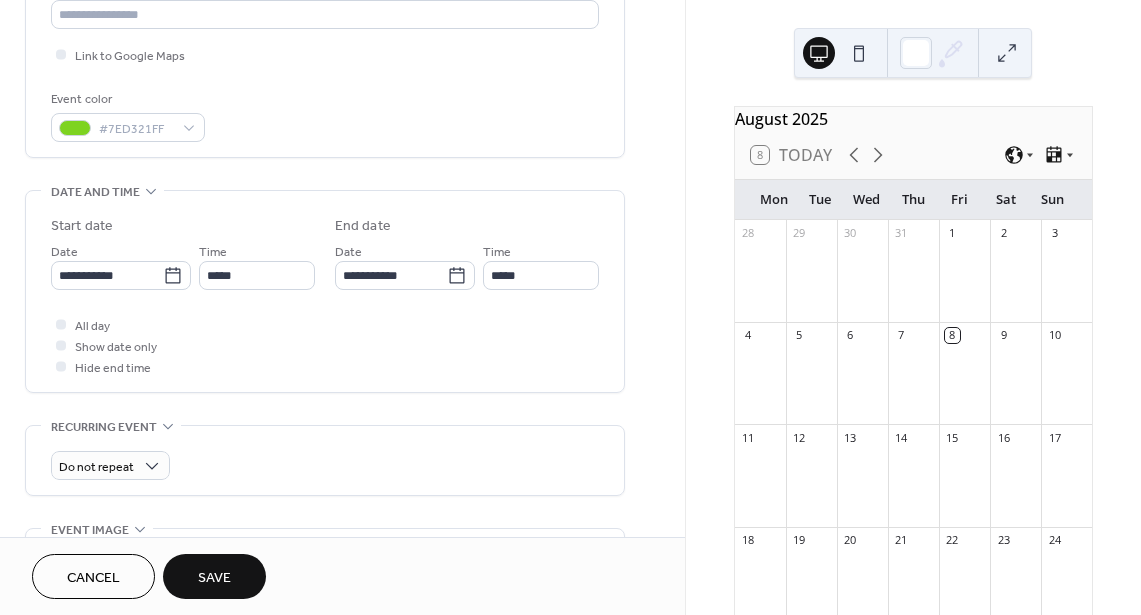 click on "Save" at bounding box center [214, 576] 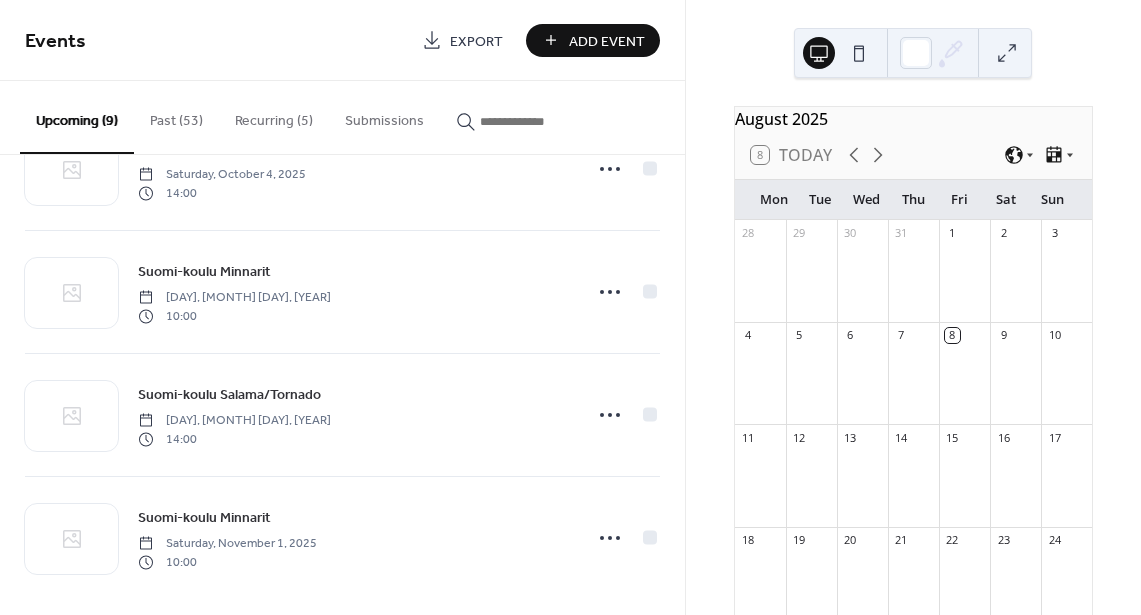 scroll, scrollTop: 706, scrollLeft: 0, axis: vertical 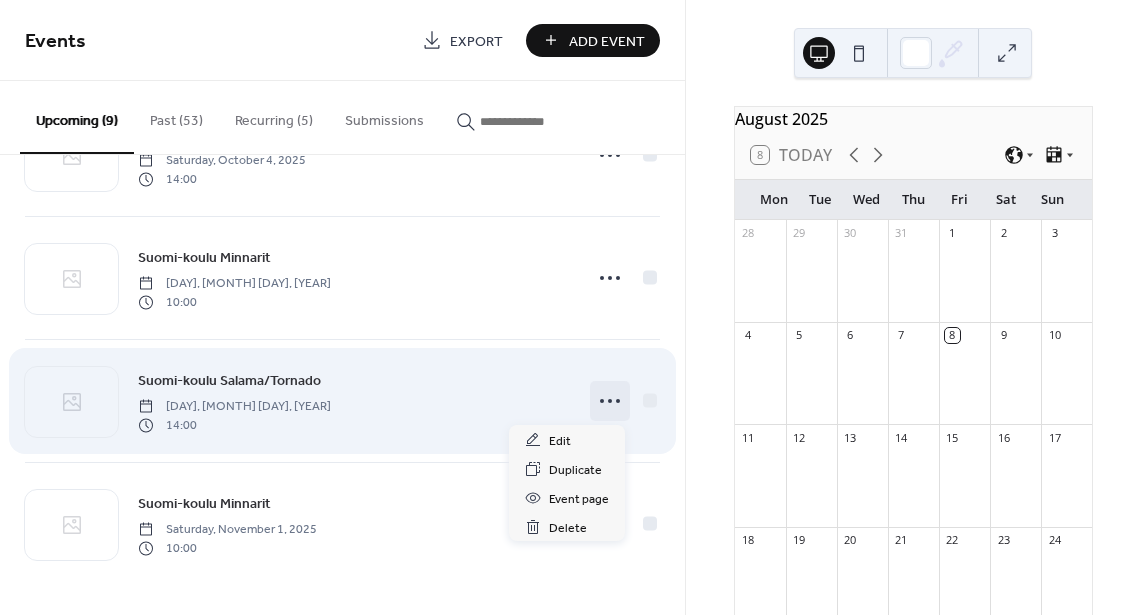 click 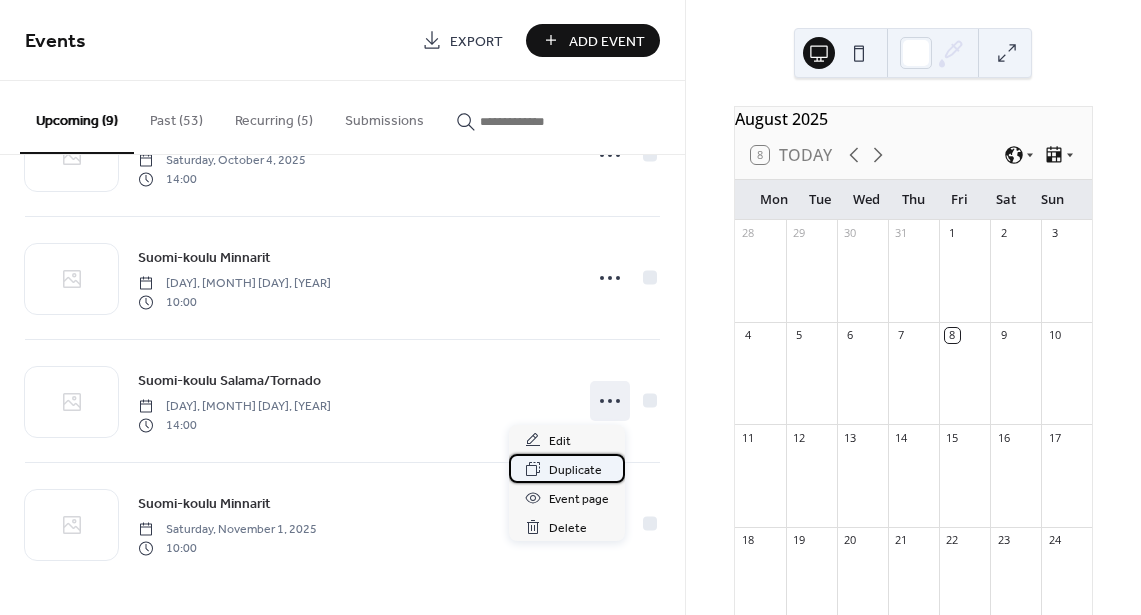 click on "Duplicate" at bounding box center (575, 470) 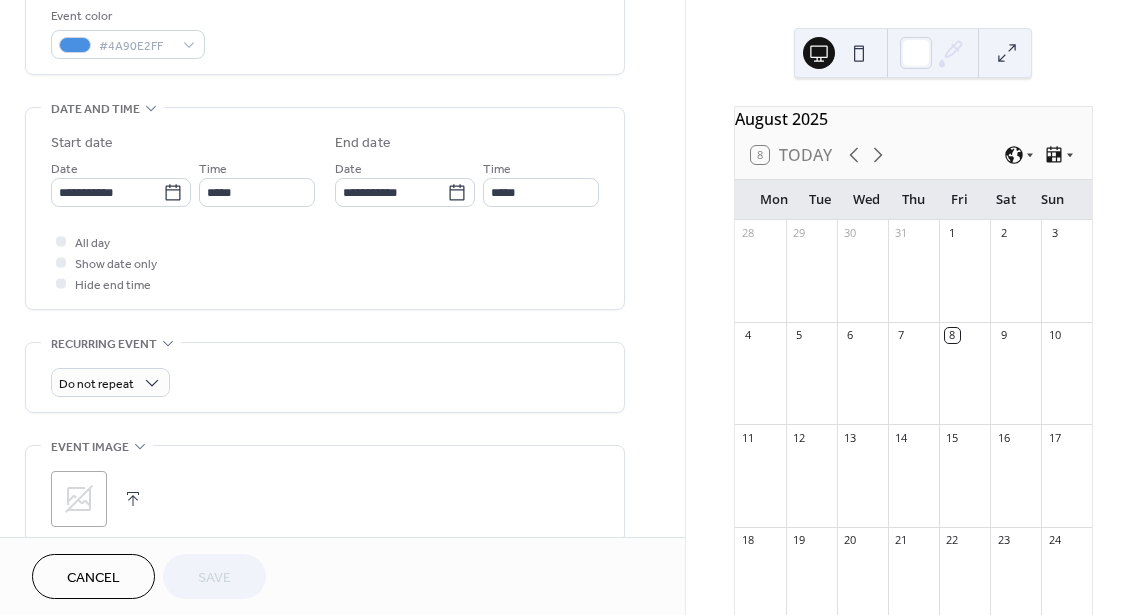scroll, scrollTop: 551, scrollLeft: 0, axis: vertical 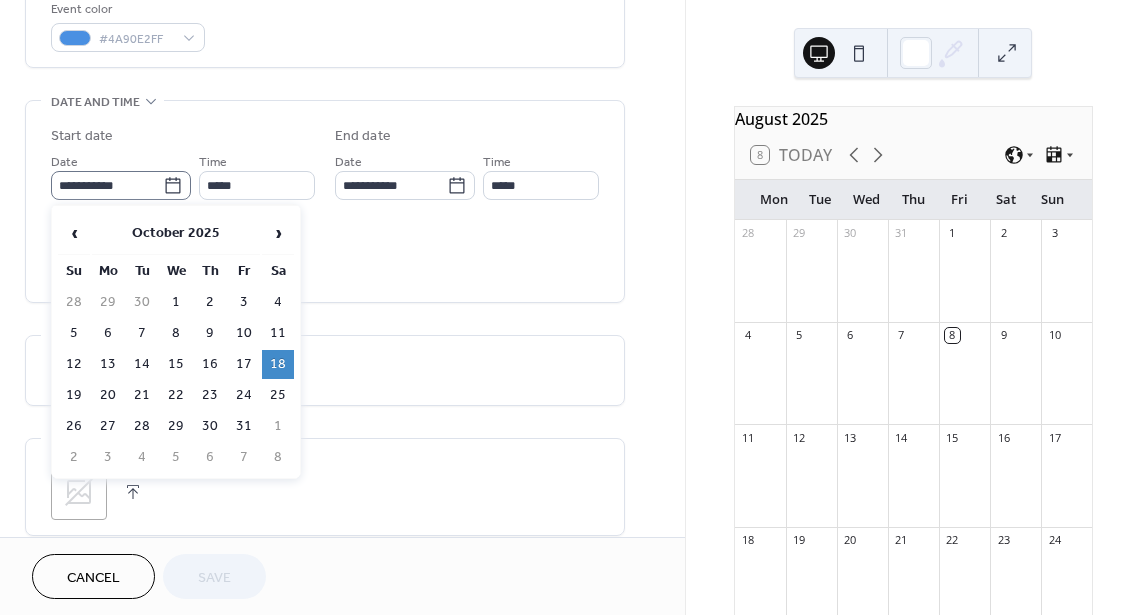click 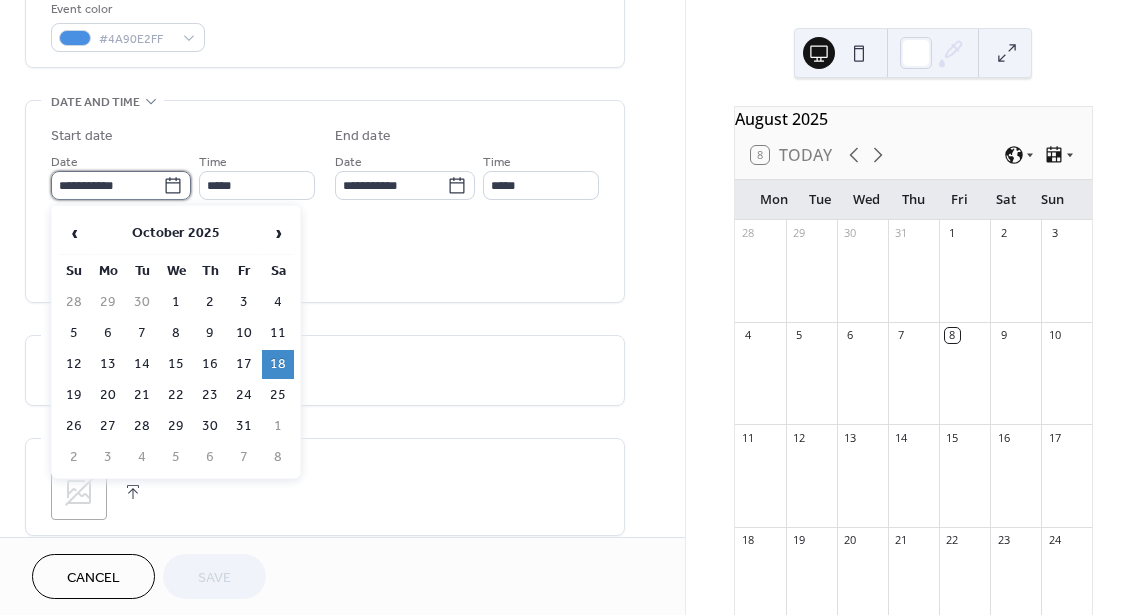 click on "**********" at bounding box center (107, 185) 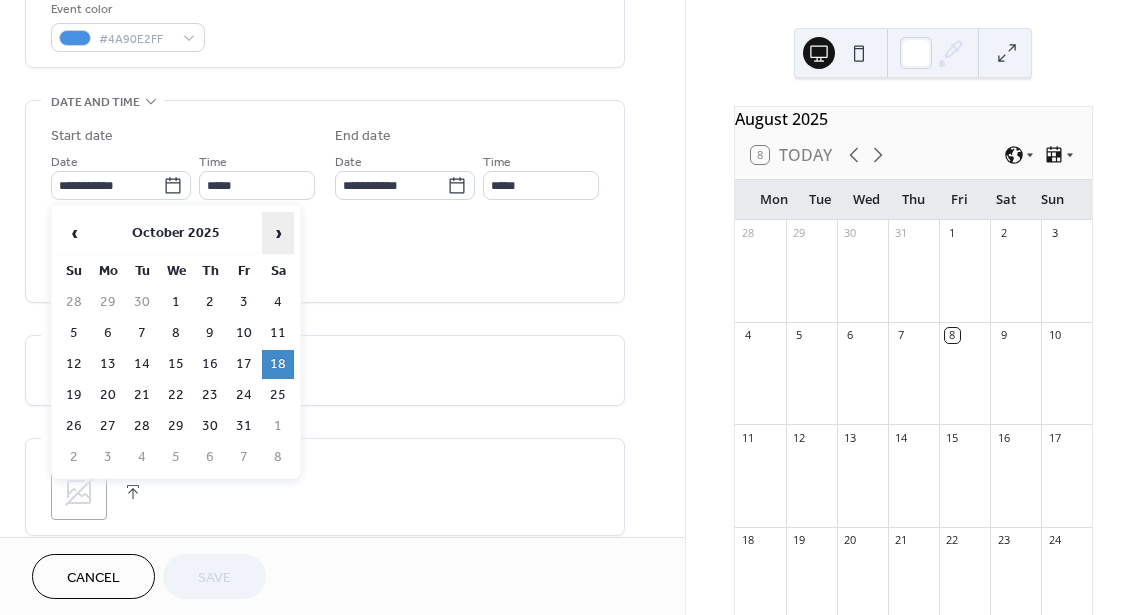 click on "›" at bounding box center (278, 233) 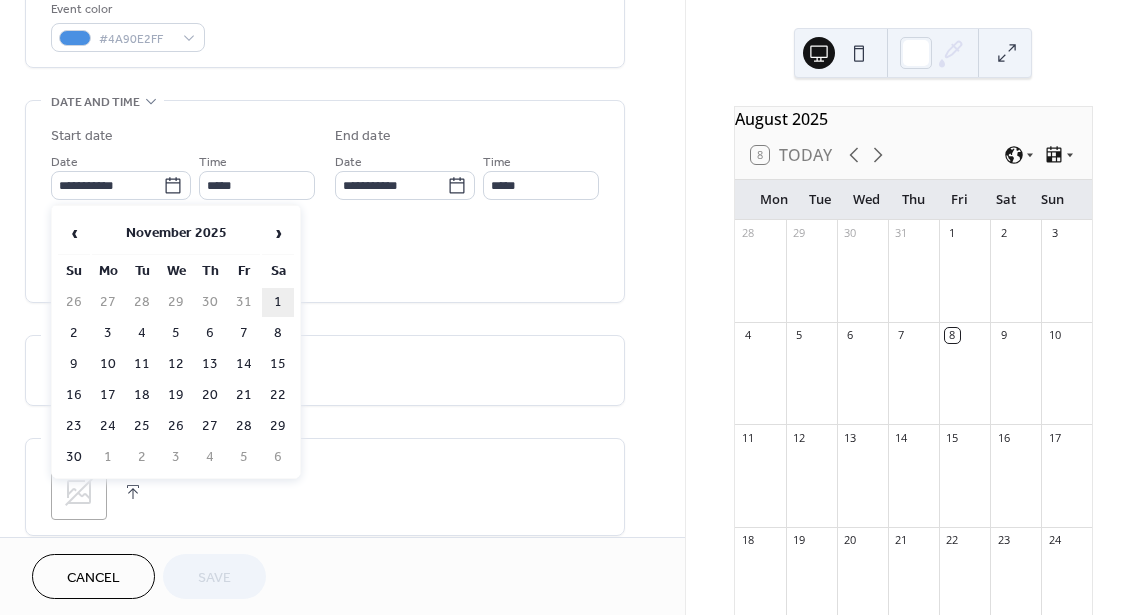 click on "1" at bounding box center [278, 302] 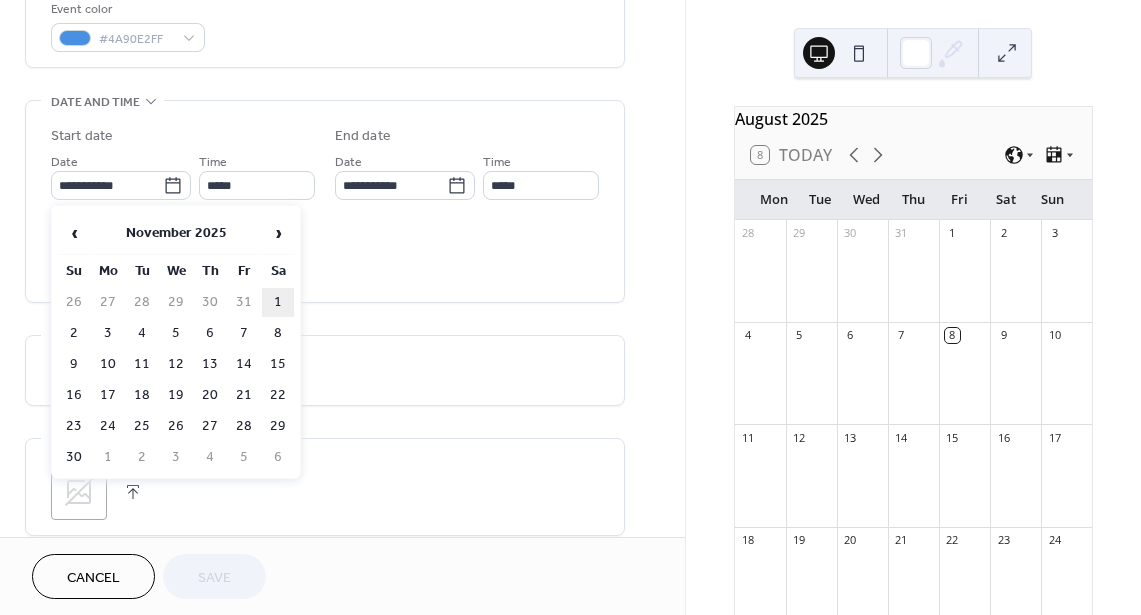 type on "**********" 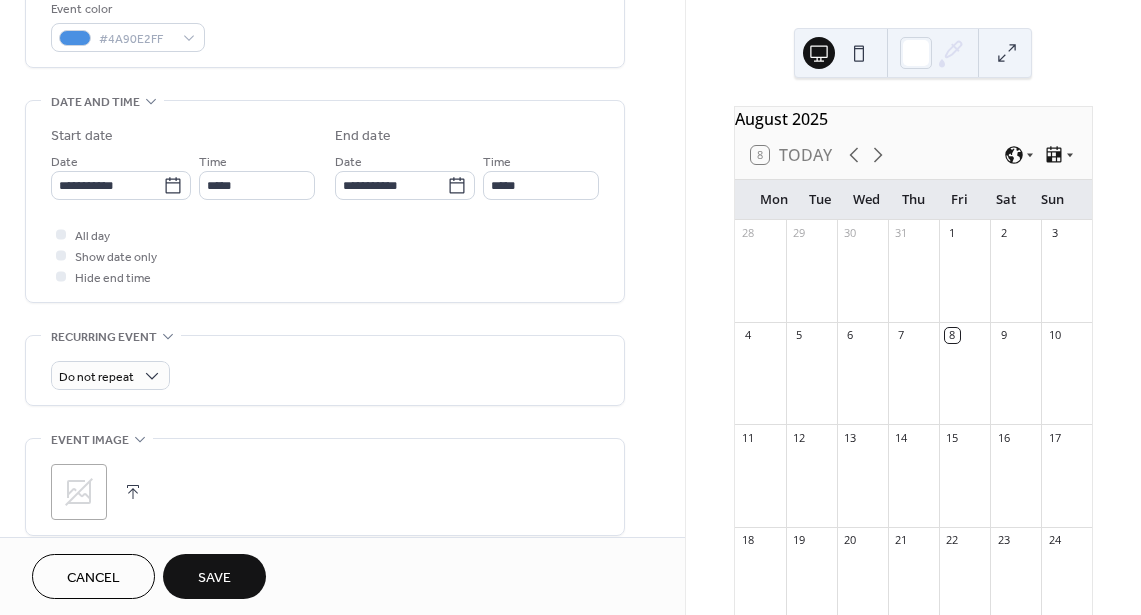 click on "Save" at bounding box center (214, 578) 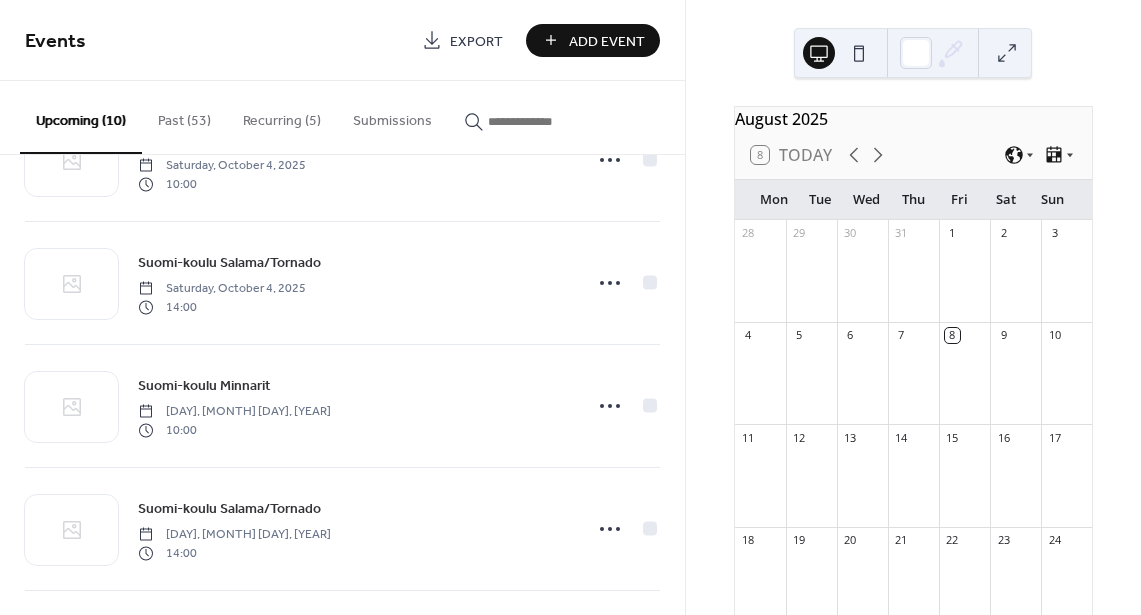 scroll, scrollTop: 829, scrollLeft: 0, axis: vertical 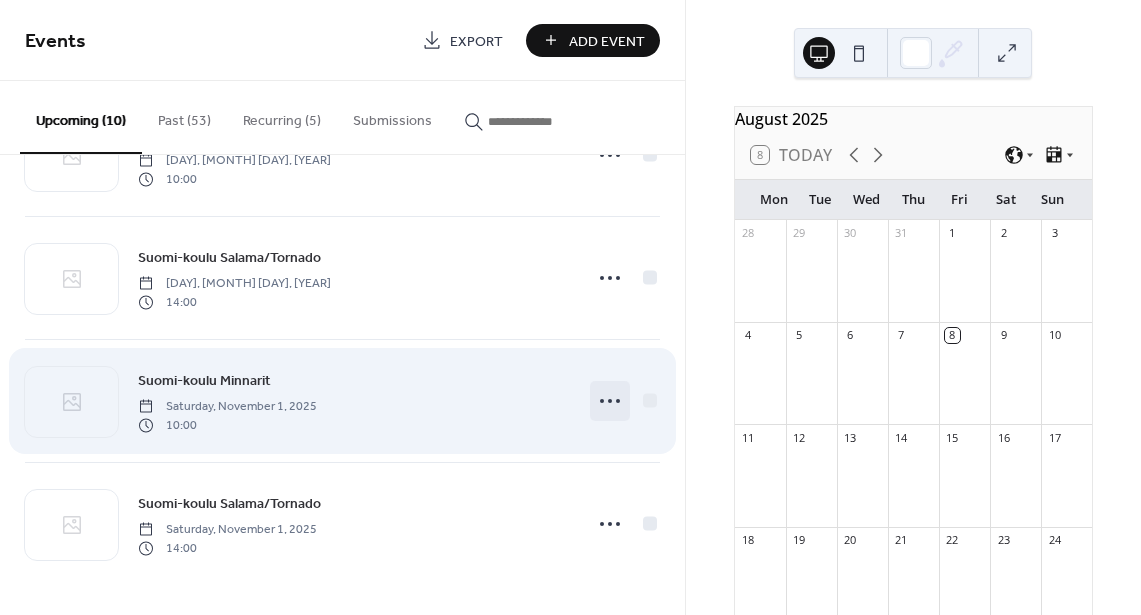 click 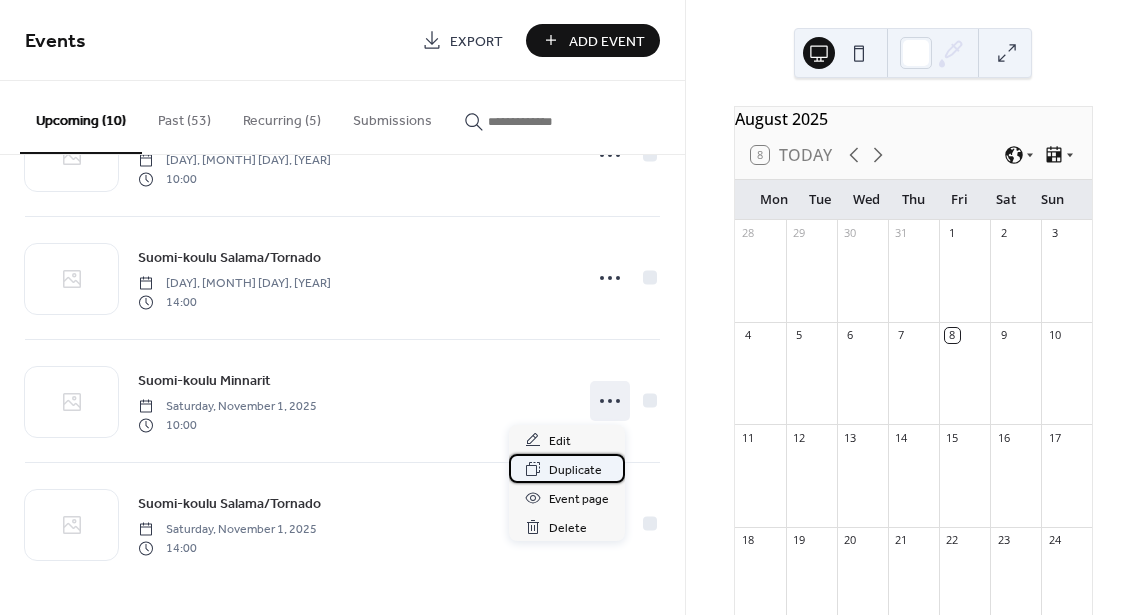 click on "Duplicate" at bounding box center (575, 470) 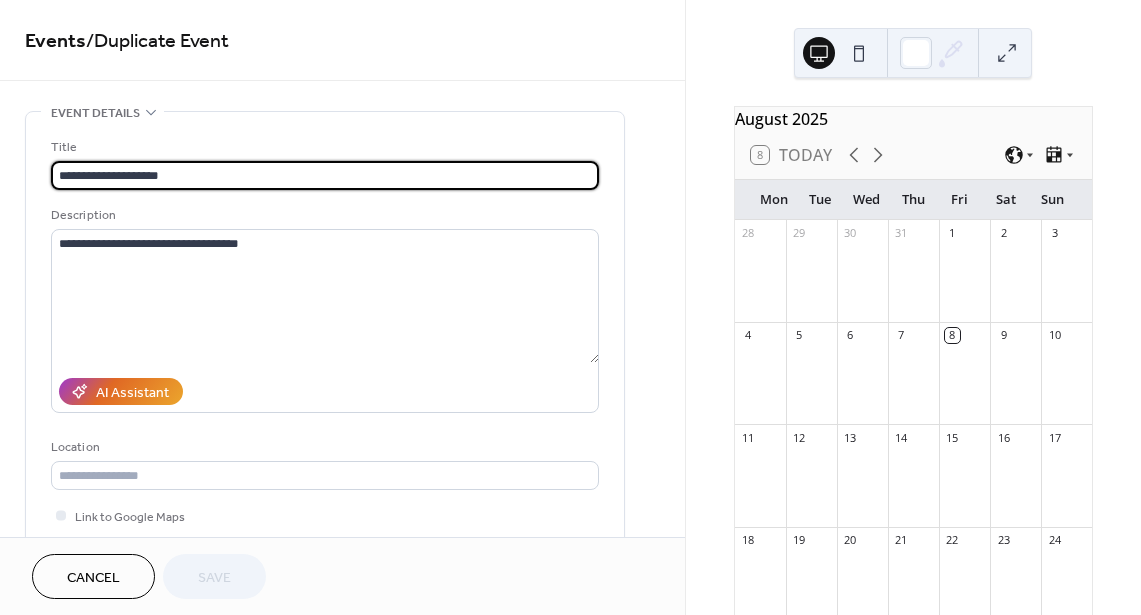 click on "15" at bounding box center [952, 437] 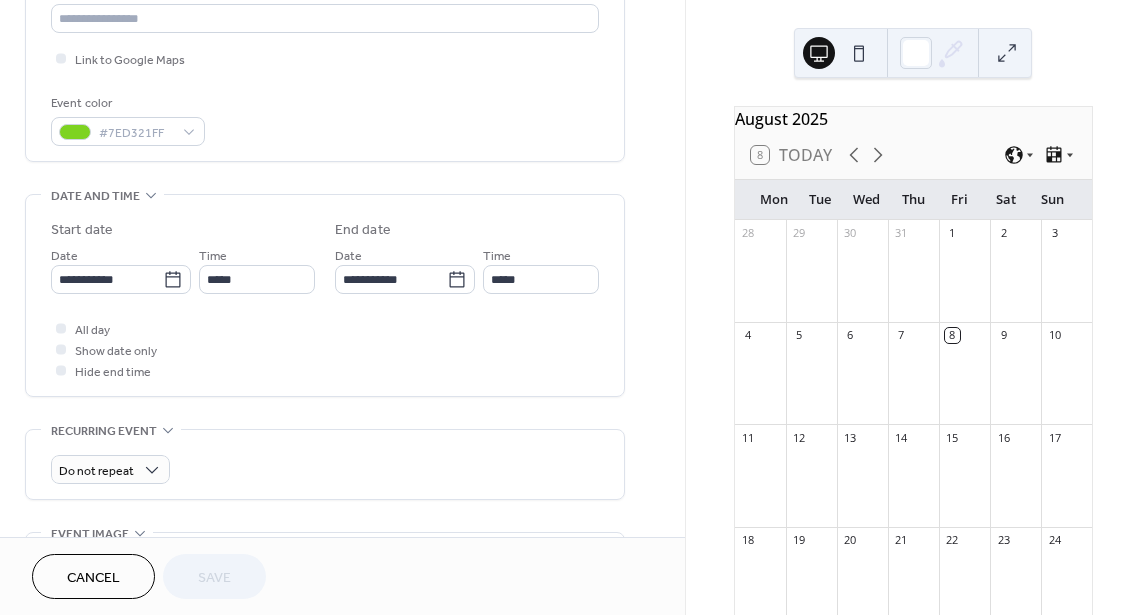 scroll, scrollTop: 468, scrollLeft: 0, axis: vertical 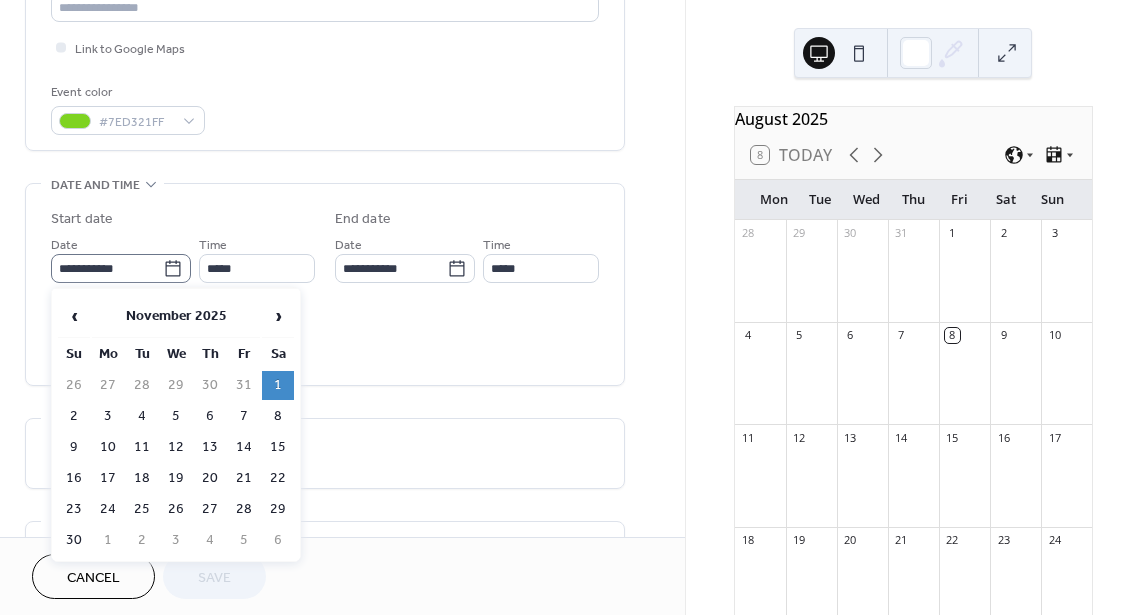click 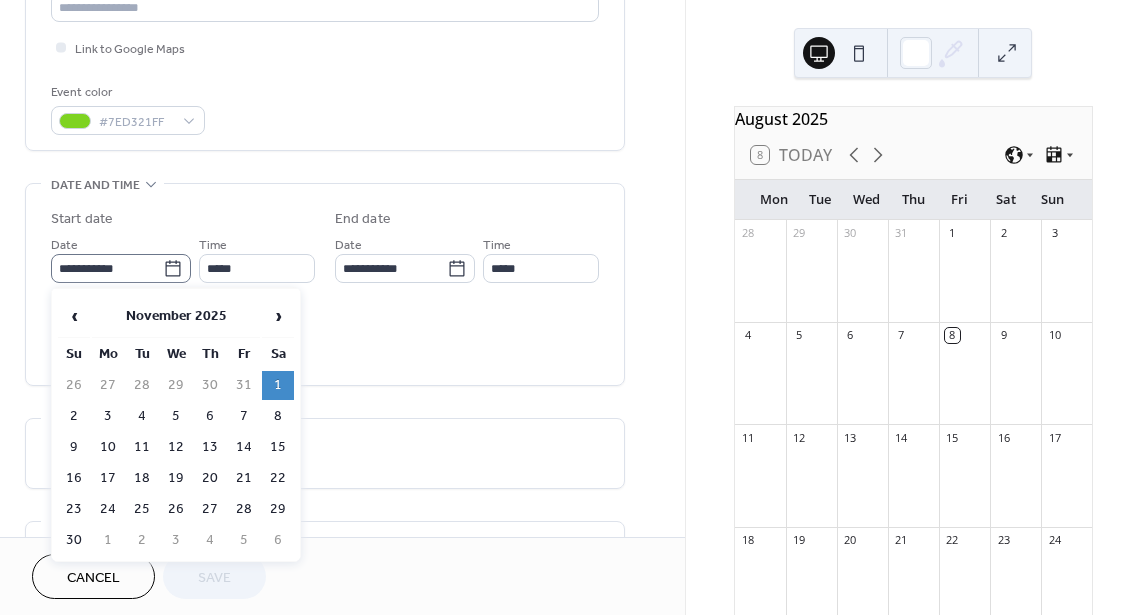 click on "**********" at bounding box center [107, 268] 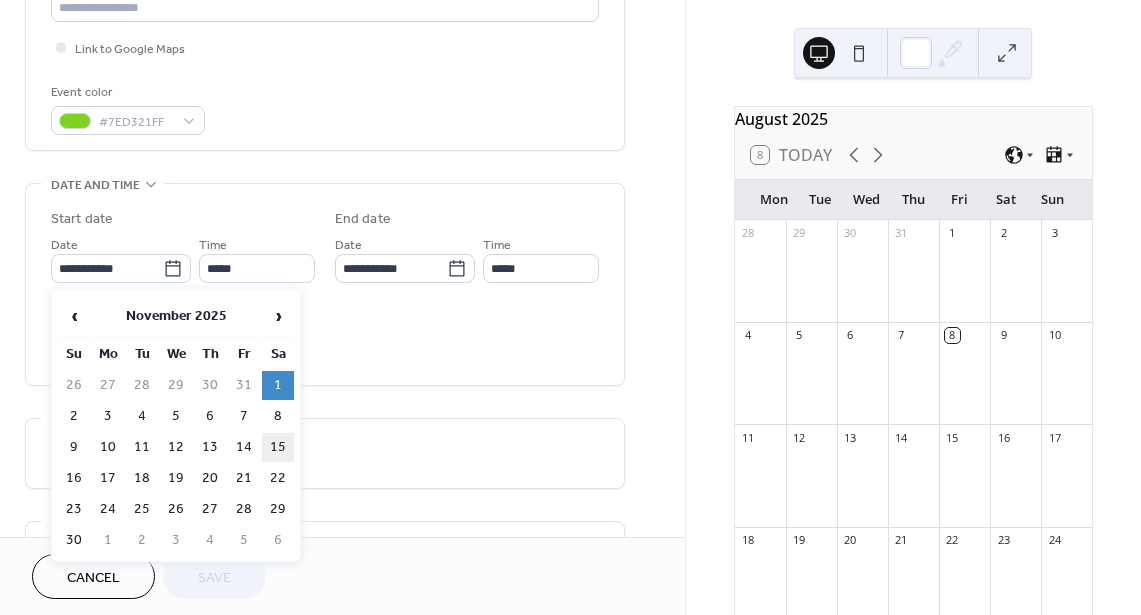 click on "15" at bounding box center (278, 447) 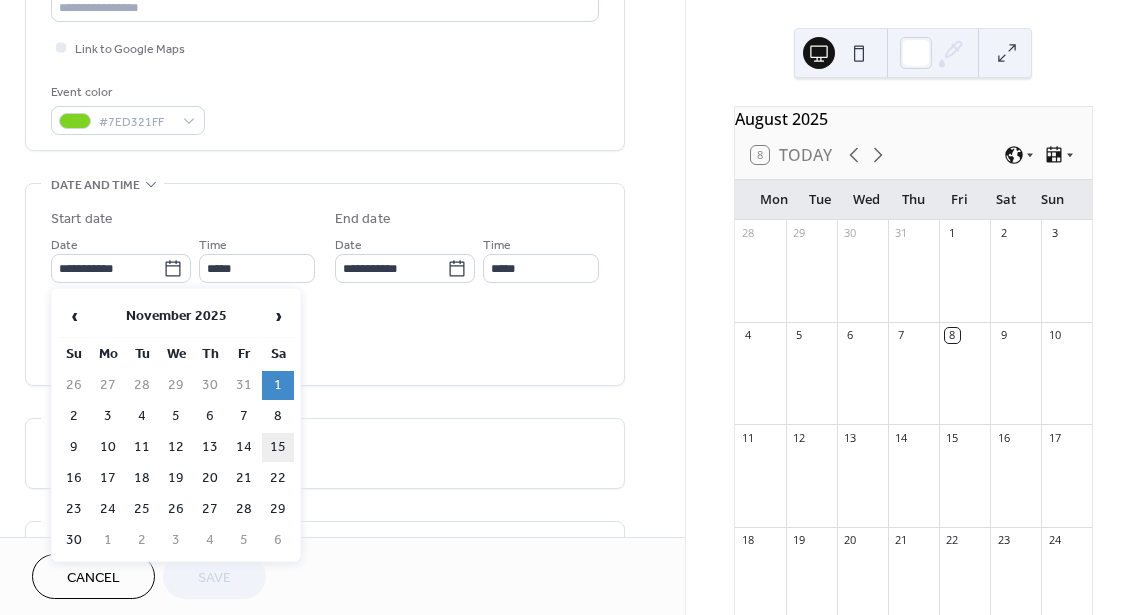 type on "**********" 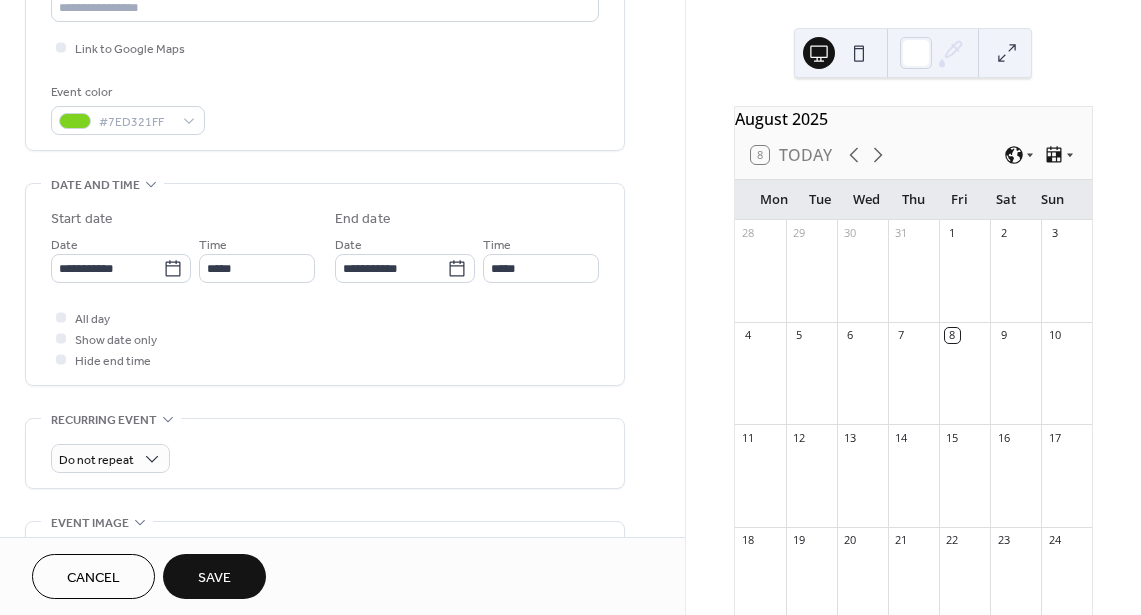 click on "Save" at bounding box center (214, 576) 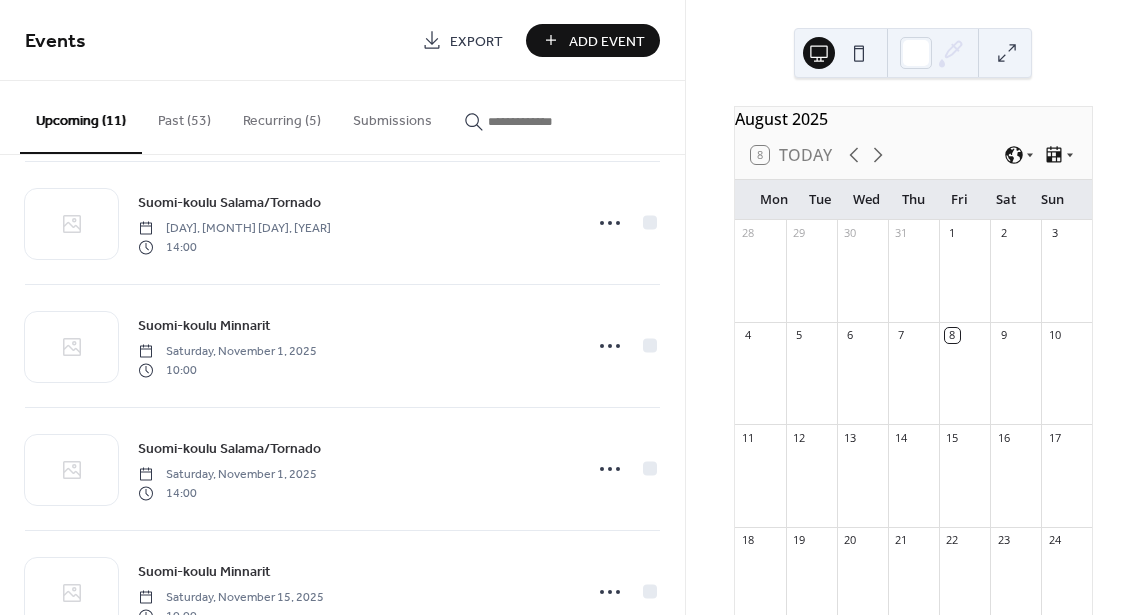 scroll, scrollTop: 952, scrollLeft: 0, axis: vertical 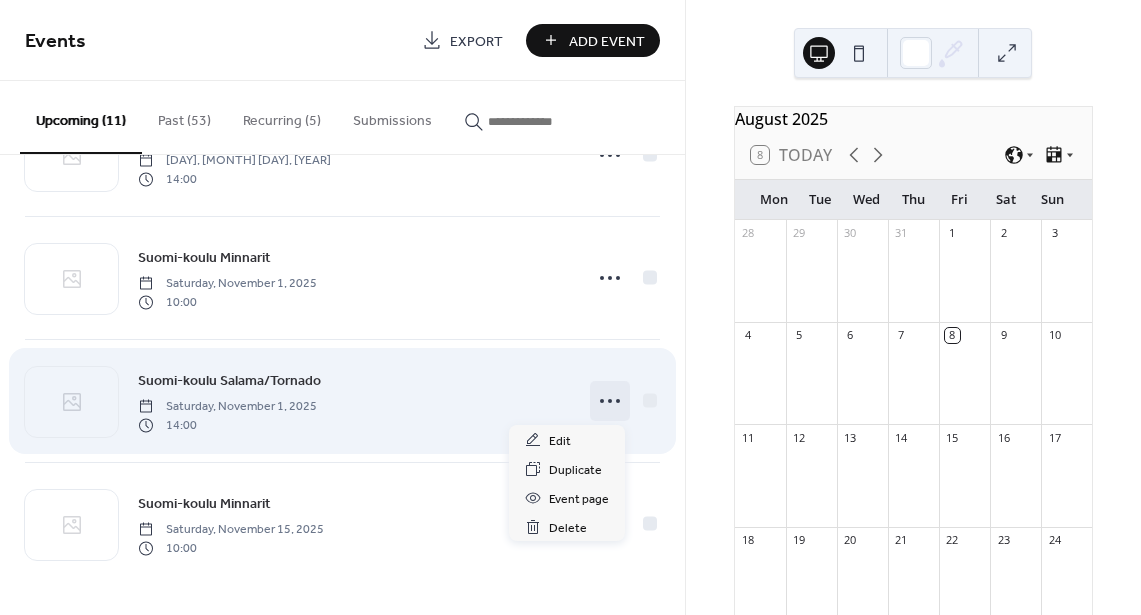 click 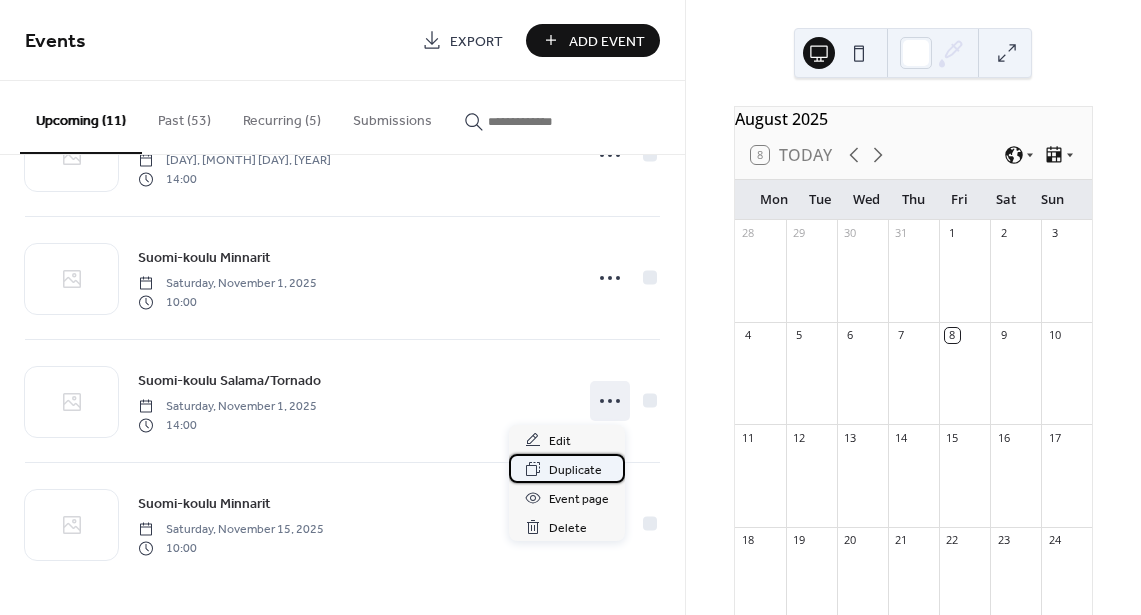 click on "Duplicate" at bounding box center (575, 470) 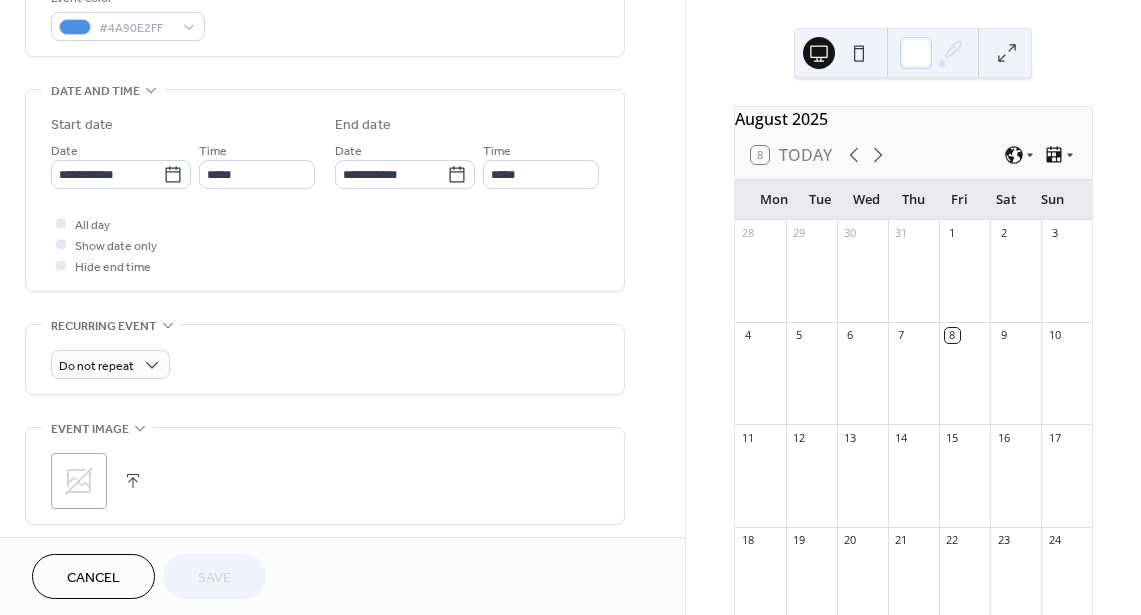 scroll, scrollTop: 564, scrollLeft: 0, axis: vertical 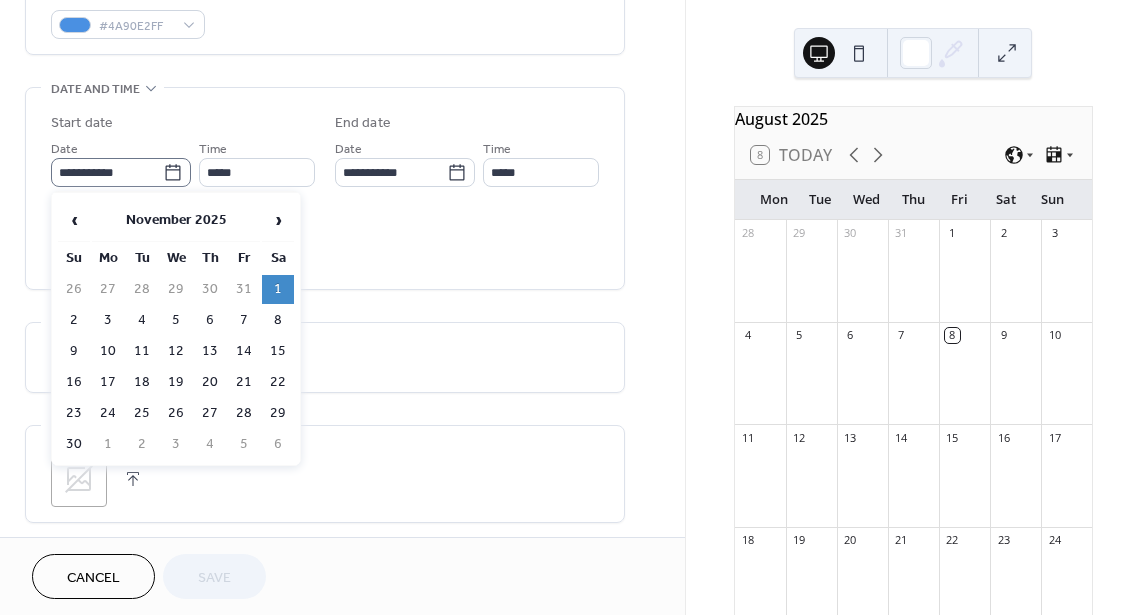 click 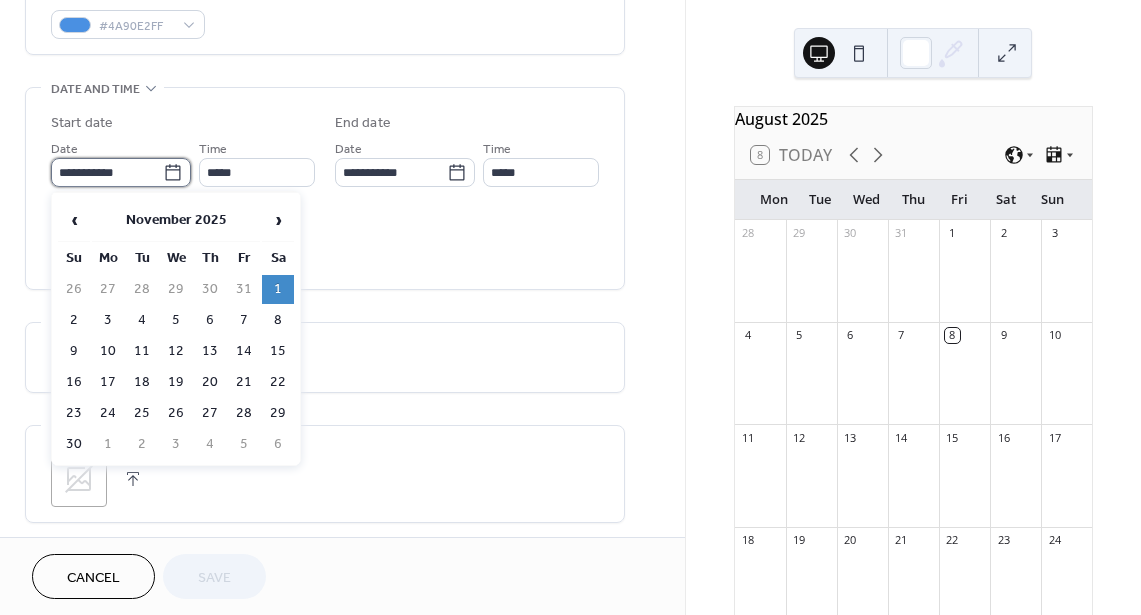 click on "**********" at bounding box center (107, 172) 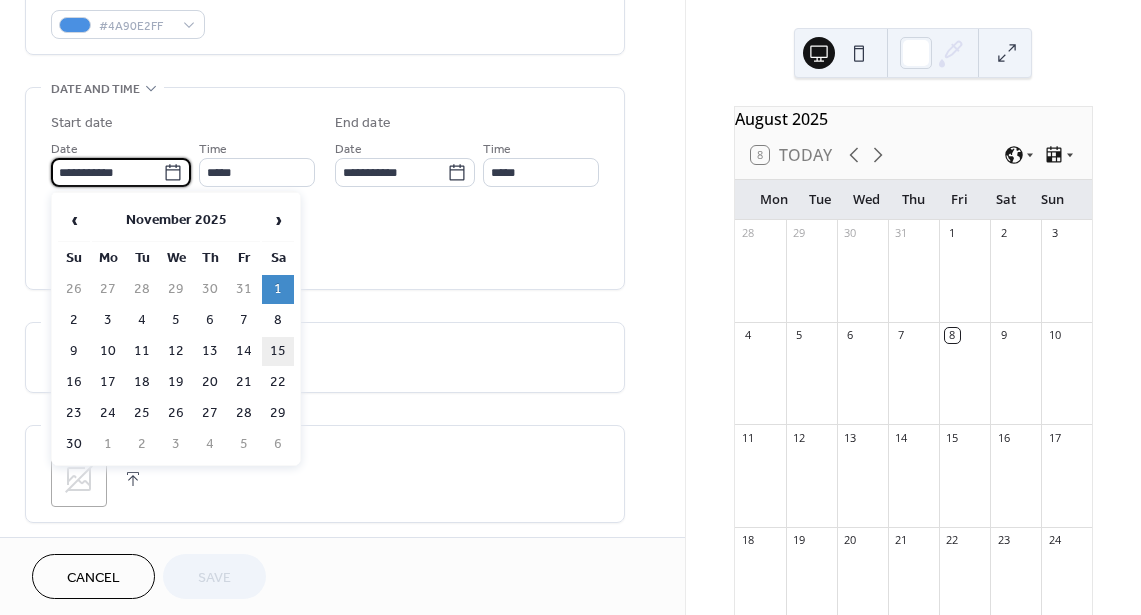 click on "15" at bounding box center (278, 351) 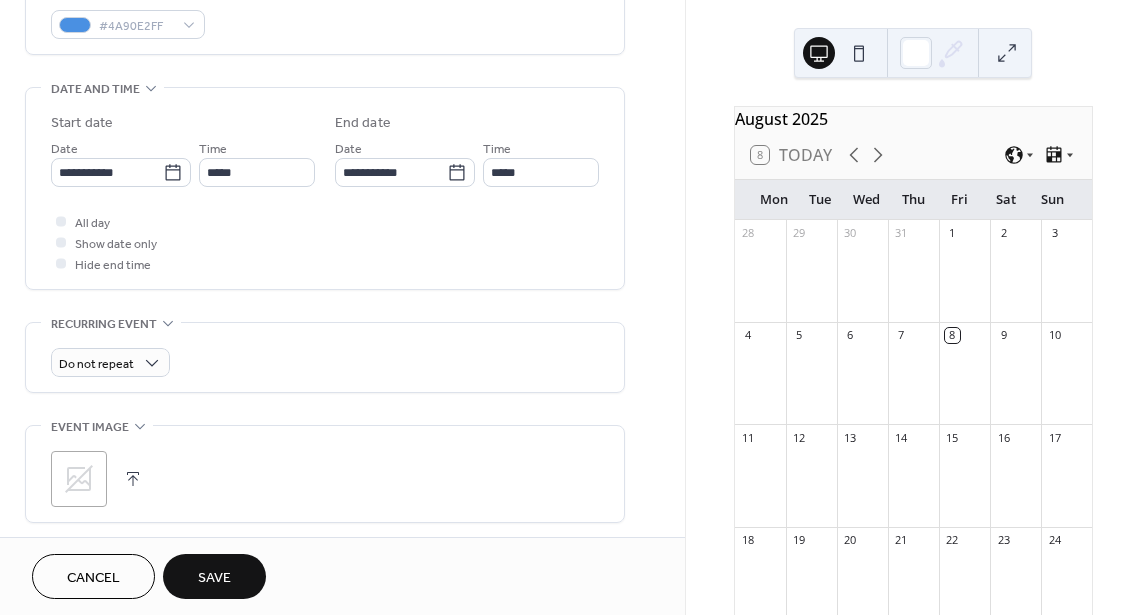 click on "Save" at bounding box center [214, 576] 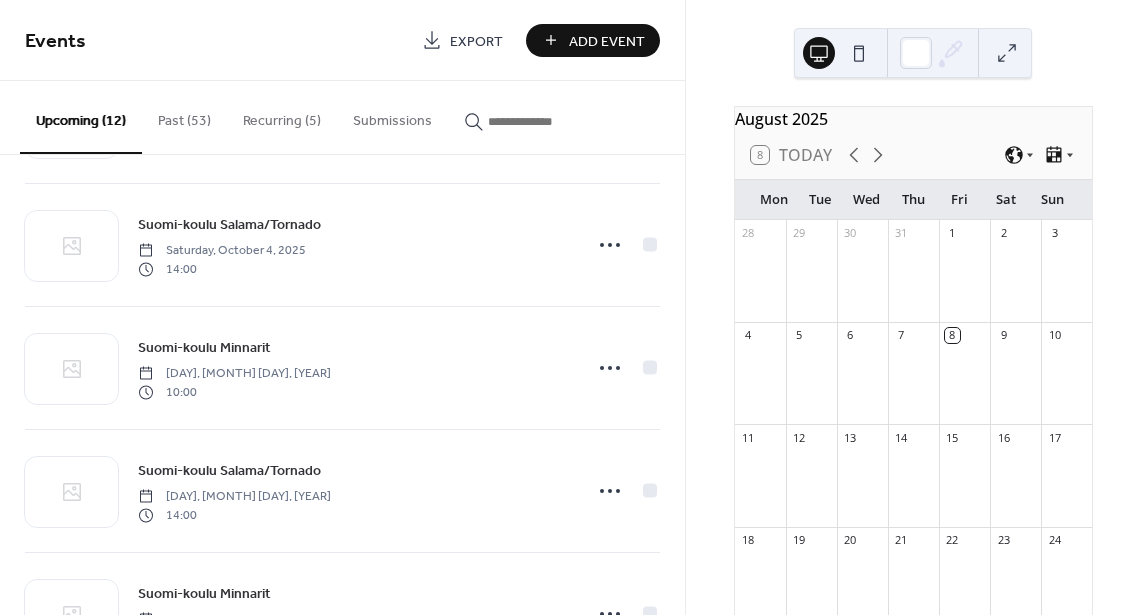 scroll, scrollTop: 1075, scrollLeft: 0, axis: vertical 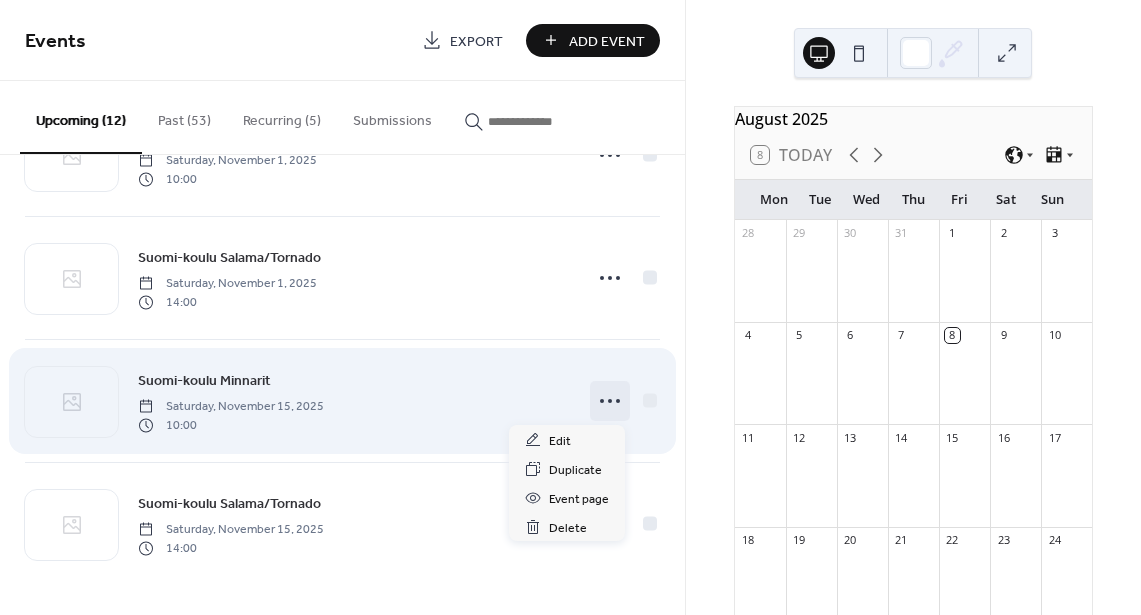 click 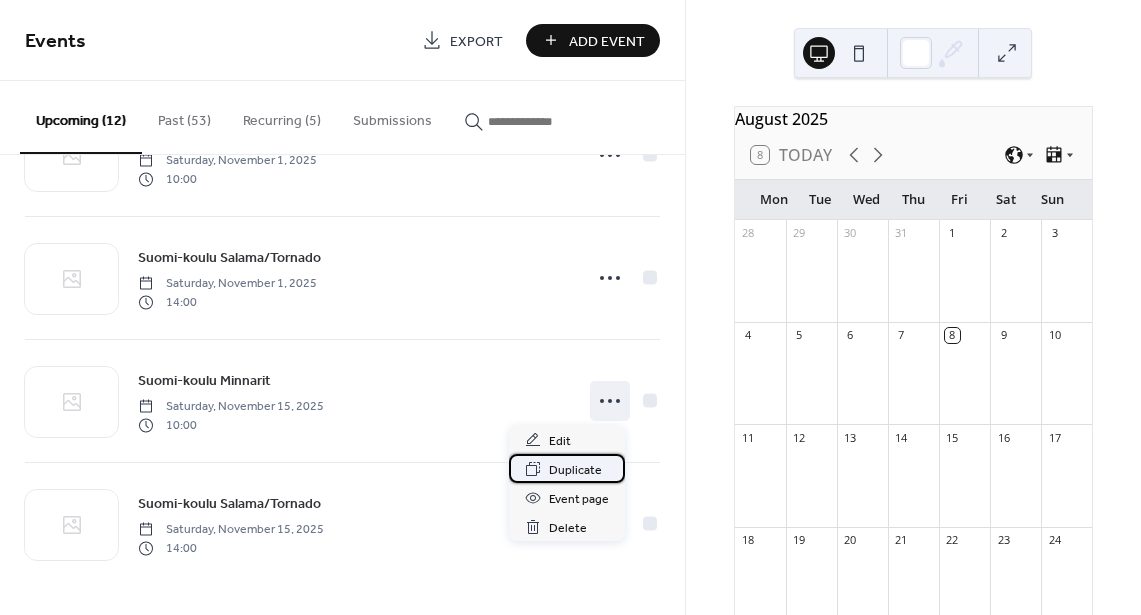 click on "Duplicate" at bounding box center (575, 470) 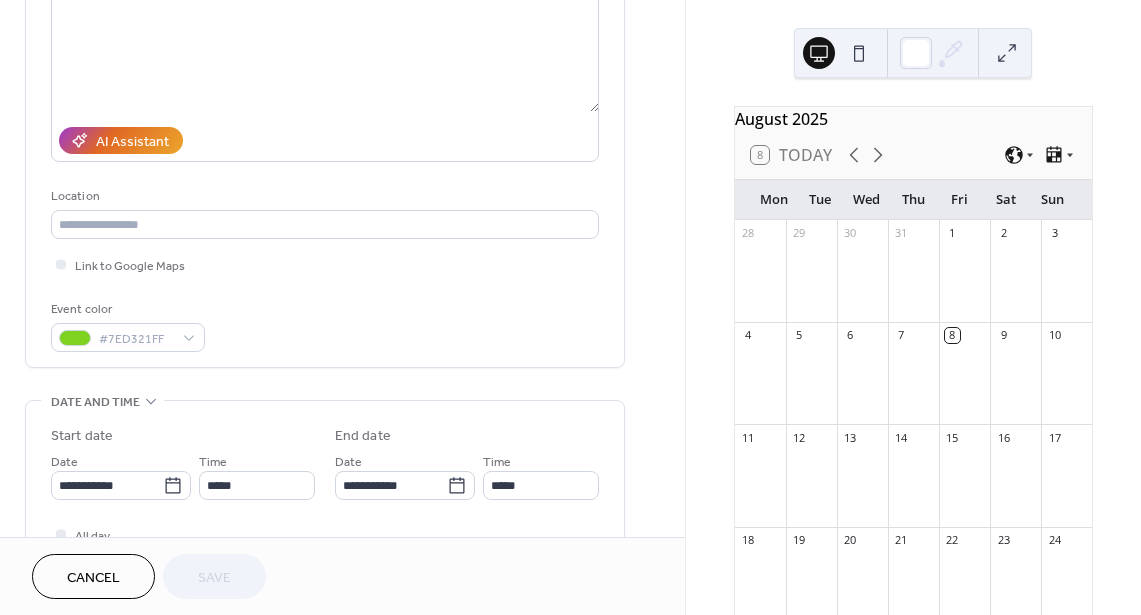 scroll, scrollTop: 505, scrollLeft: 0, axis: vertical 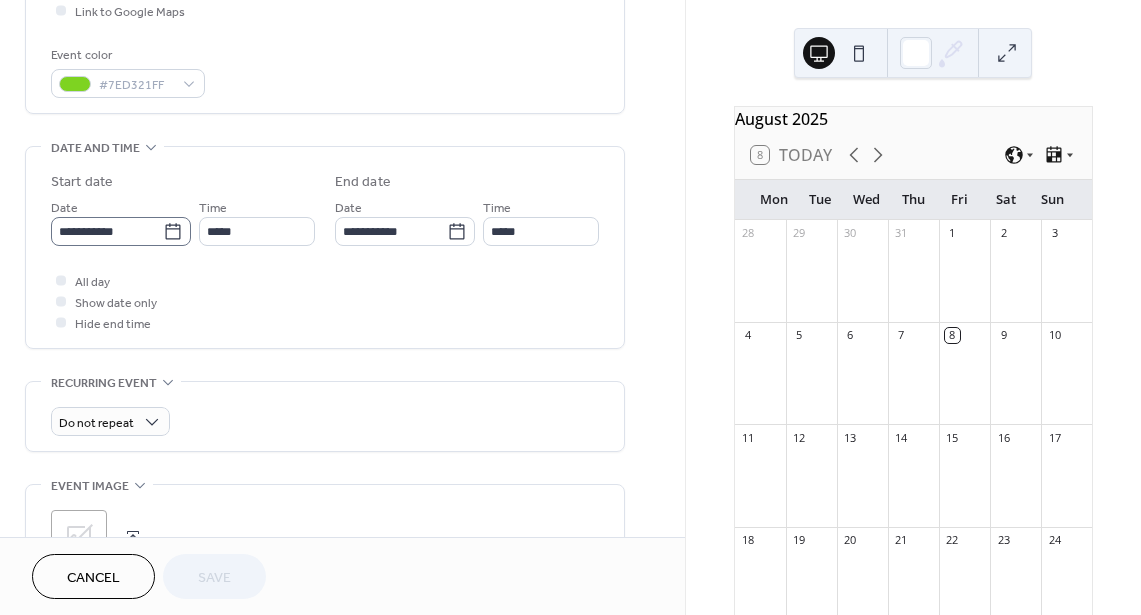 click 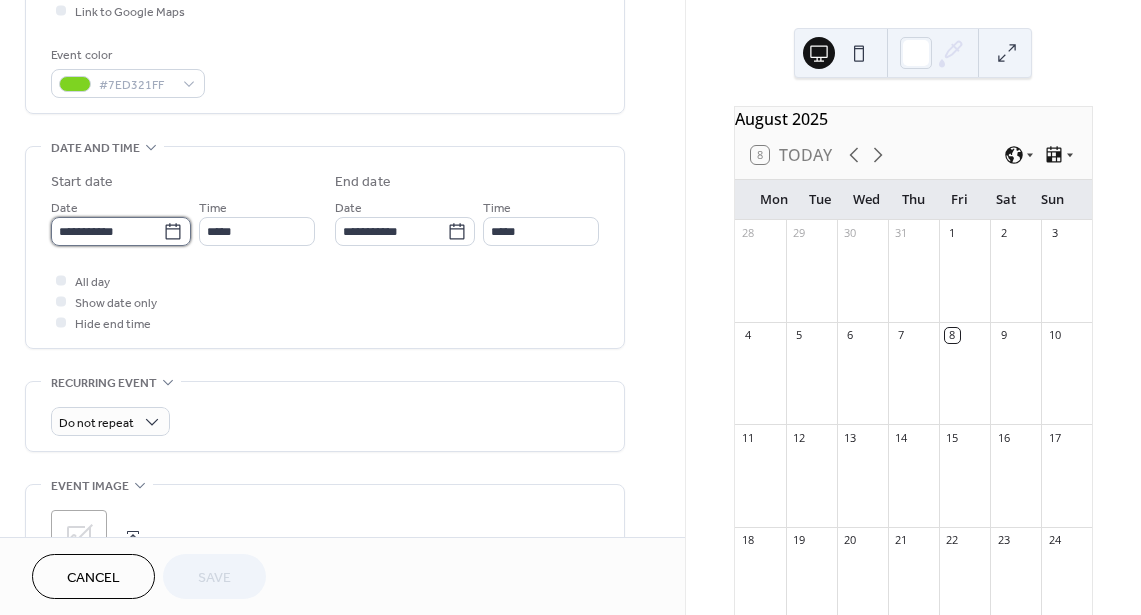 click on "**********" at bounding box center (107, 231) 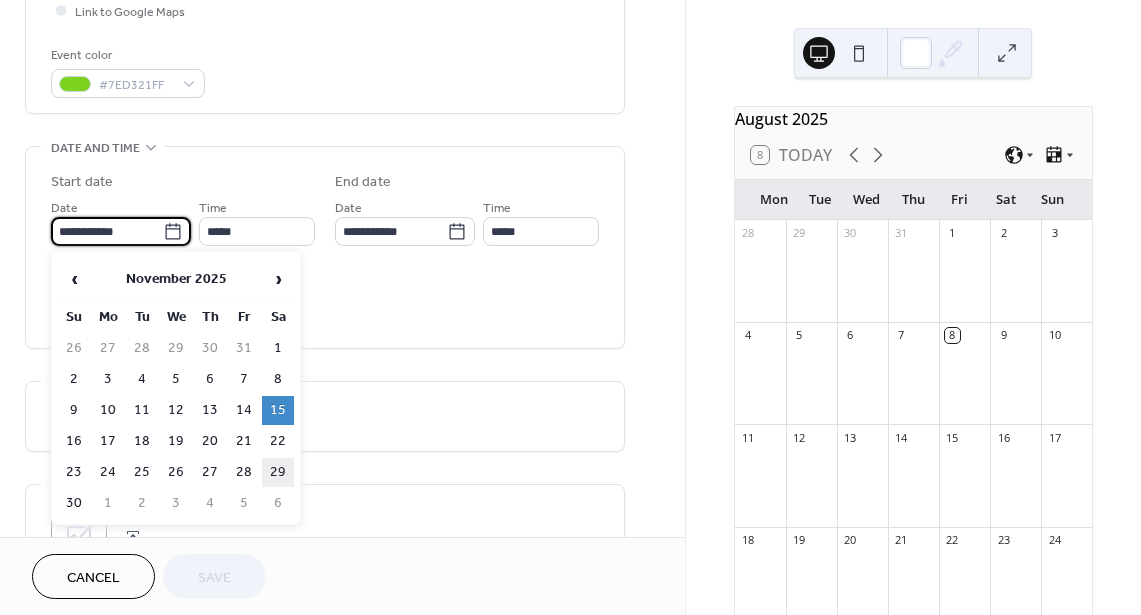 click on "29" at bounding box center (278, 472) 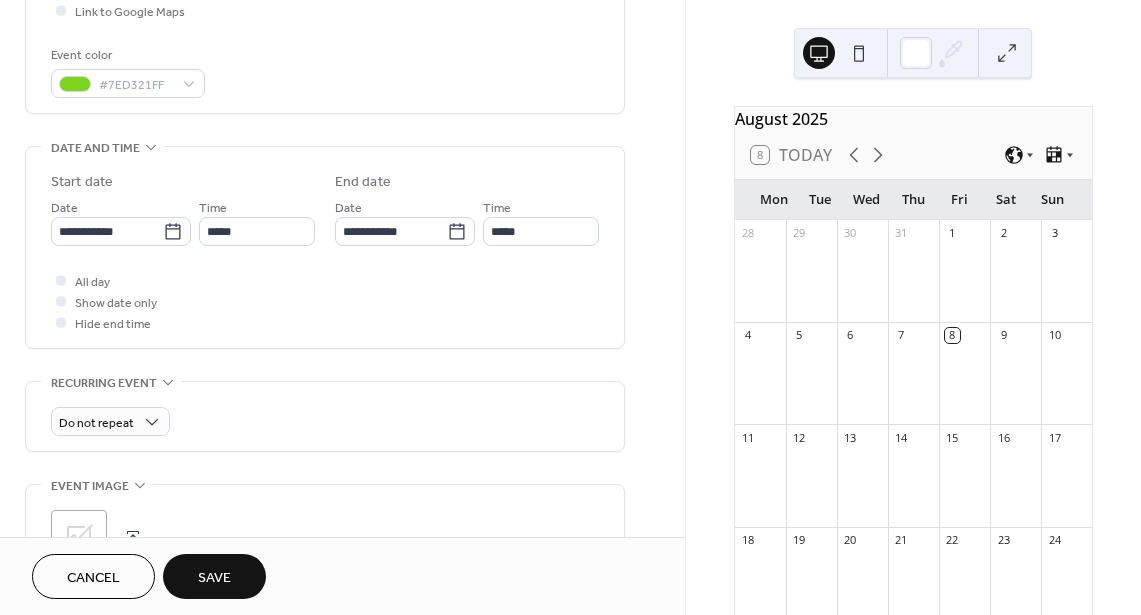 click on "Save" at bounding box center (214, 578) 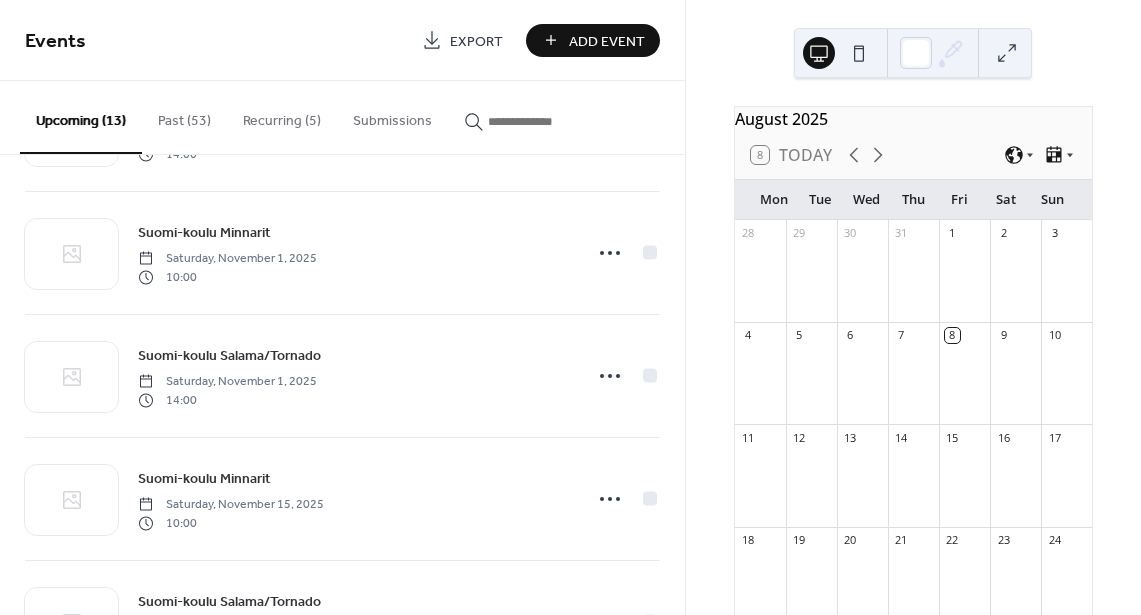 scroll, scrollTop: 1198, scrollLeft: 0, axis: vertical 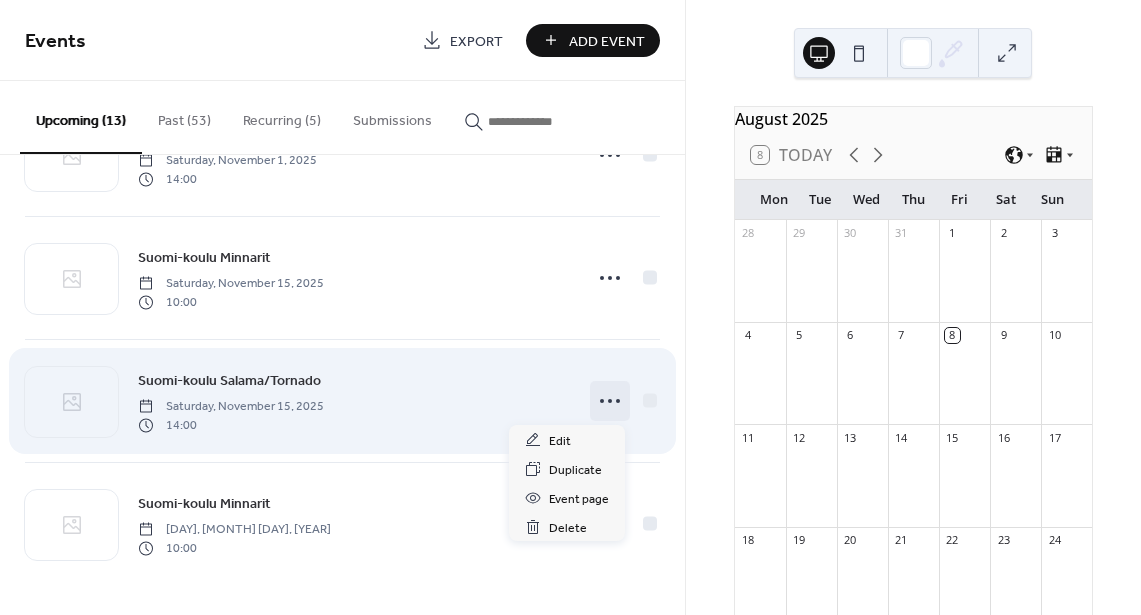 click 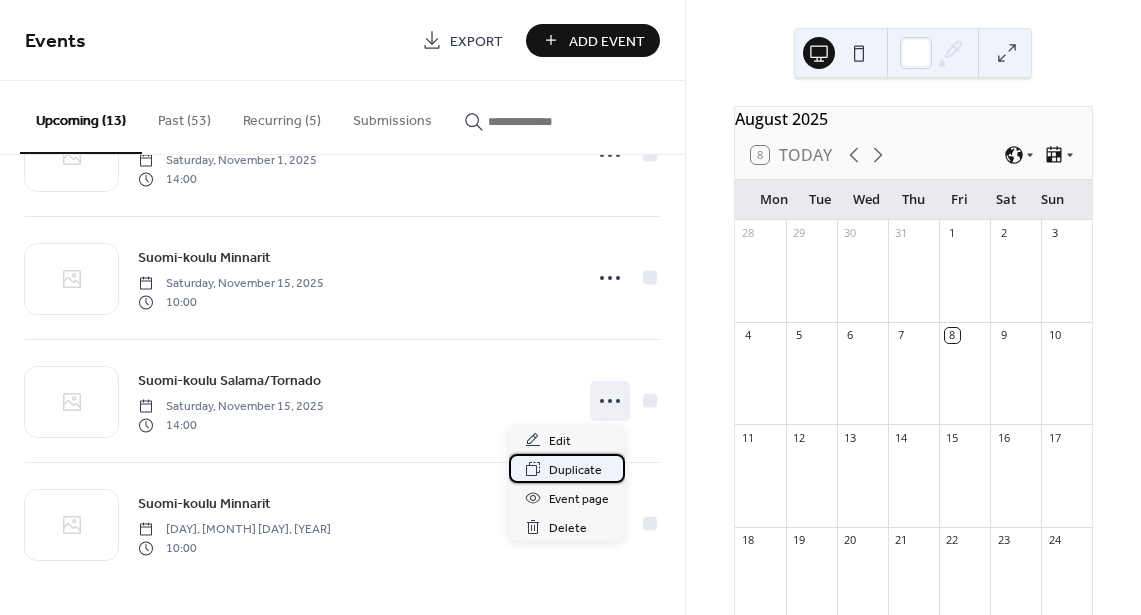 click on "Duplicate" at bounding box center (575, 470) 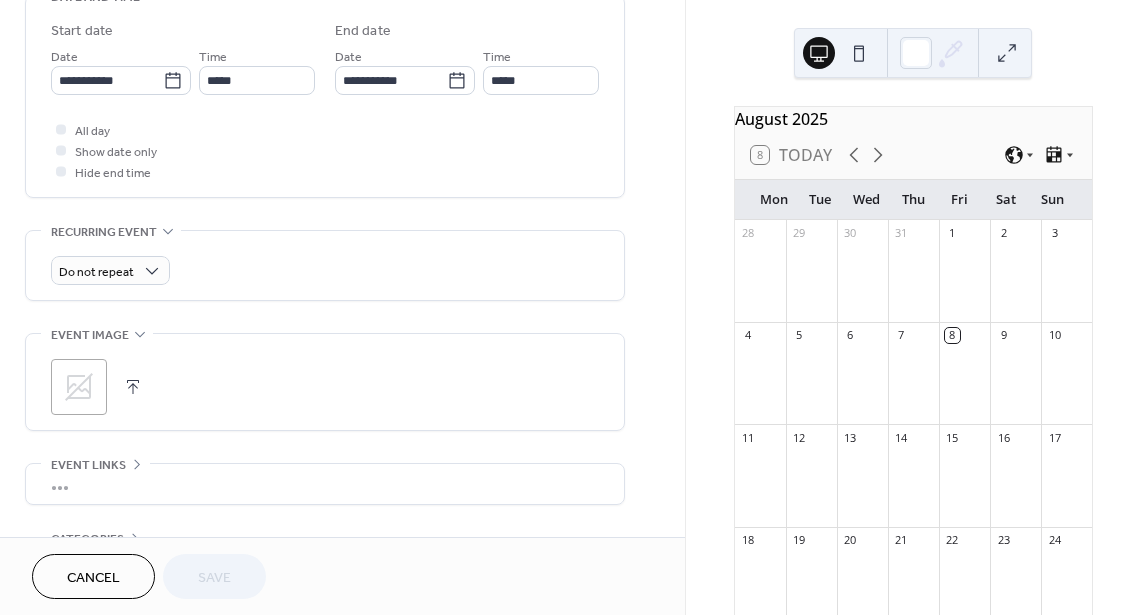 scroll, scrollTop: 663, scrollLeft: 0, axis: vertical 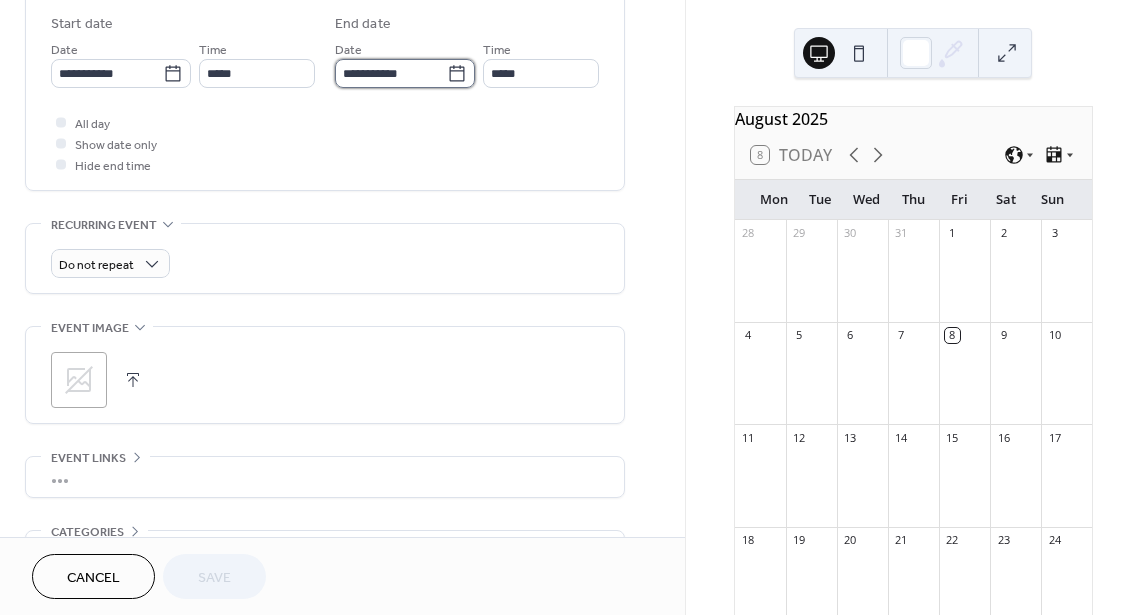 click on "**********" at bounding box center [391, 73] 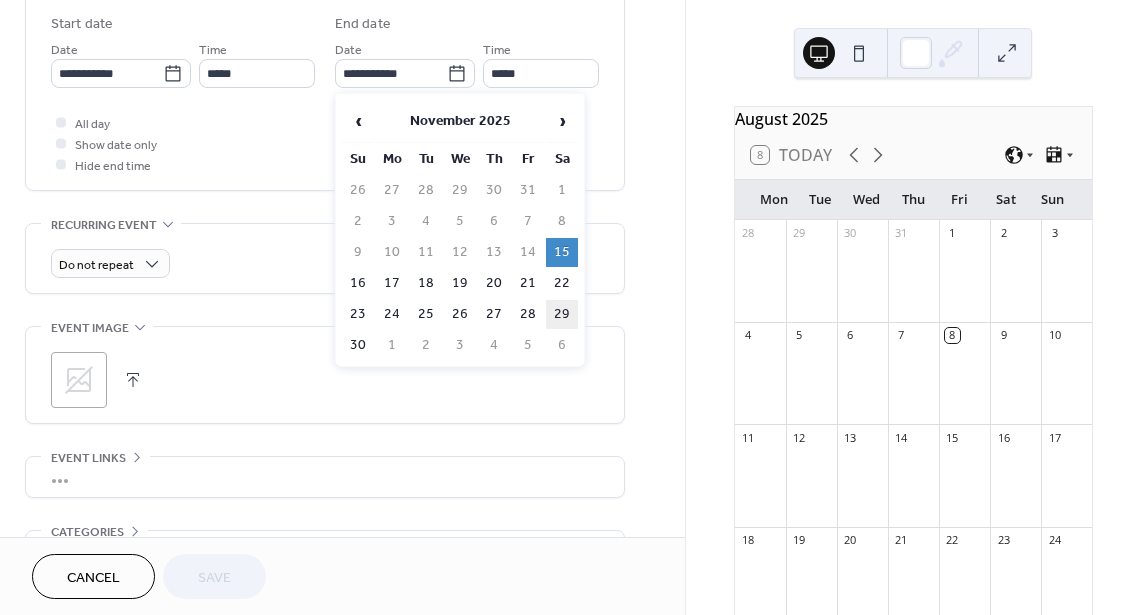 click on "29" at bounding box center (562, 314) 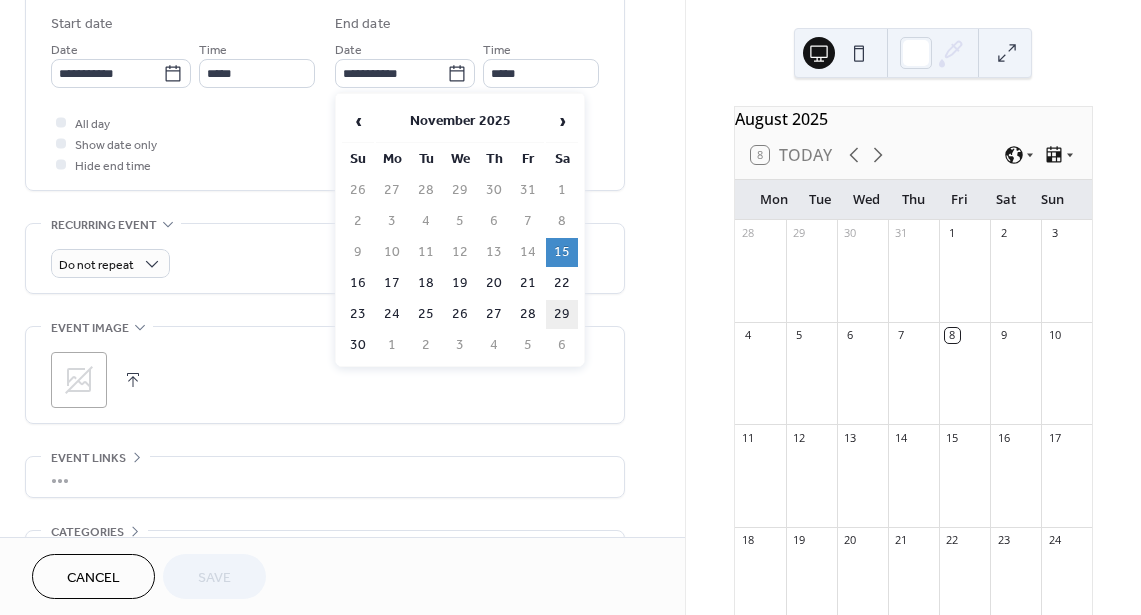type on "**********" 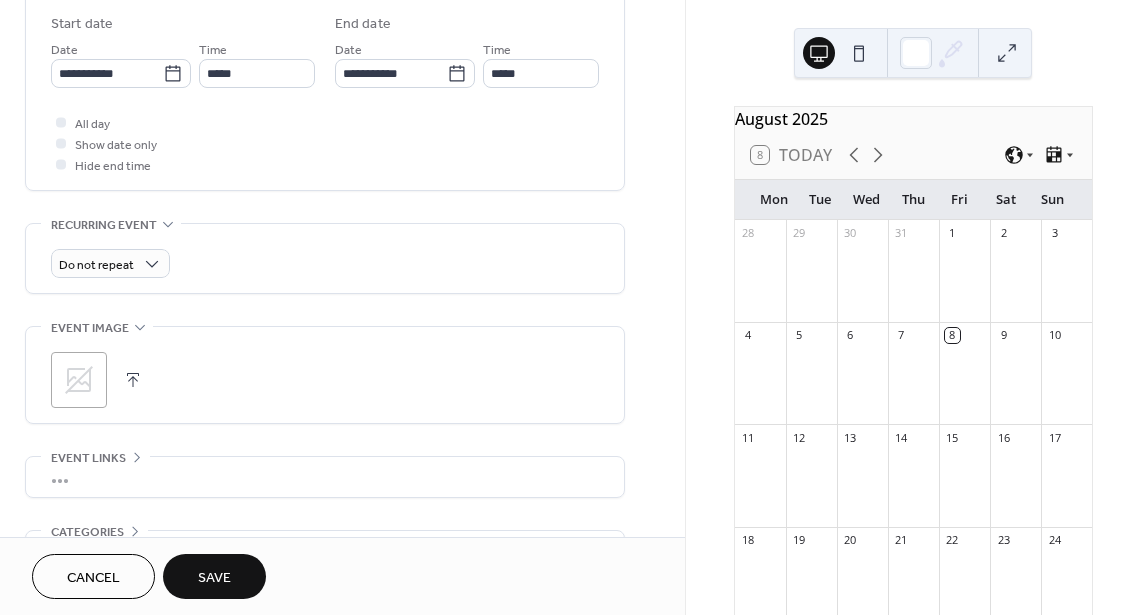 click on "Save" at bounding box center (214, 576) 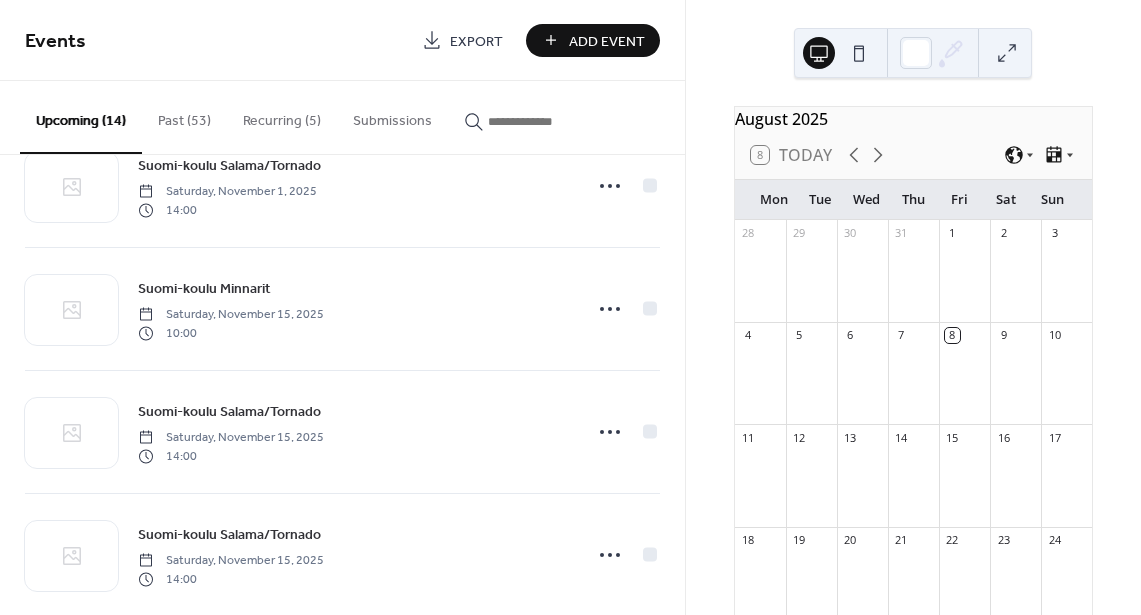 scroll, scrollTop: 1321, scrollLeft: 0, axis: vertical 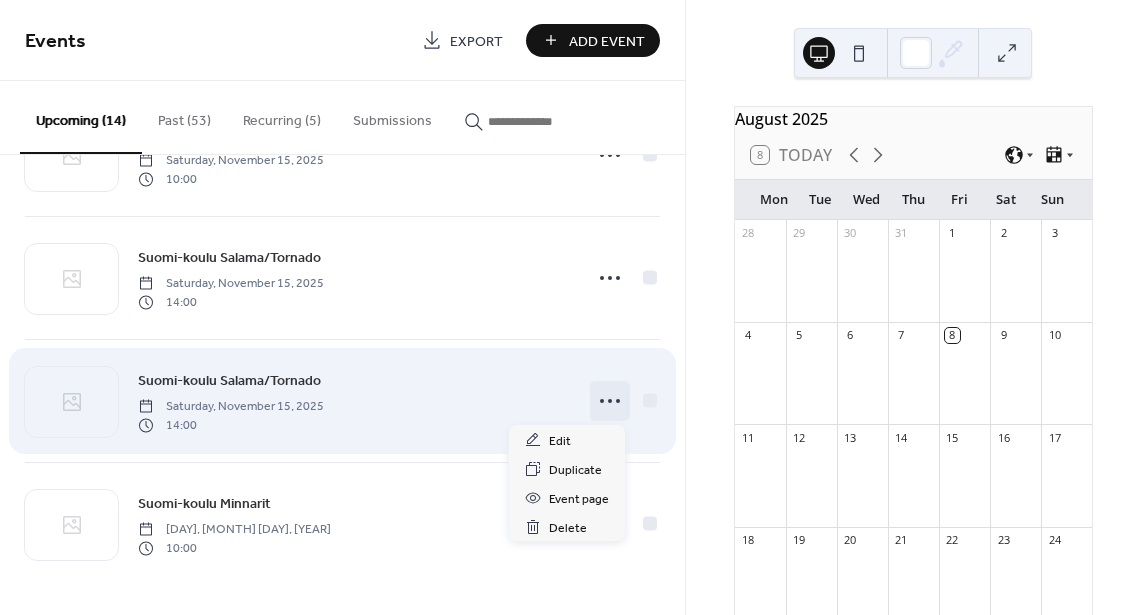 click 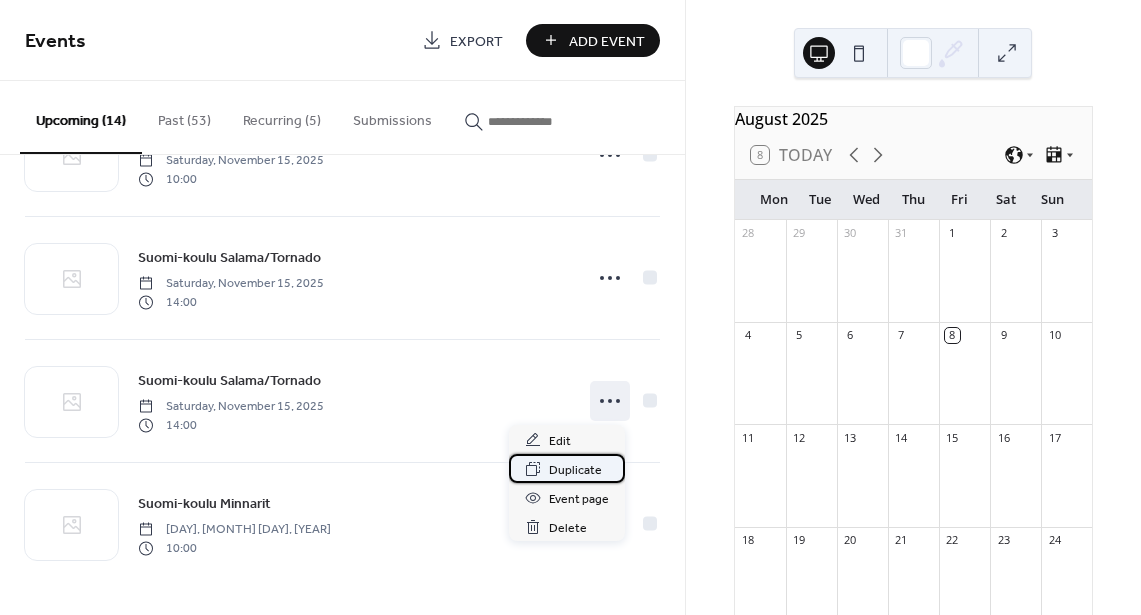 click on "Duplicate" at bounding box center [575, 470] 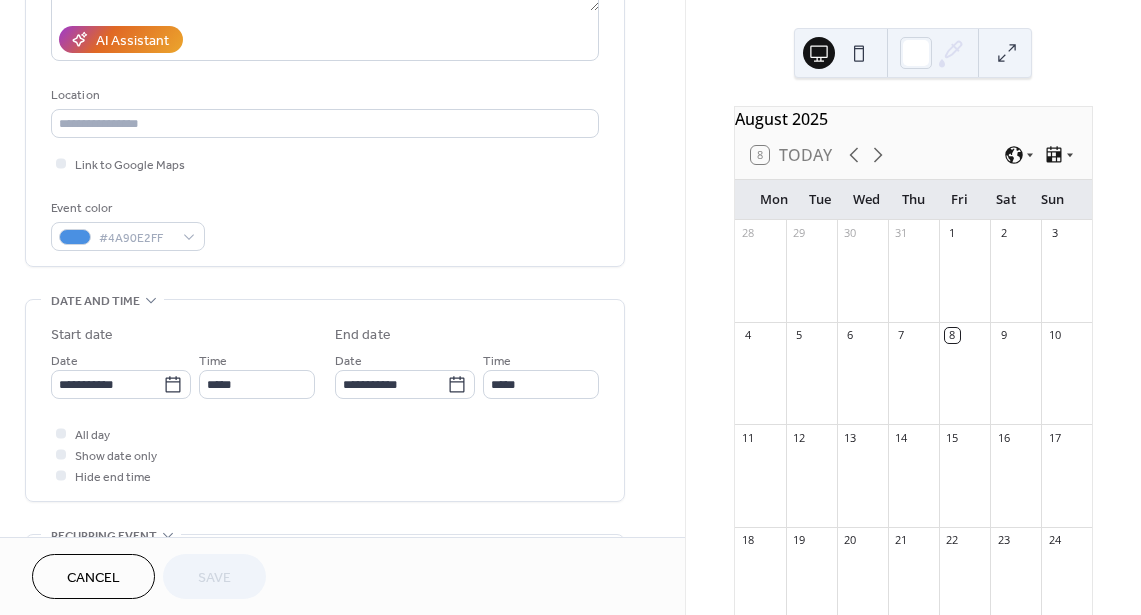 scroll, scrollTop: 354, scrollLeft: 0, axis: vertical 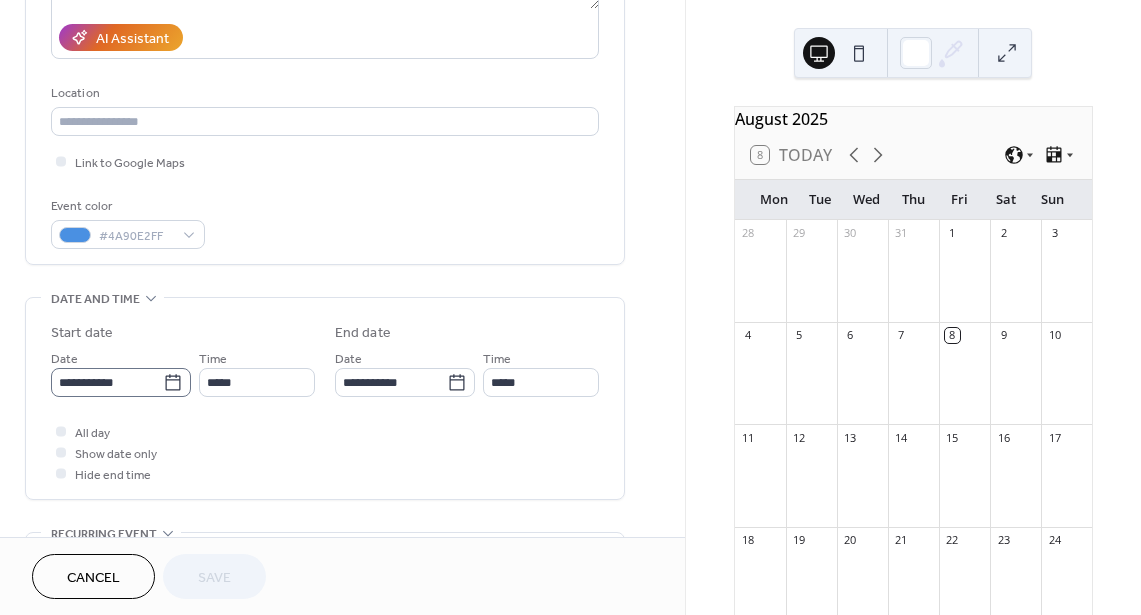 click 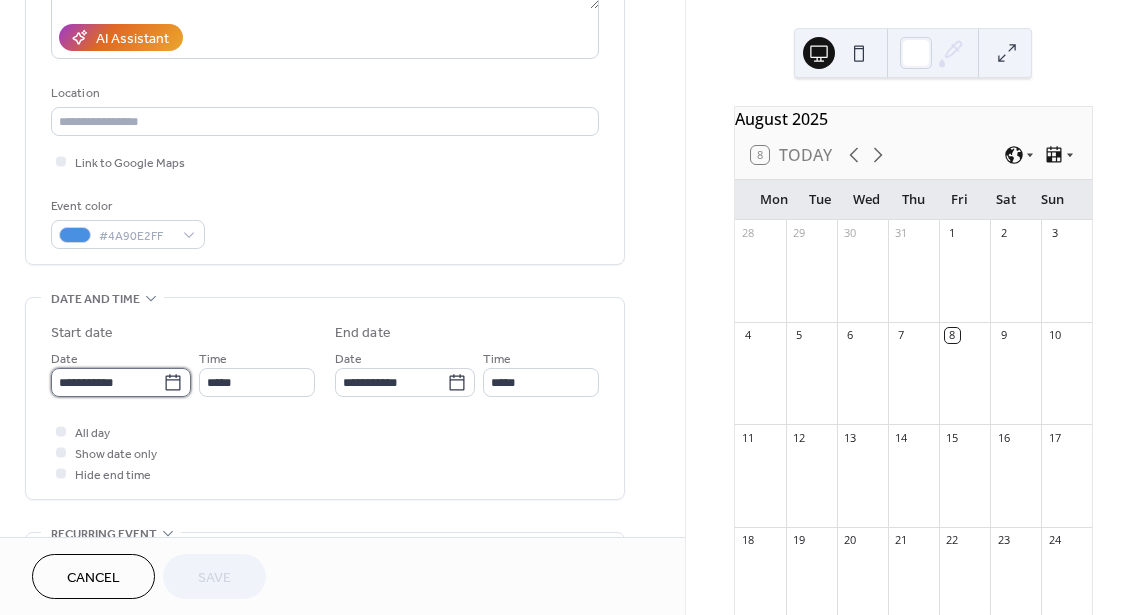 click on "**********" at bounding box center [107, 382] 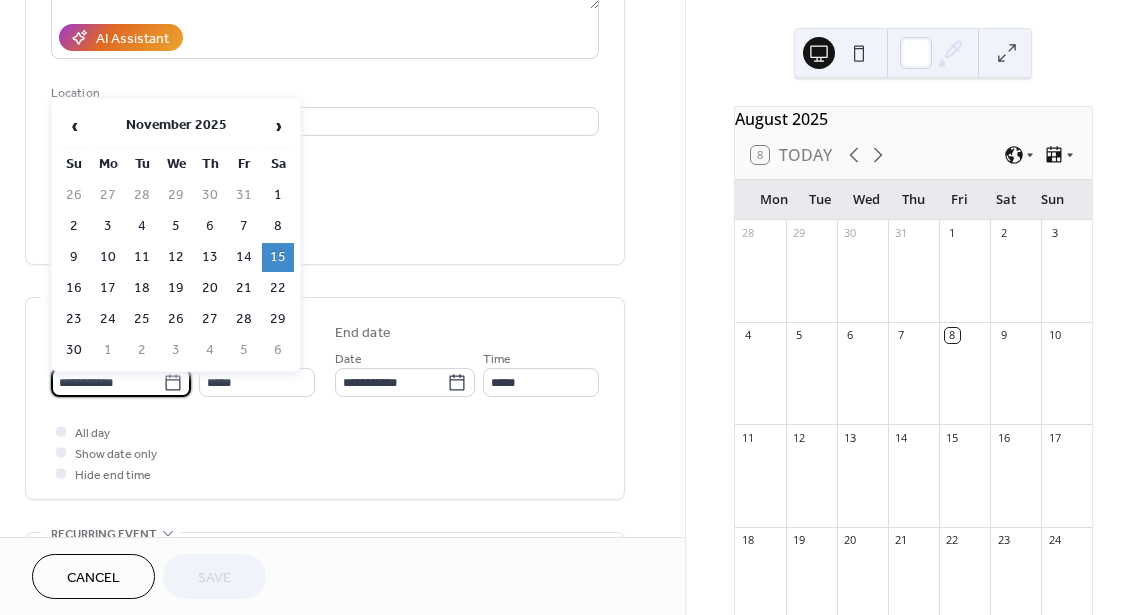 click on "Cancel" at bounding box center [93, 578] 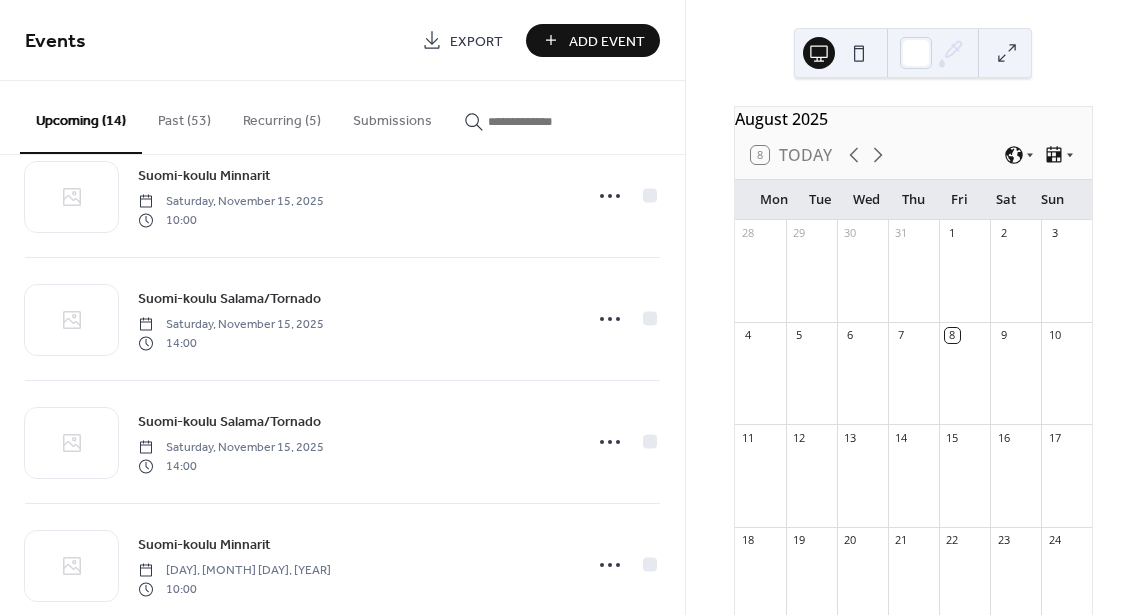 scroll, scrollTop: 1321, scrollLeft: 0, axis: vertical 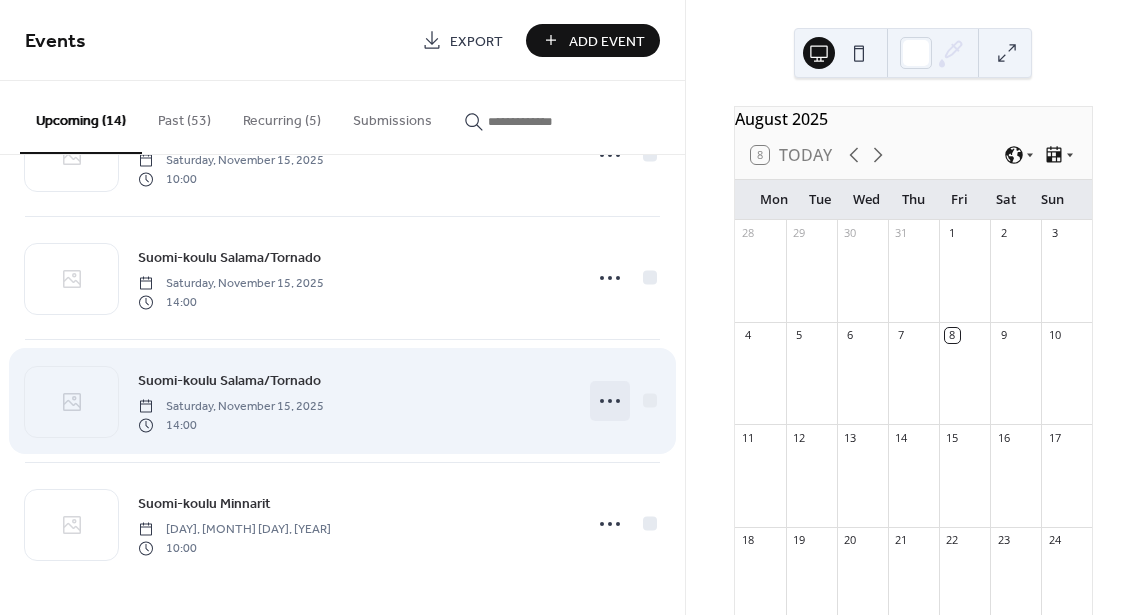 click 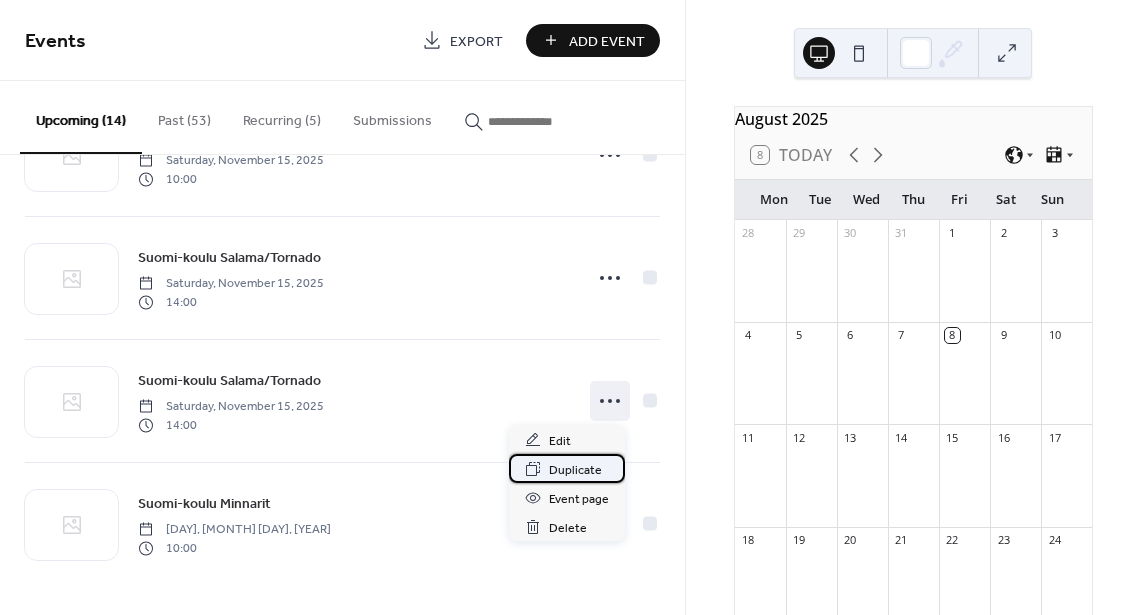 click on "Duplicate" at bounding box center (575, 470) 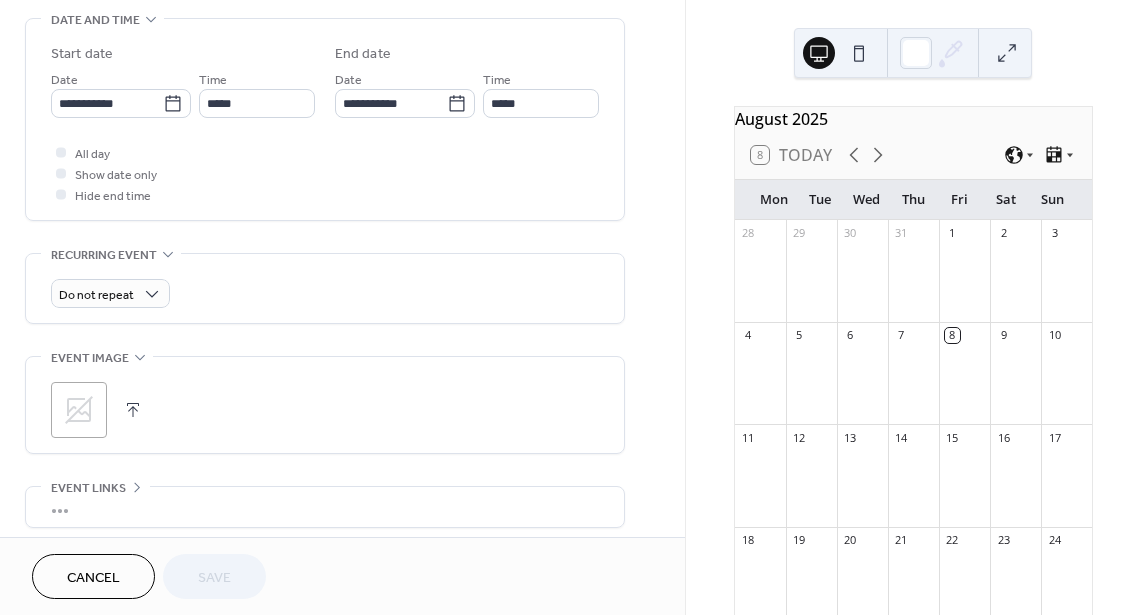 scroll, scrollTop: 628, scrollLeft: 0, axis: vertical 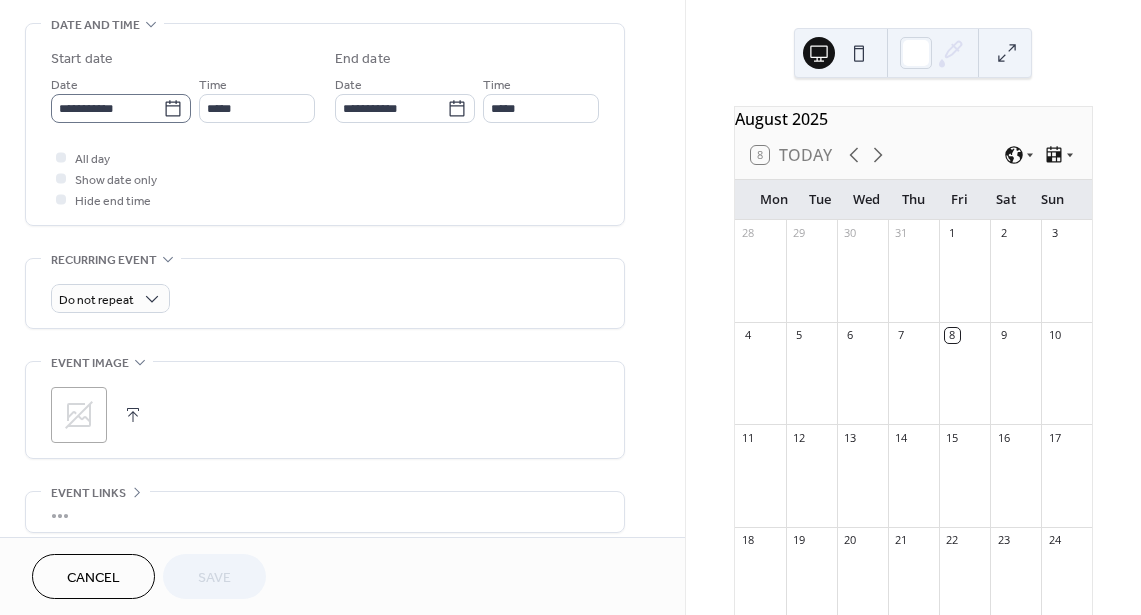 click 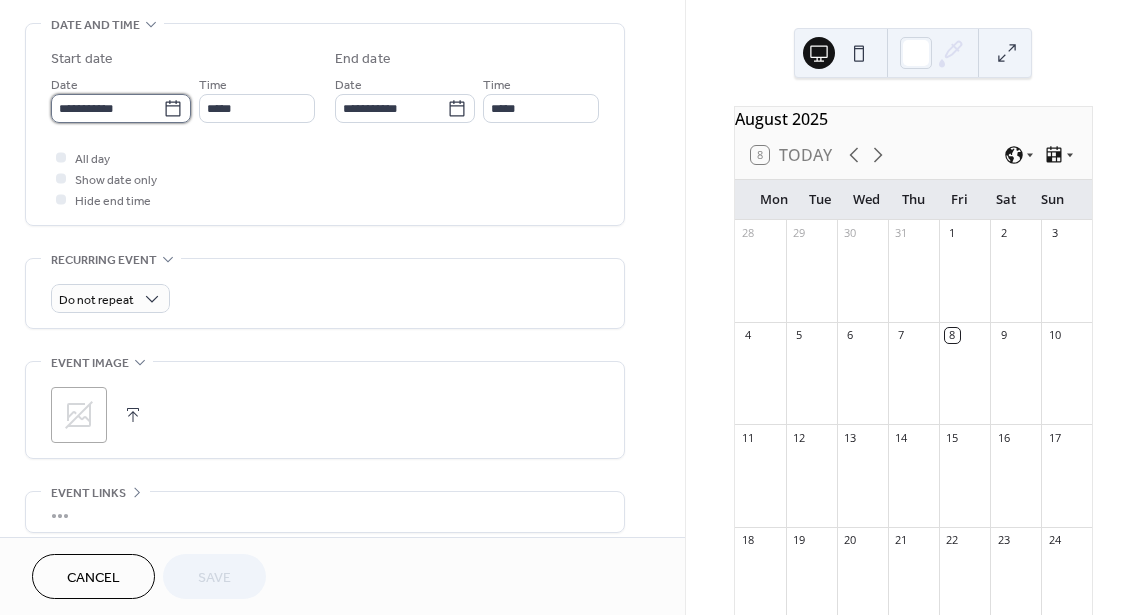 click on "**********" at bounding box center [107, 108] 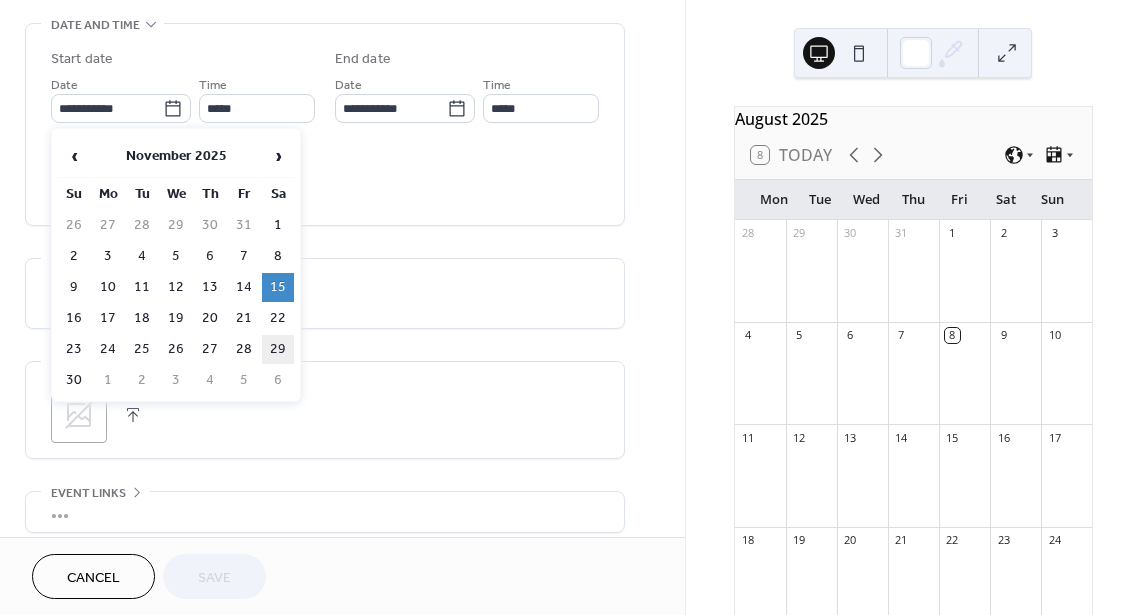 click on "29" at bounding box center [278, 349] 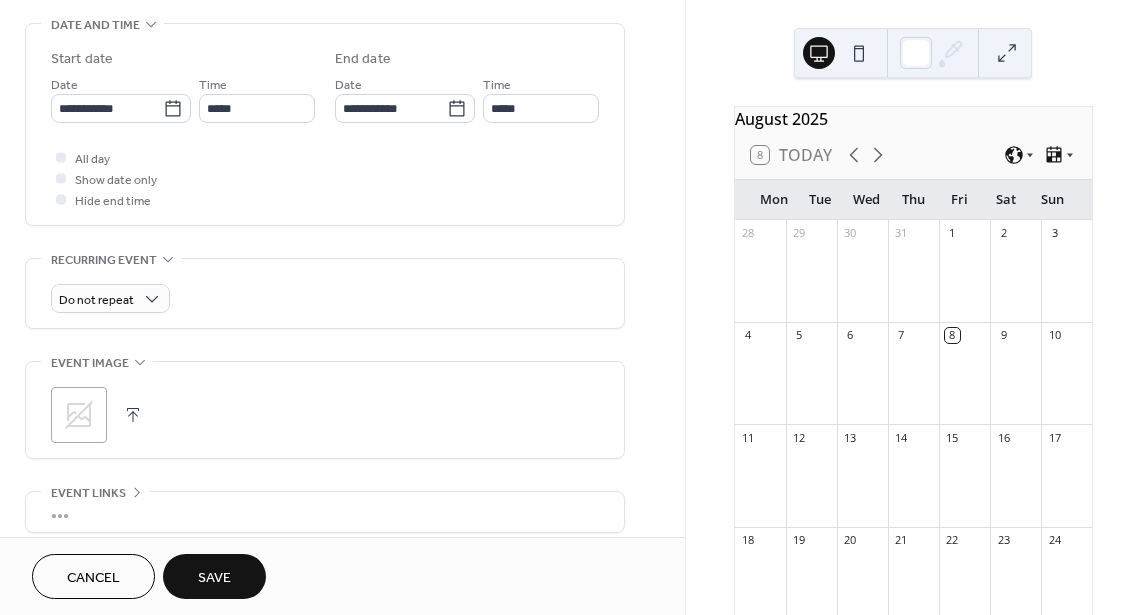 click on "Save" at bounding box center (214, 578) 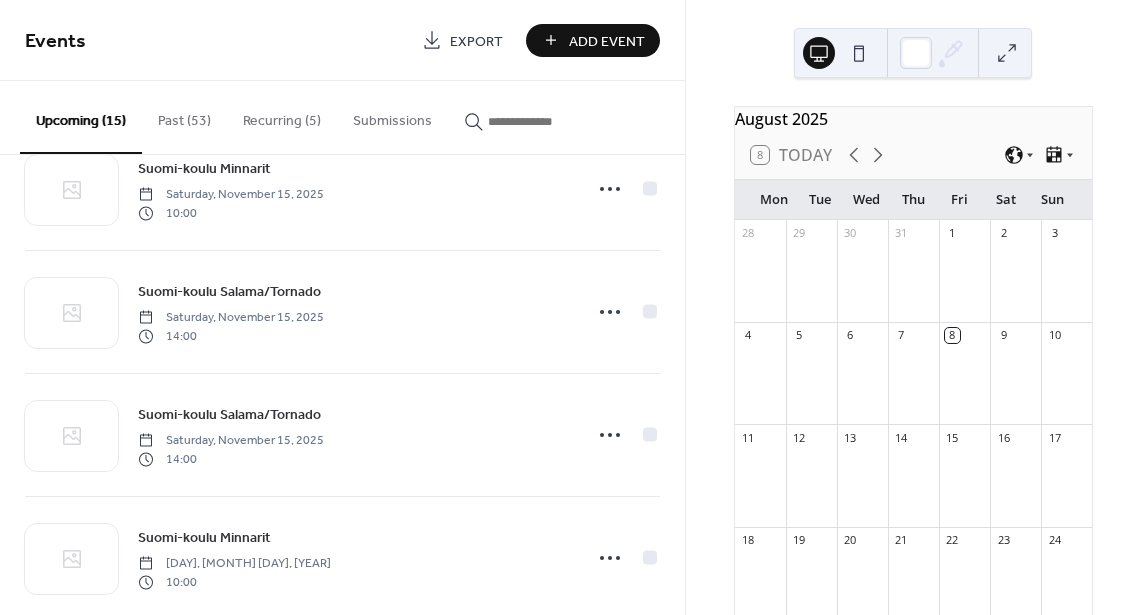 scroll, scrollTop: 1444, scrollLeft: 0, axis: vertical 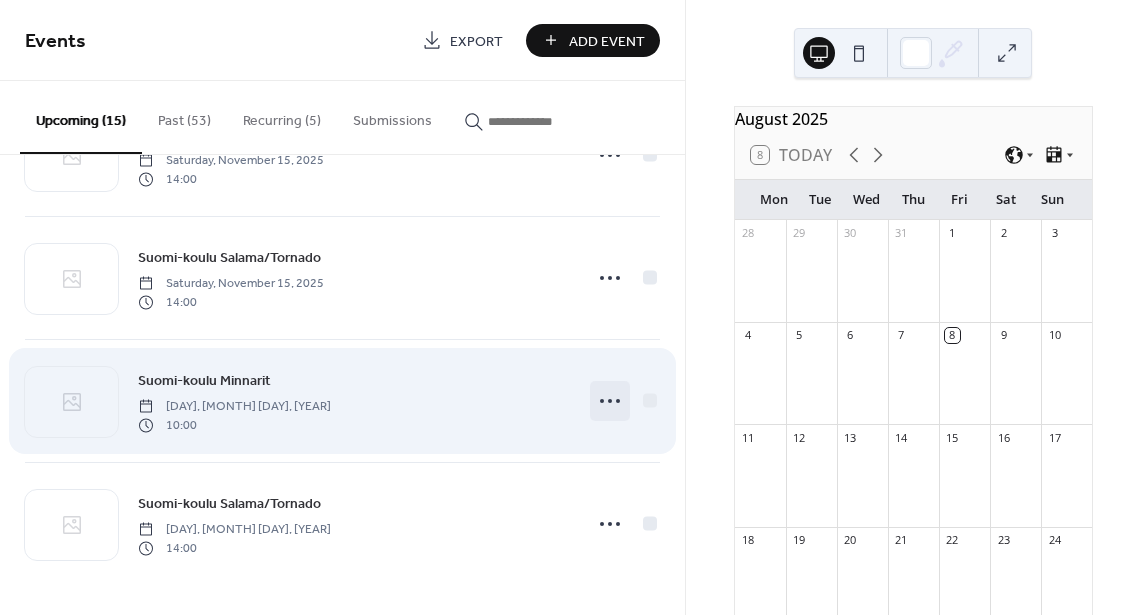 click 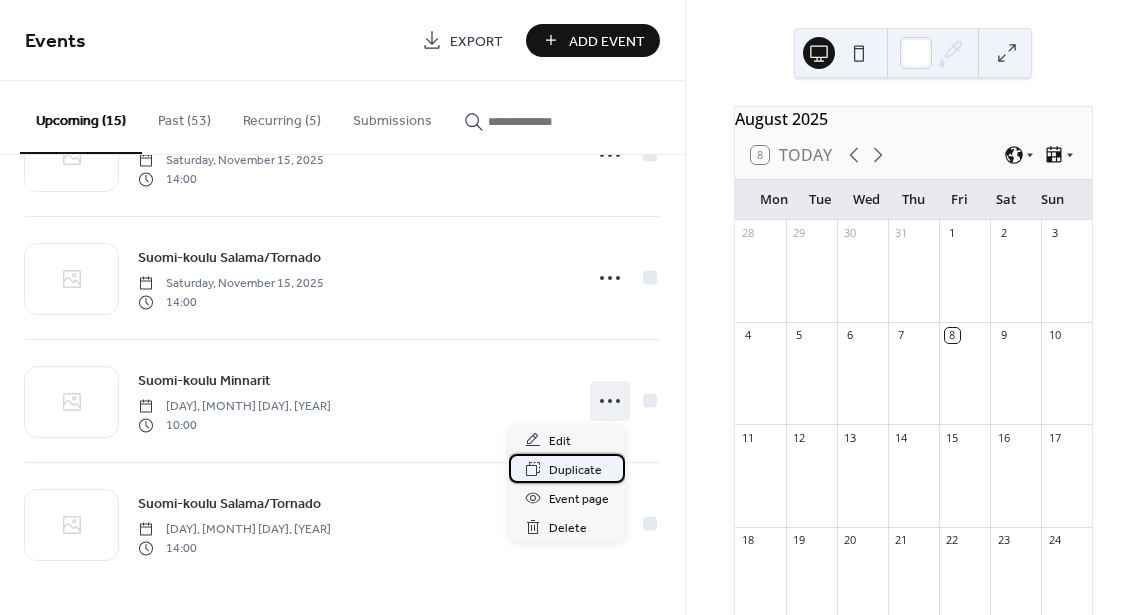 click on "Duplicate" at bounding box center (575, 470) 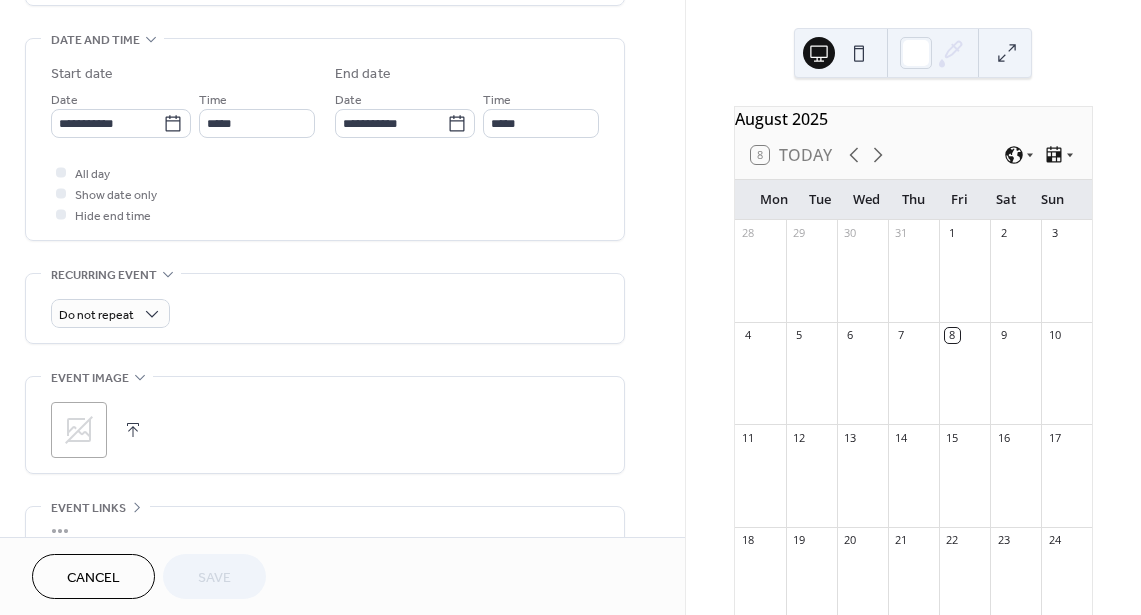 scroll, scrollTop: 620, scrollLeft: 0, axis: vertical 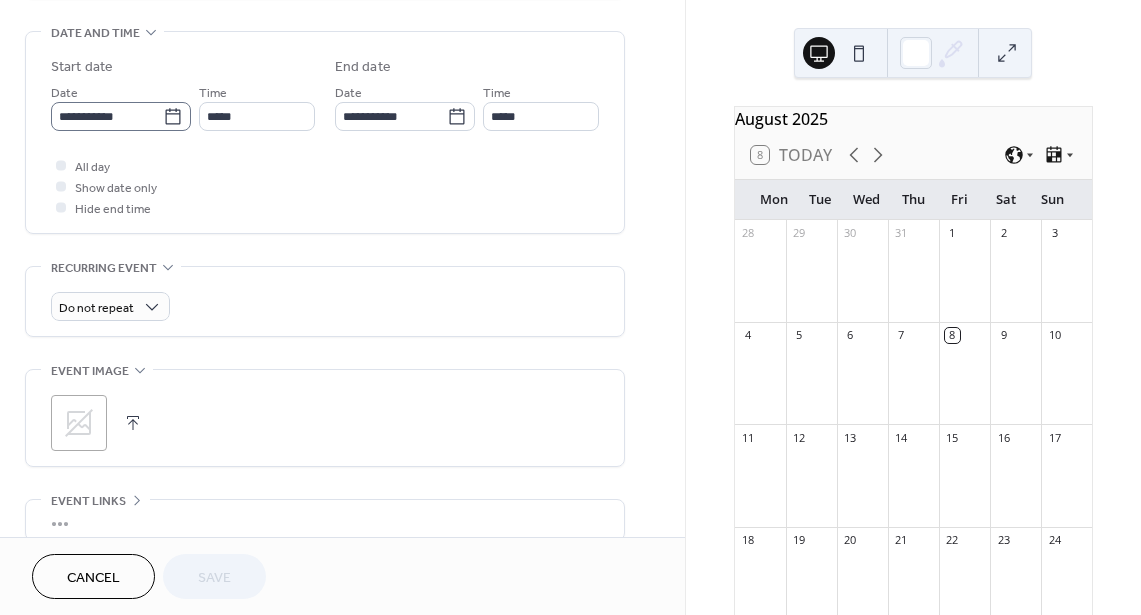 click 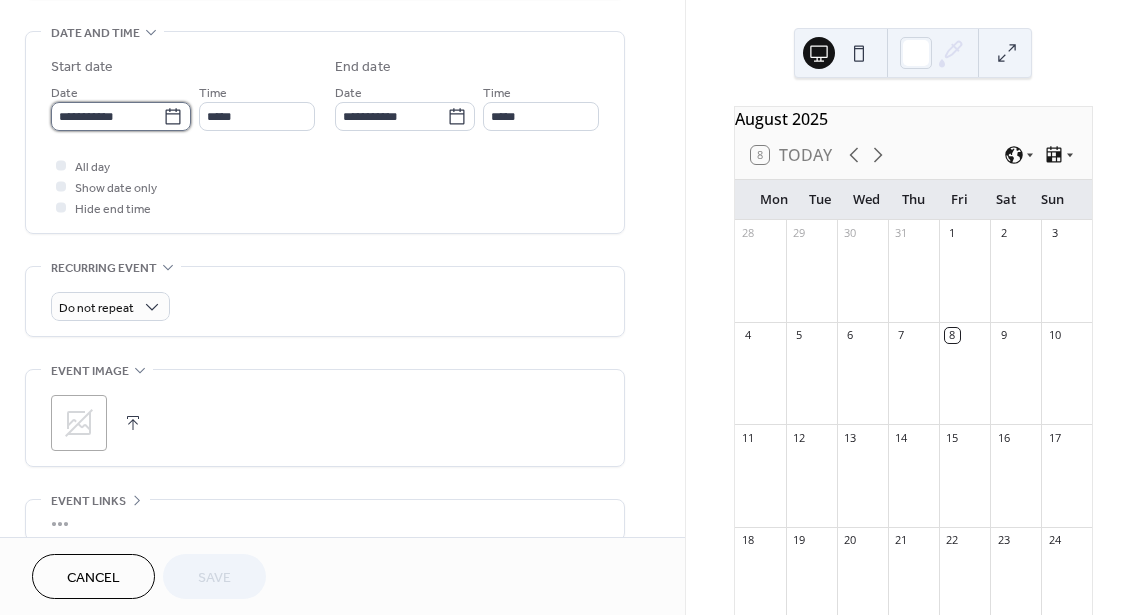 click on "**********" at bounding box center (107, 116) 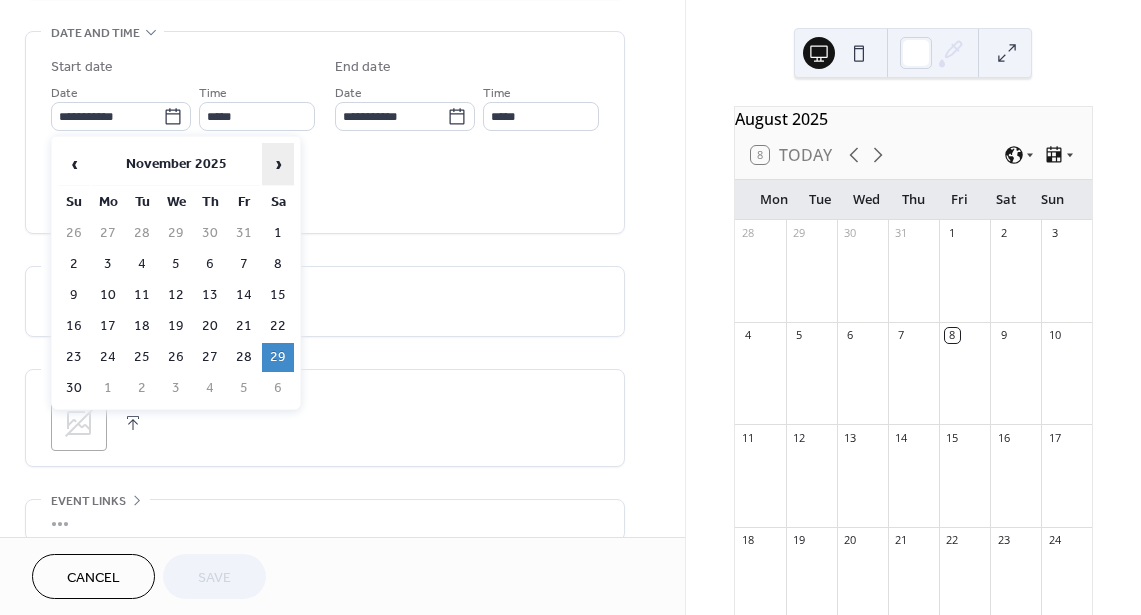 click on "›" at bounding box center [278, 164] 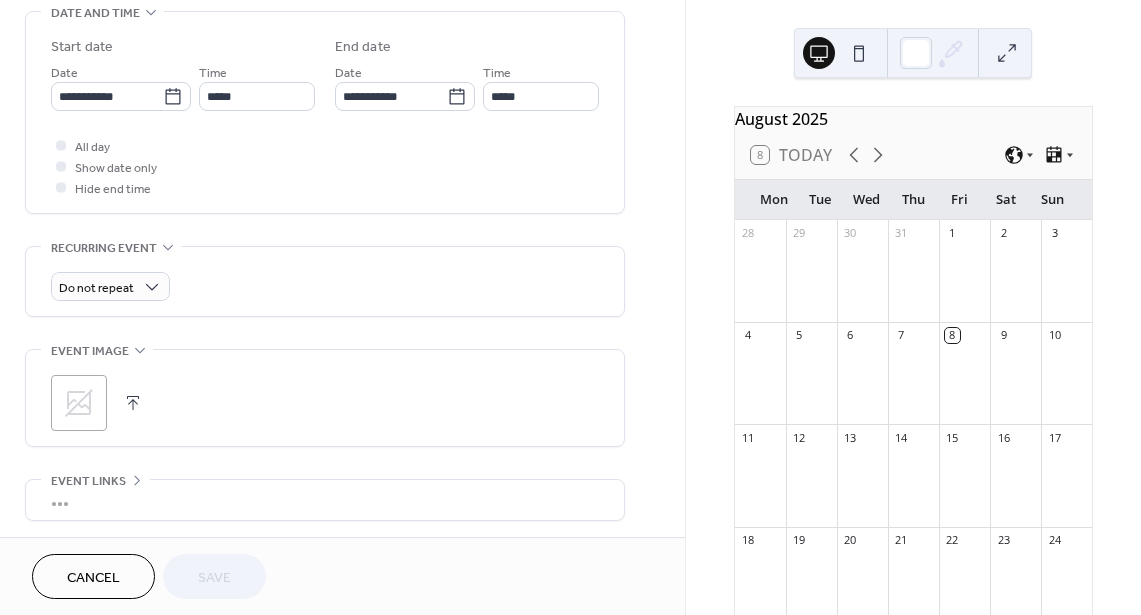 scroll, scrollTop: 643, scrollLeft: 0, axis: vertical 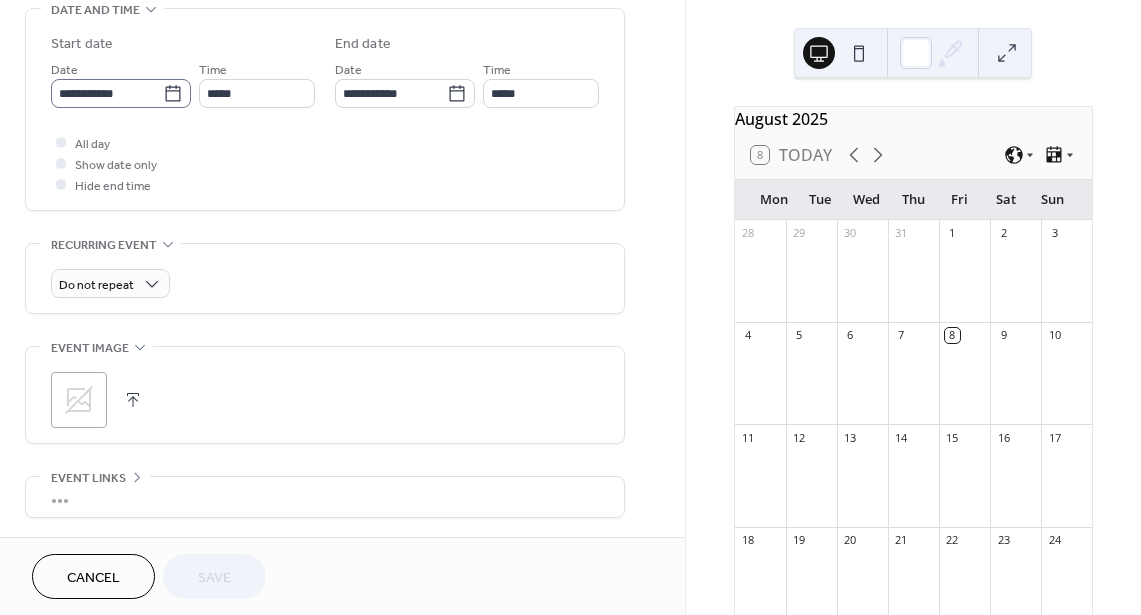 click 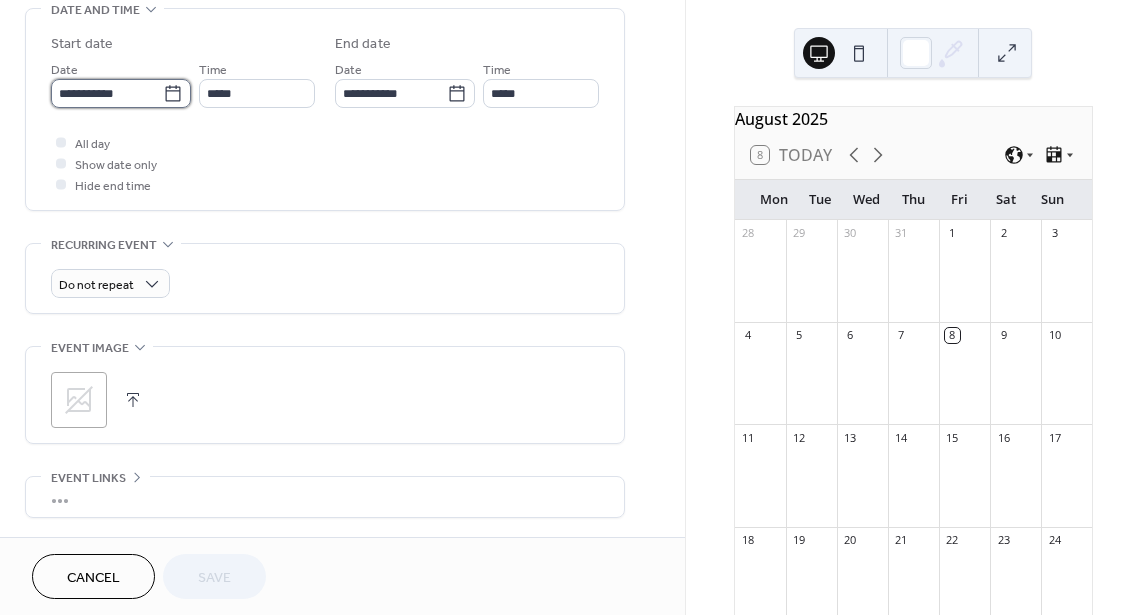 click on "**********" at bounding box center (107, 93) 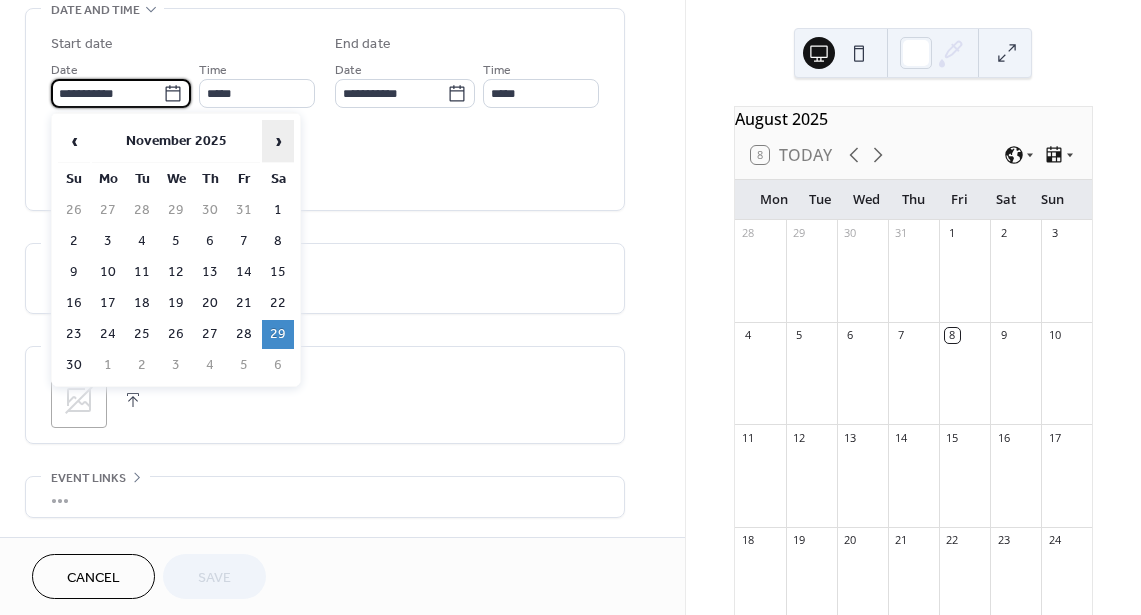 click on "›" at bounding box center (278, 141) 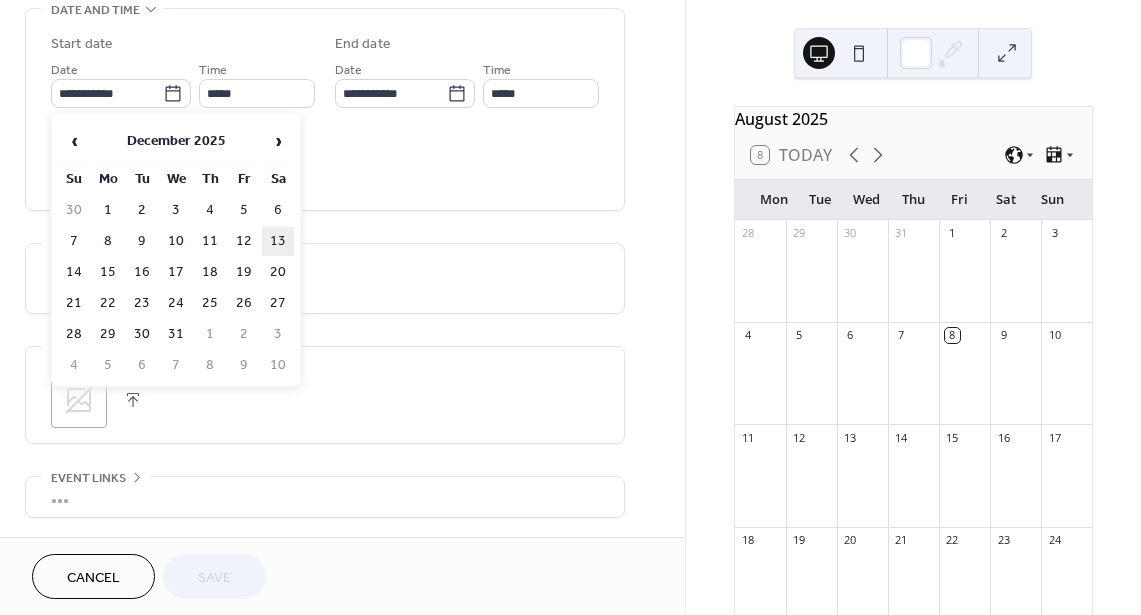 click on "13" at bounding box center [278, 241] 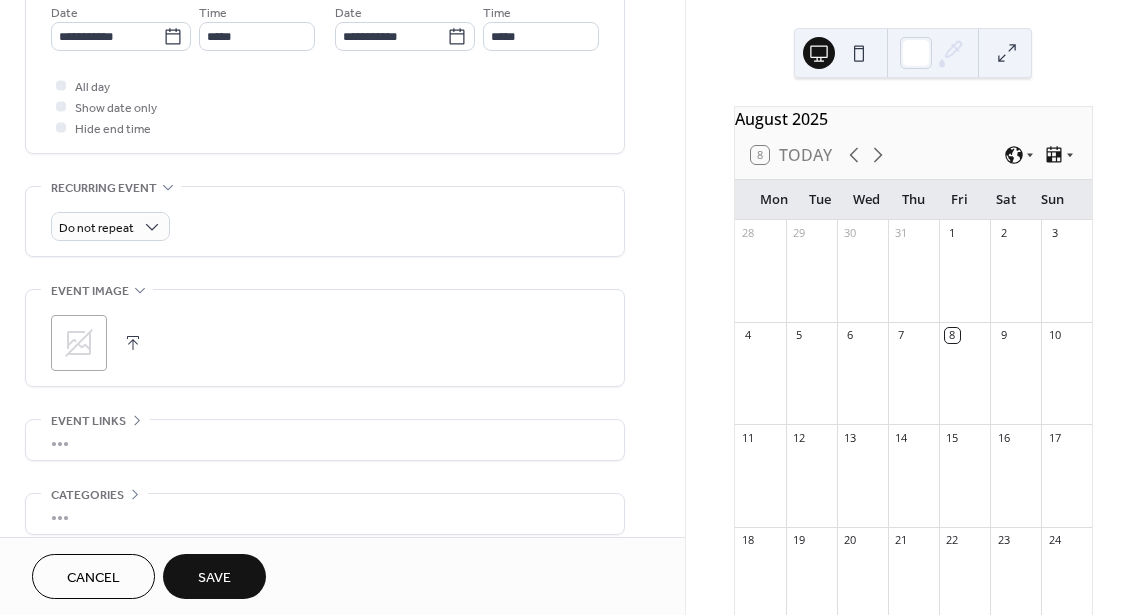 scroll, scrollTop: 730, scrollLeft: 0, axis: vertical 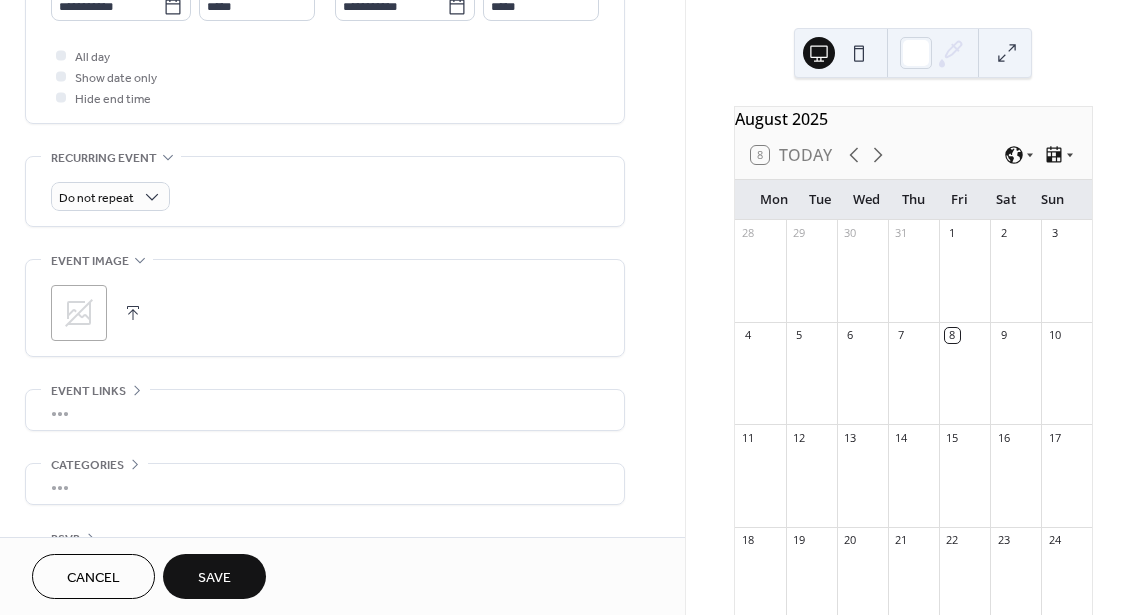 click on "Save" at bounding box center (214, 576) 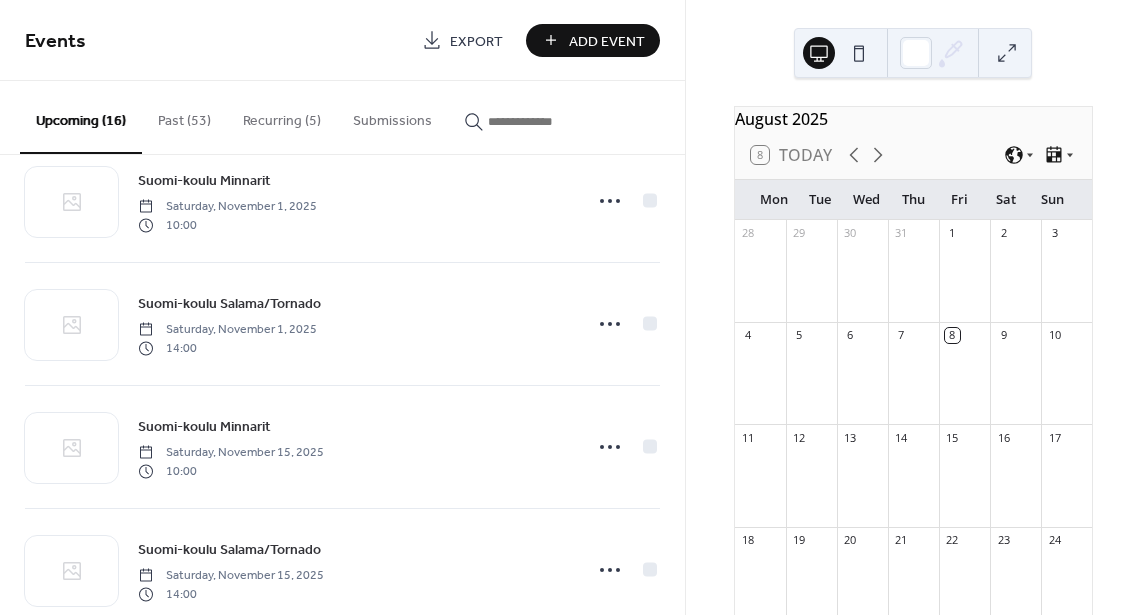 scroll, scrollTop: 1567, scrollLeft: 0, axis: vertical 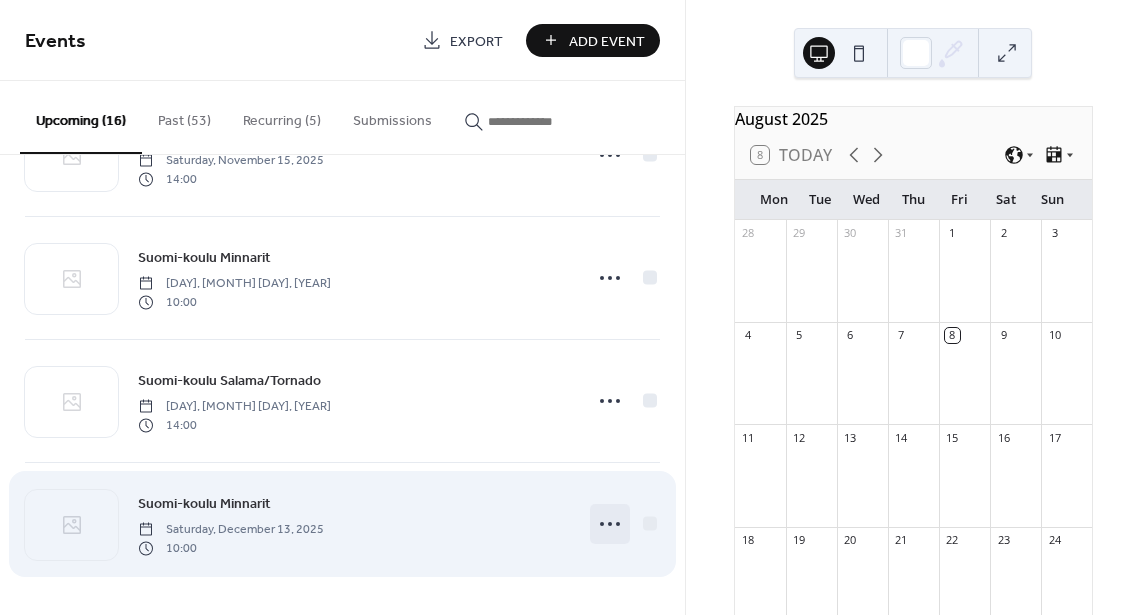 click 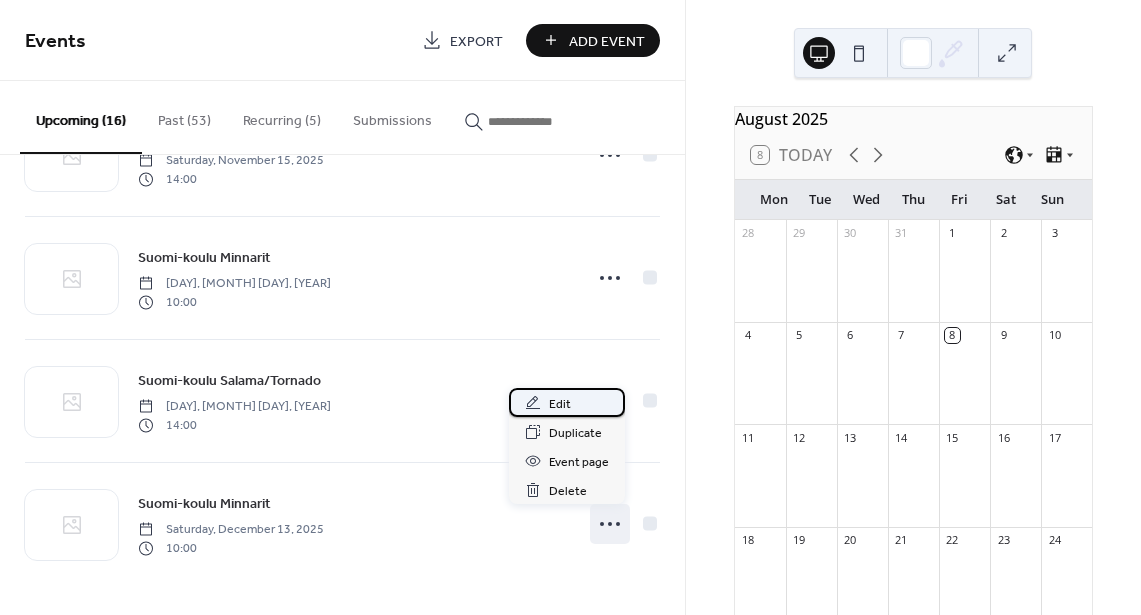 click on "Edit" at bounding box center [567, 402] 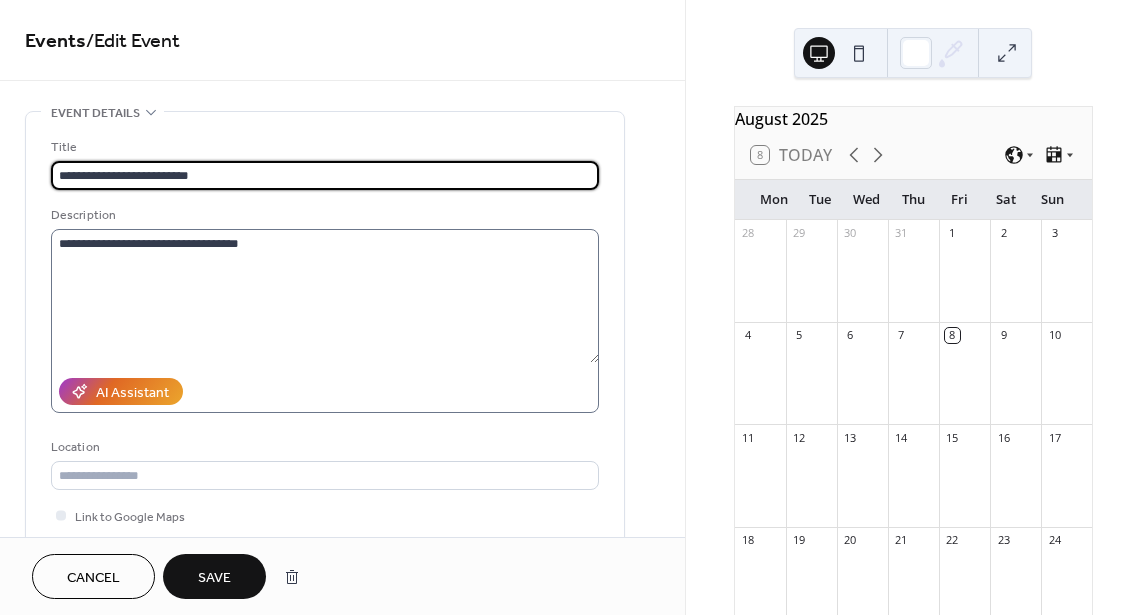 type on "**********" 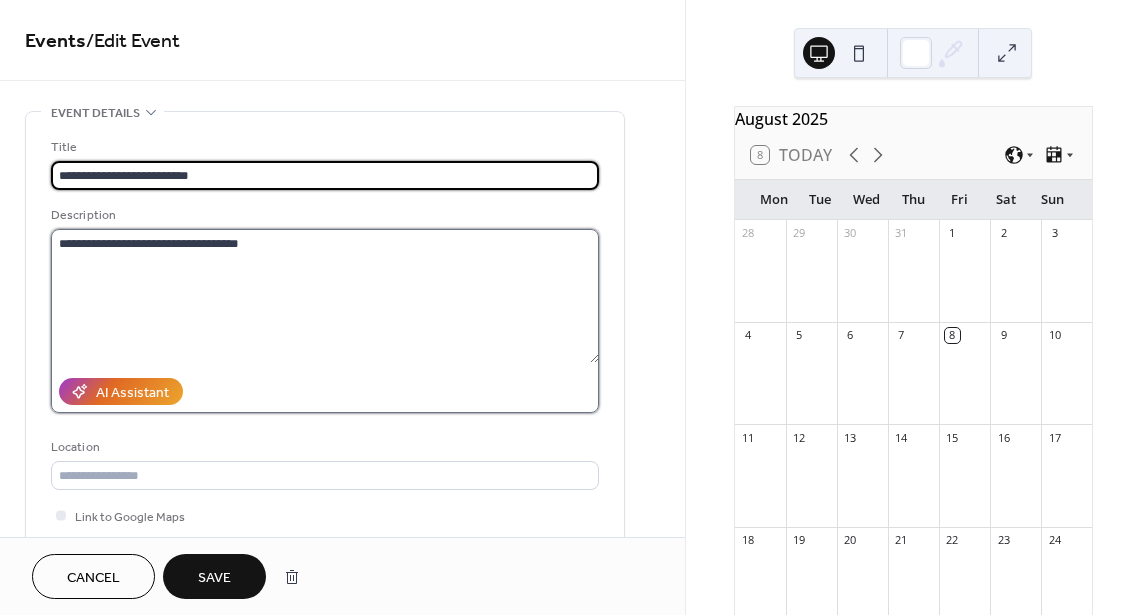 click on "**********" at bounding box center [325, 296] 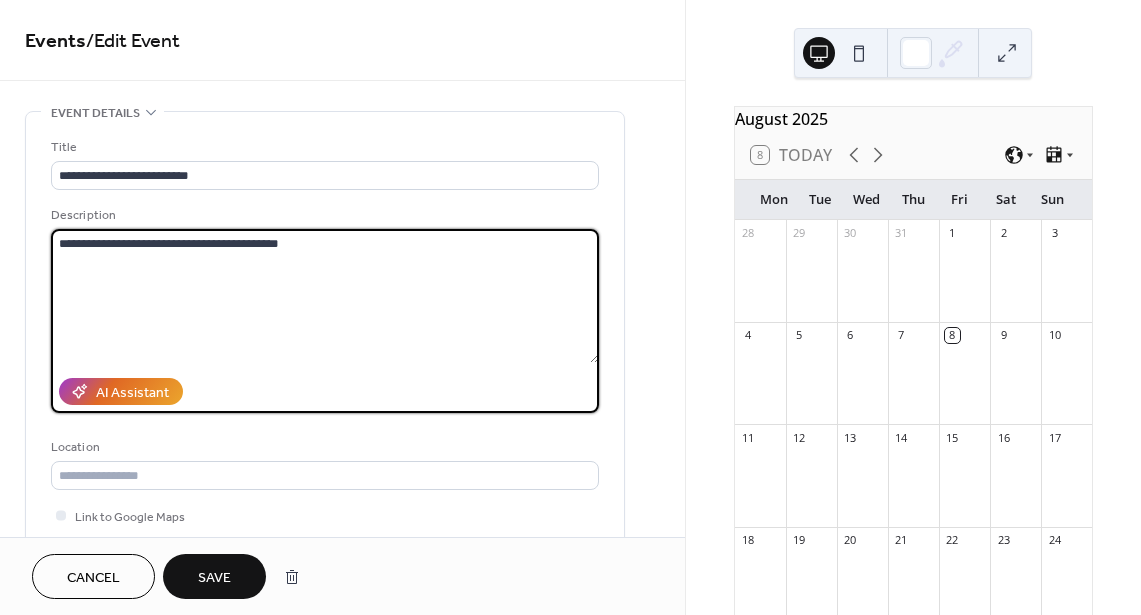 type on "**********" 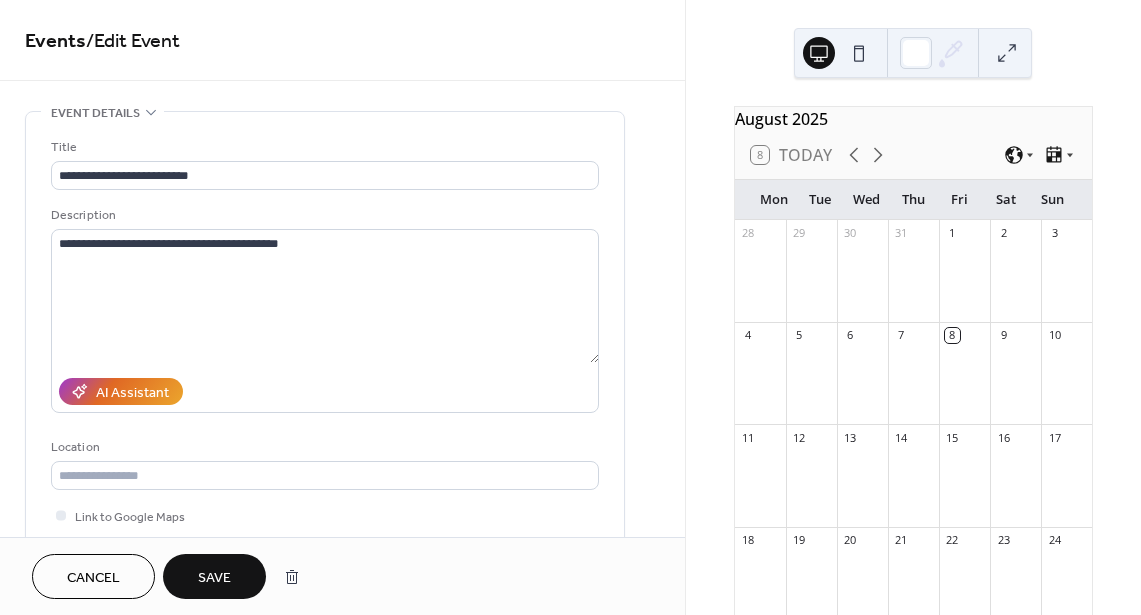 click on "Save" at bounding box center [214, 578] 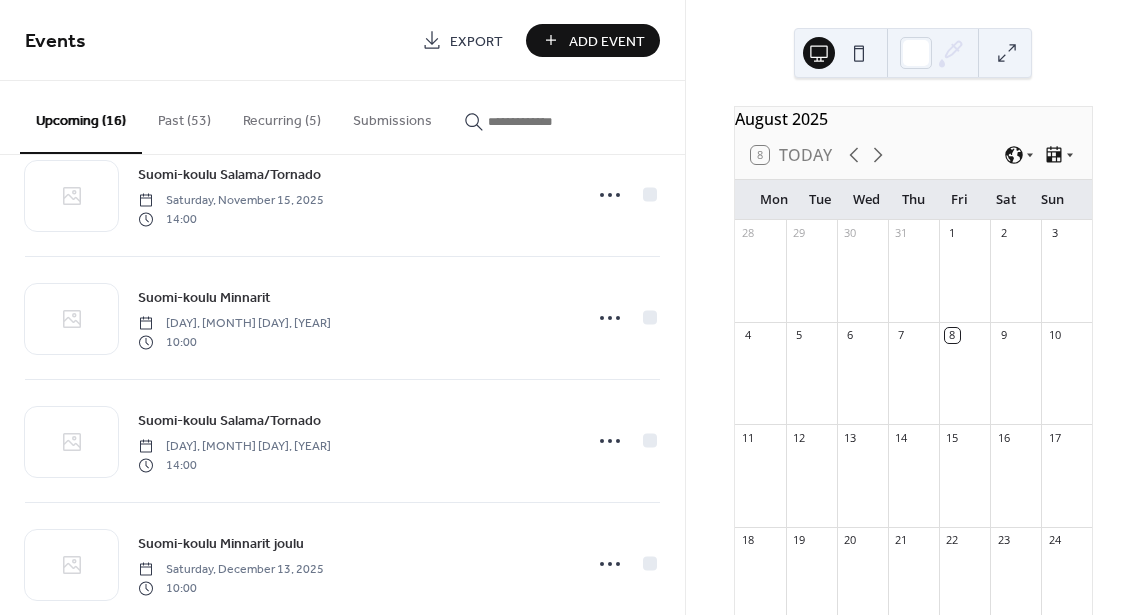 scroll, scrollTop: 1567, scrollLeft: 0, axis: vertical 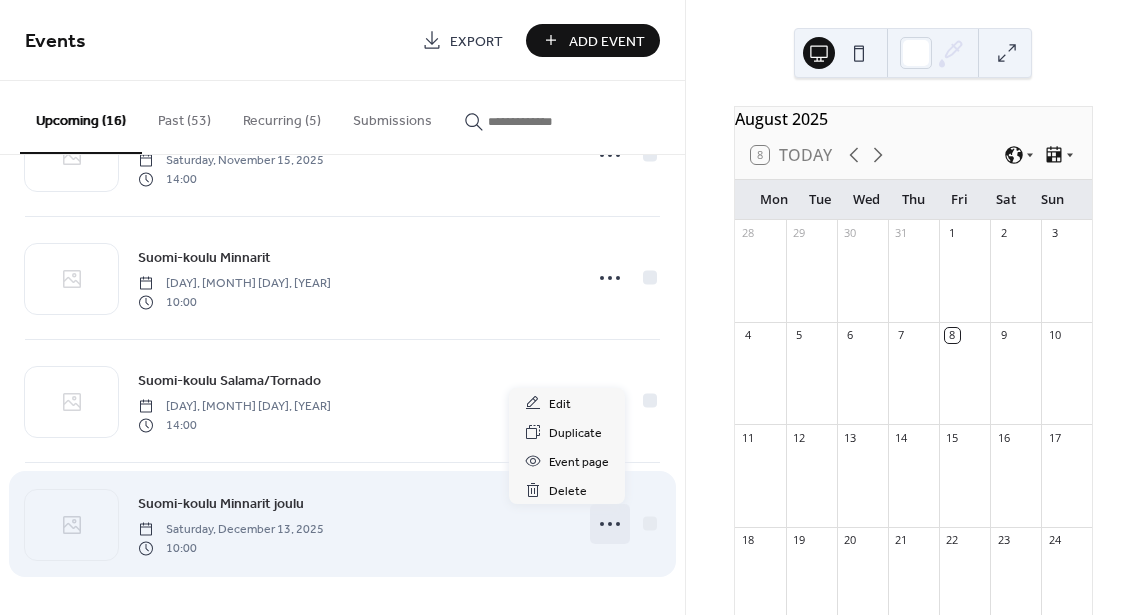 click 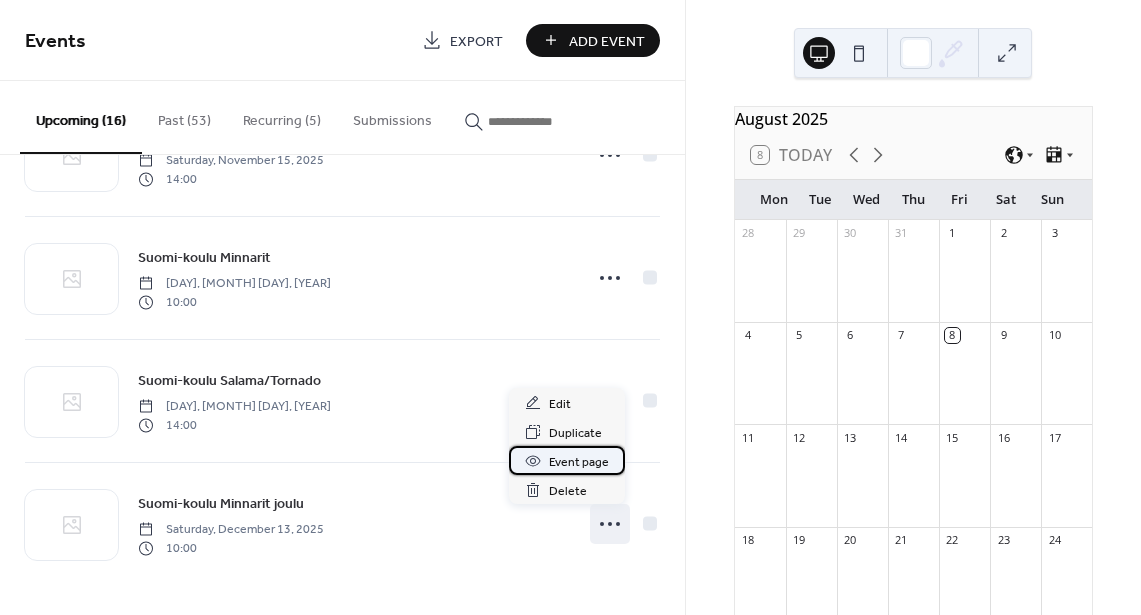 click on "Event page" at bounding box center [567, 460] 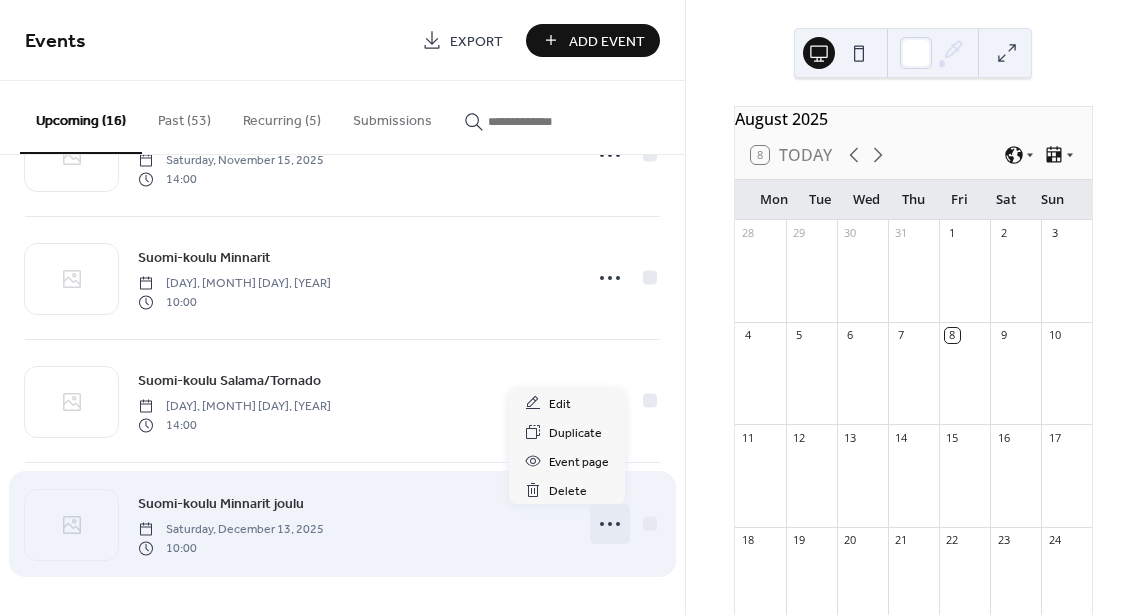 click 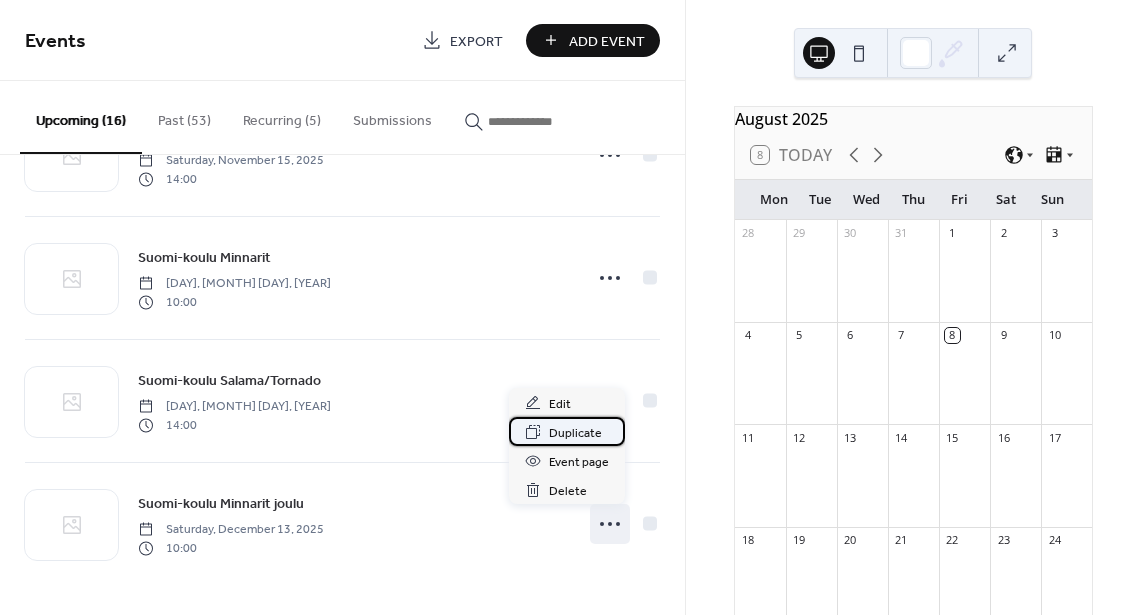 click on "Duplicate" at bounding box center [575, 433] 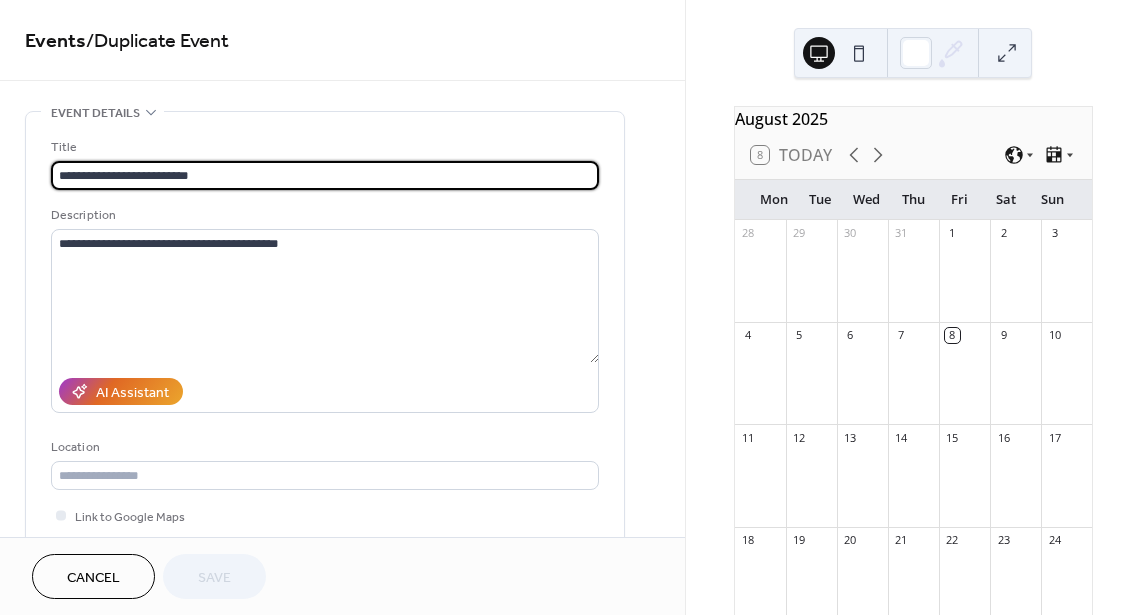 click on "**********" at bounding box center [325, 175] 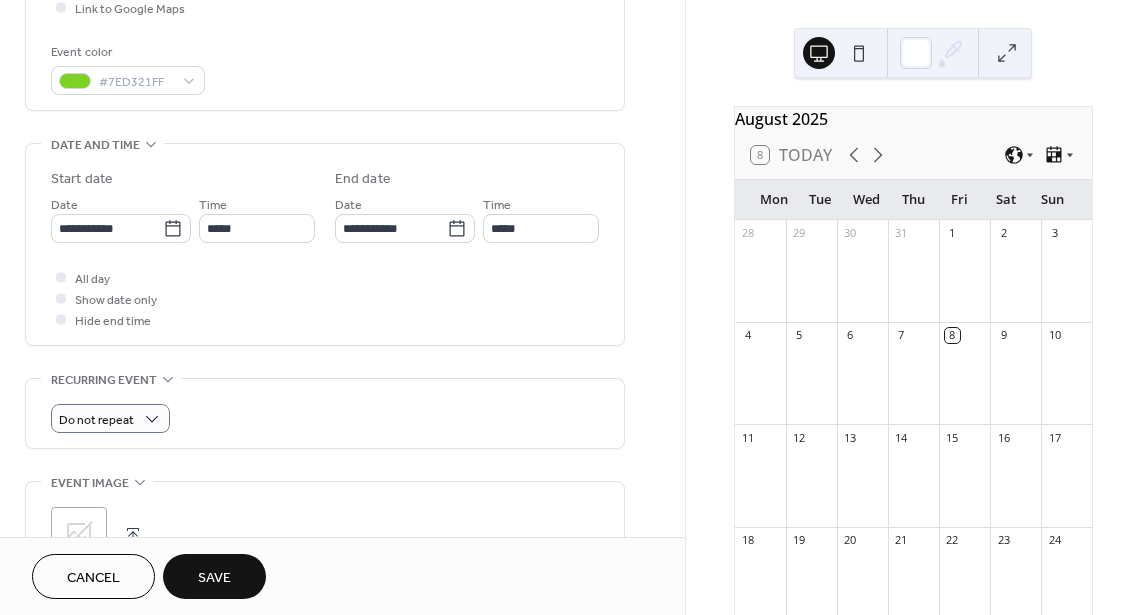 scroll, scrollTop: 519, scrollLeft: 0, axis: vertical 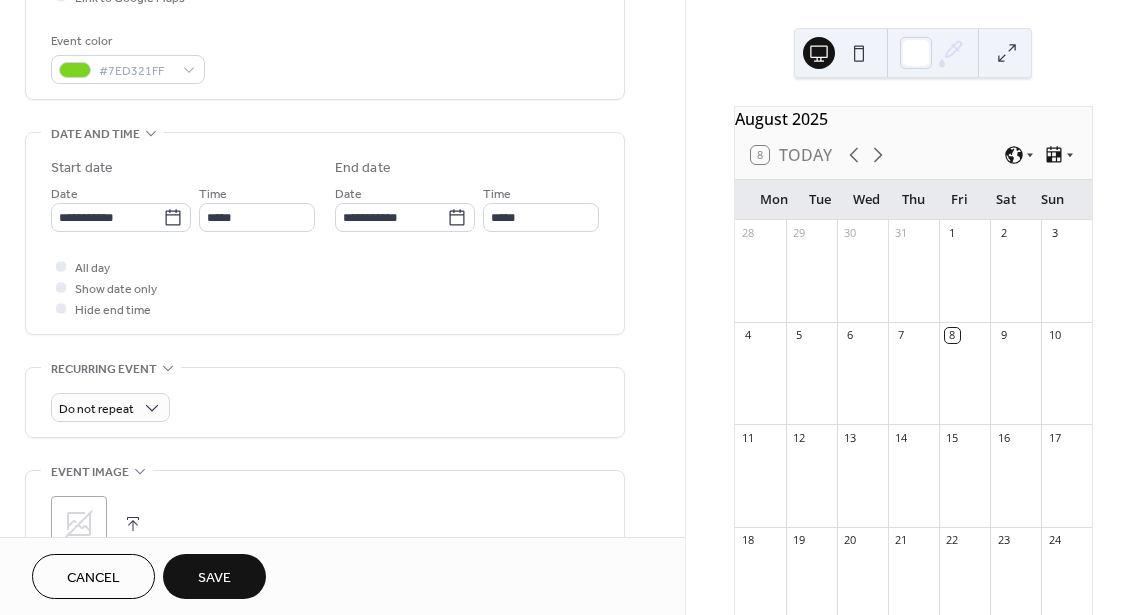 type on "**********" 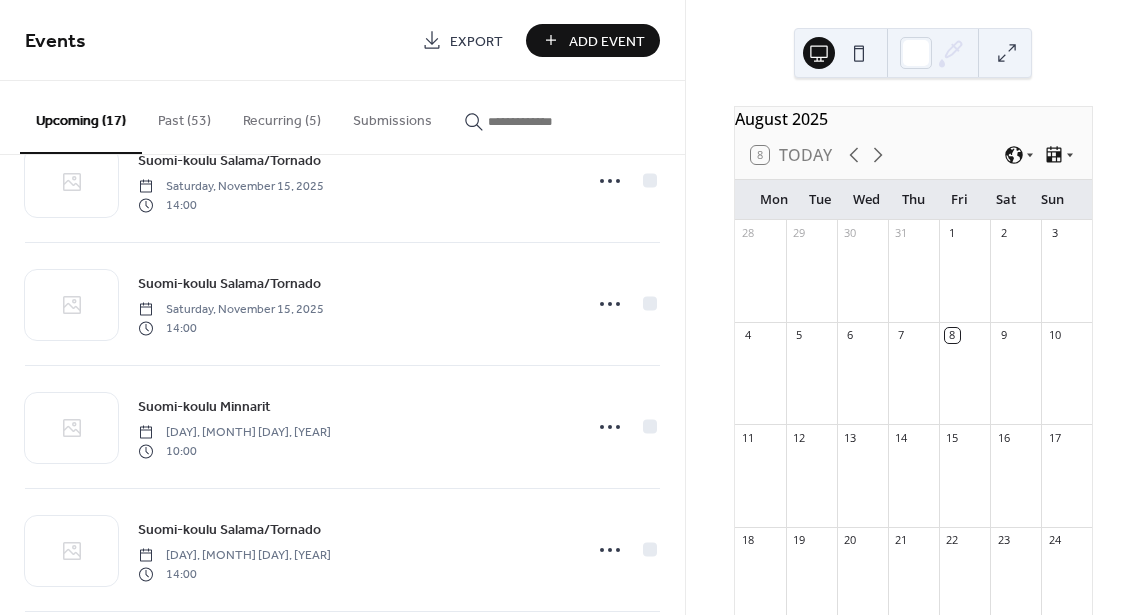 scroll, scrollTop: 1690, scrollLeft: 0, axis: vertical 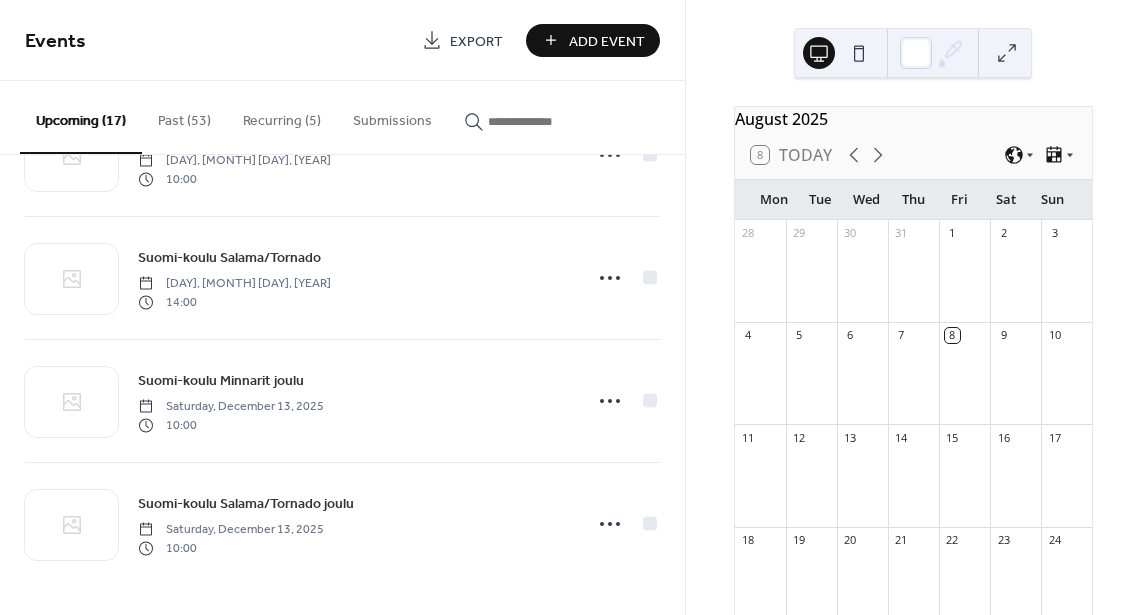 click on "Recurring (5)" at bounding box center [282, 116] 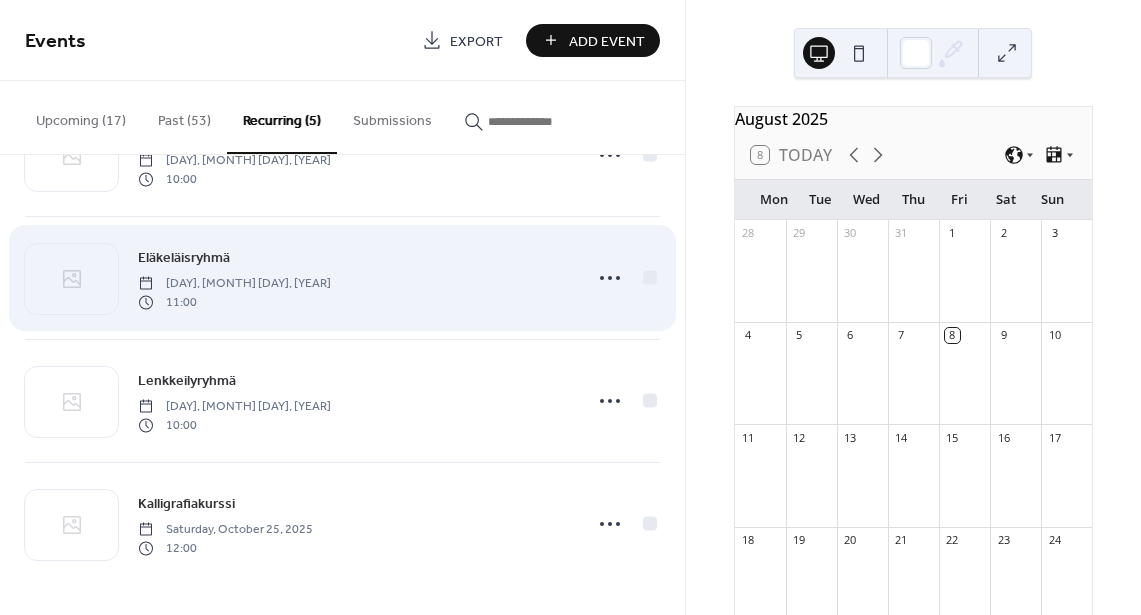 scroll, scrollTop: 0, scrollLeft: 0, axis: both 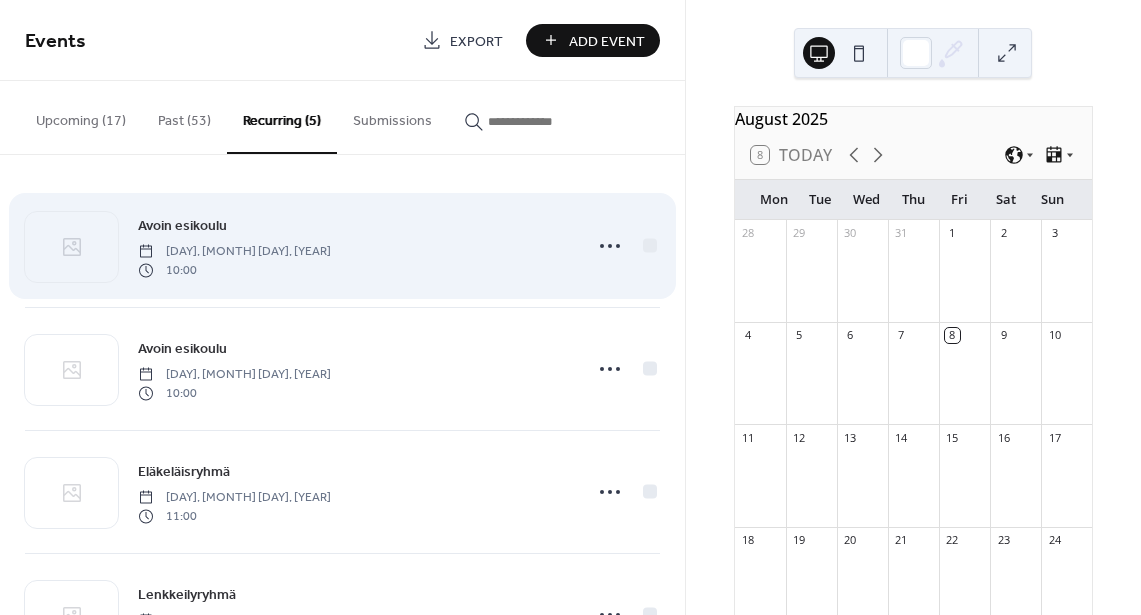 click on "Avoin esikoulu Friday, January 17, 2025 10:00" at bounding box center (353, 246) 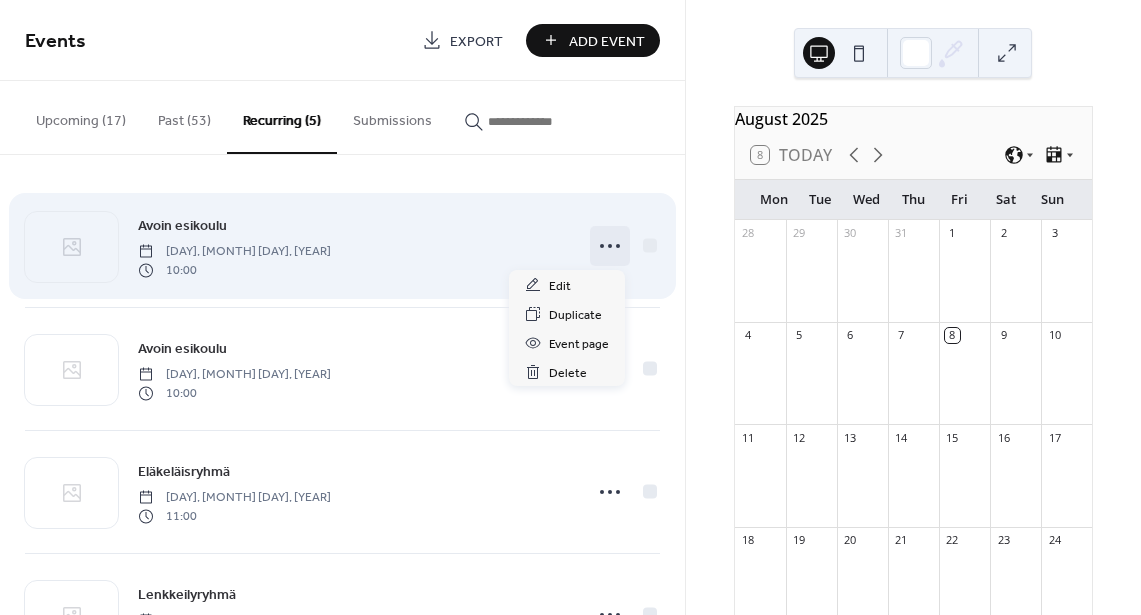 click 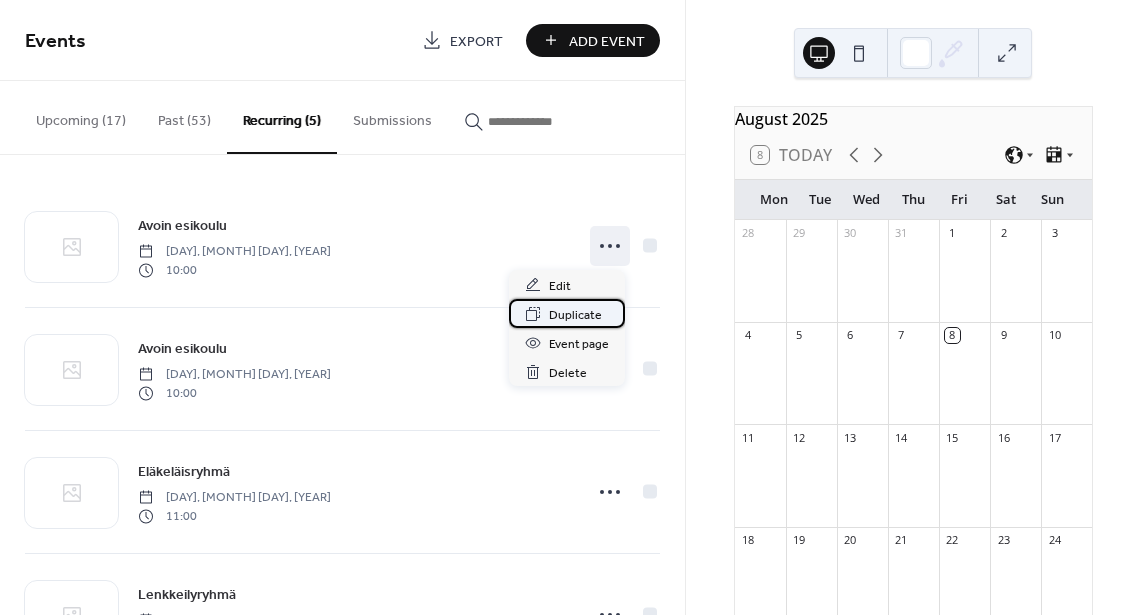 click on "Duplicate" at bounding box center (575, 315) 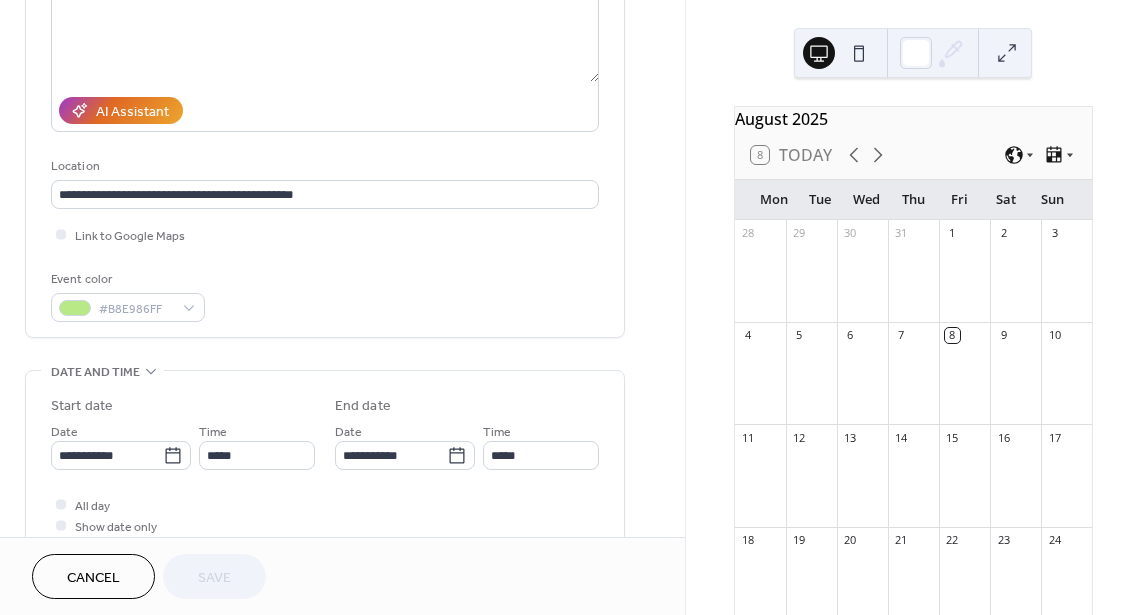 scroll, scrollTop: 282, scrollLeft: 0, axis: vertical 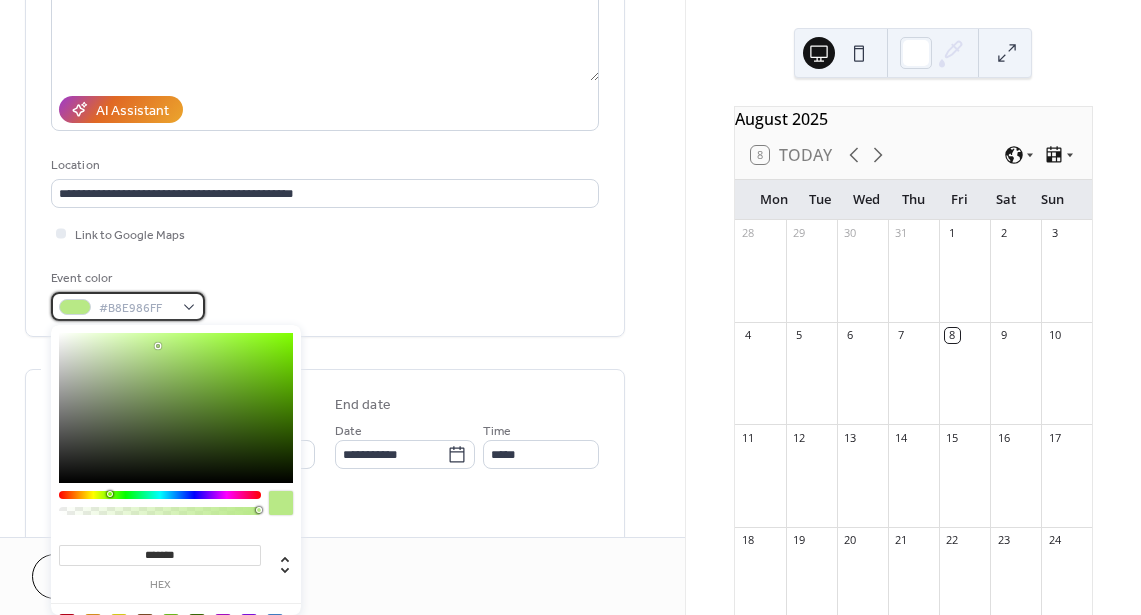 click on "#B8E986FF" at bounding box center [128, 306] 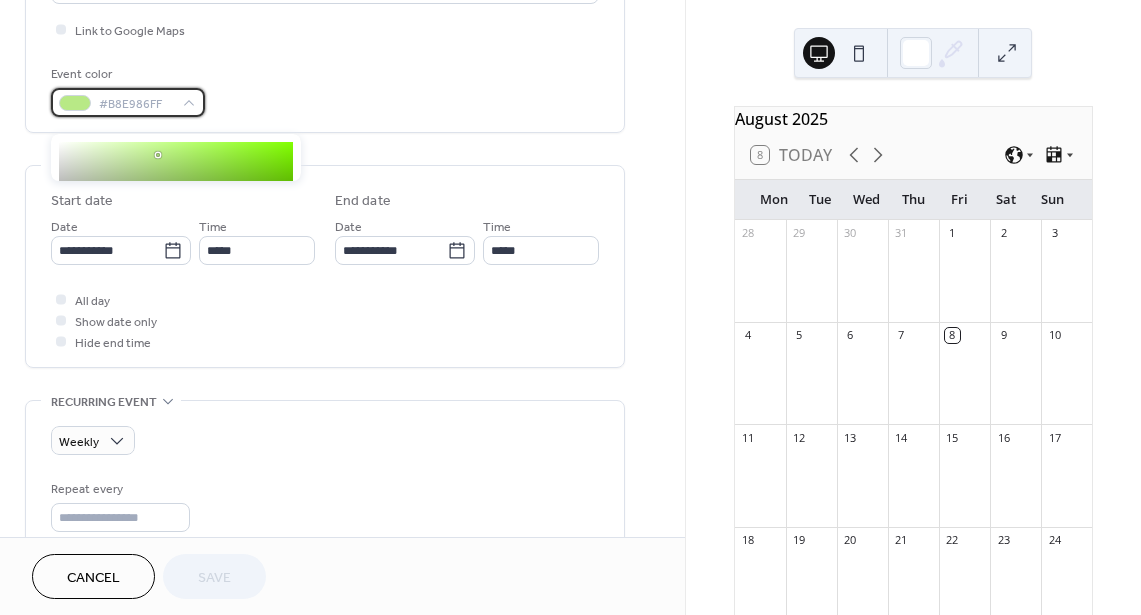 scroll, scrollTop: 467, scrollLeft: 0, axis: vertical 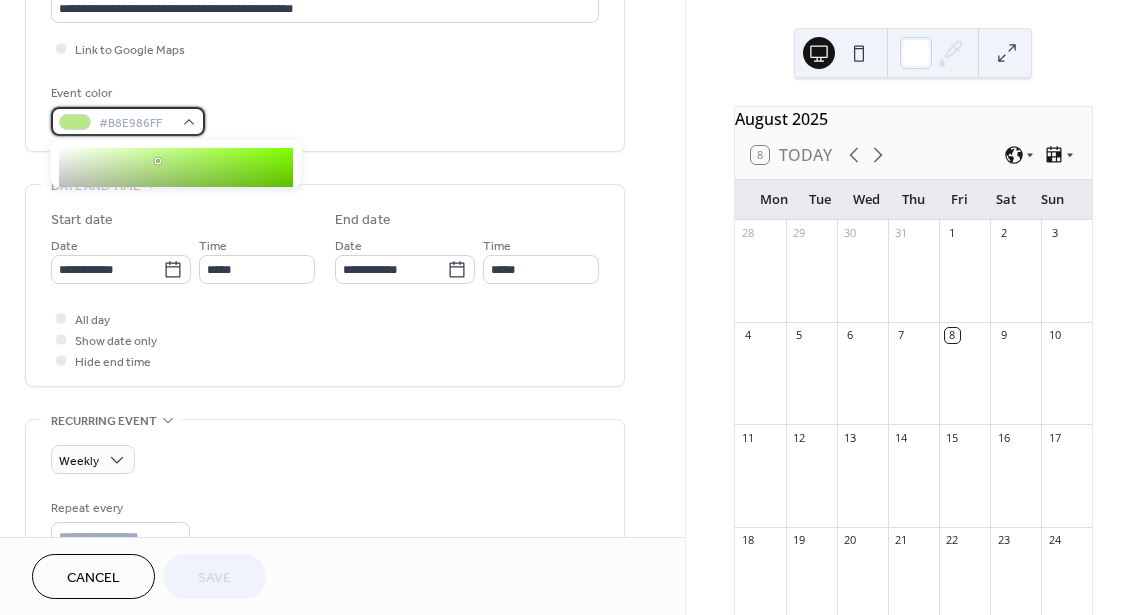 click on "#B8E986FF" at bounding box center (128, 121) 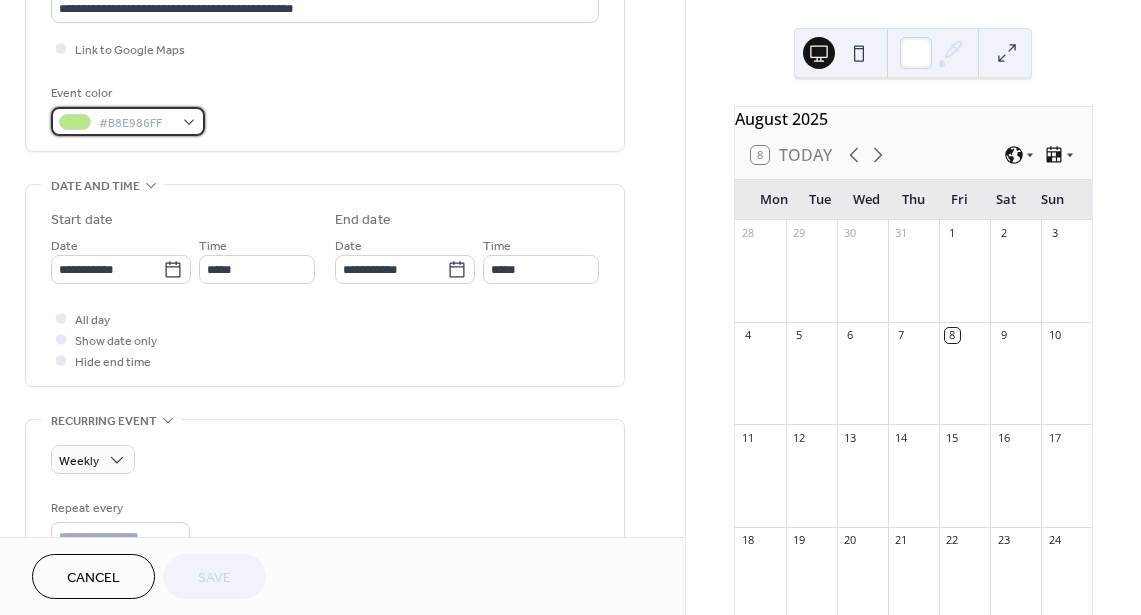 click on "#B8E986FF" at bounding box center (128, 121) 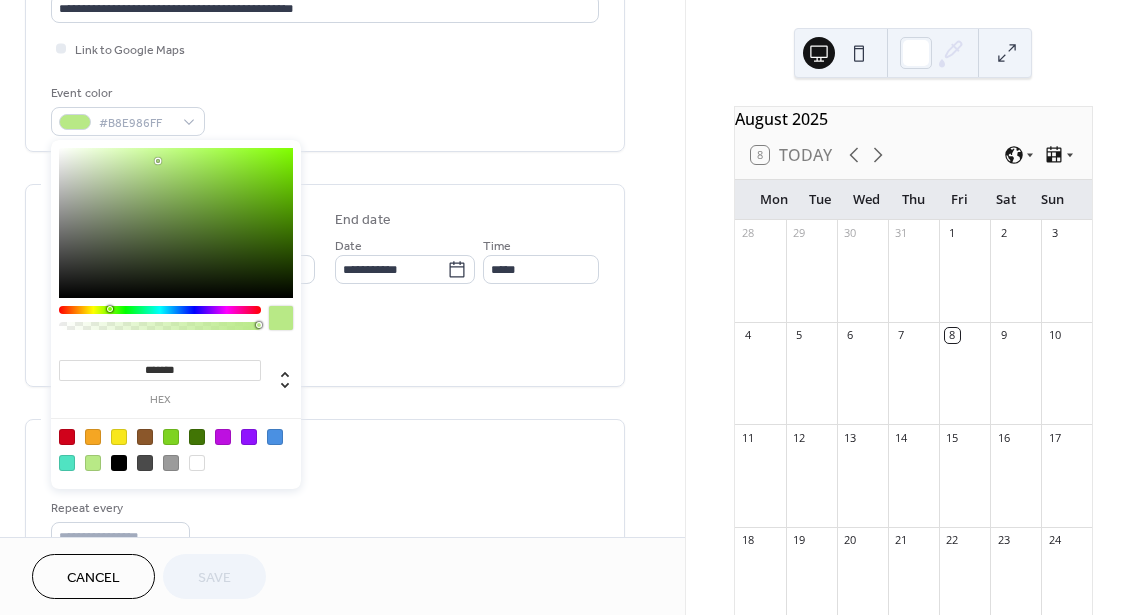 click at bounding box center [119, 437] 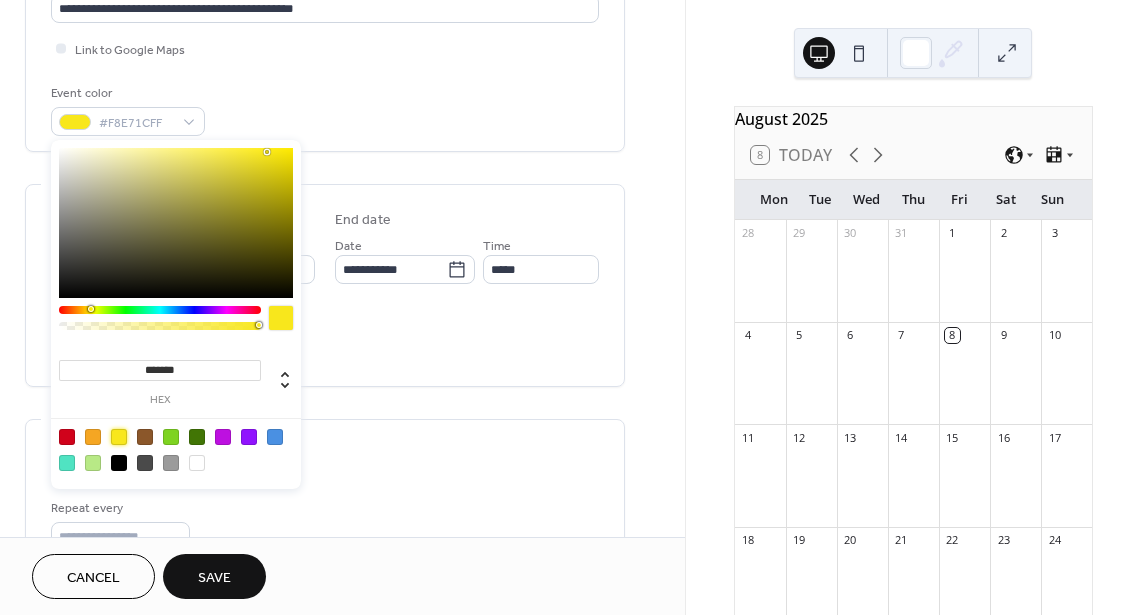 click on "**********" at bounding box center [325, 417] 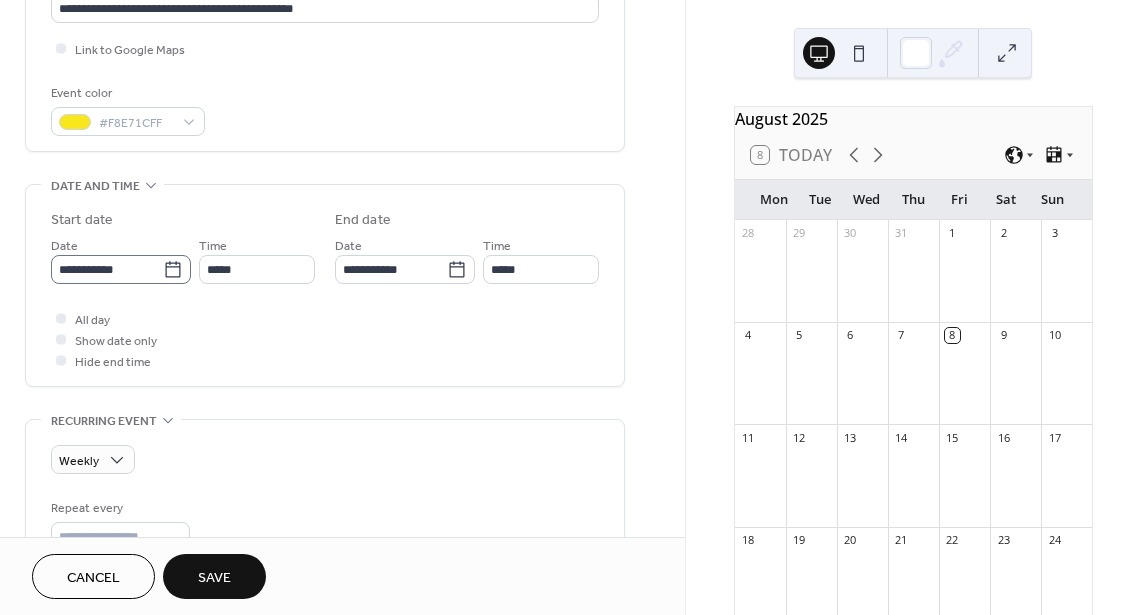click 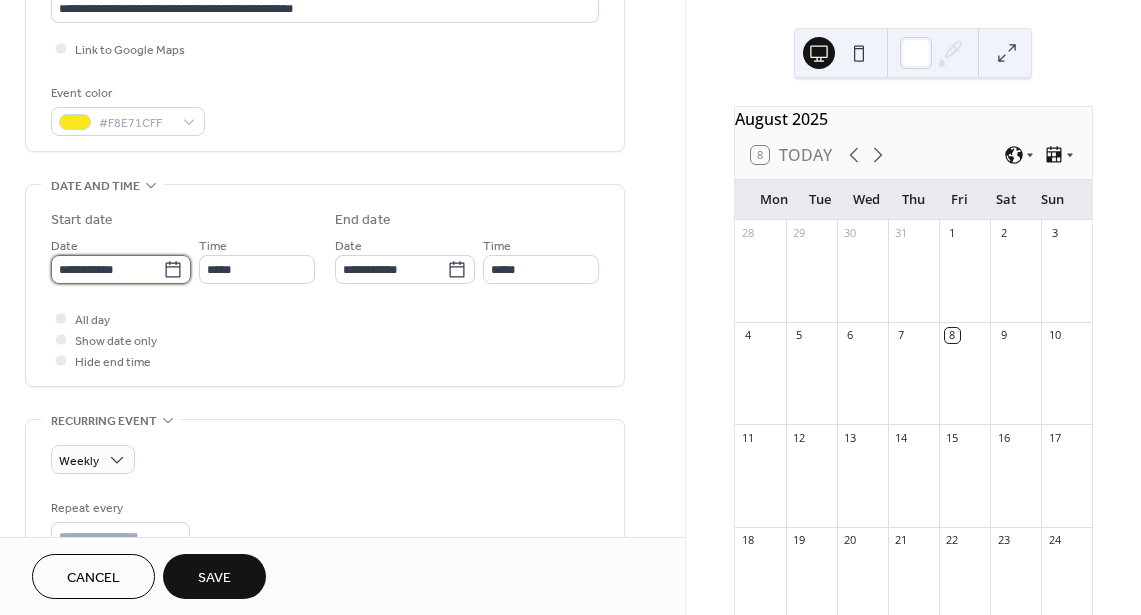click on "**********" at bounding box center [107, 269] 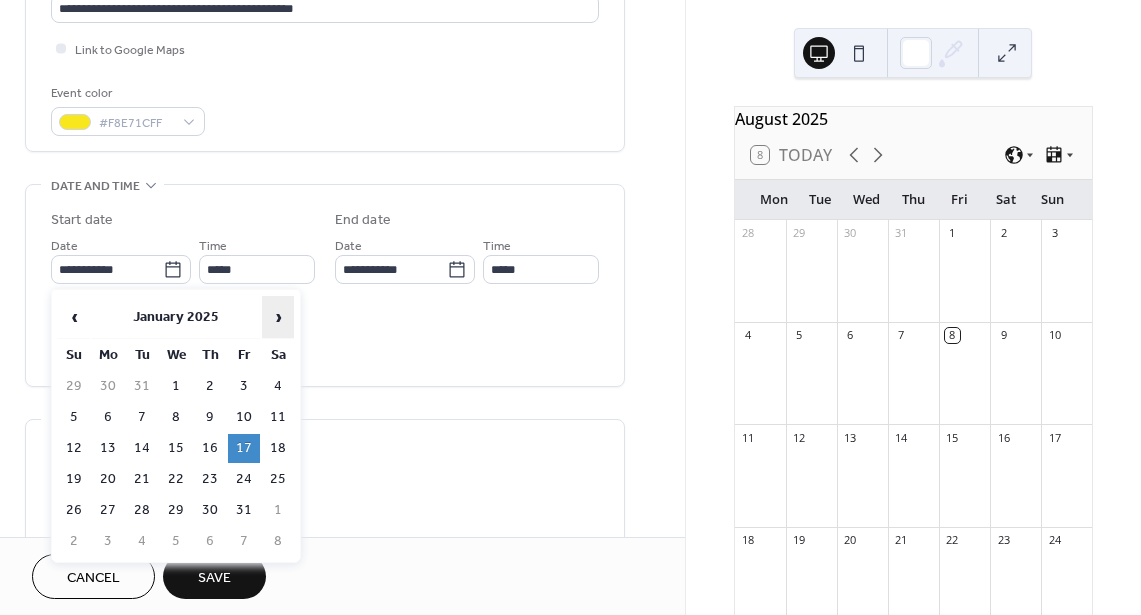 click on "›" at bounding box center (278, 317) 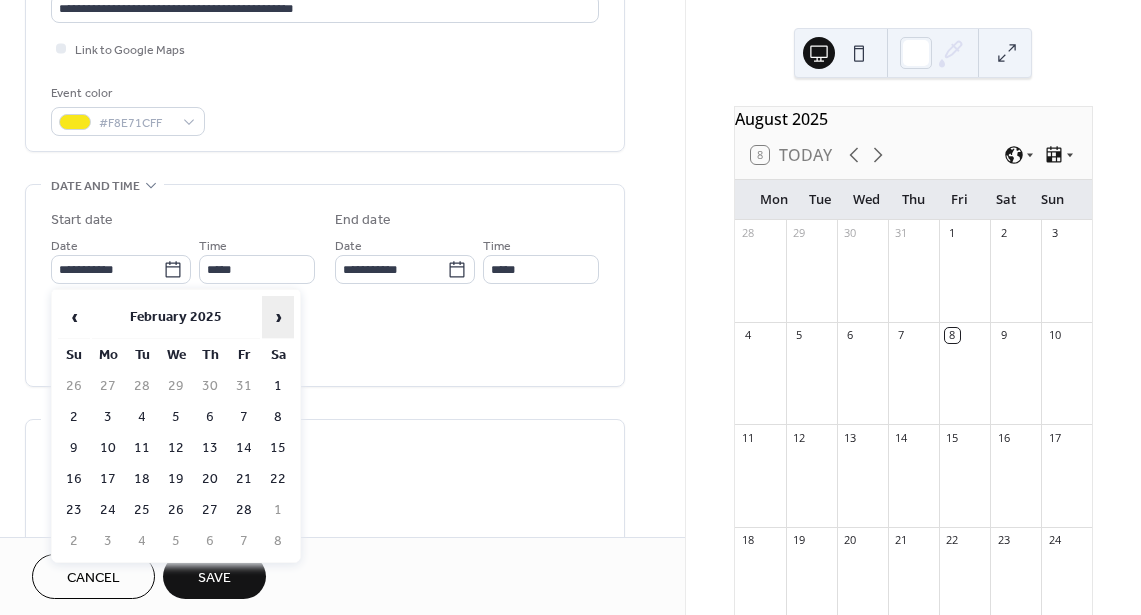 click on "›" at bounding box center [278, 317] 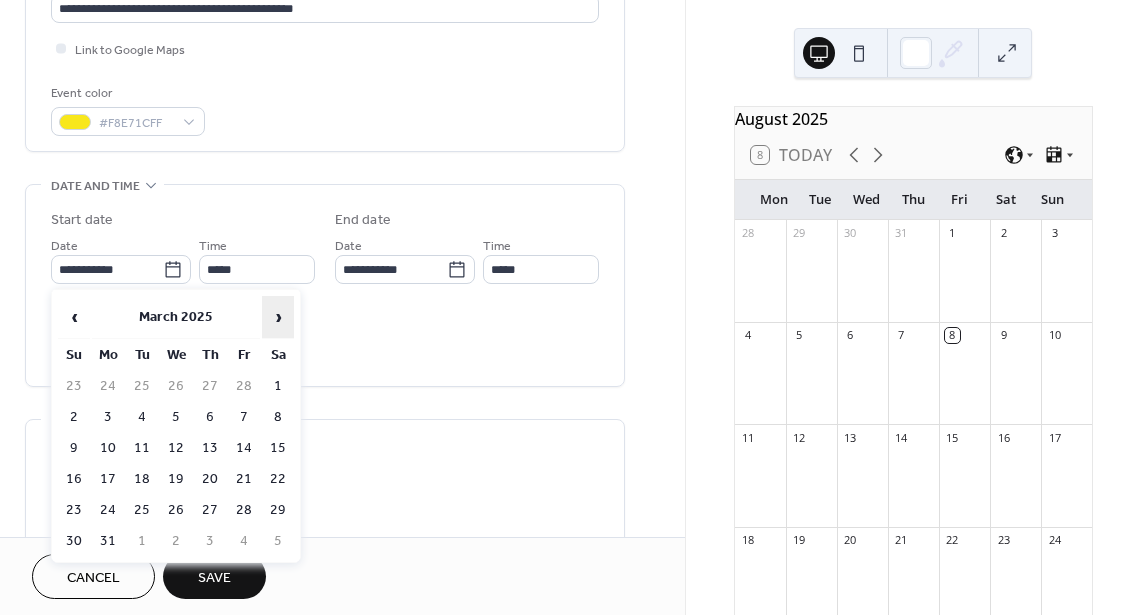 click on "›" at bounding box center (278, 317) 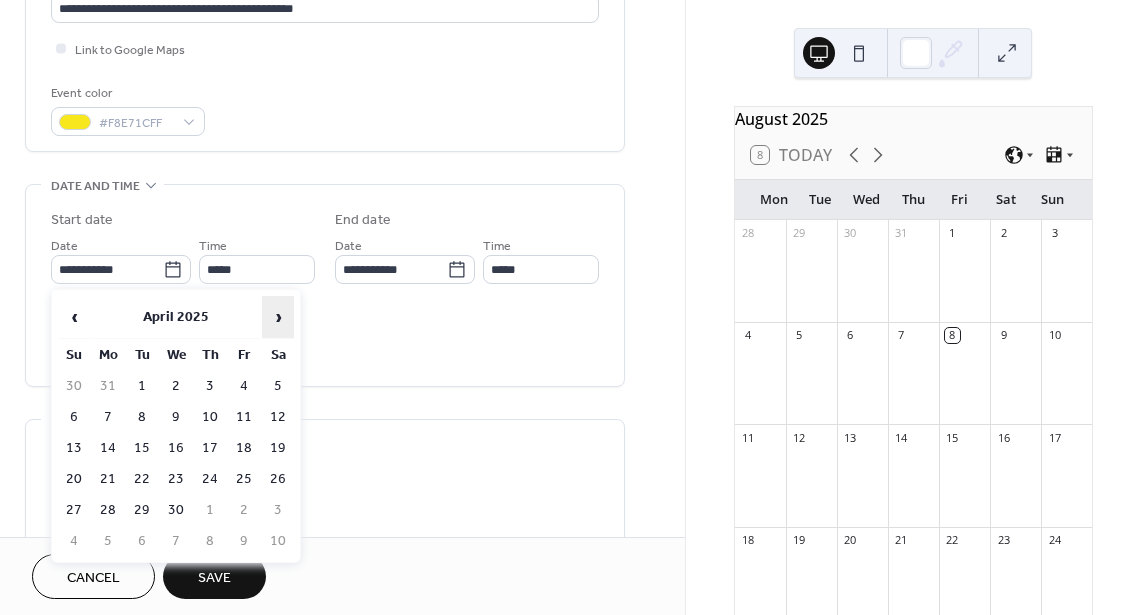 click on "›" at bounding box center [278, 317] 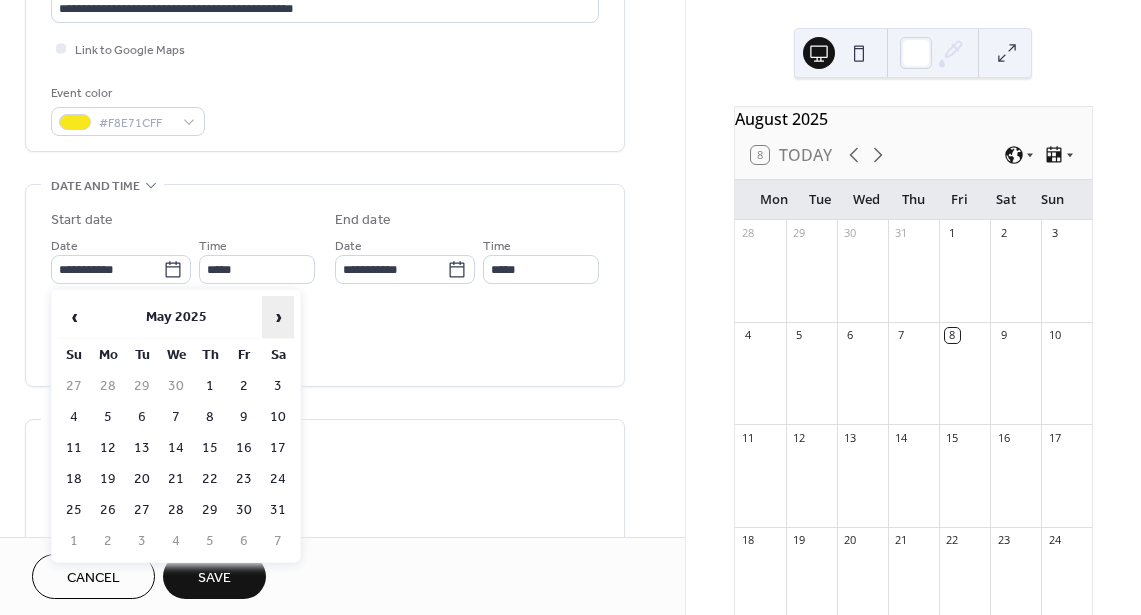 click on "›" at bounding box center (278, 317) 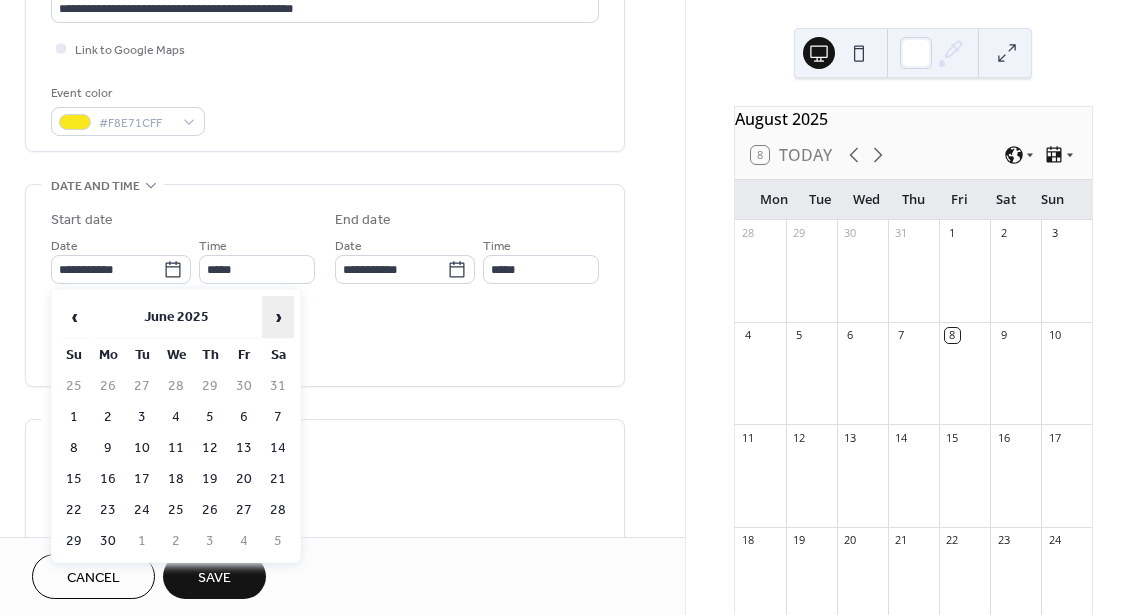 click on "›" at bounding box center (278, 317) 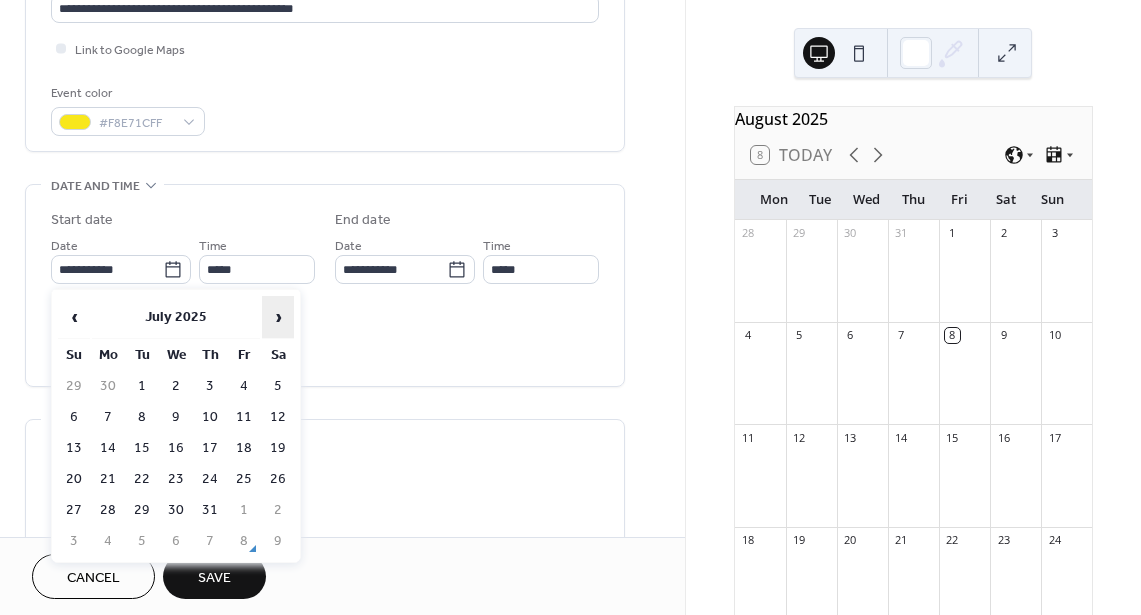 click on "›" at bounding box center [278, 317] 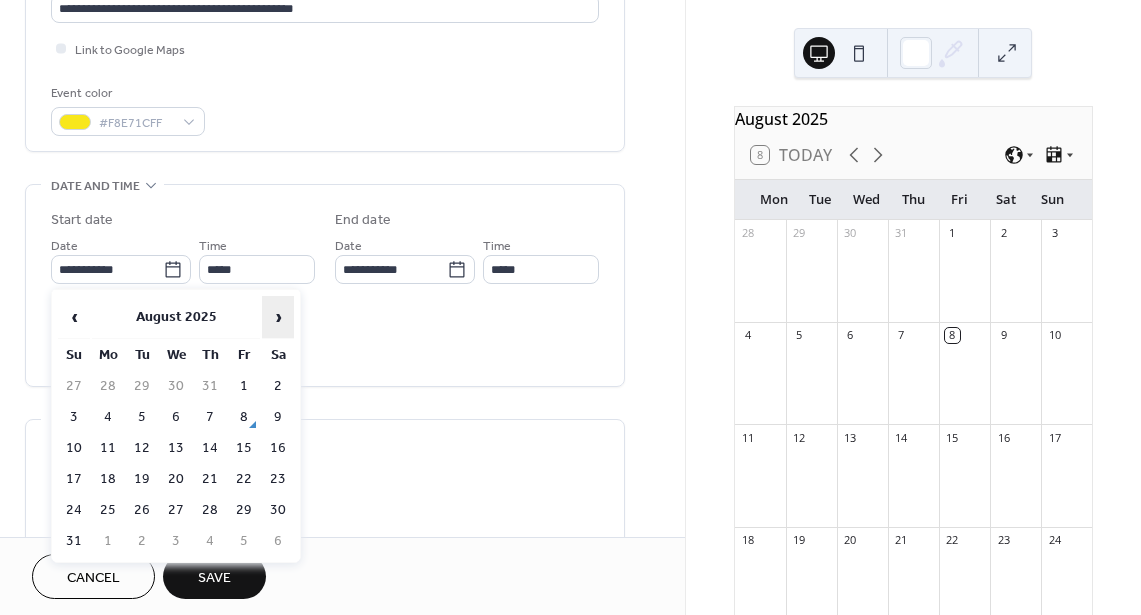 click on "›" at bounding box center (278, 317) 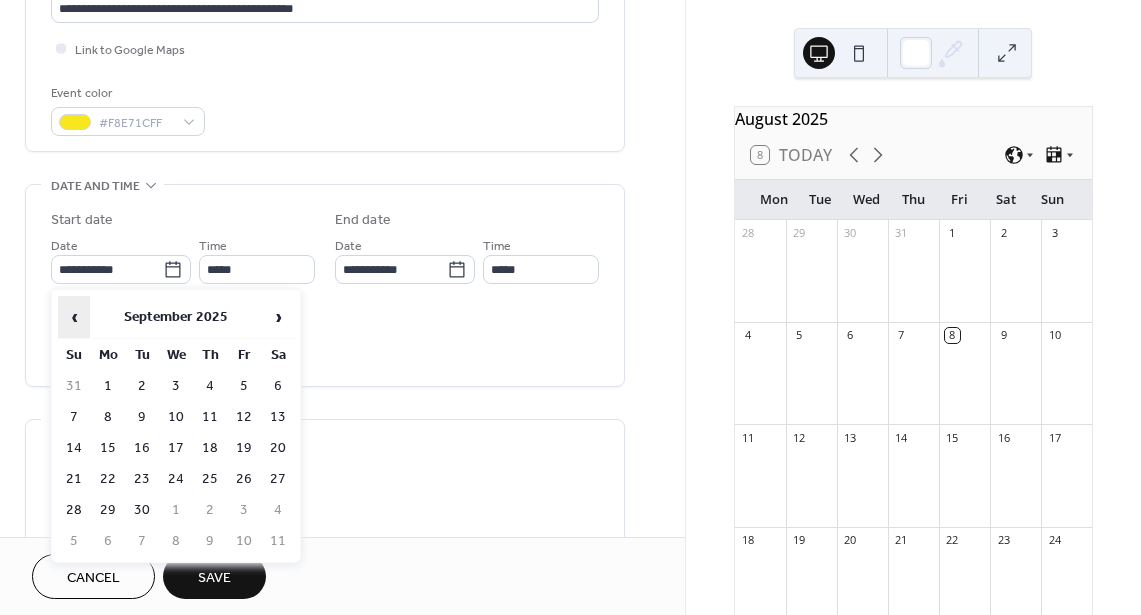 click on "‹" at bounding box center [74, 317] 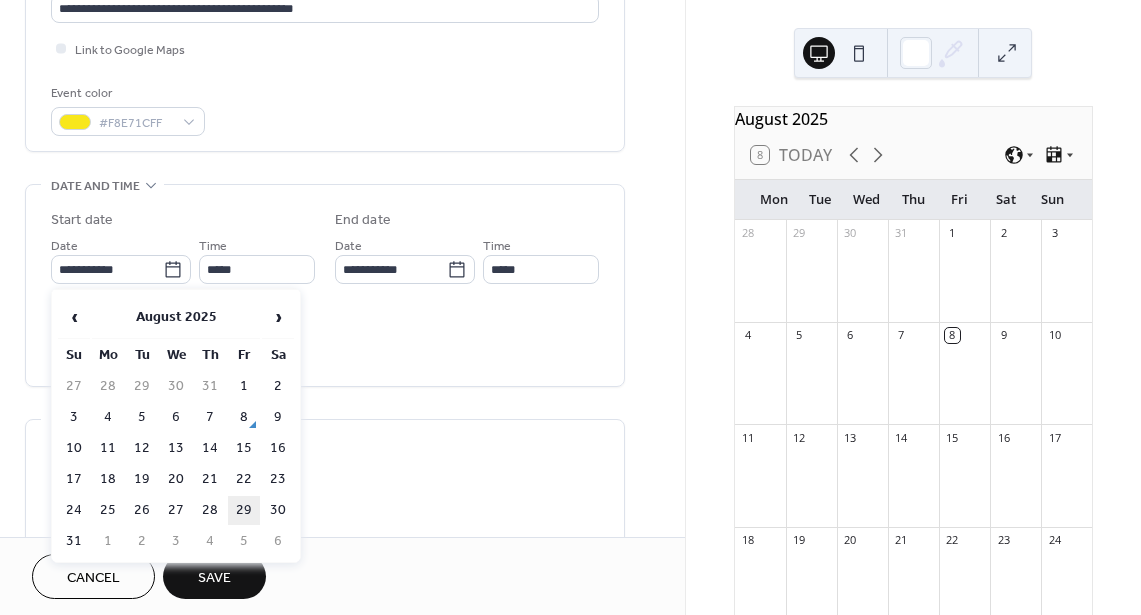 click on "29" at bounding box center (244, 510) 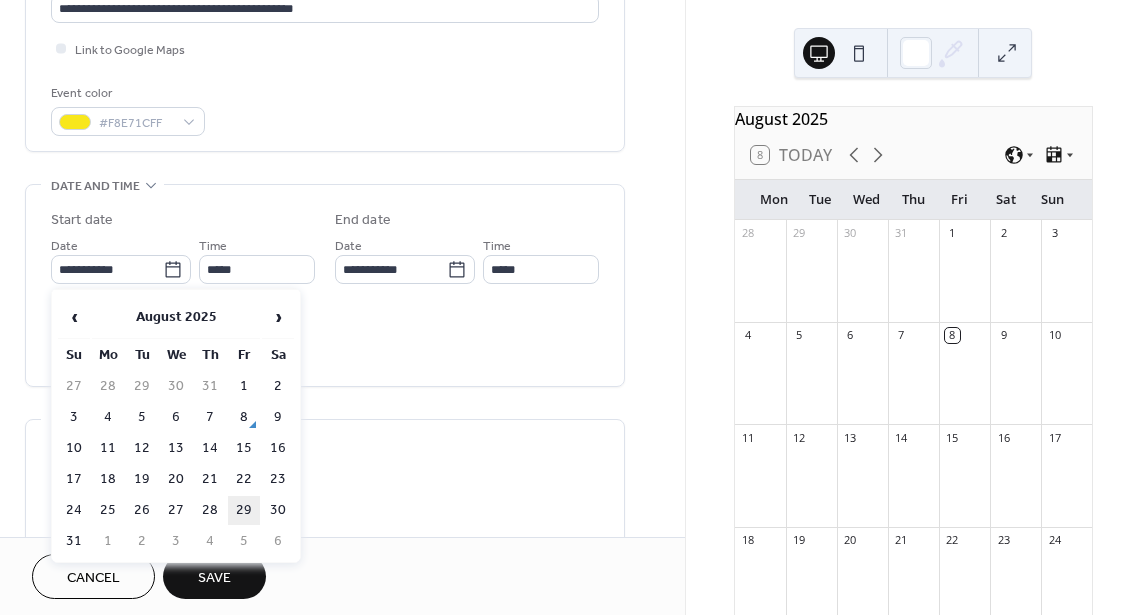 type on "**********" 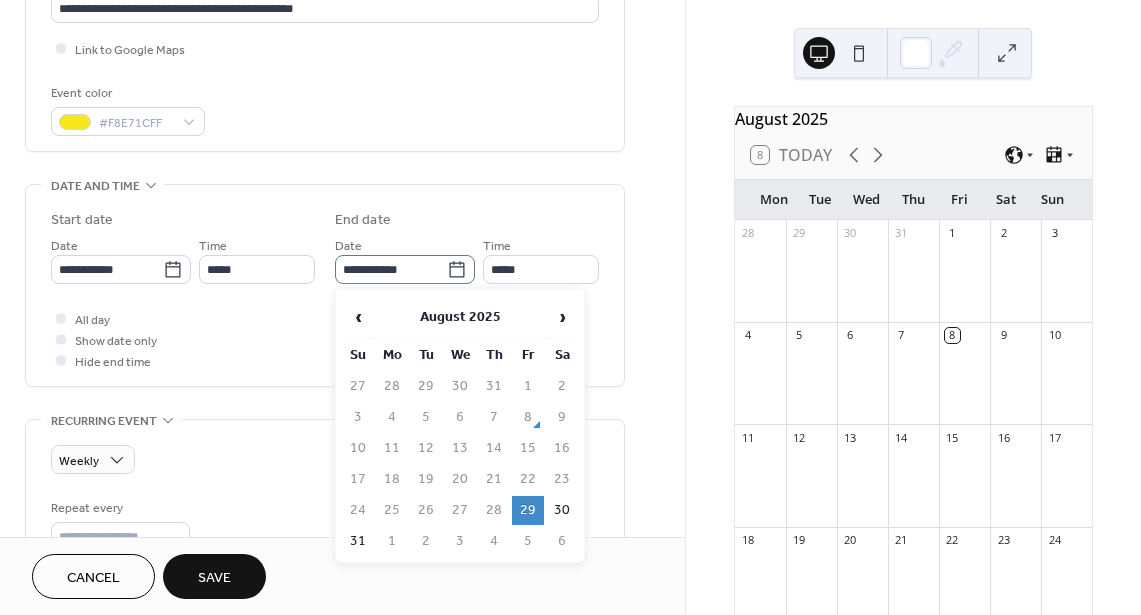 click 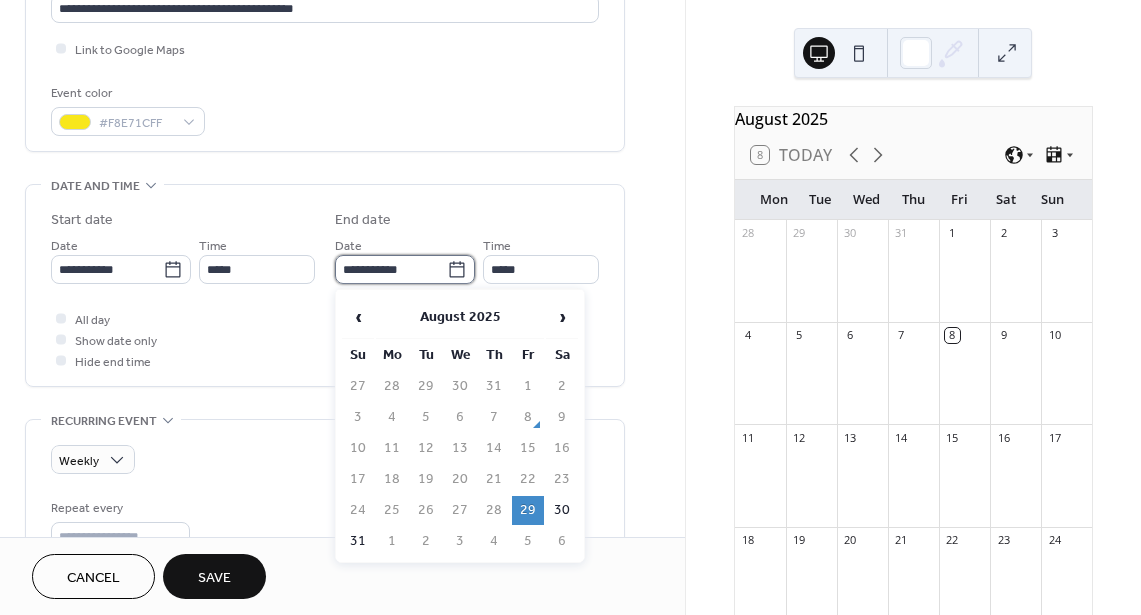 click on "**********" at bounding box center [391, 269] 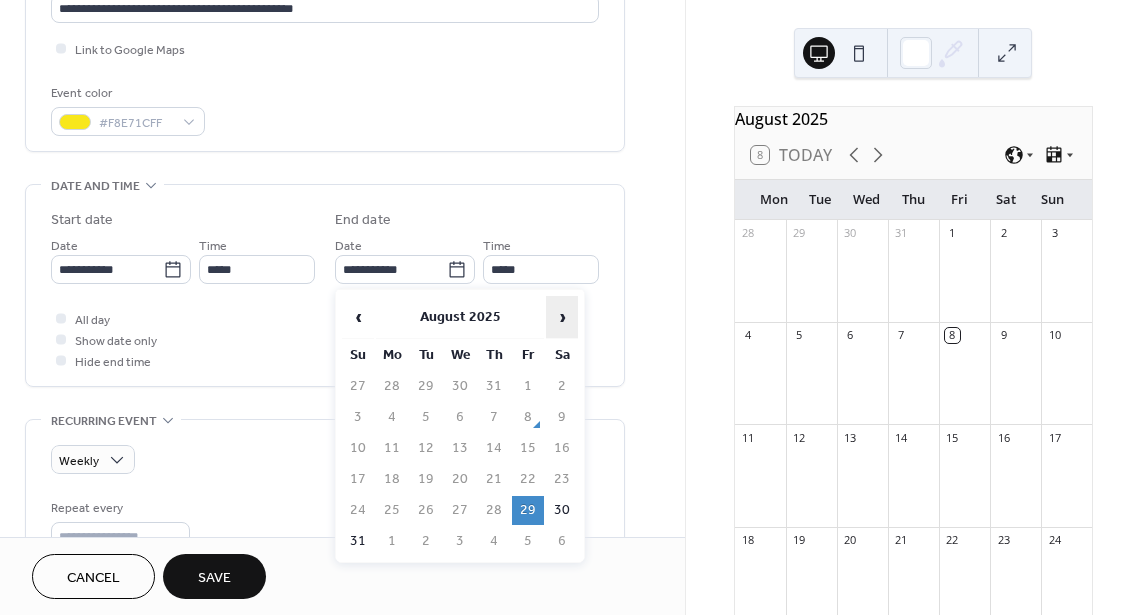 click on "›" at bounding box center (562, 317) 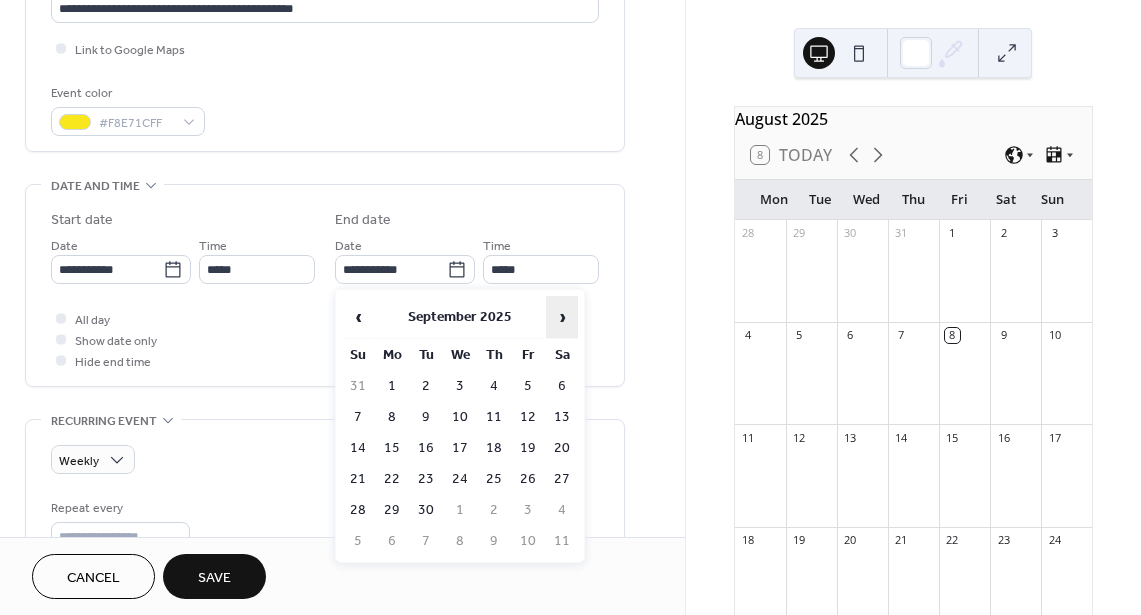 click on "›" at bounding box center (562, 317) 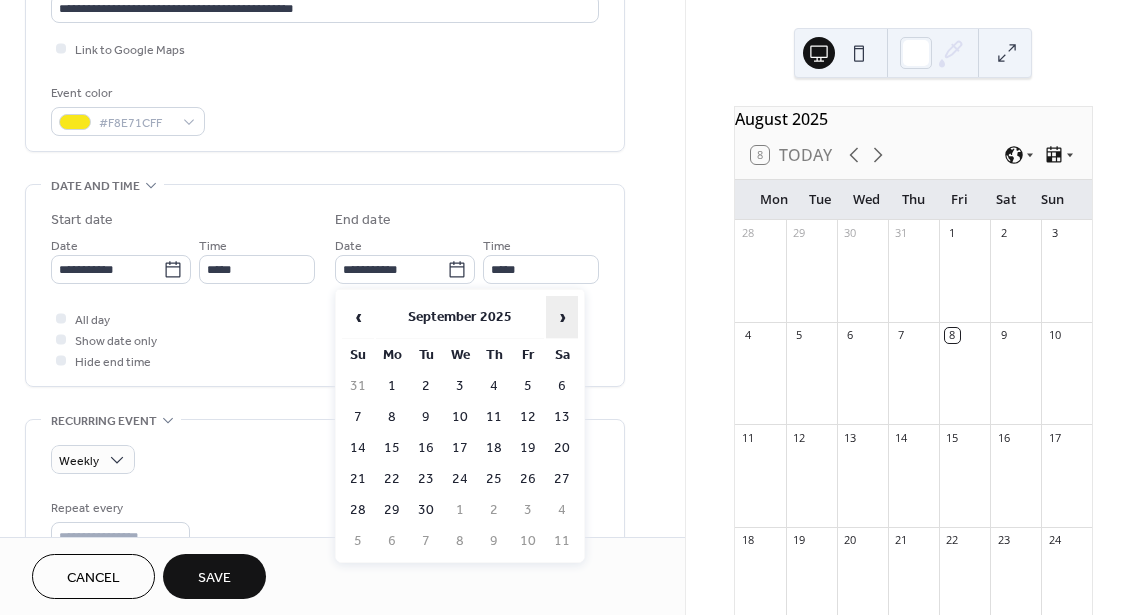 click on "›" at bounding box center (562, 317) 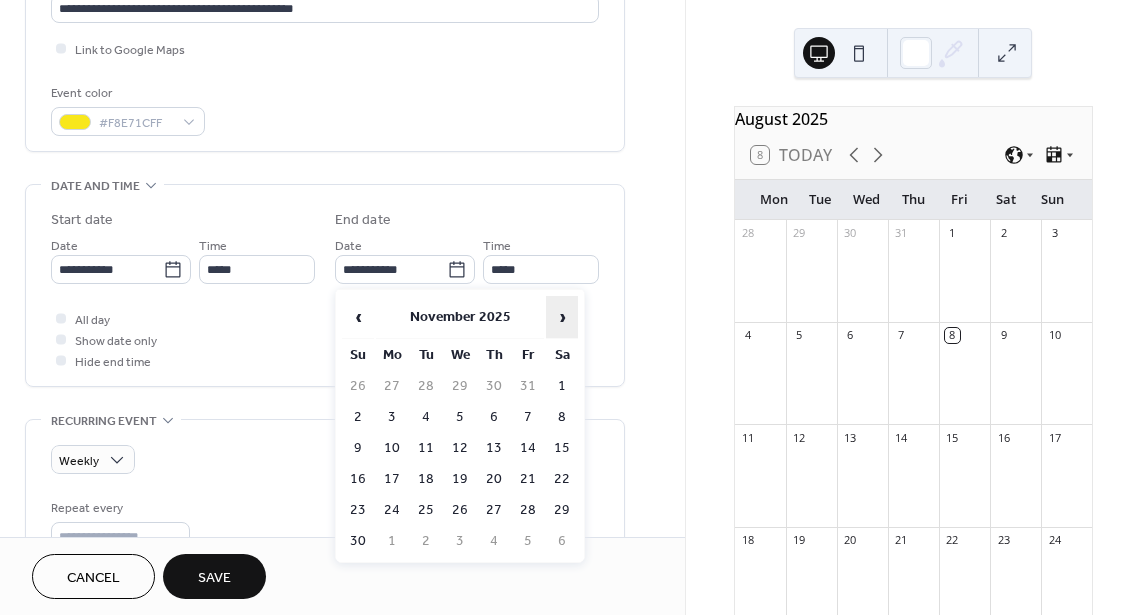 click on "›" at bounding box center (562, 317) 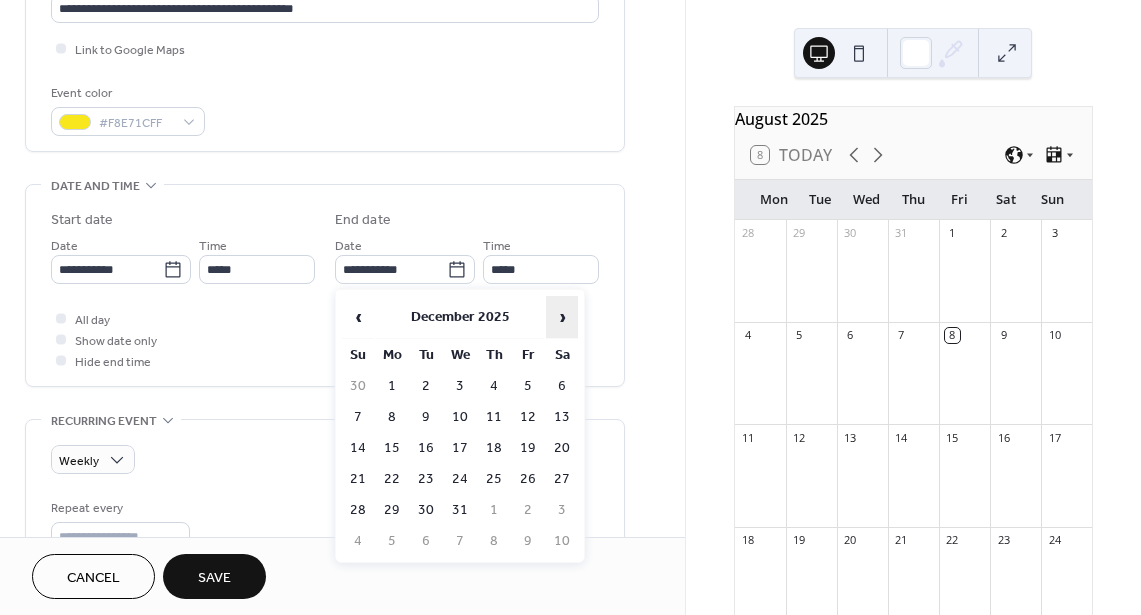 click on "›" at bounding box center (562, 317) 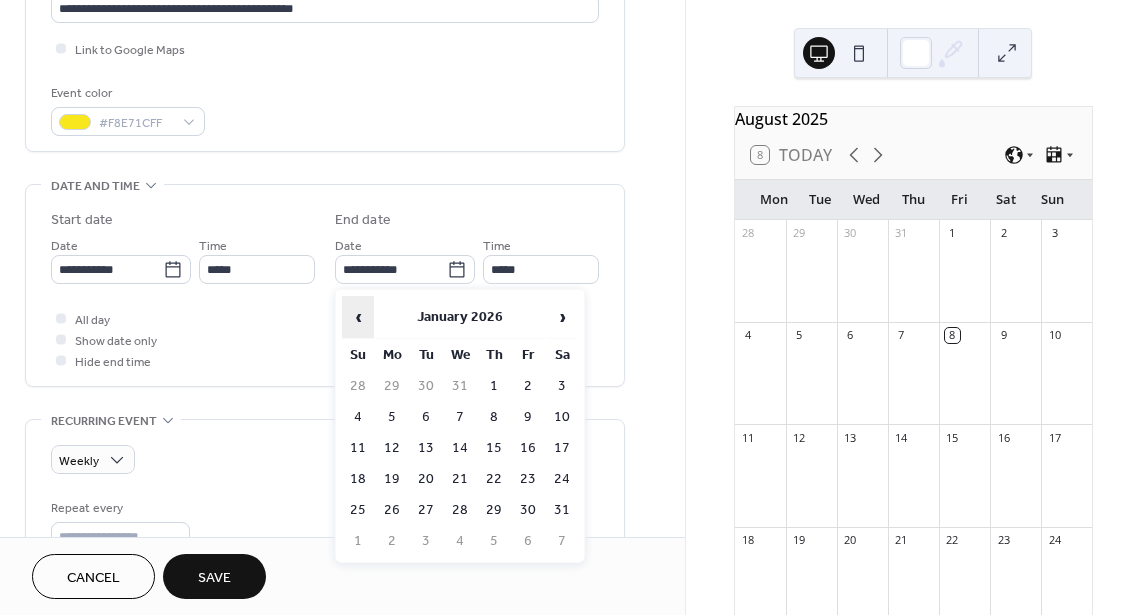 click on "‹" at bounding box center (358, 317) 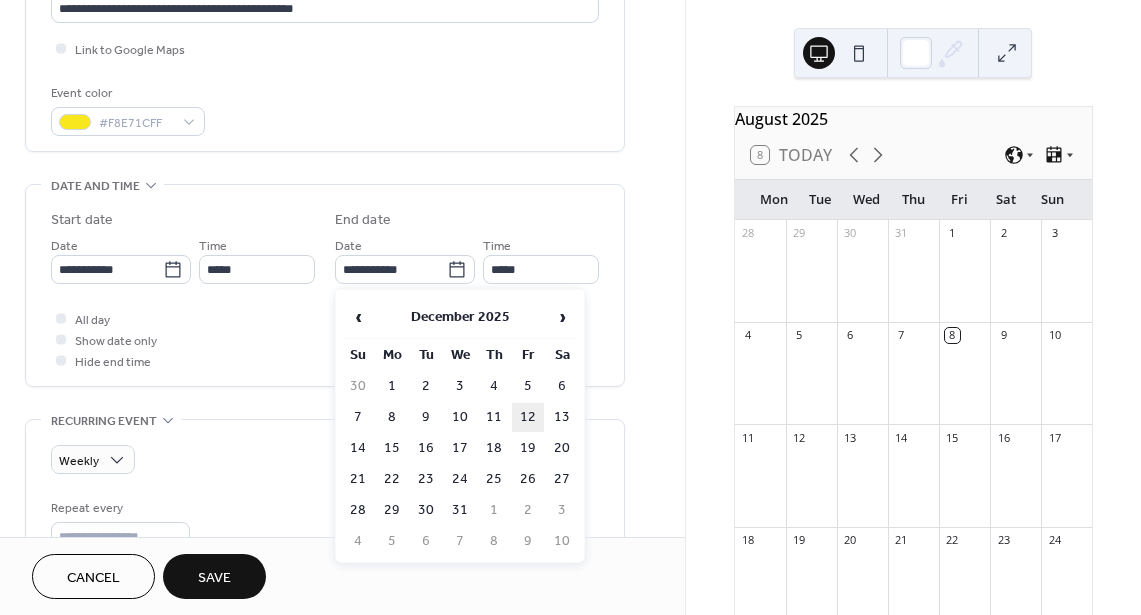 click on "12" at bounding box center (528, 417) 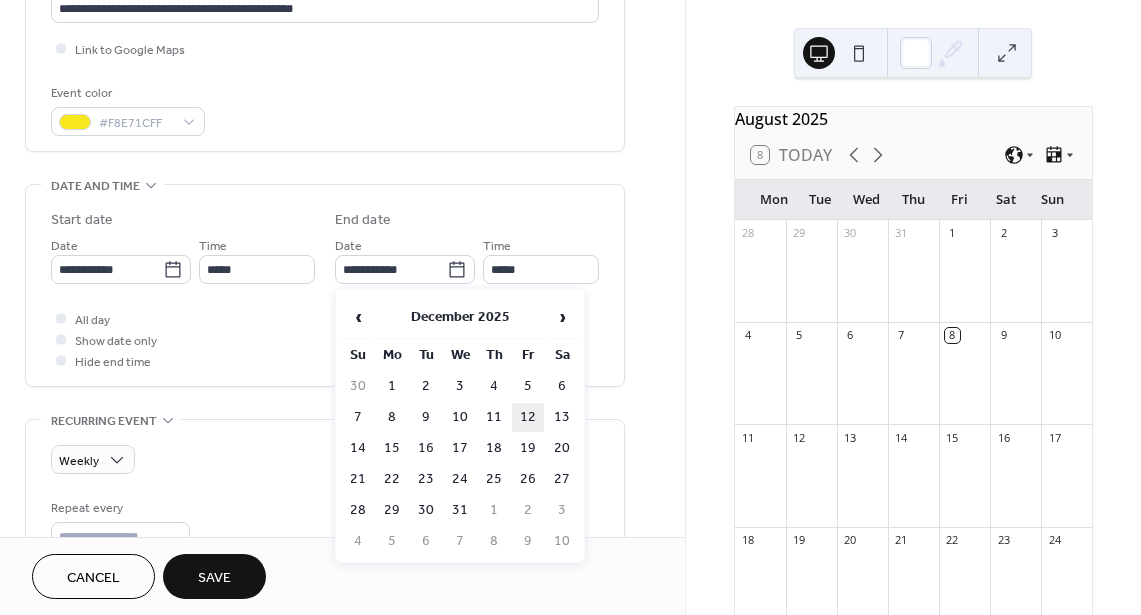 type on "**********" 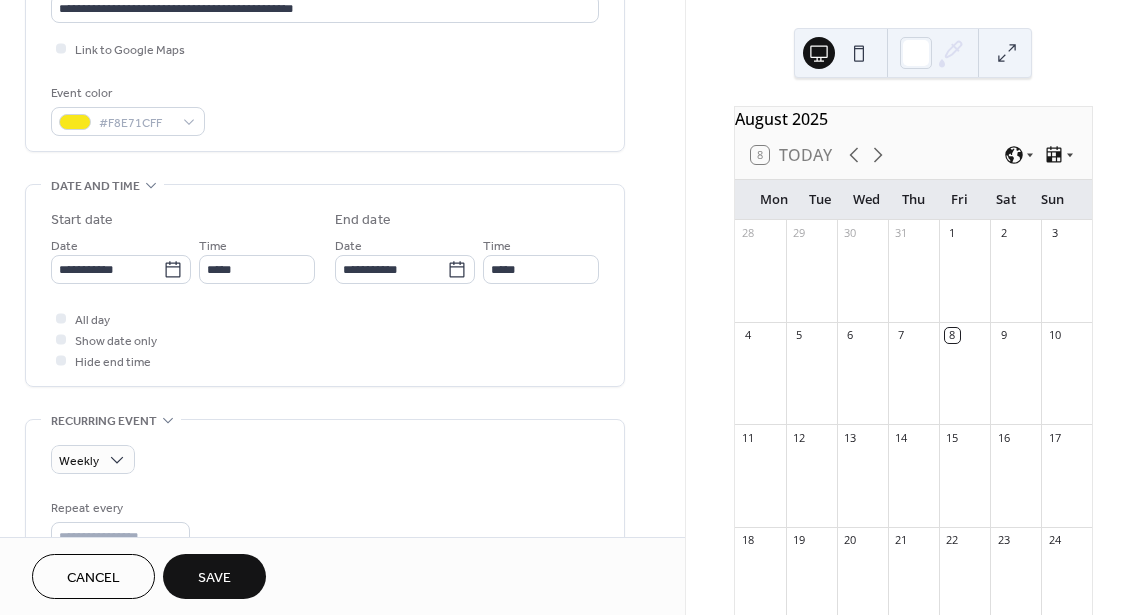 click on "Save" at bounding box center (214, 576) 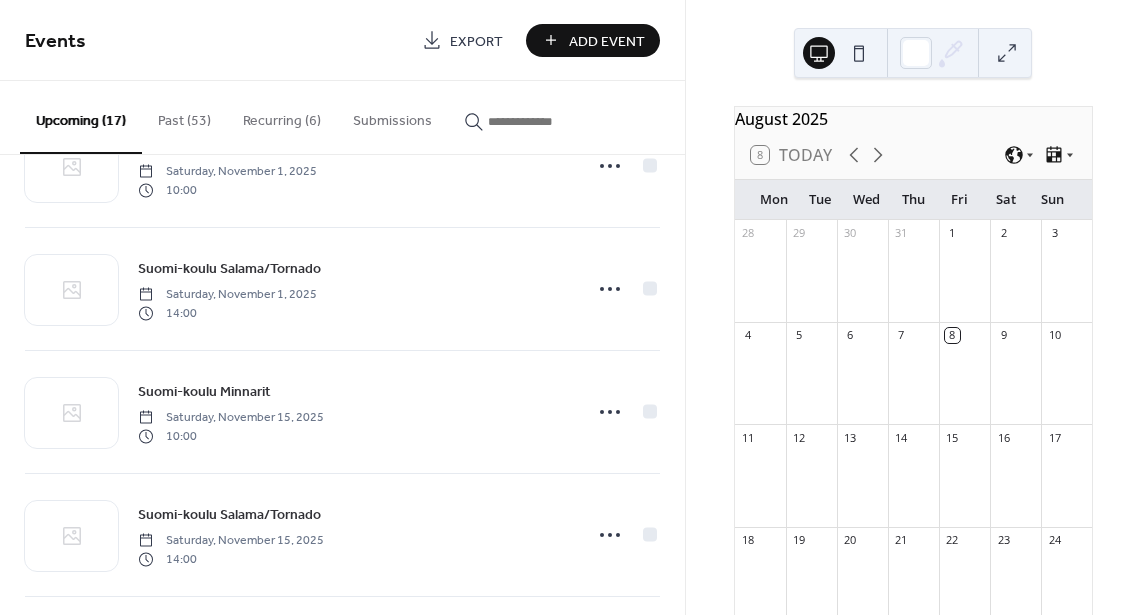 scroll, scrollTop: 1690, scrollLeft: 0, axis: vertical 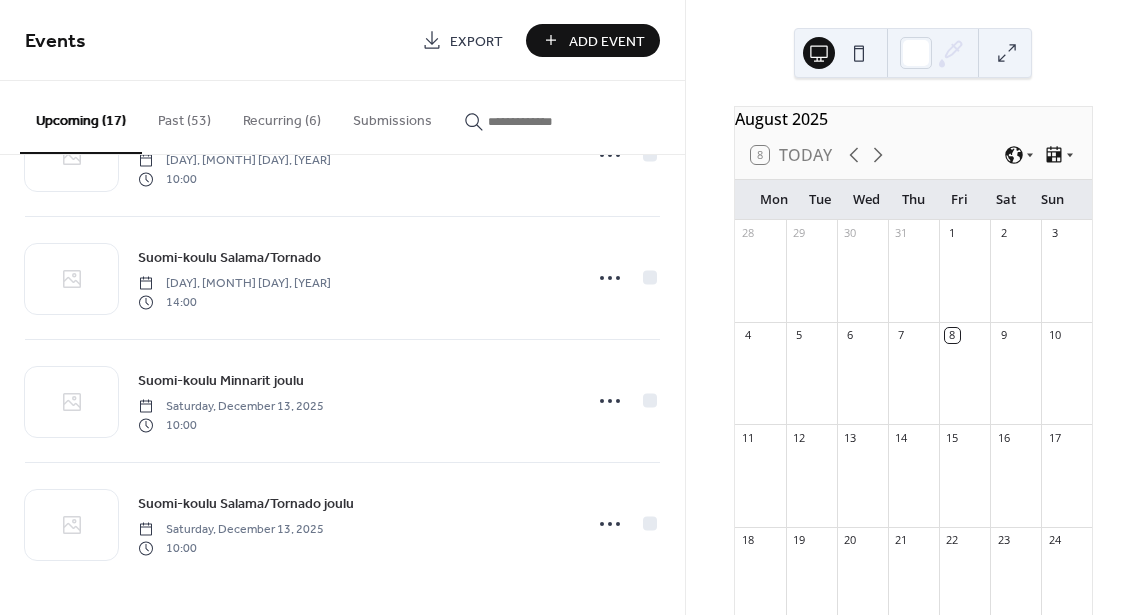 click on "Recurring (6)" at bounding box center [282, 116] 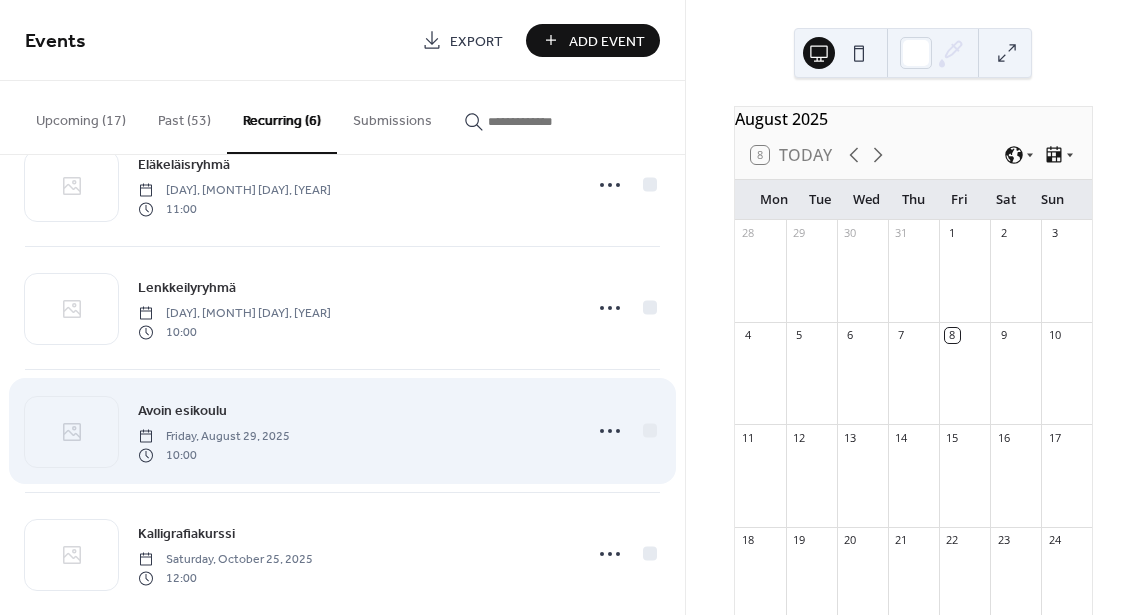 scroll, scrollTop: 337, scrollLeft: 0, axis: vertical 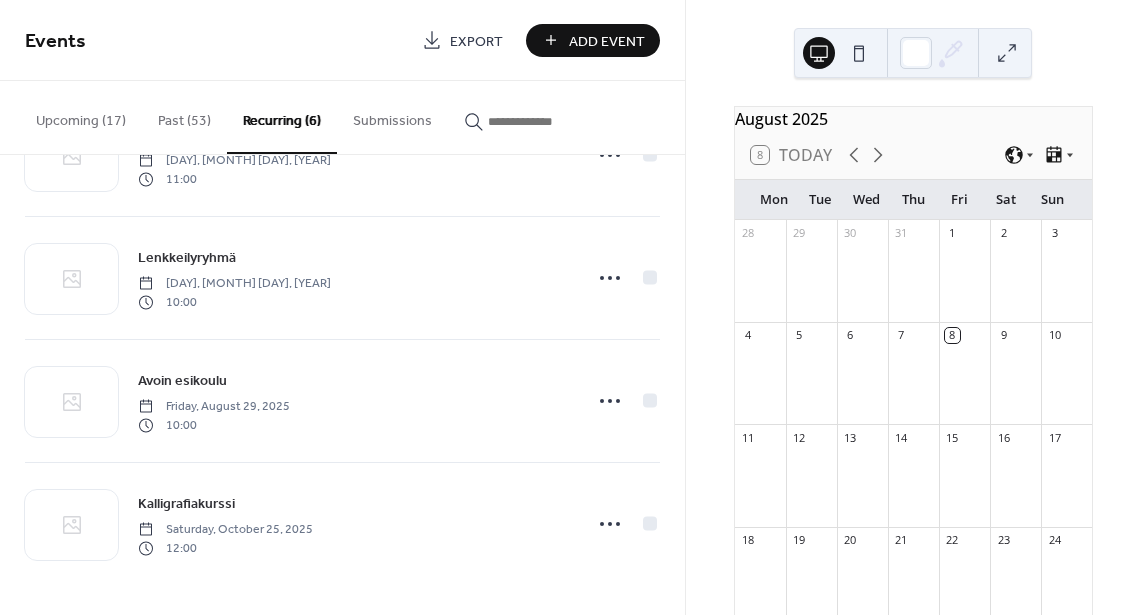 click on "Upcoming (17)" at bounding box center [81, 116] 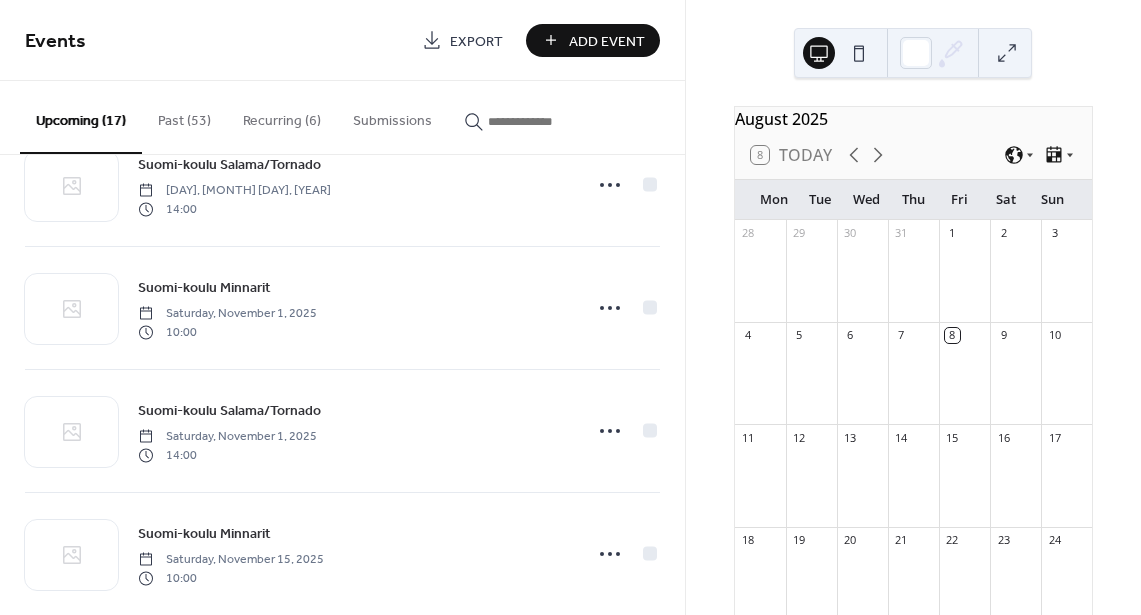 scroll, scrollTop: 849, scrollLeft: 0, axis: vertical 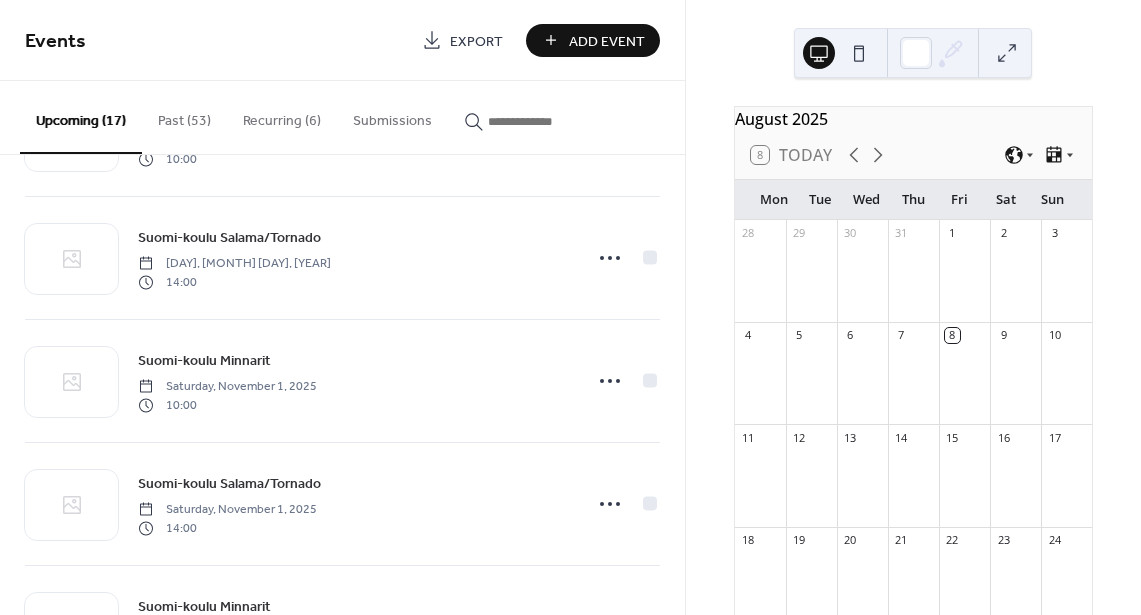 click on "Past (53)" at bounding box center [184, 116] 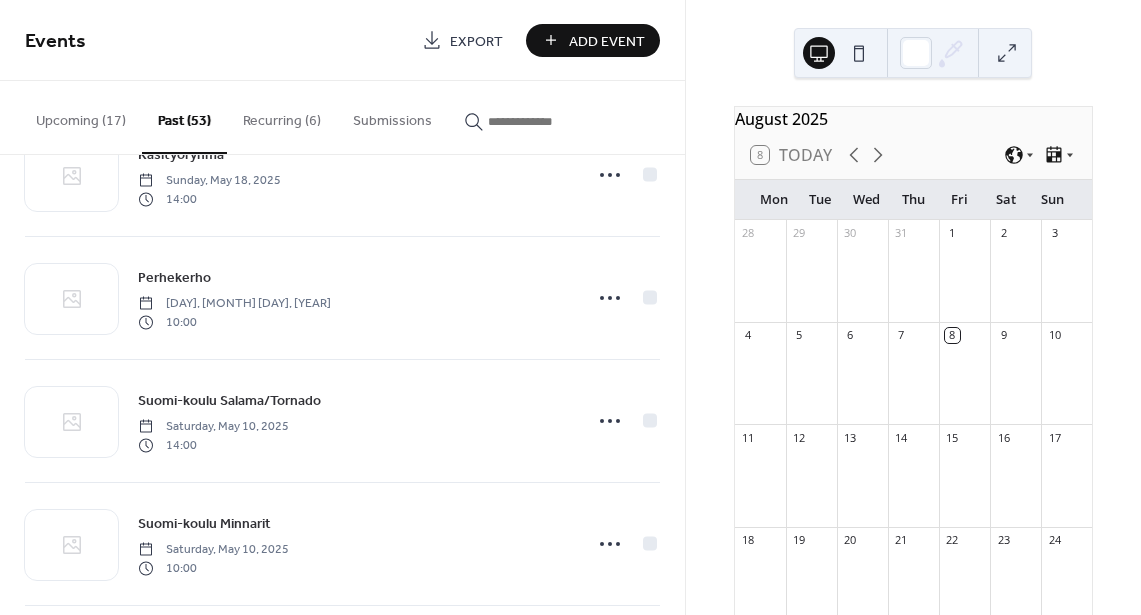 scroll, scrollTop: 201, scrollLeft: 0, axis: vertical 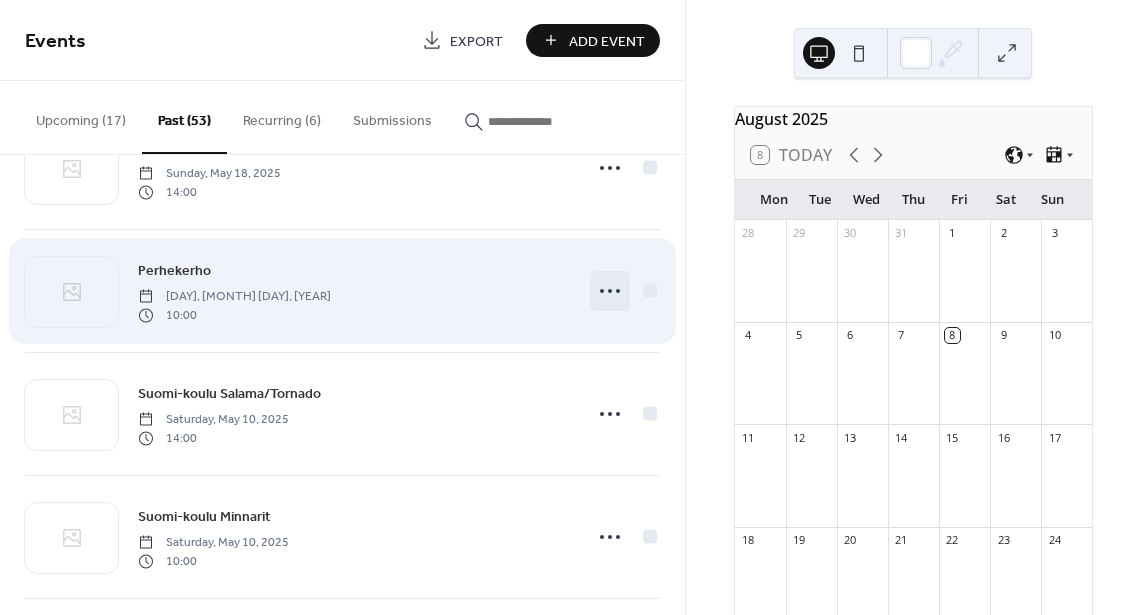 click 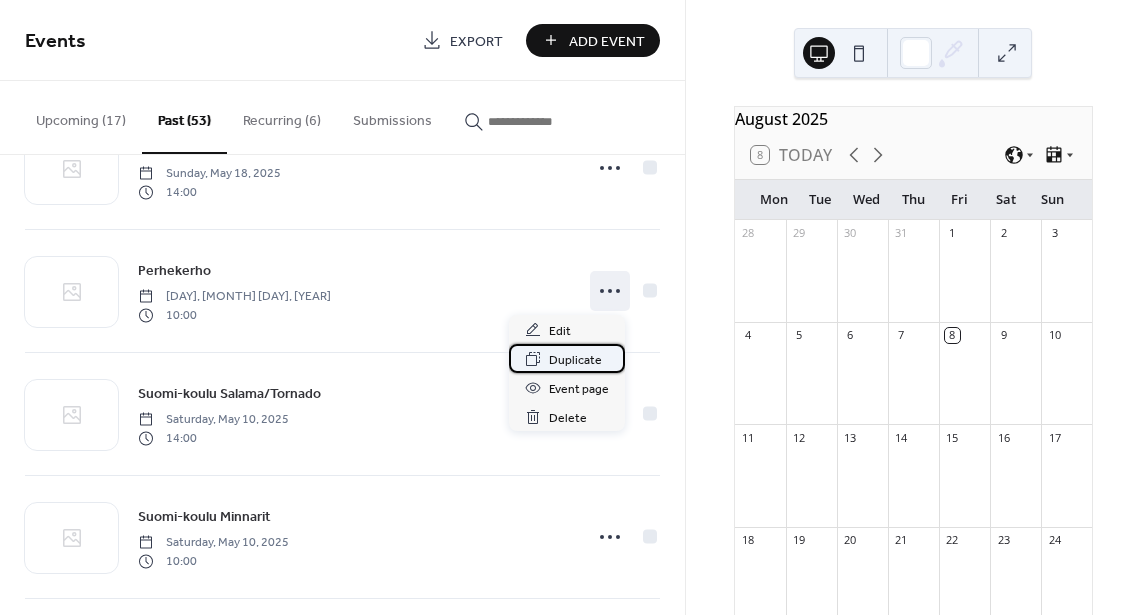 click on "Duplicate" at bounding box center (575, 360) 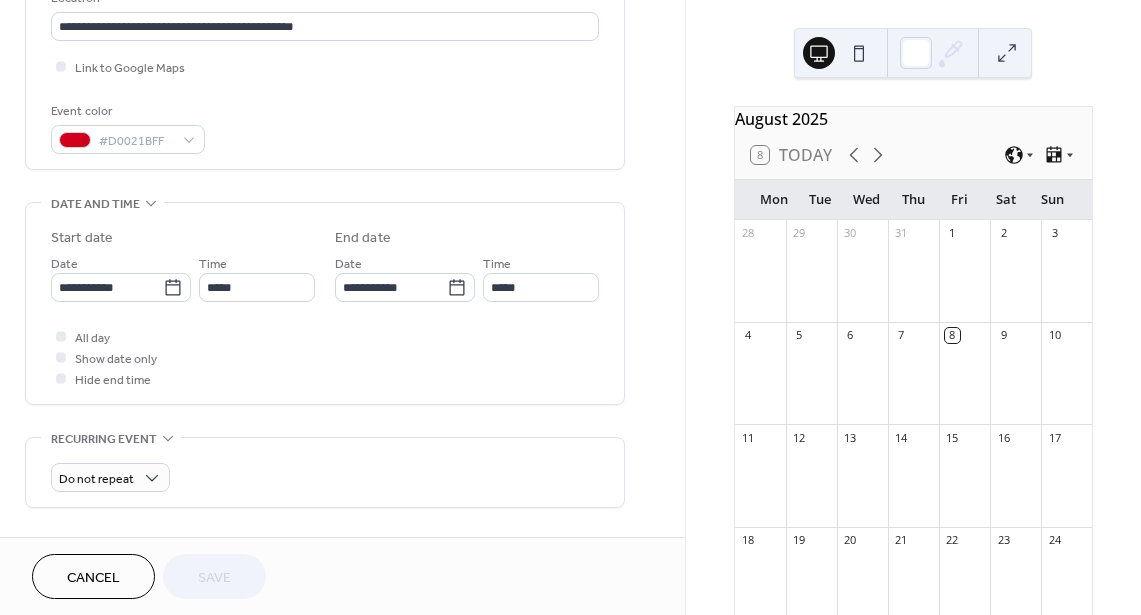 scroll, scrollTop: 470, scrollLeft: 0, axis: vertical 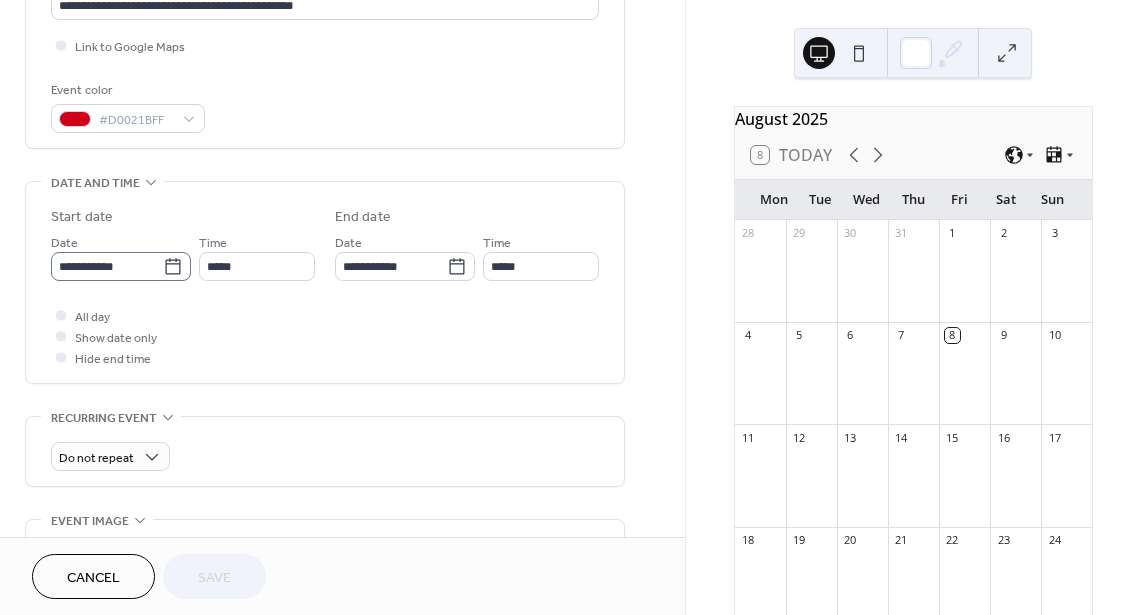 click 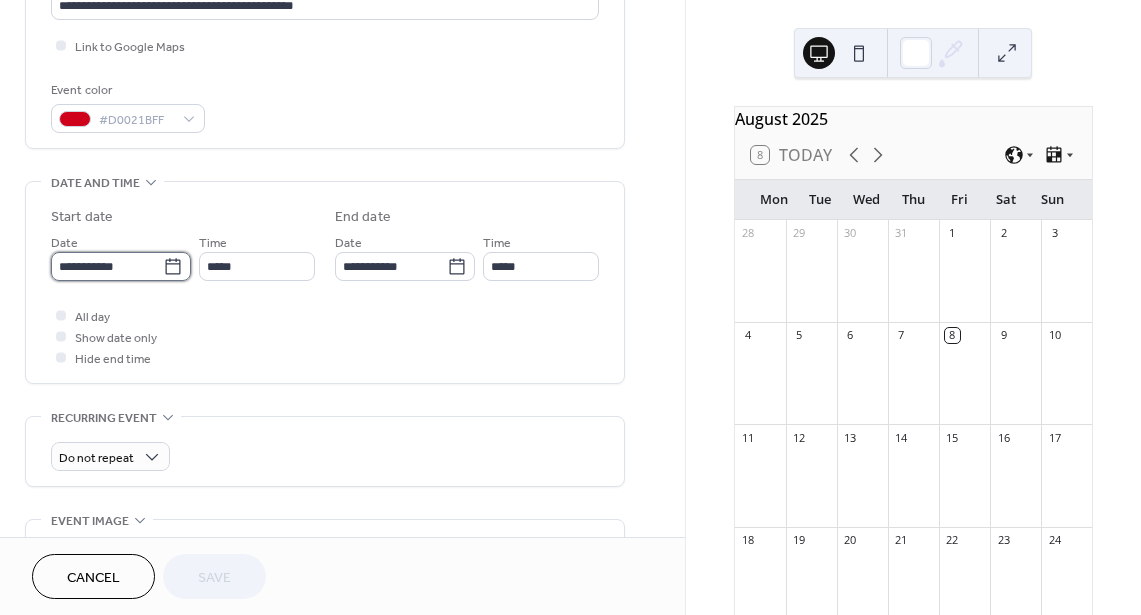 click on "**********" at bounding box center [107, 266] 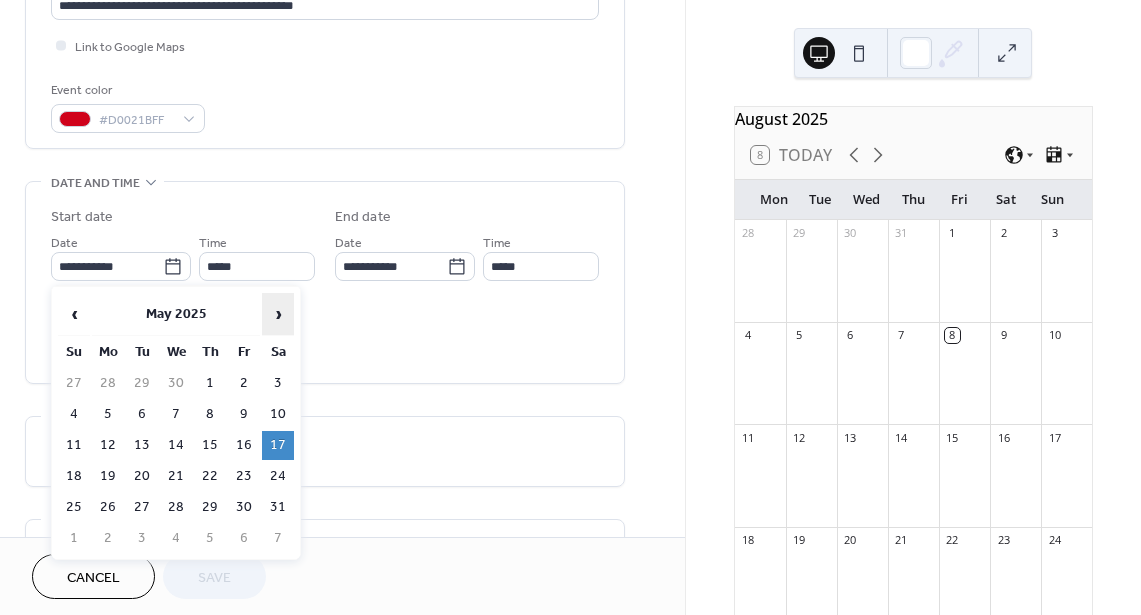 click on "›" at bounding box center (278, 314) 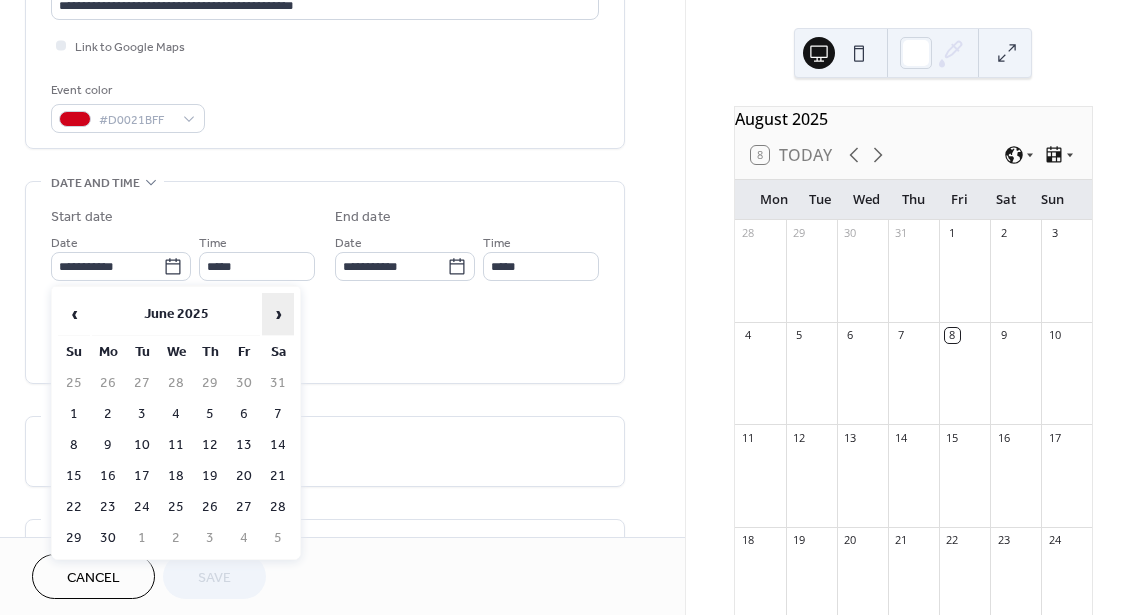 click on "›" at bounding box center [278, 314] 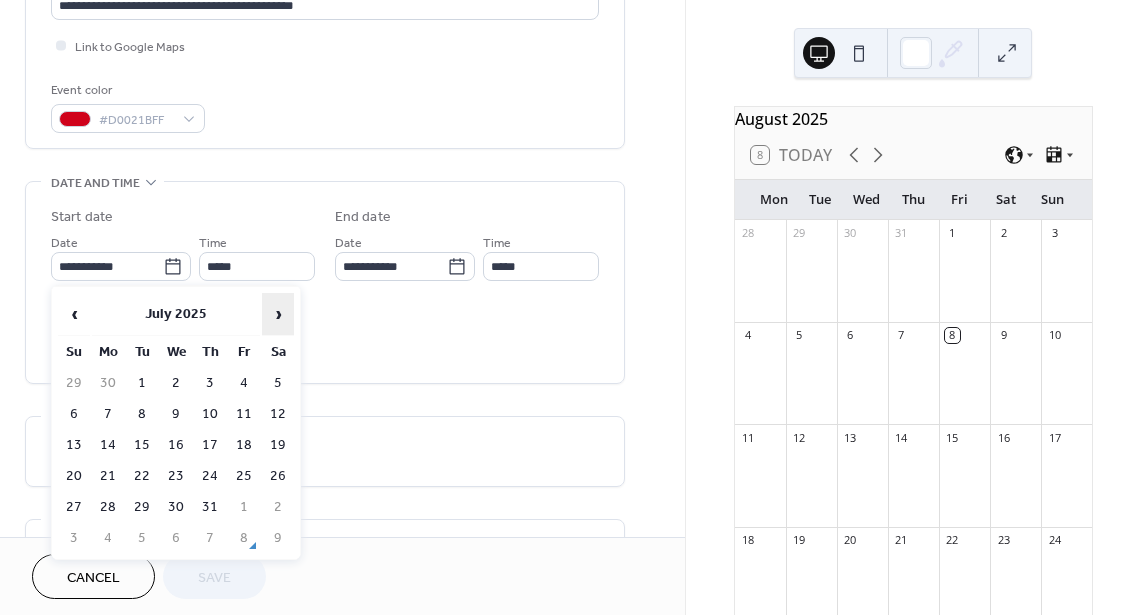 click on "›" at bounding box center [278, 314] 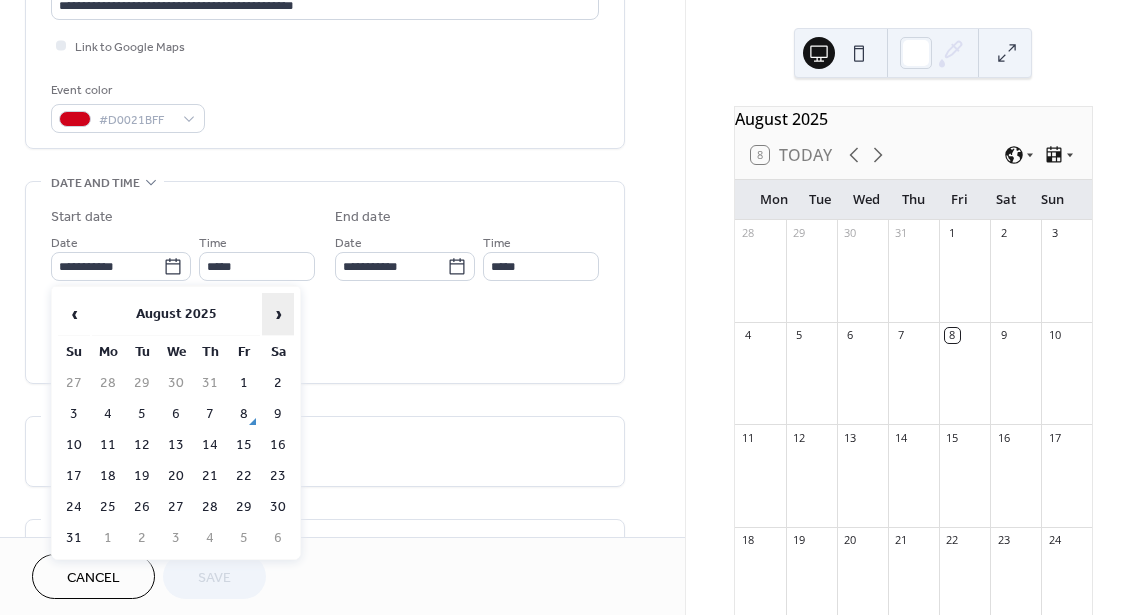 click on "›" at bounding box center (278, 314) 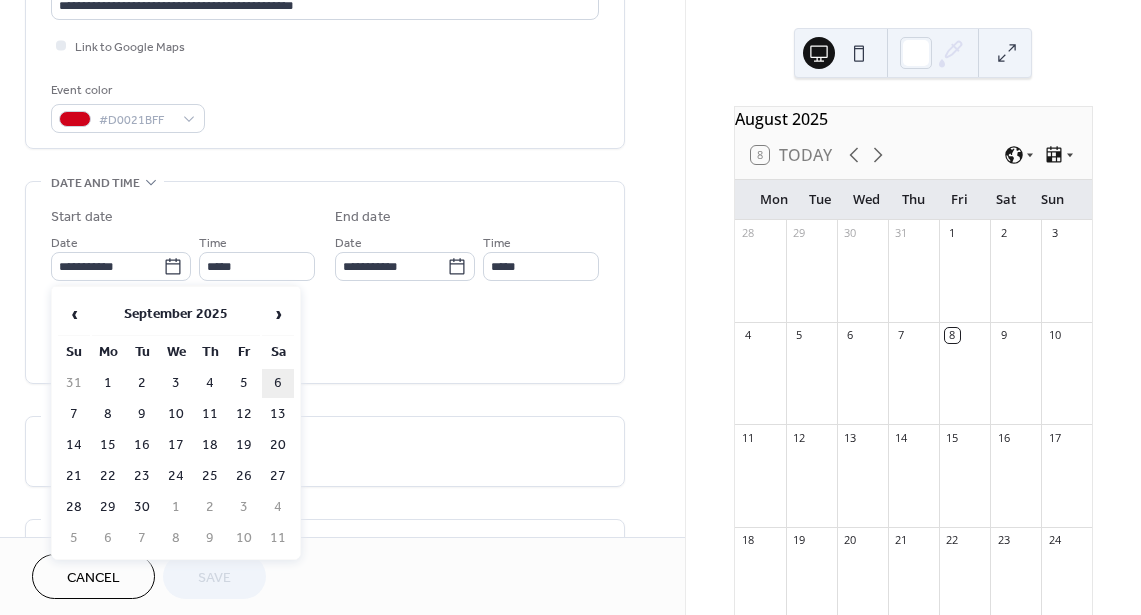 click on "6" at bounding box center [278, 383] 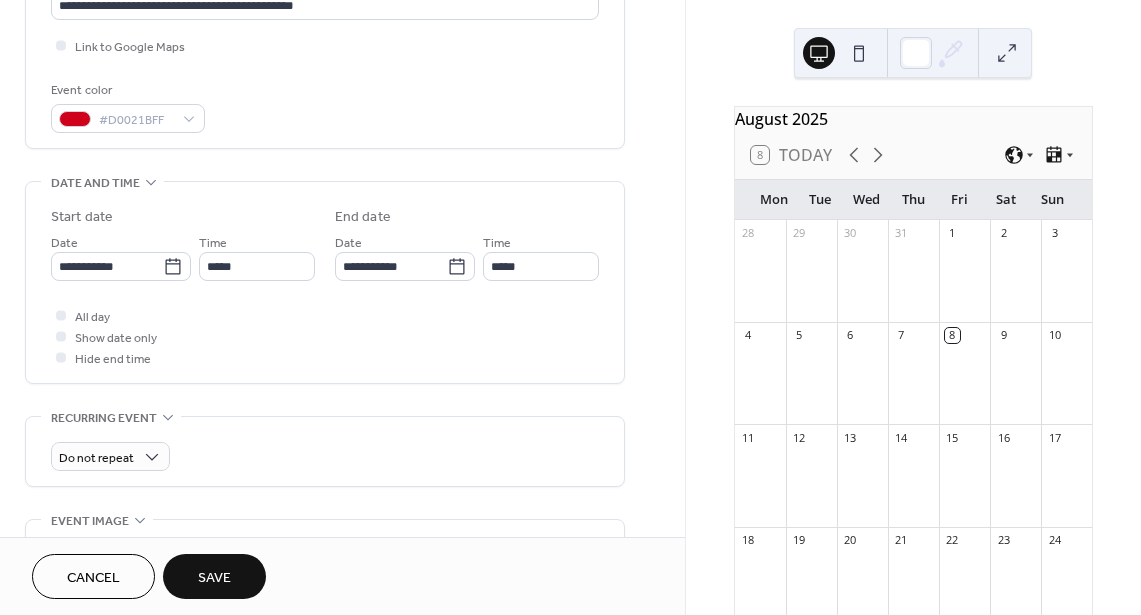 click on "Save" at bounding box center (214, 578) 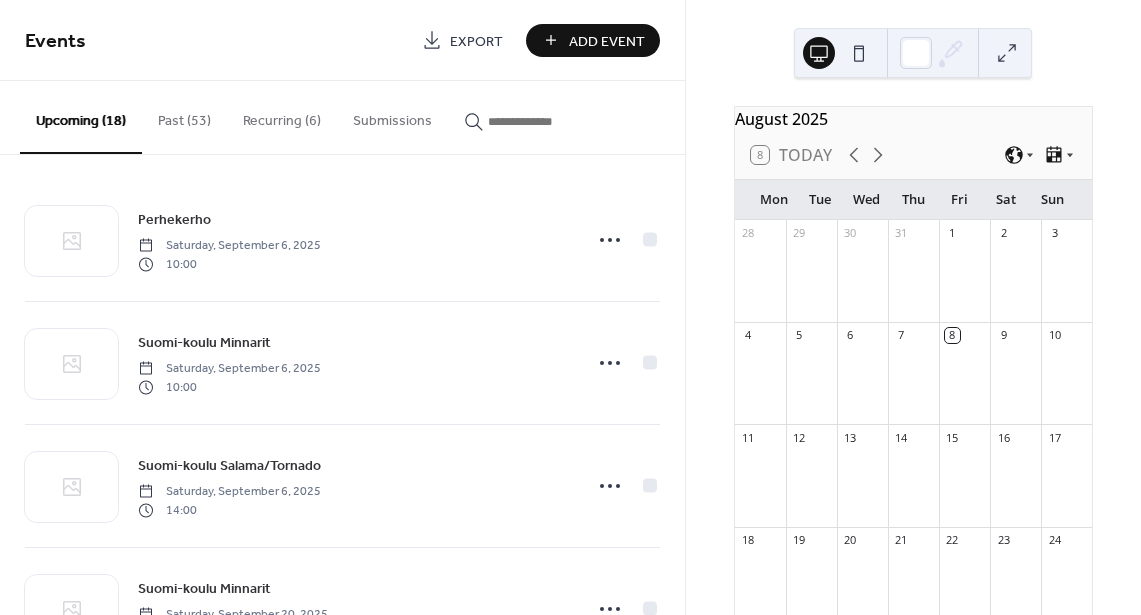 scroll, scrollTop: 0, scrollLeft: 0, axis: both 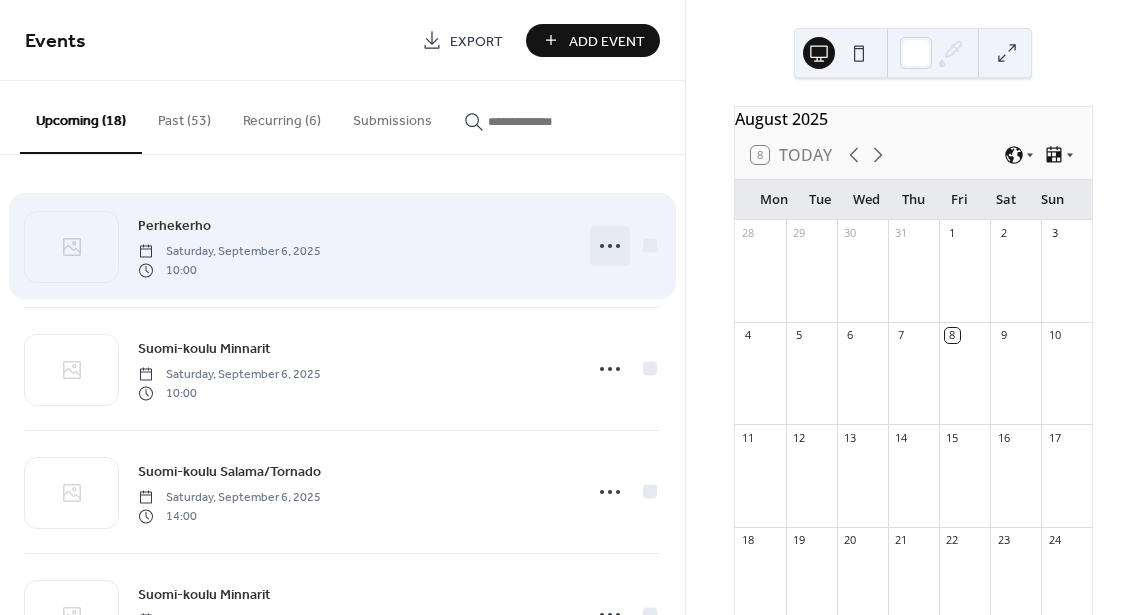 click 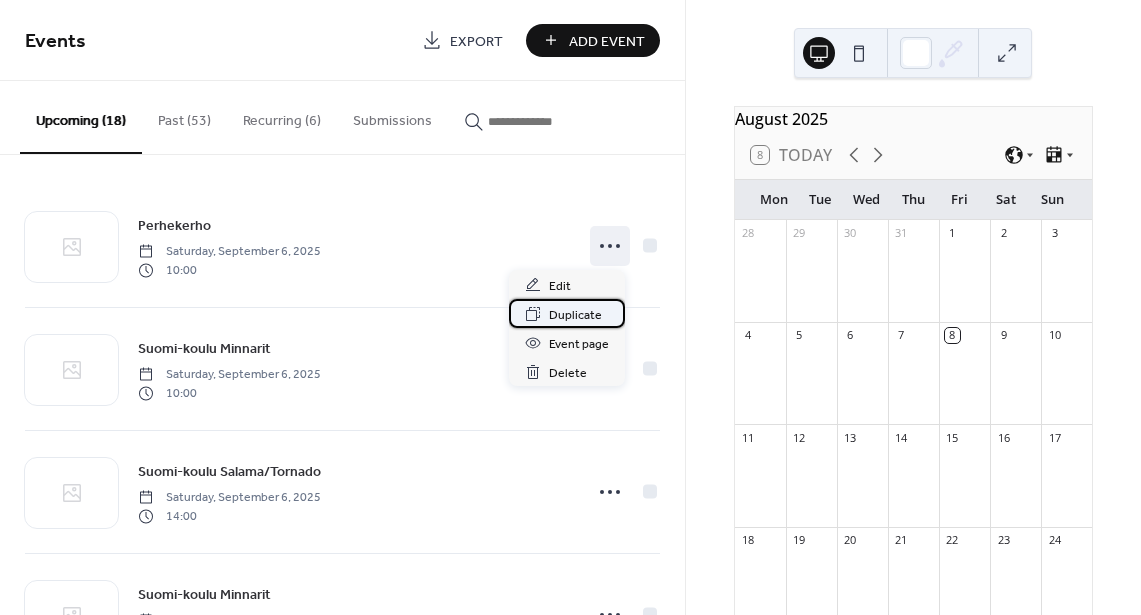 click on "Duplicate" at bounding box center (575, 315) 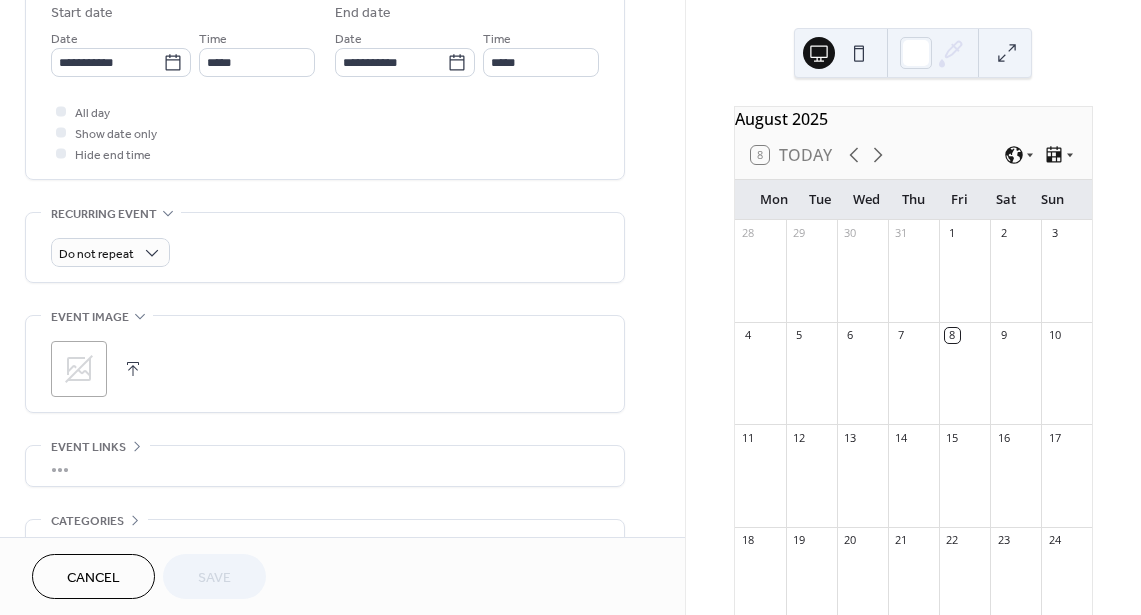 scroll, scrollTop: 645, scrollLeft: 0, axis: vertical 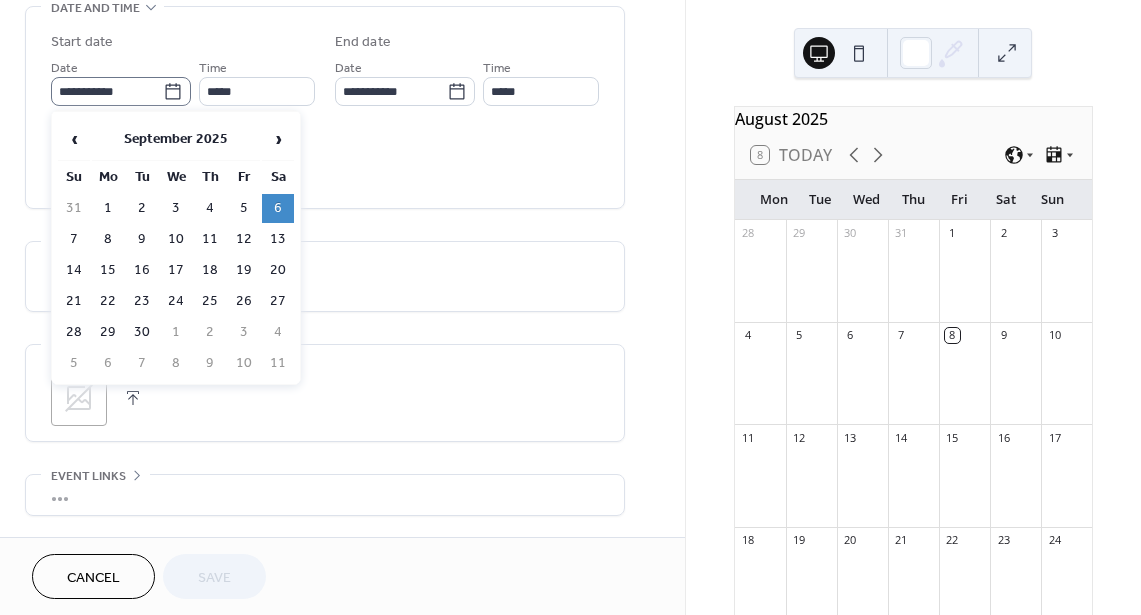 click 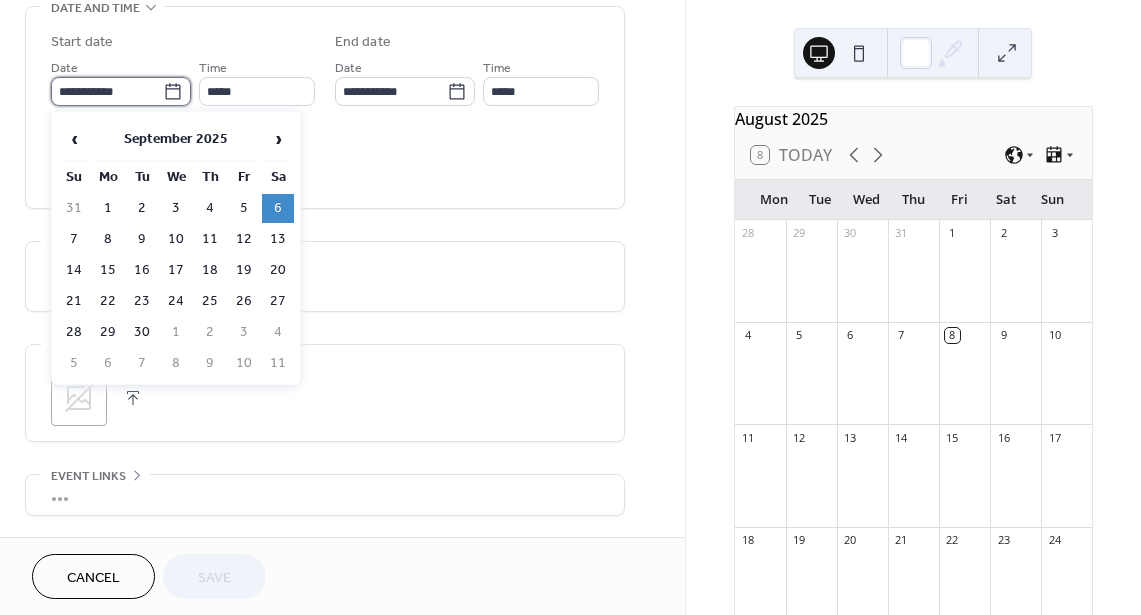click on "**********" at bounding box center [107, 91] 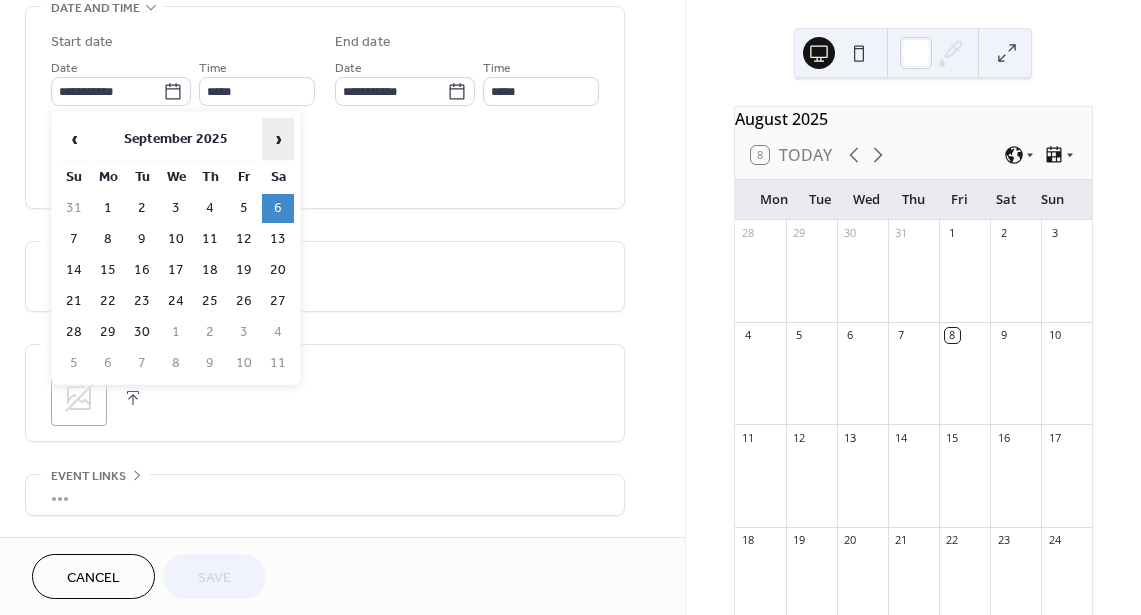 click on "›" at bounding box center (278, 139) 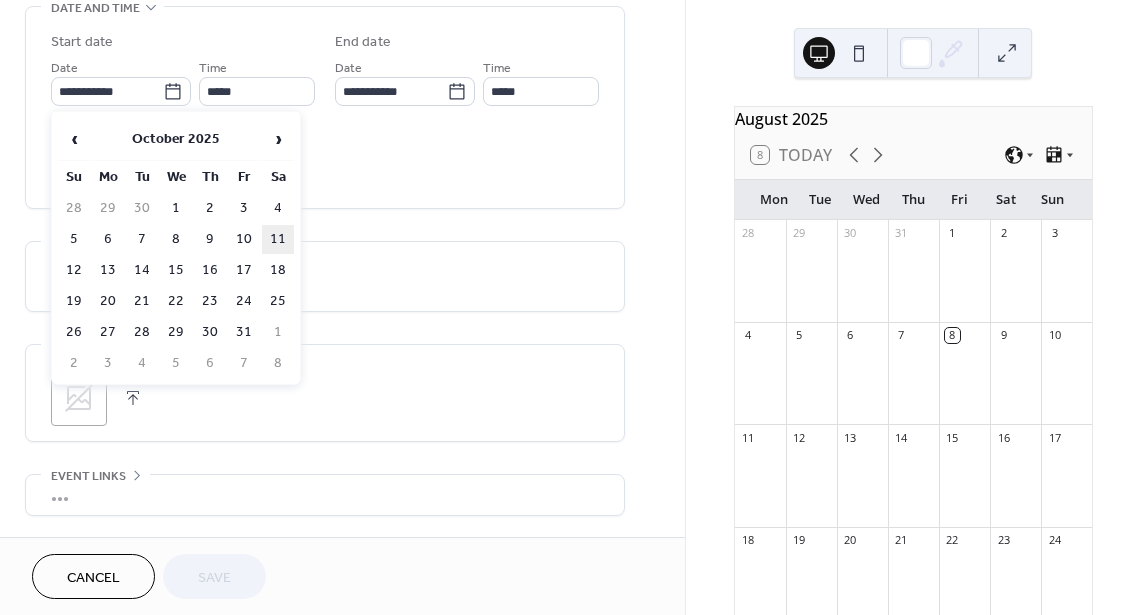 click on "11" at bounding box center (278, 239) 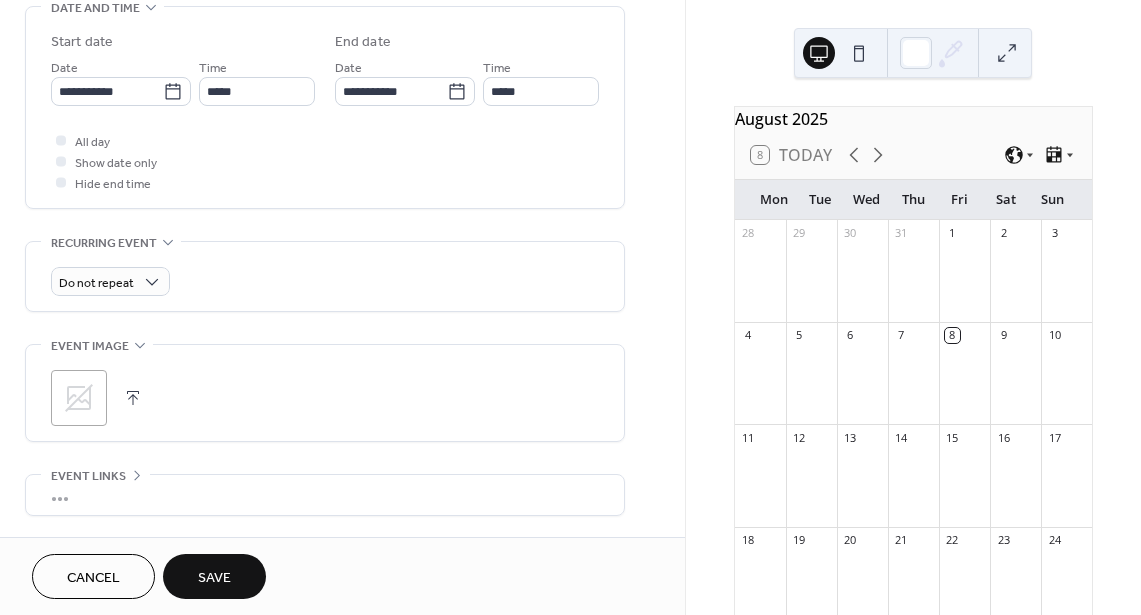 click on "Save" at bounding box center [214, 576] 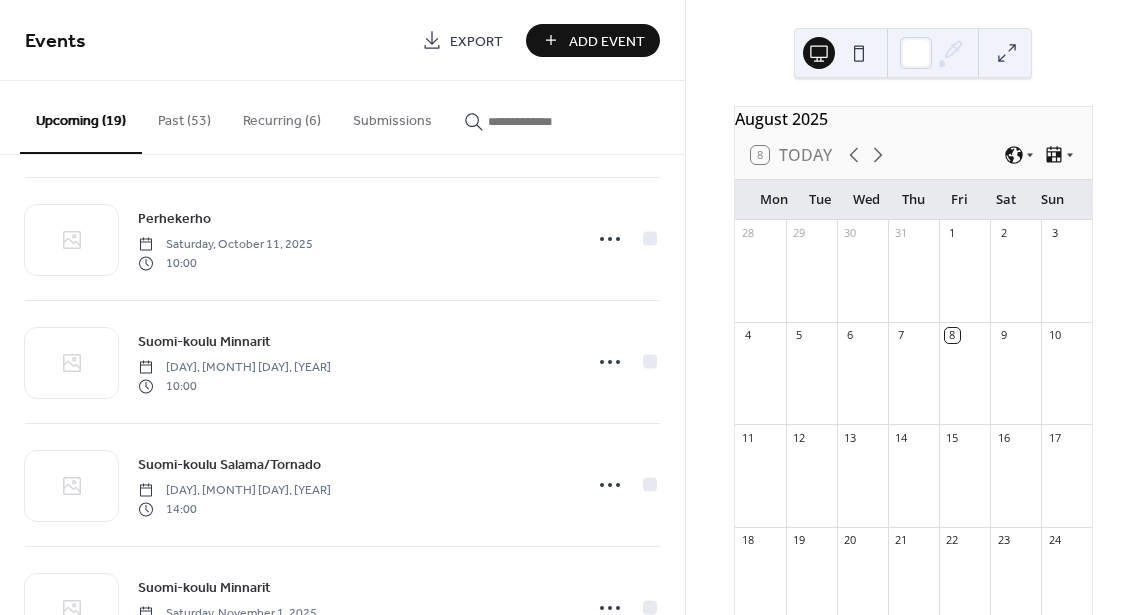 scroll, scrollTop: 850, scrollLeft: 0, axis: vertical 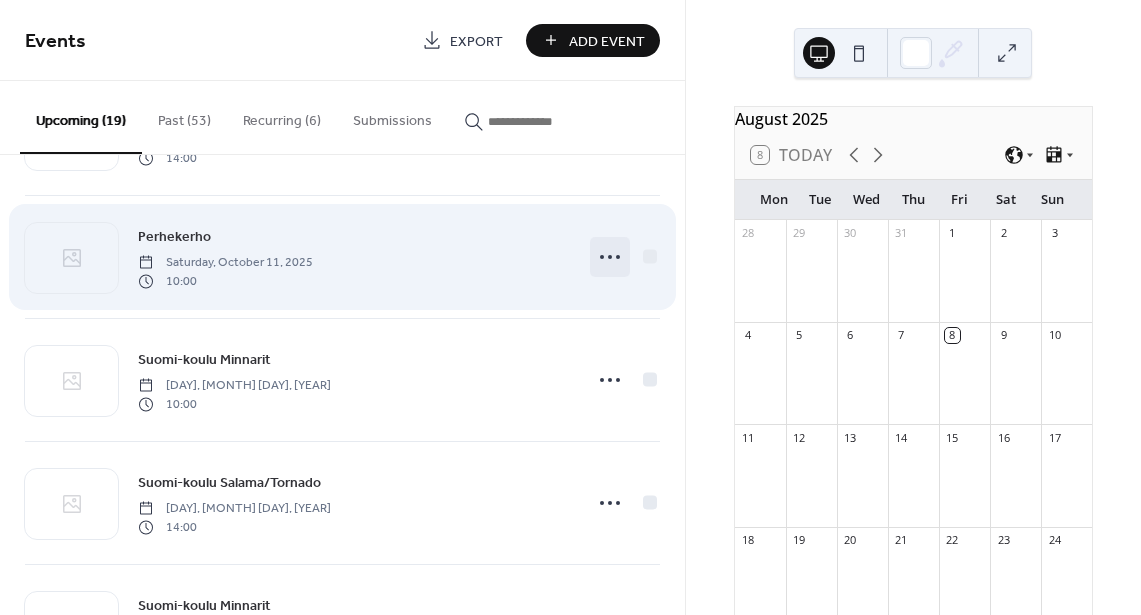 click 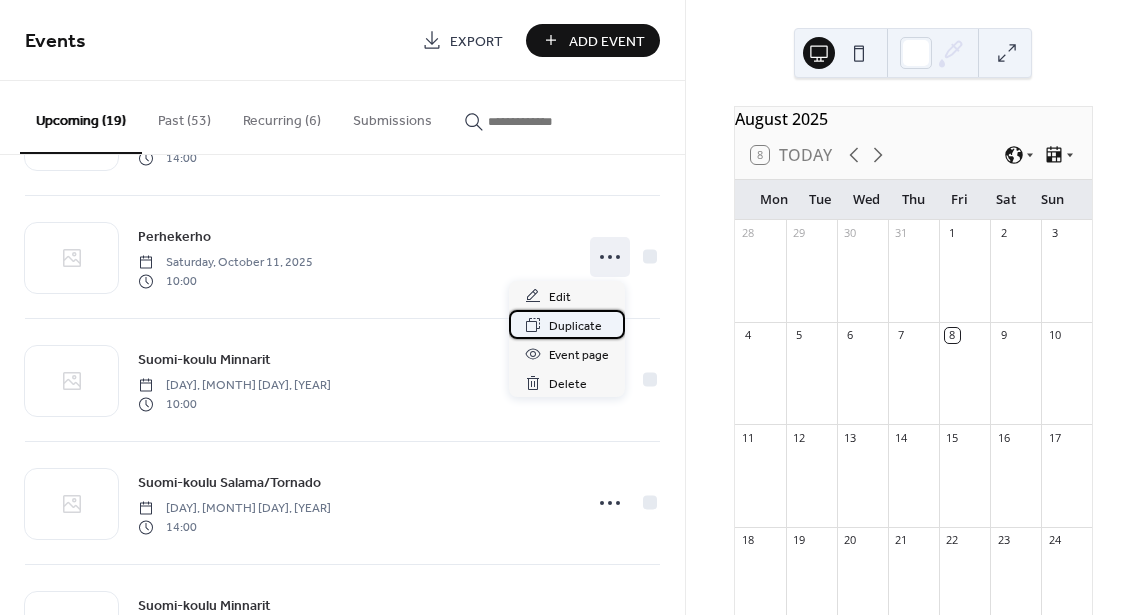 click on "Duplicate" at bounding box center (575, 326) 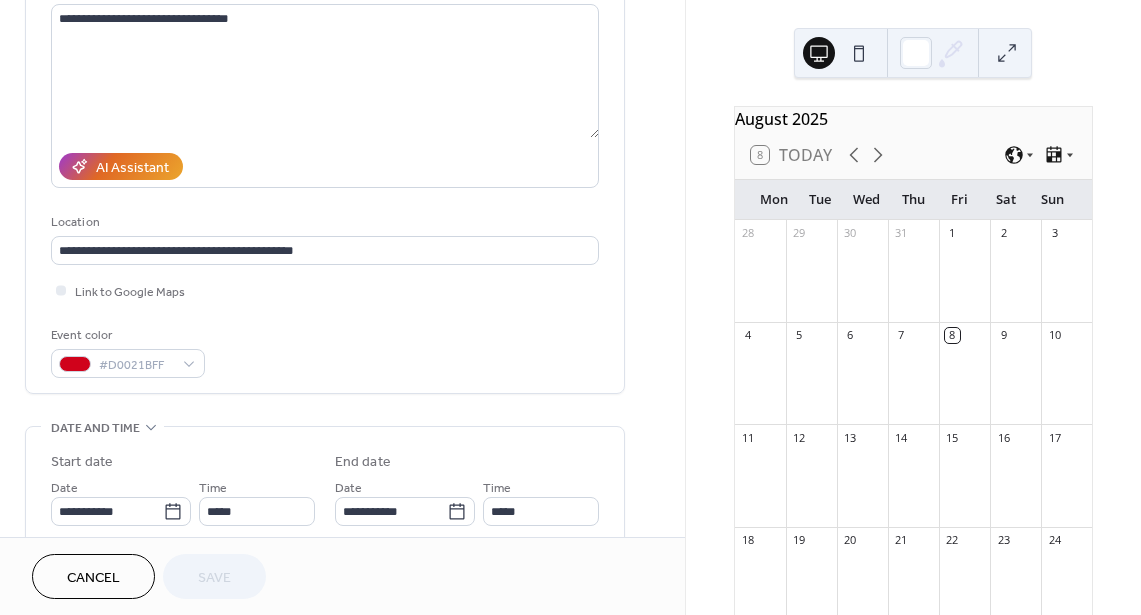 scroll, scrollTop: 342, scrollLeft: 0, axis: vertical 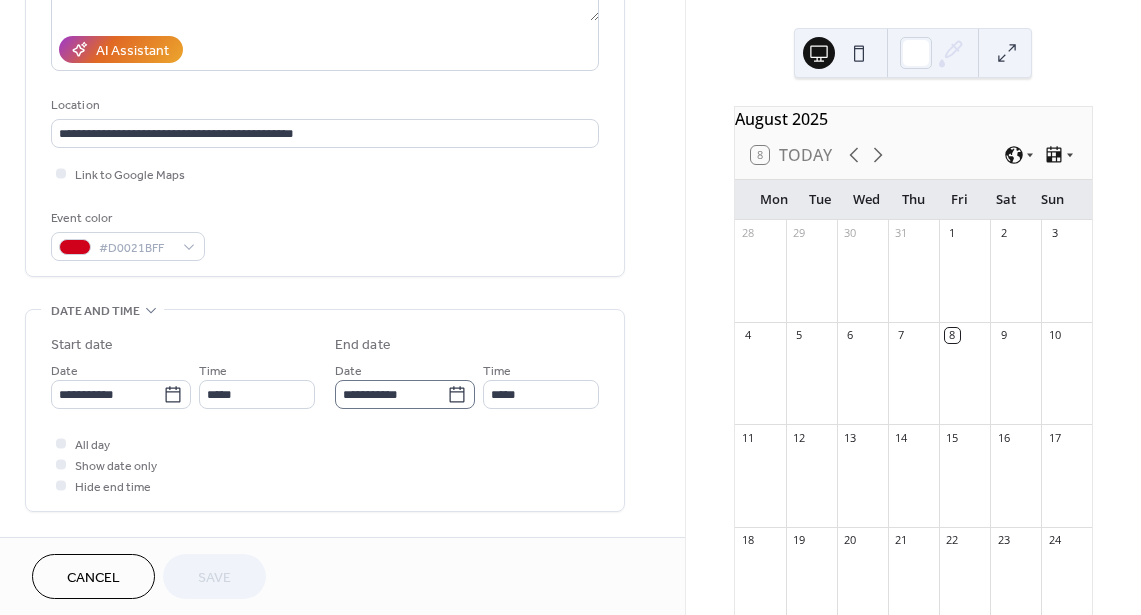 click 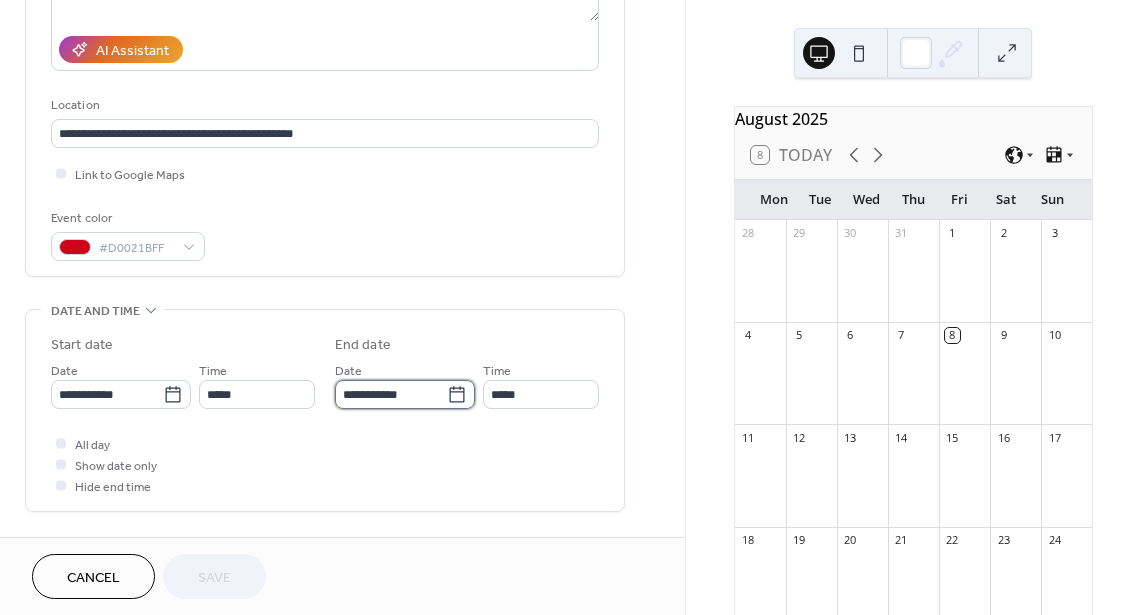 click on "**********" at bounding box center [391, 394] 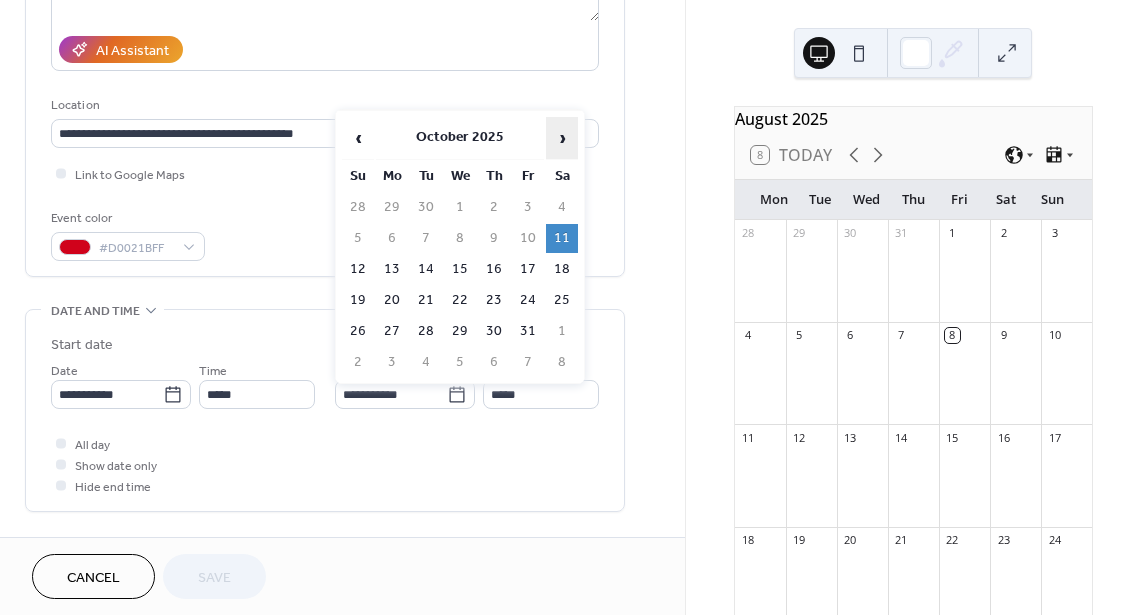 click on "›" at bounding box center [562, 138] 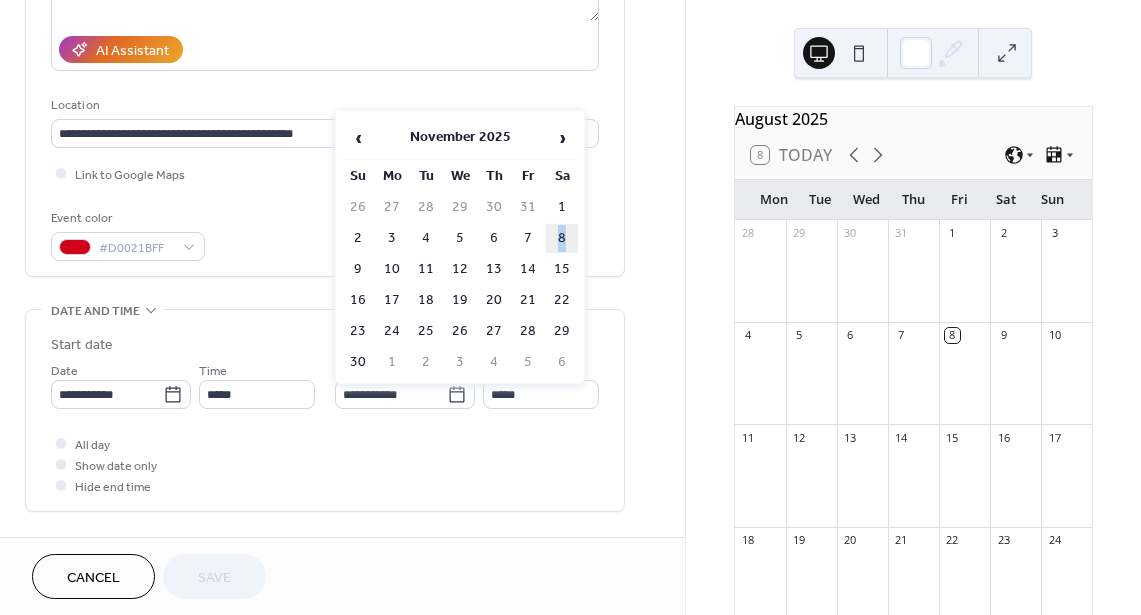 click on "8" at bounding box center [562, 238] 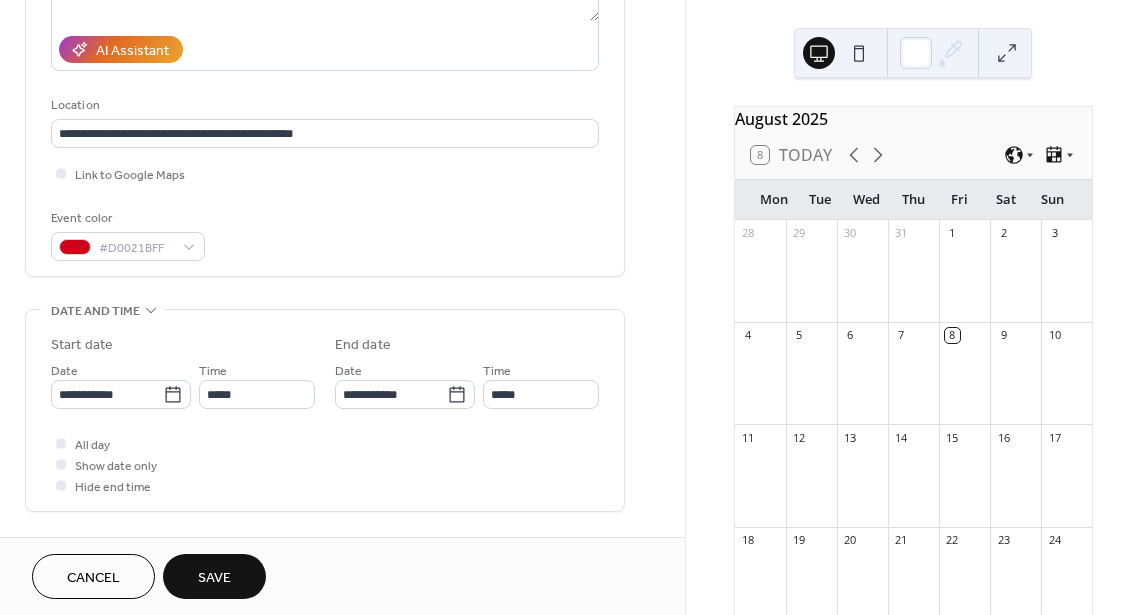 click on "Save" at bounding box center [214, 576] 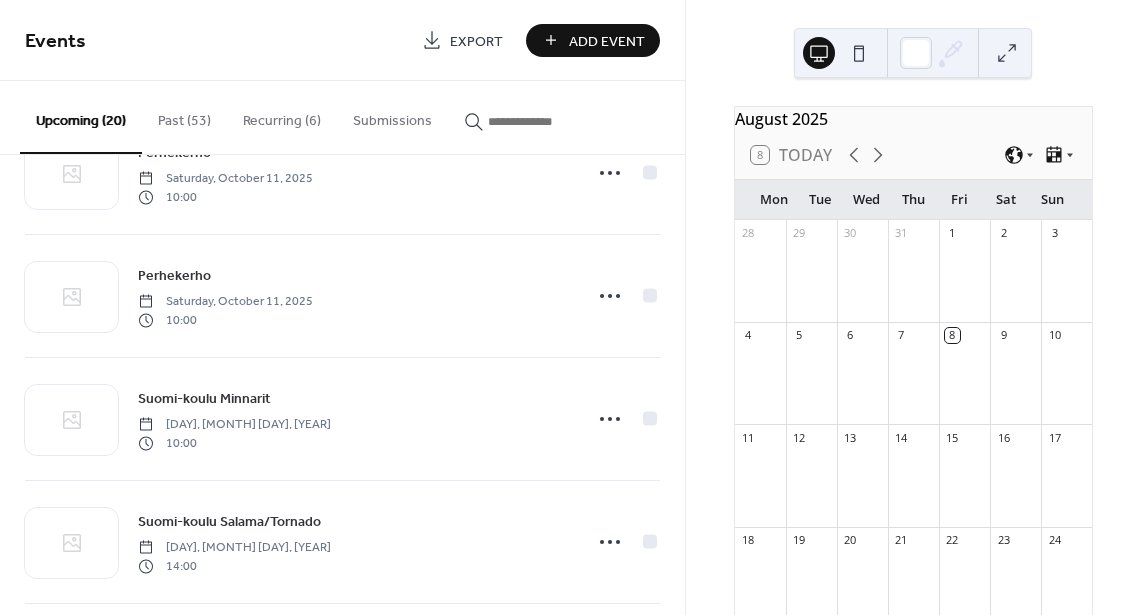 scroll, scrollTop: 884, scrollLeft: 0, axis: vertical 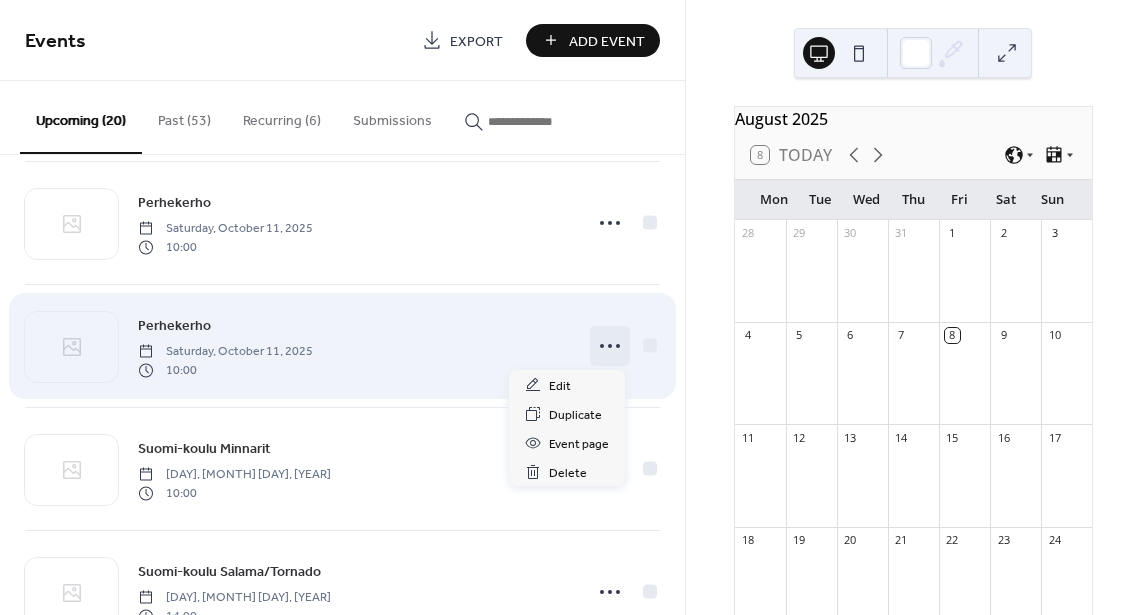 click 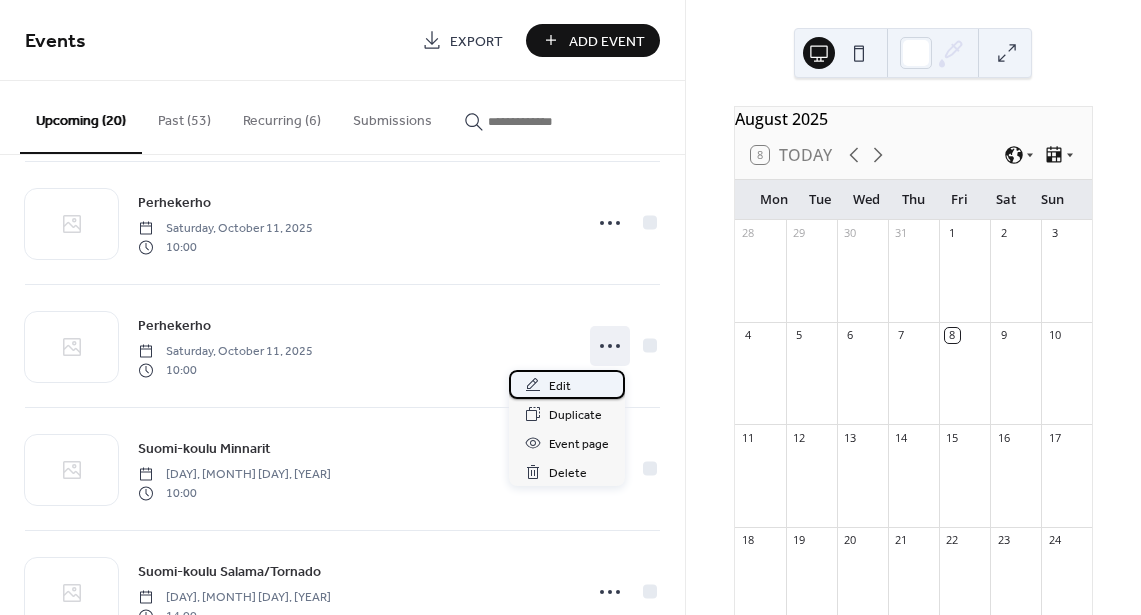 click on "Edit" at bounding box center [560, 386] 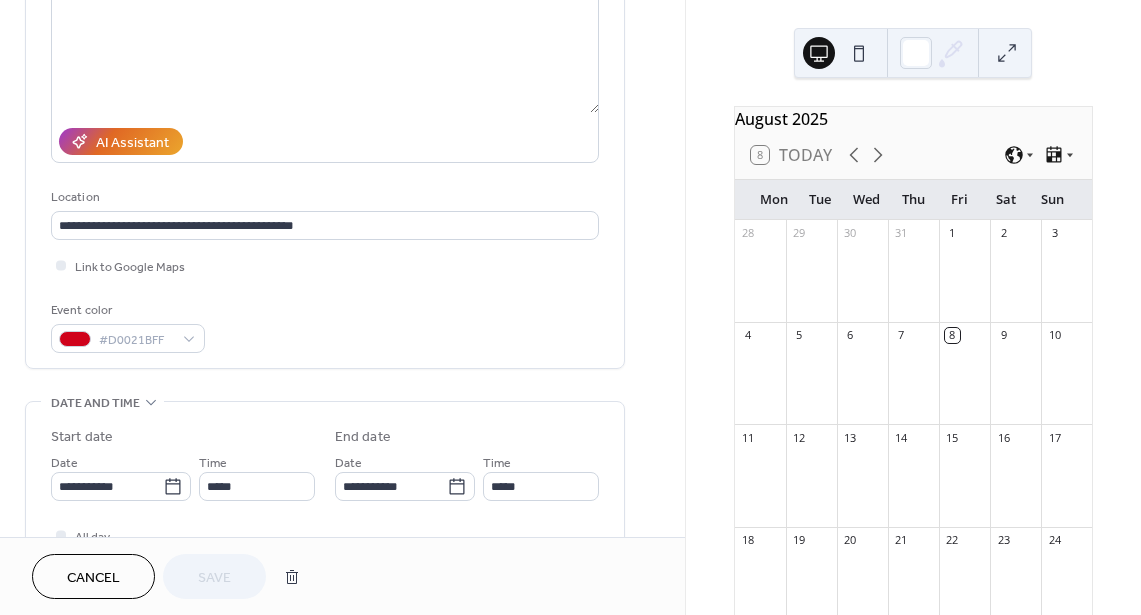 scroll, scrollTop: 337, scrollLeft: 0, axis: vertical 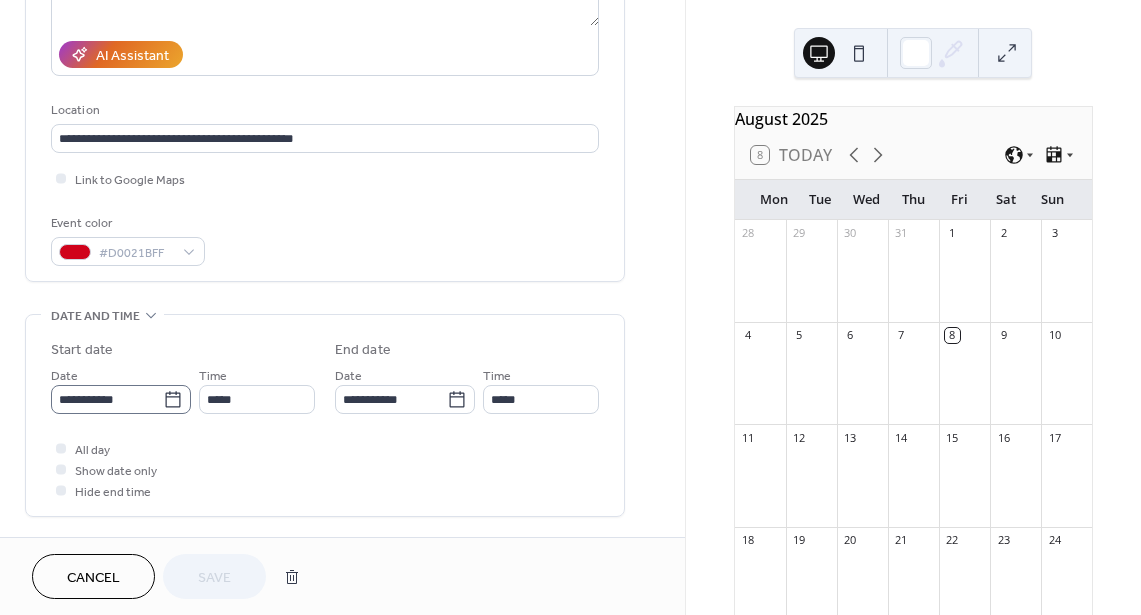 click 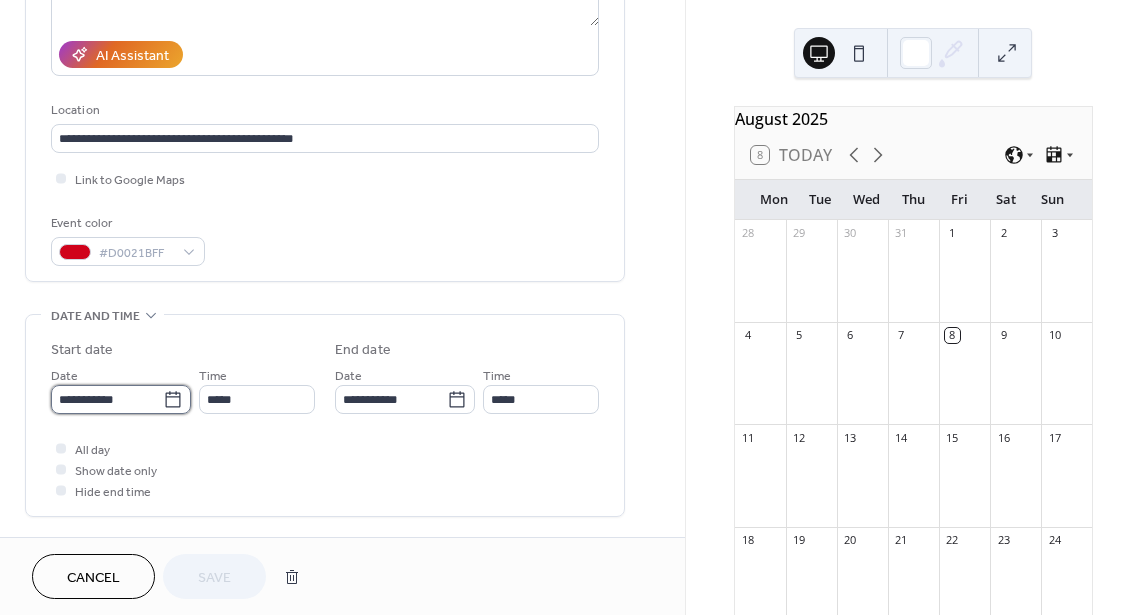 click on "**********" at bounding box center (107, 399) 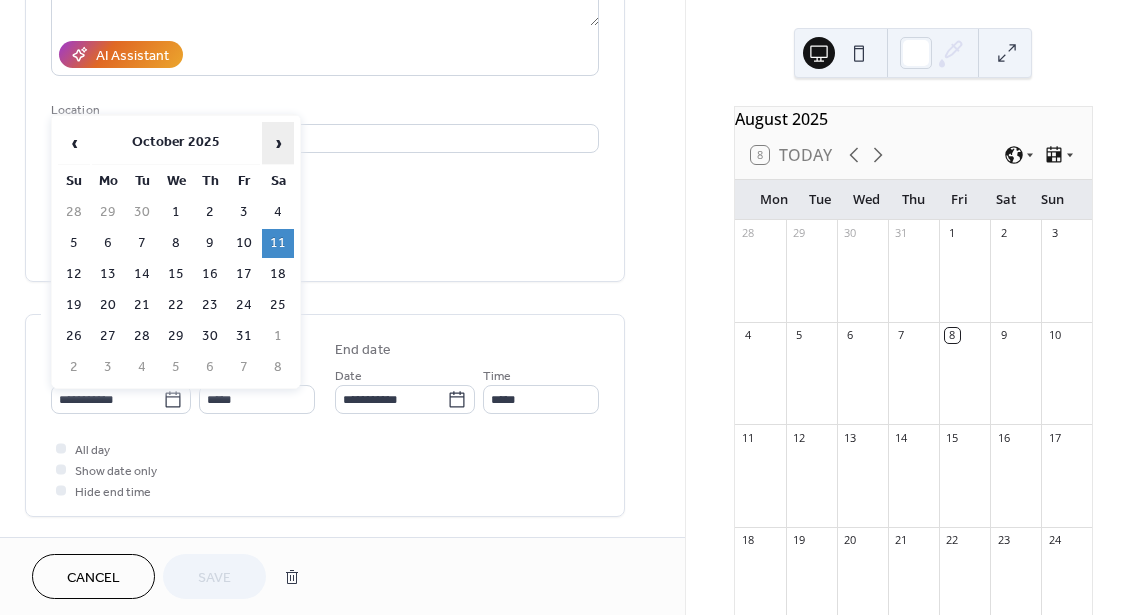 click on "›" at bounding box center [278, 143] 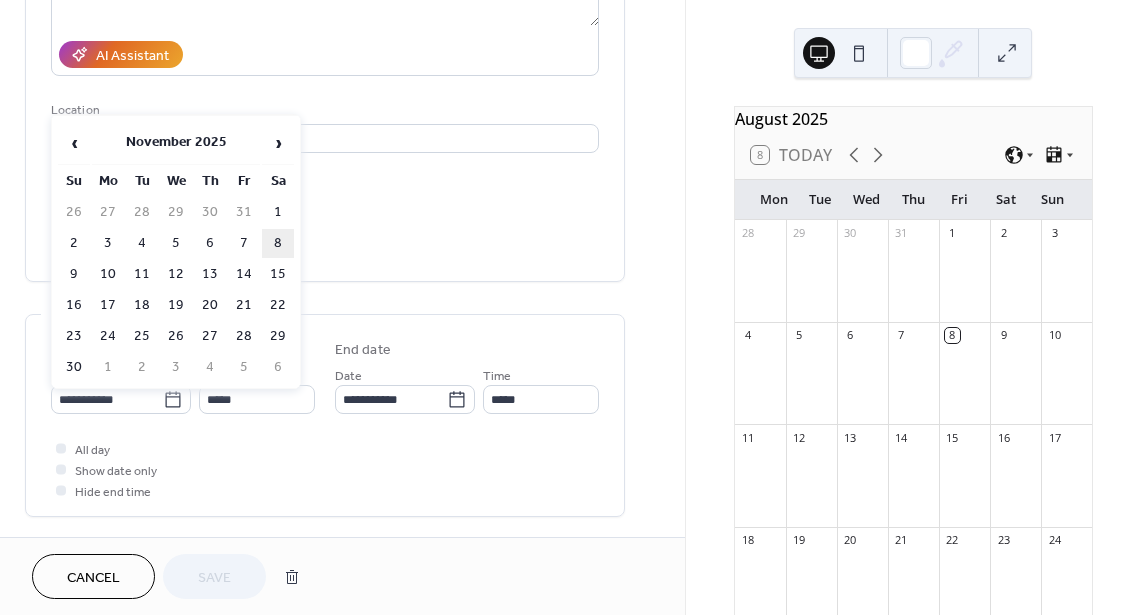 click on "8" at bounding box center (278, 243) 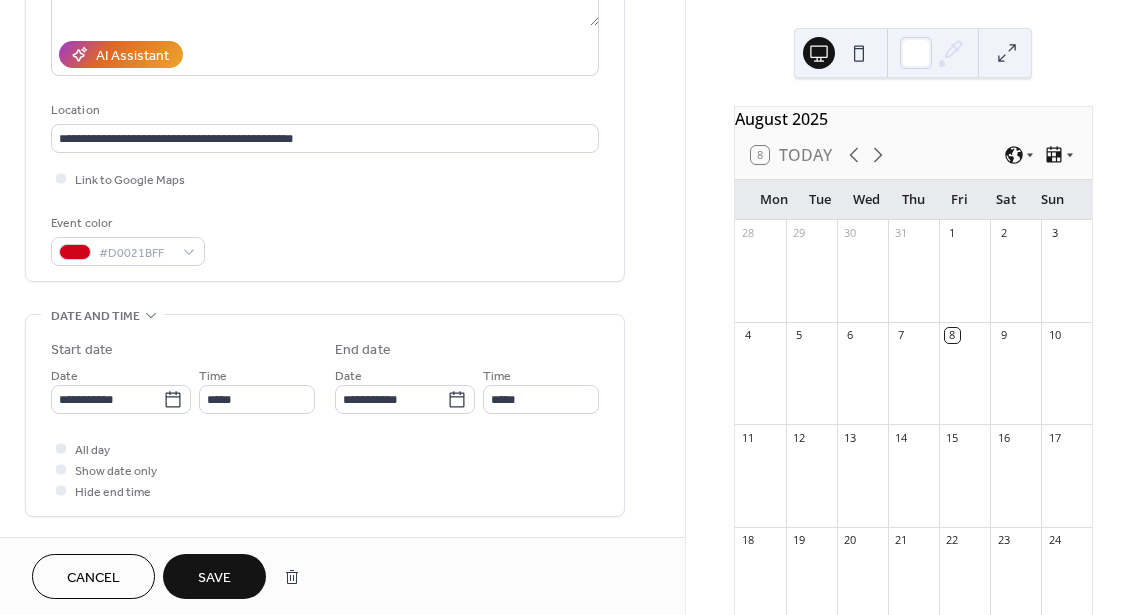 click on "Save" at bounding box center (214, 578) 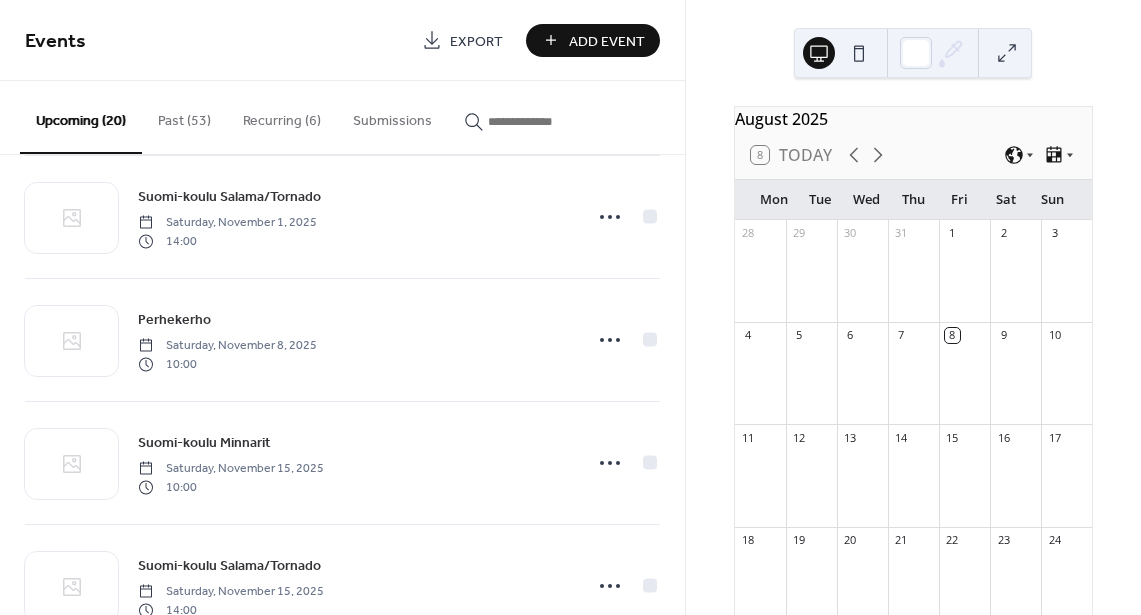 scroll, scrollTop: 1378, scrollLeft: 0, axis: vertical 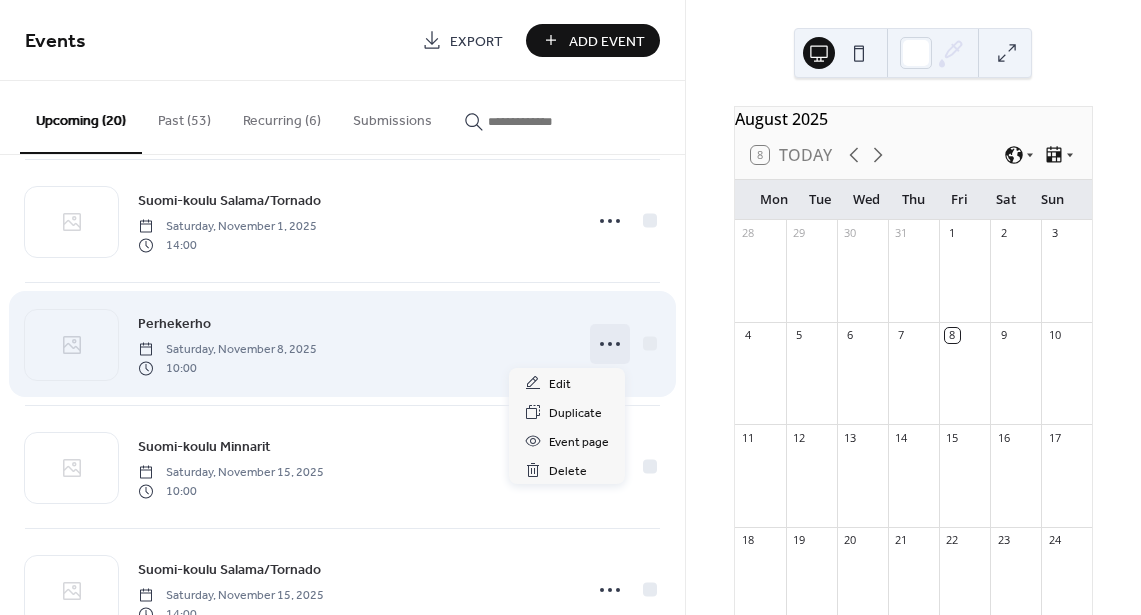 click 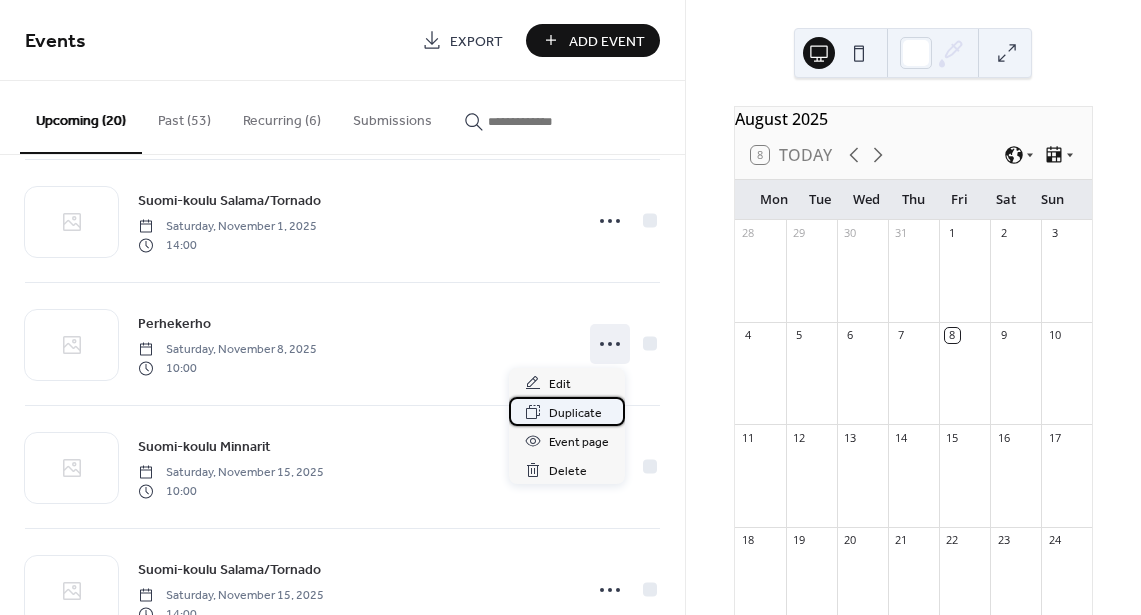 click on "Duplicate" at bounding box center (575, 413) 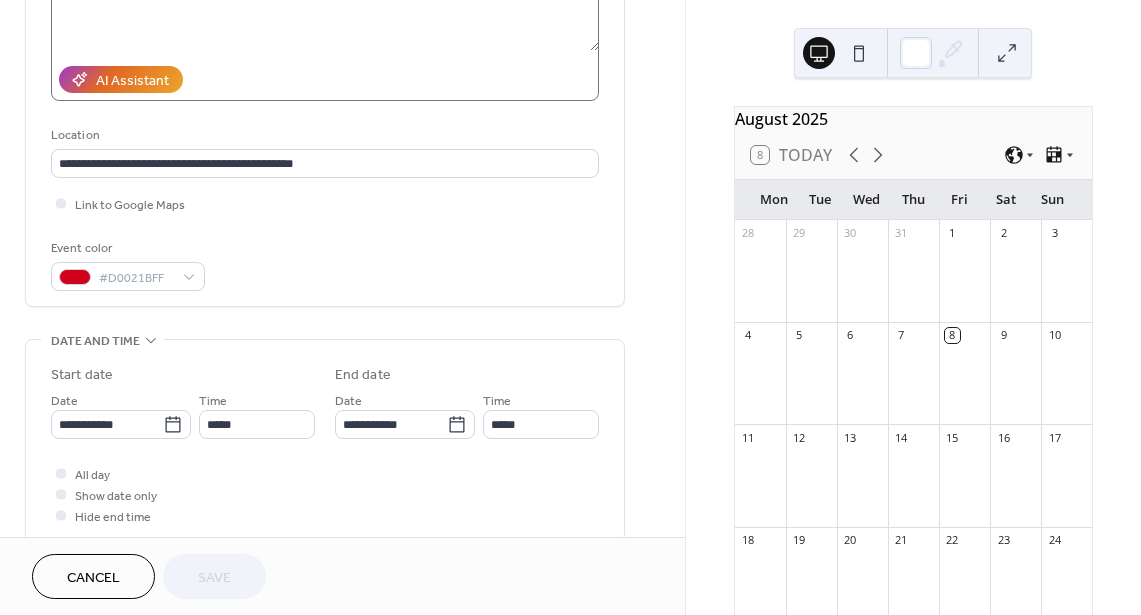 scroll, scrollTop: 349, scrollLeft: 0, axis: vertical 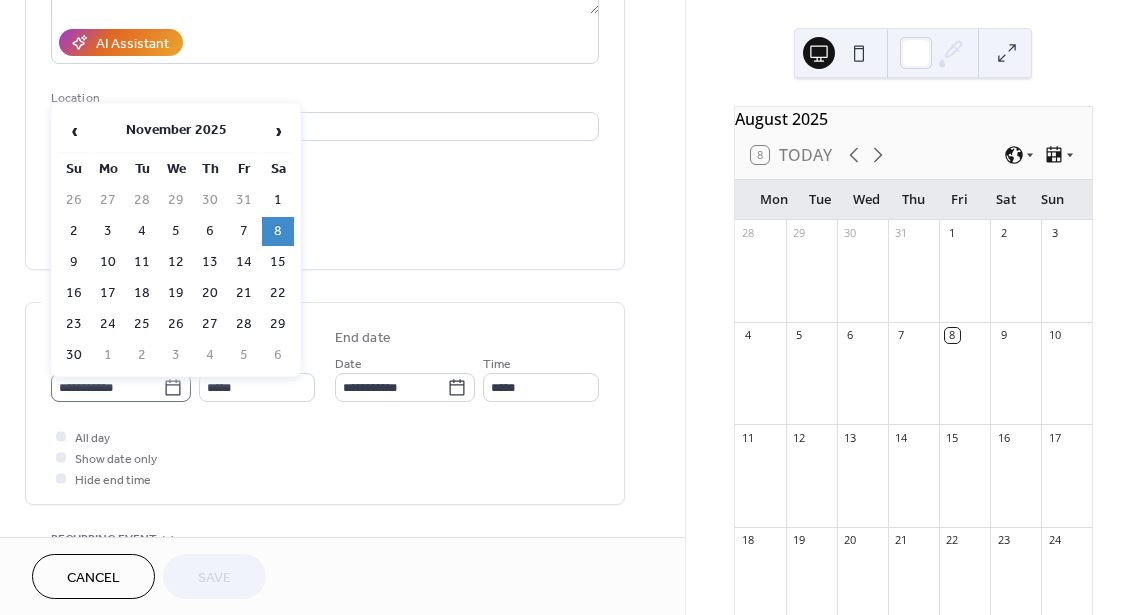 click 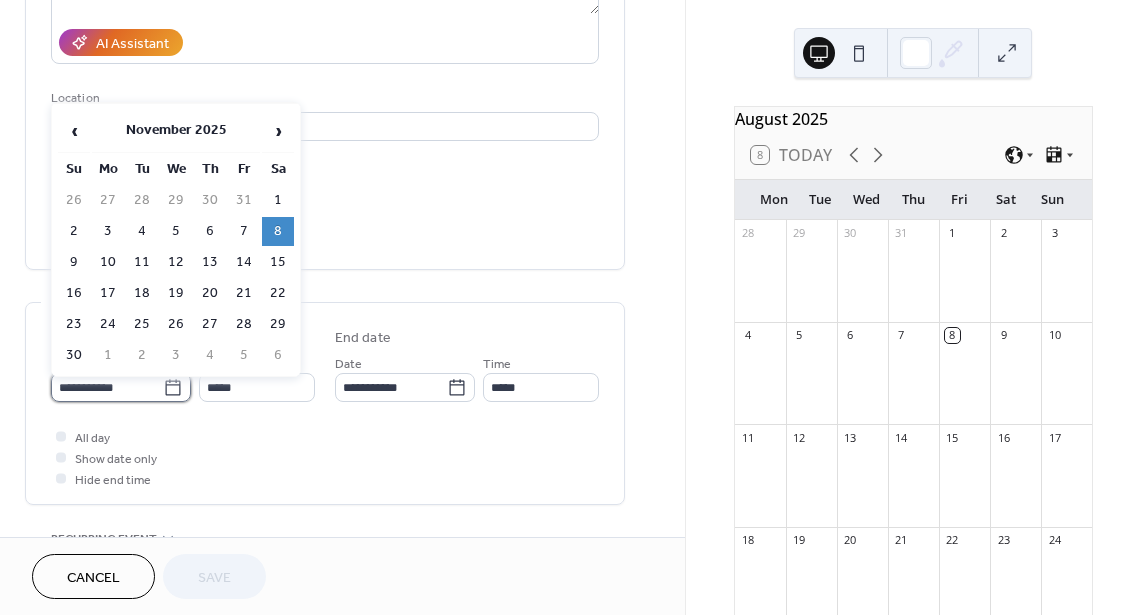 click on "**********" at bounding box center (107, 387) 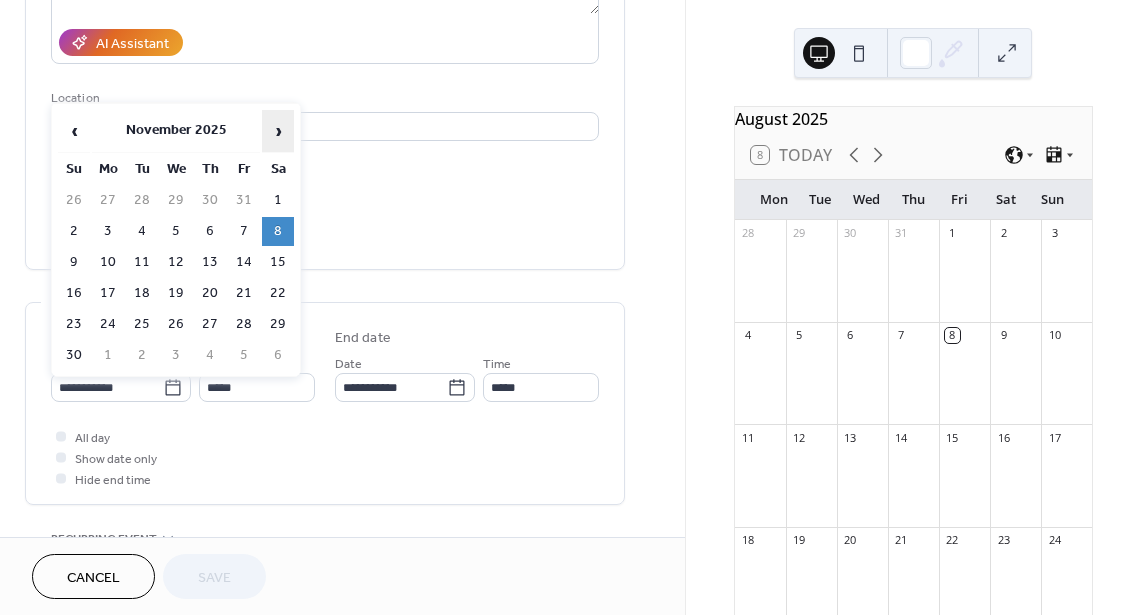 click on "›" at bounding box center (278, 131) 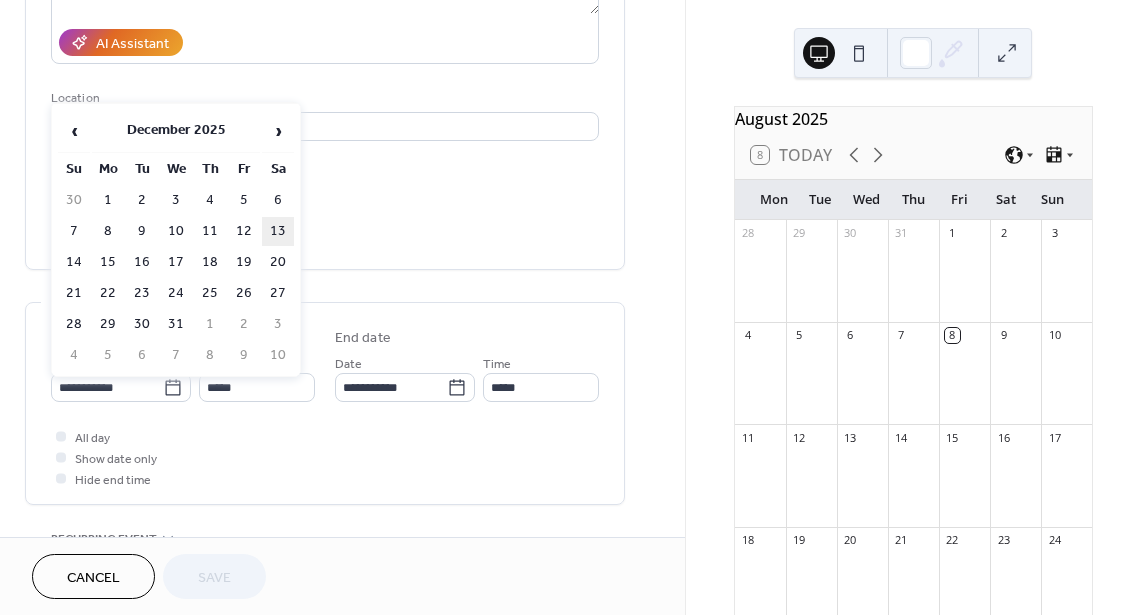 click on "13" at bounding box center [278, 231] 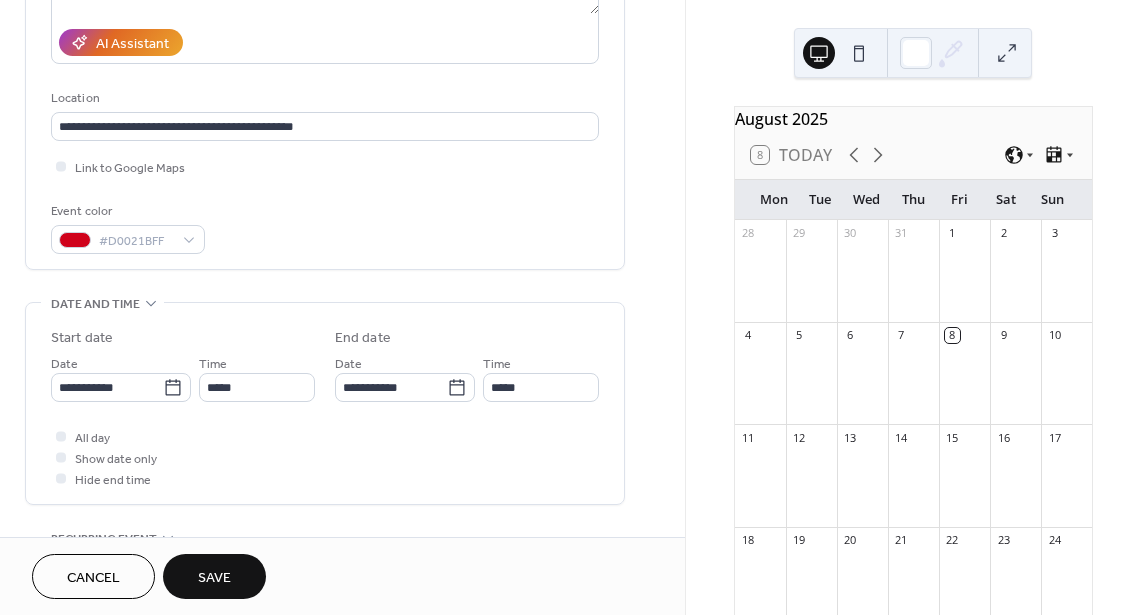 click on "Save" at bounding box center (214, 576) 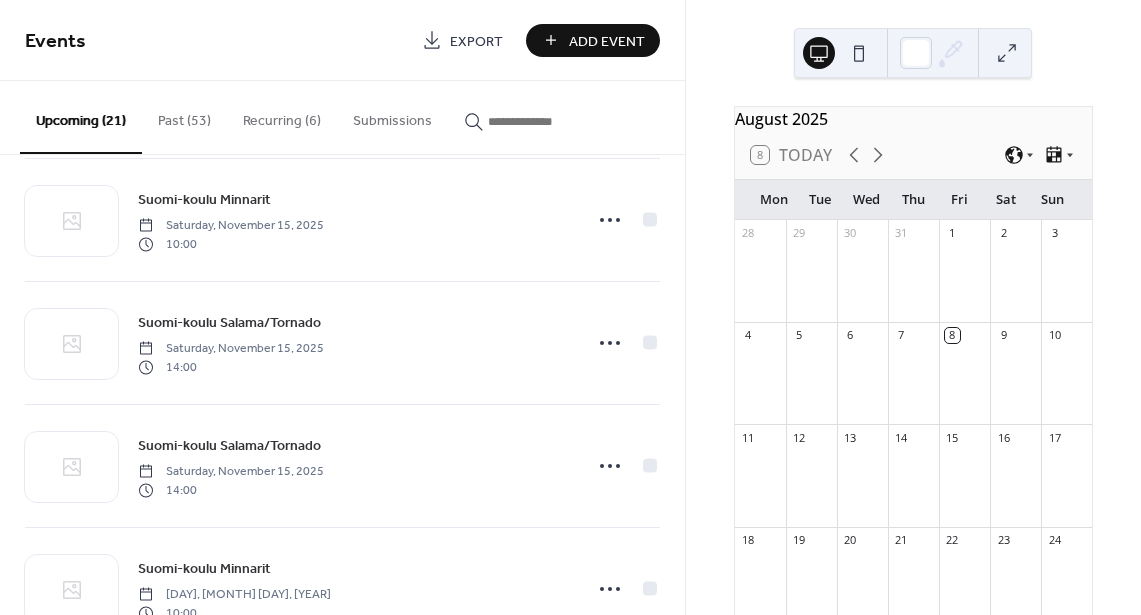scroll, scrollTop: 2182, scrollLeft: 0, axis: vertical 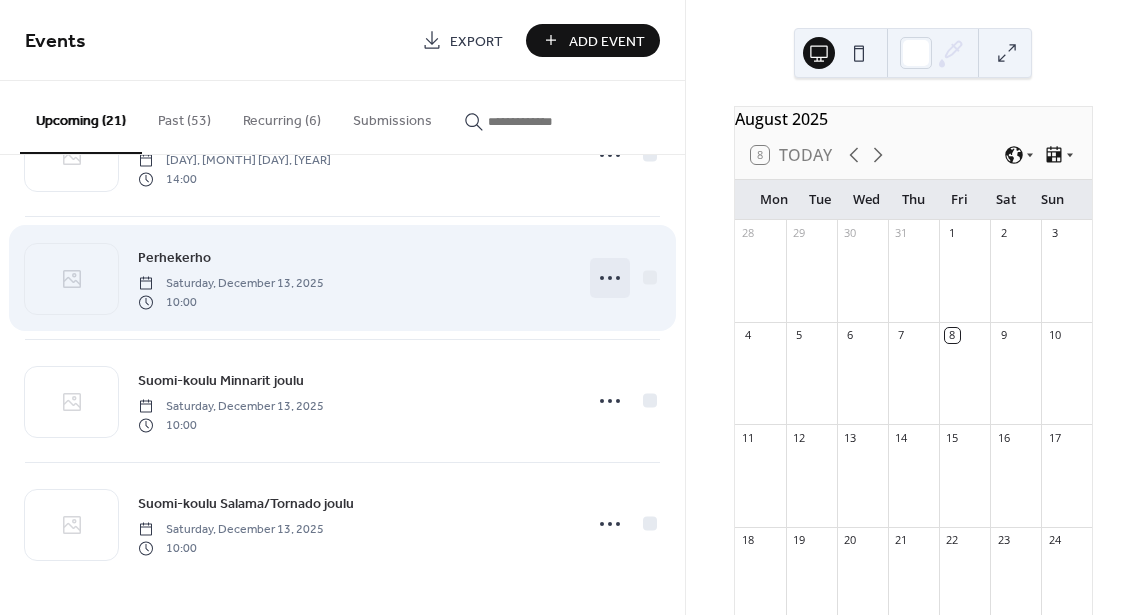 click 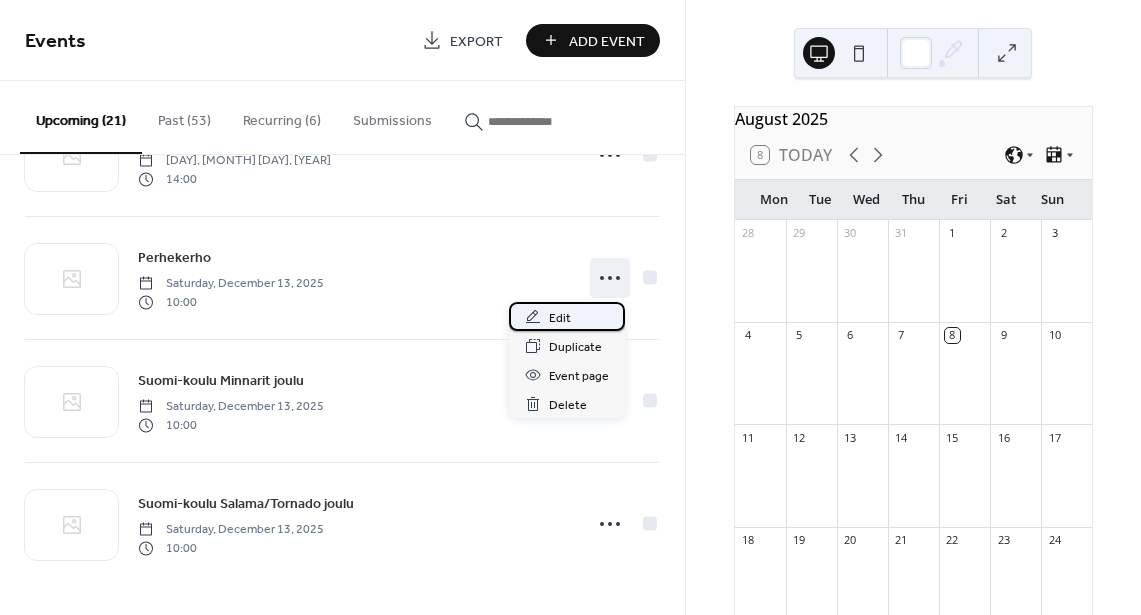 click on "Edit" at bounding box center (567, 316) 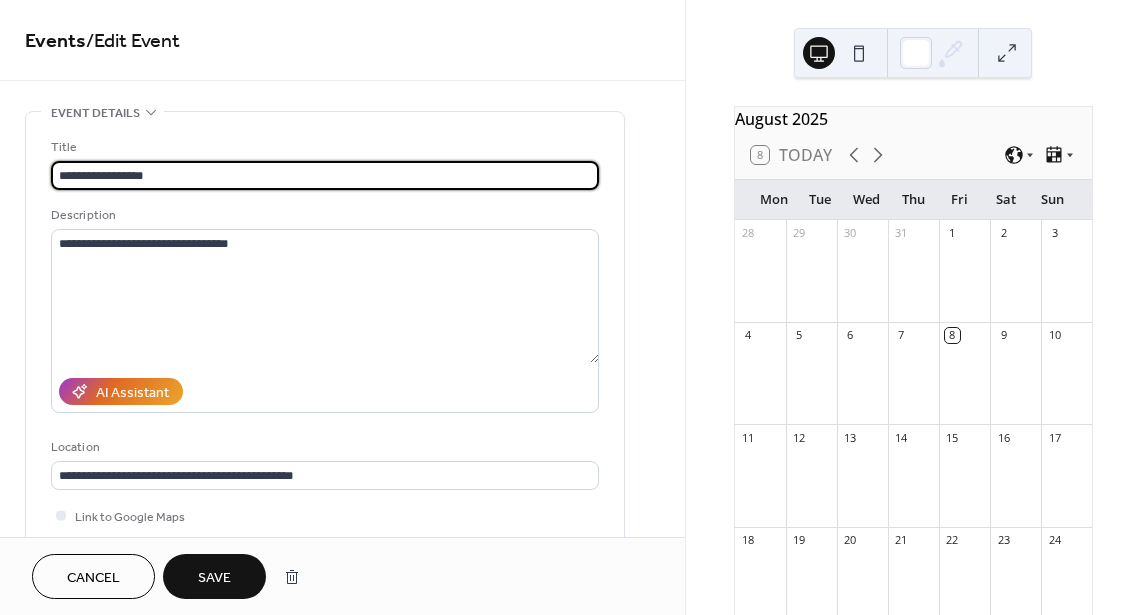 type on "**********" 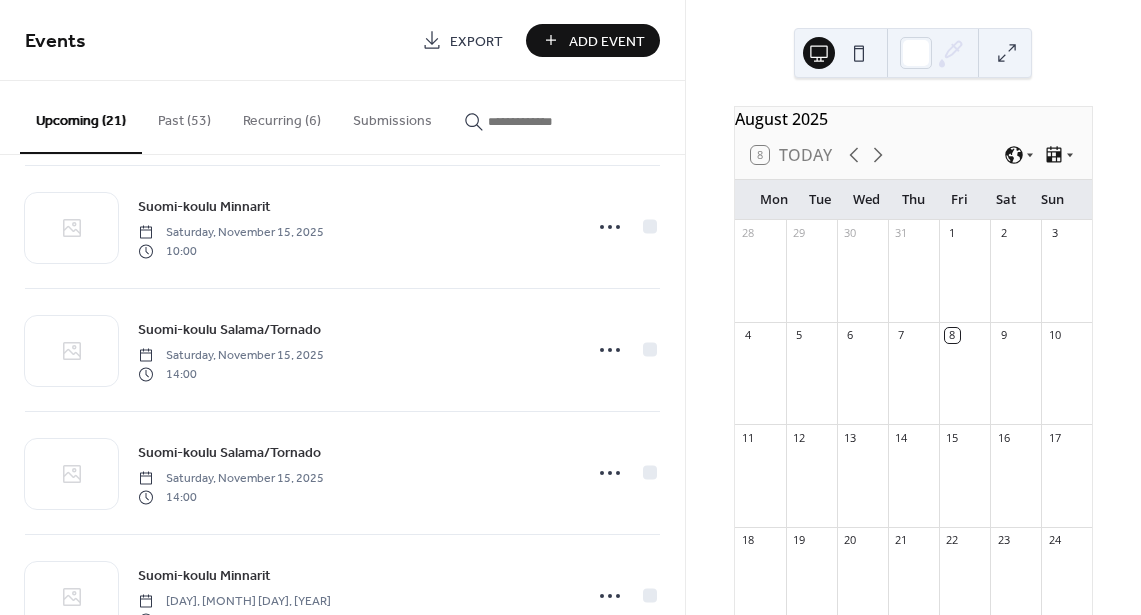 scroll, scrollTop: 2182, scrollLeft: 0, axis: vertical 